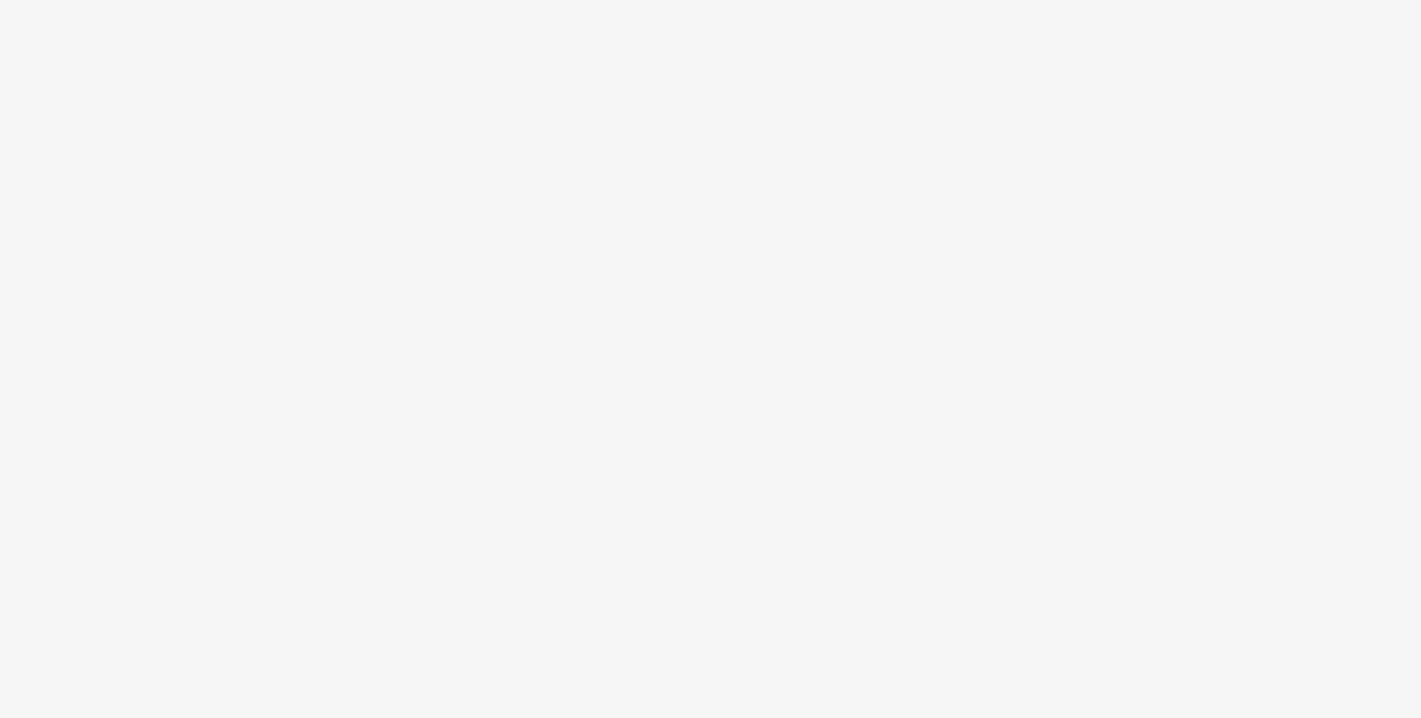 scroll, scrollTop: 0, scrollLeft: 0, axis: both 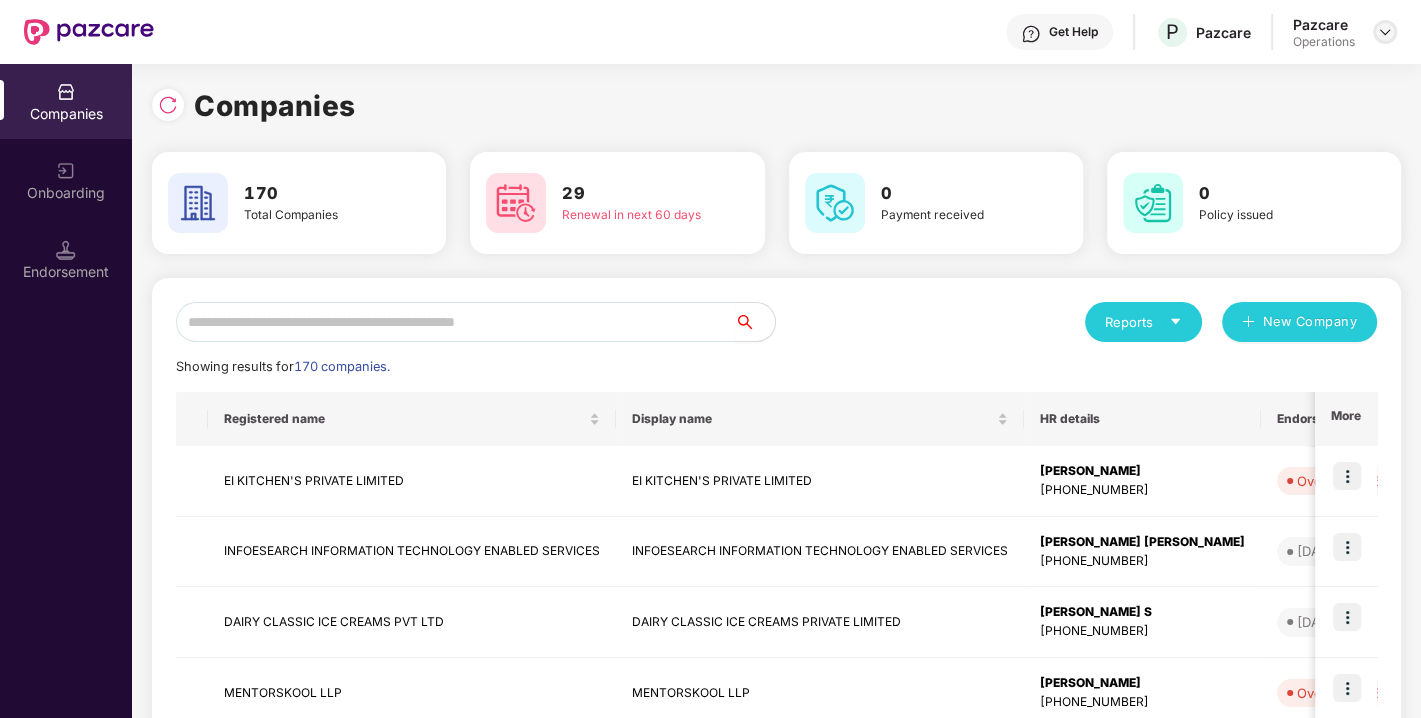 click at bounding box center [1385, 32] 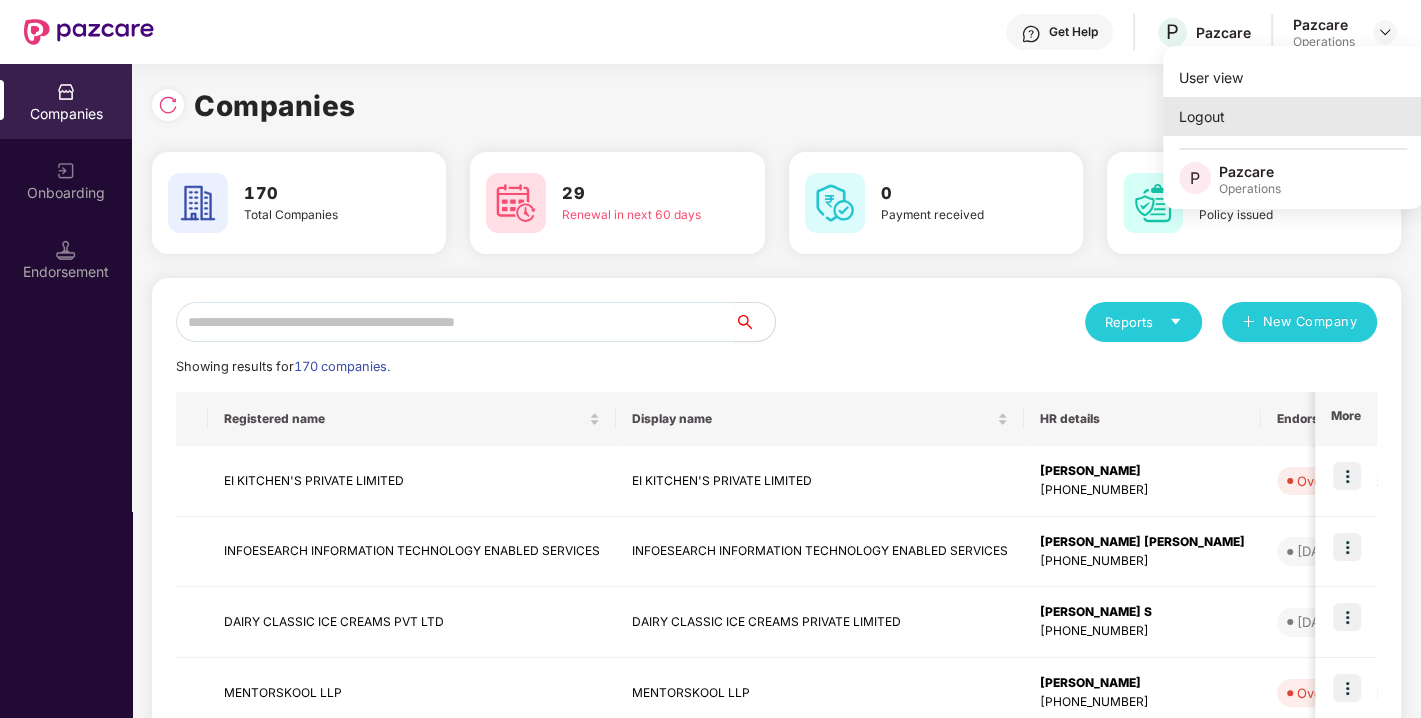 click on "Logout" at bounding box center (1293, 116) 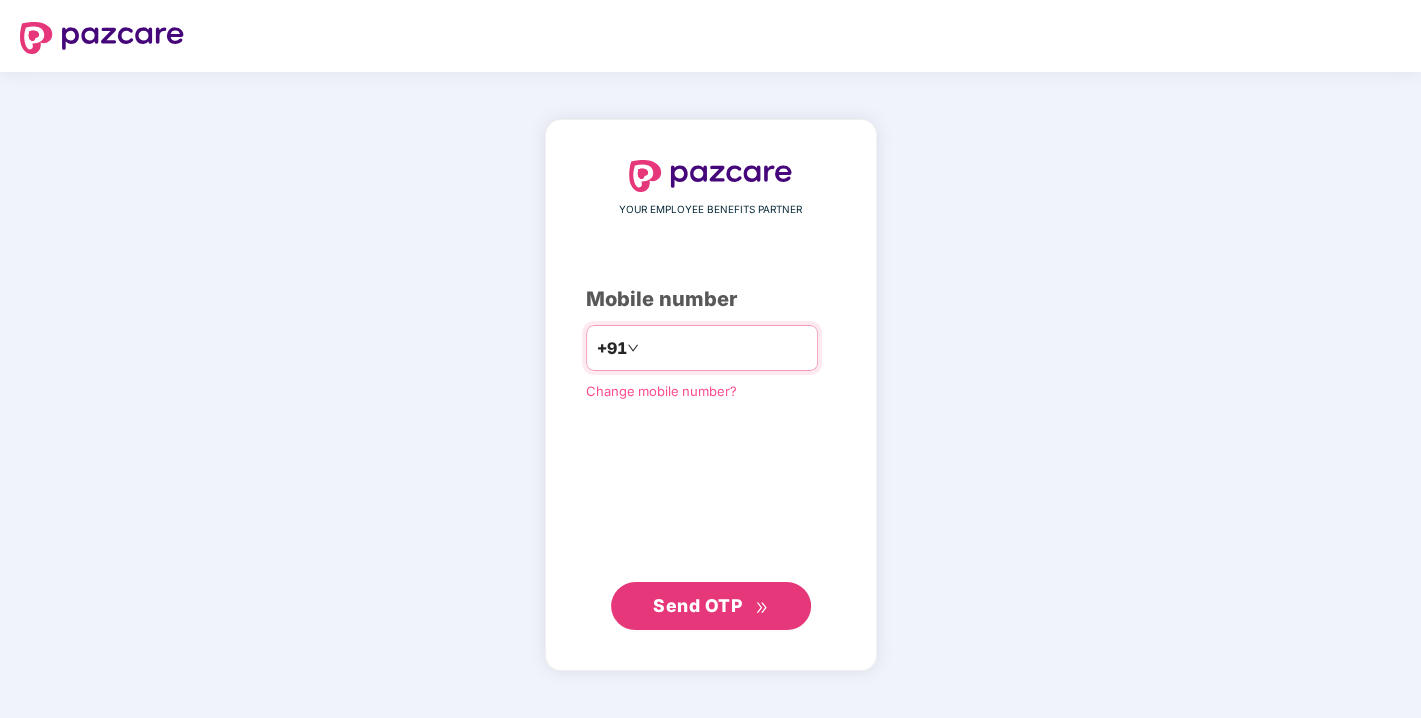 click at bounding box center (725, 348) 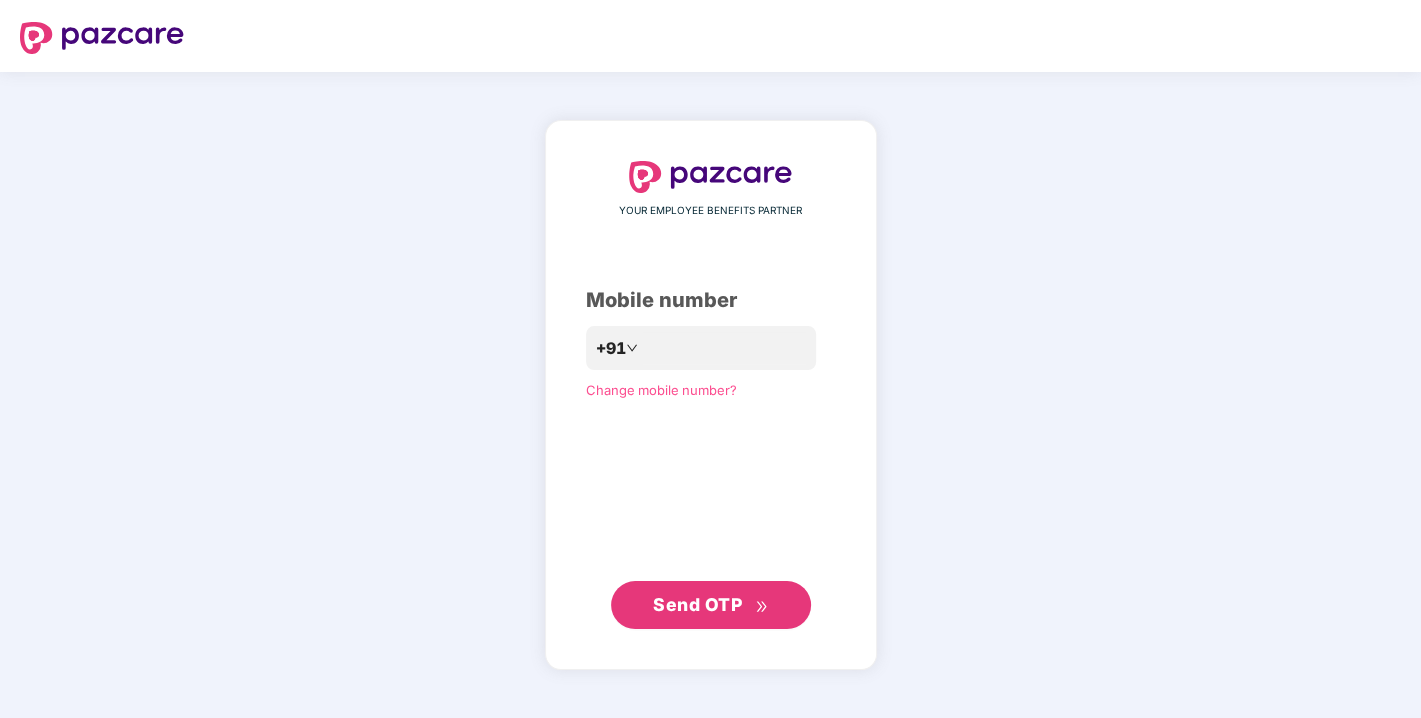 click on "YOUR EMPLOYEE BENEFITS PARTNER Mobile number +91 Change mobile number? Send OTP" at bounding box center [711, 395] 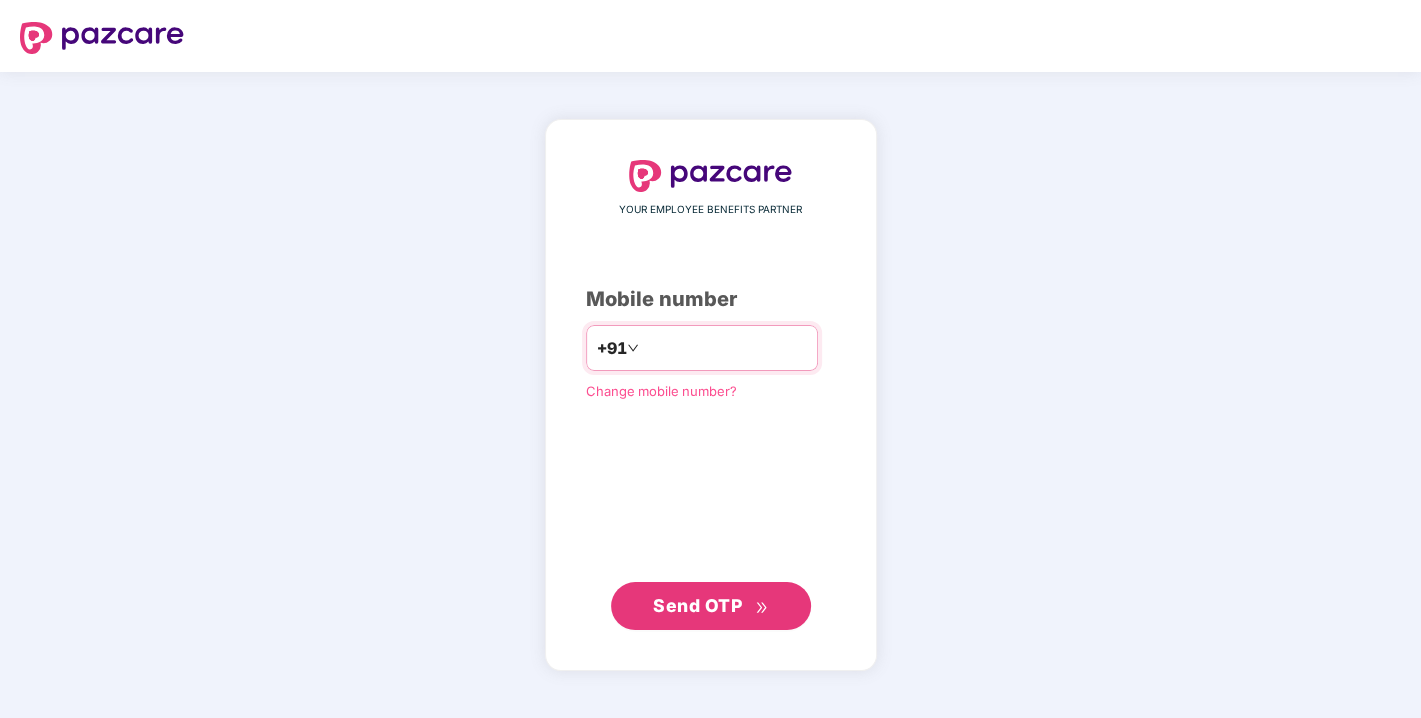 click at bounding box center (725, 348) 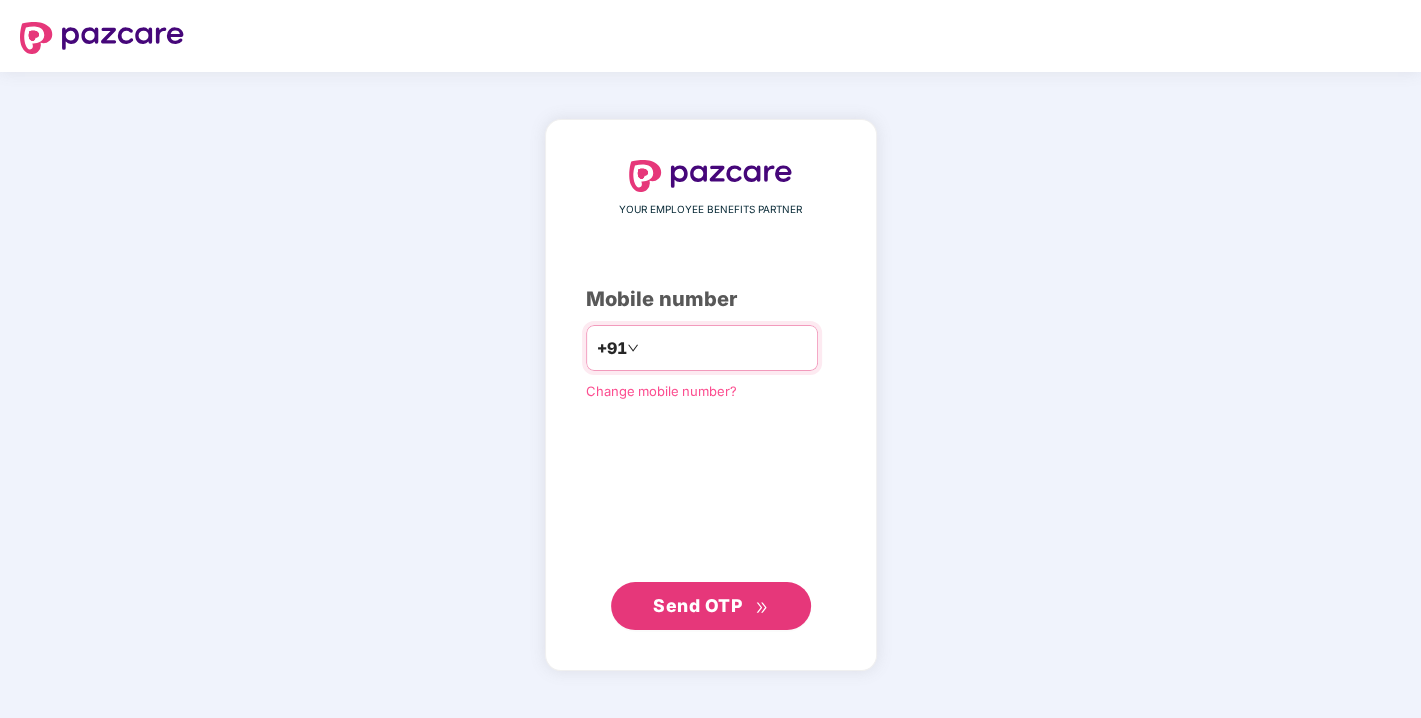type on "**********" 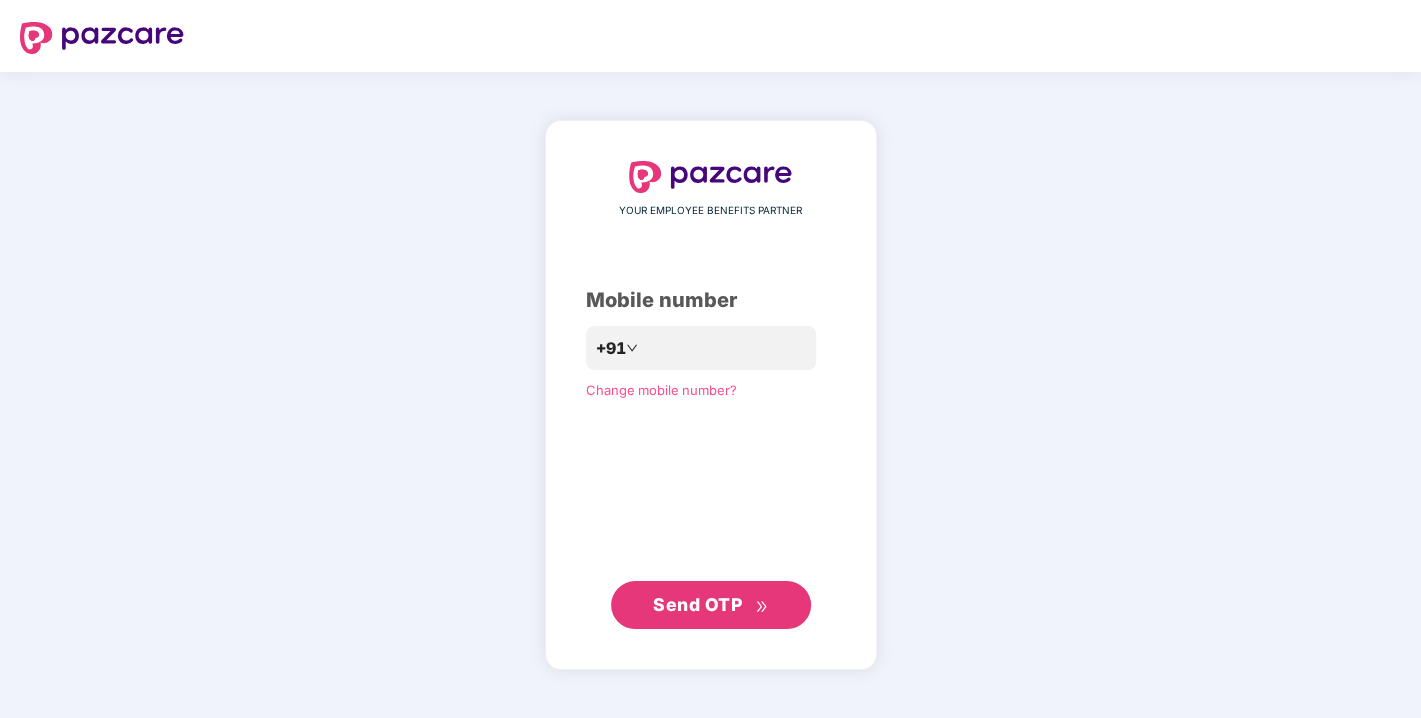 click on "**********" at bounding box center (711, 395) 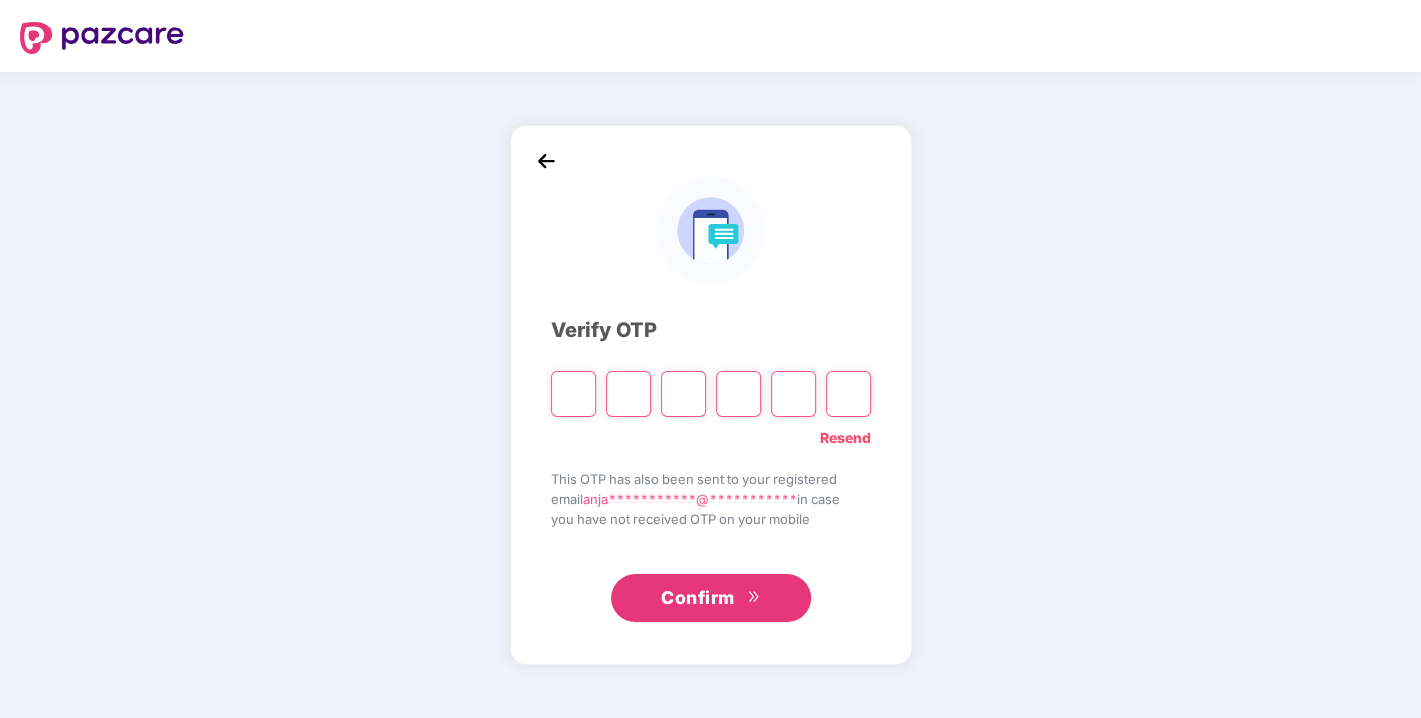 type on "*" 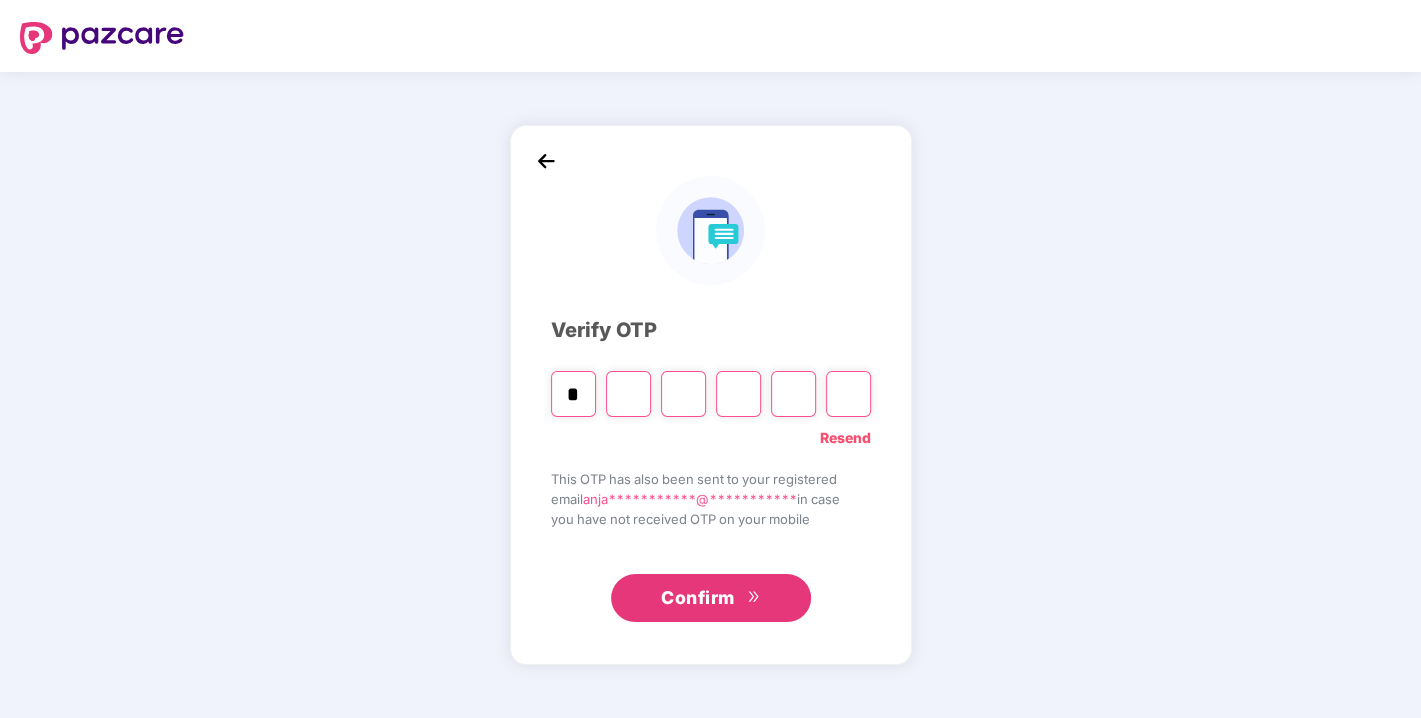type on "*" 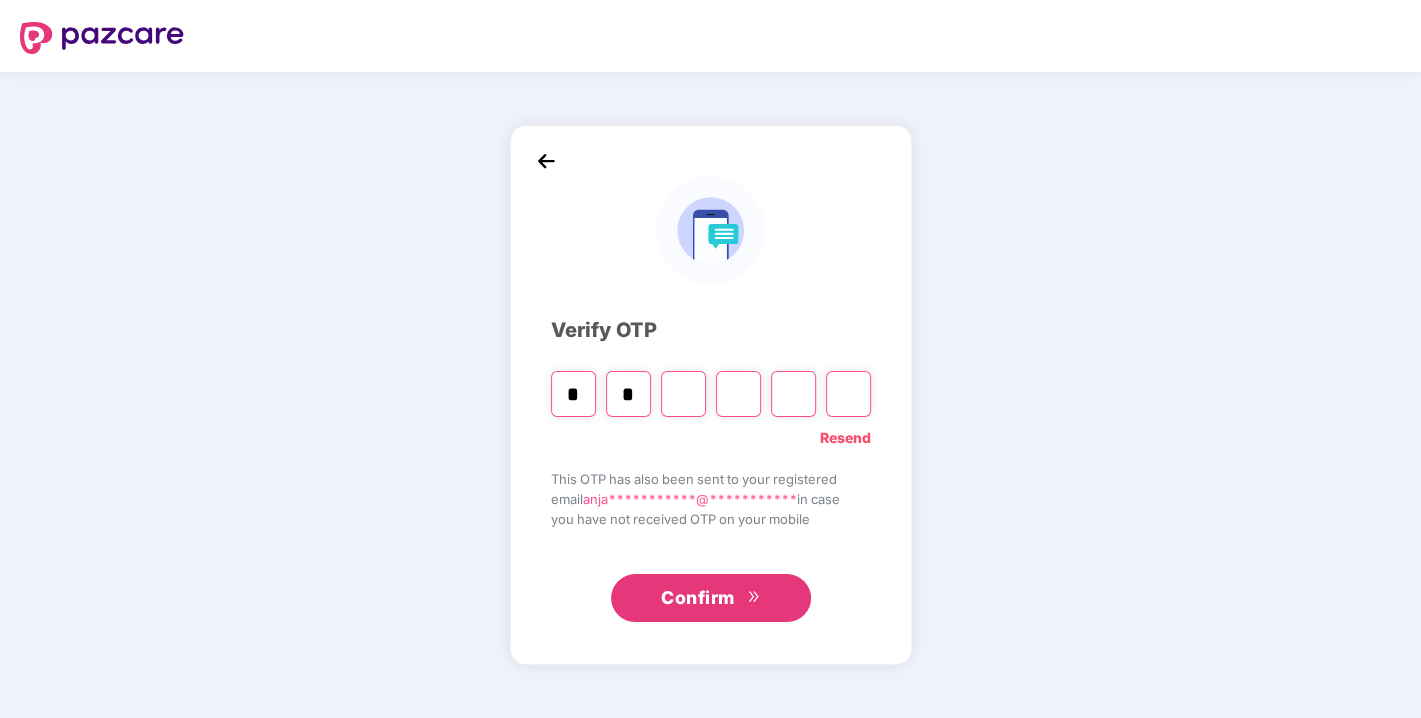 type on "*" 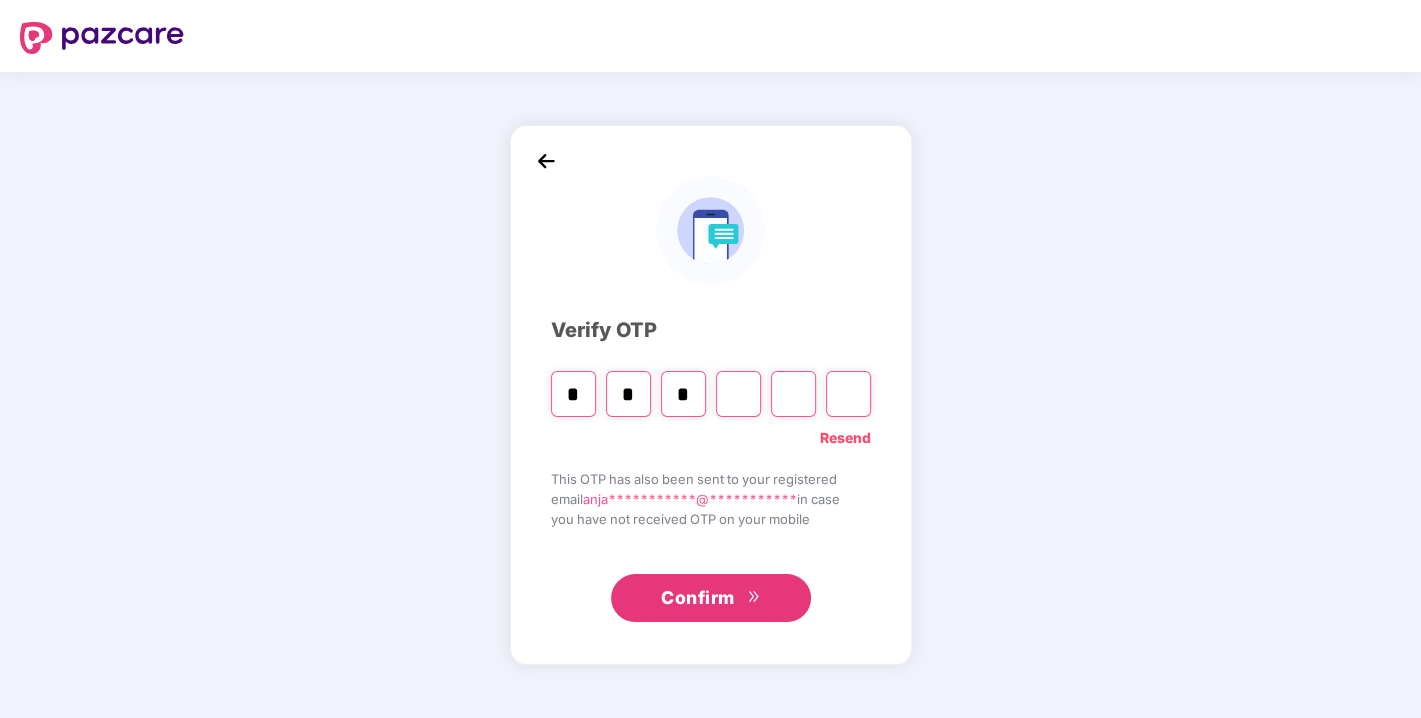 type on "*" 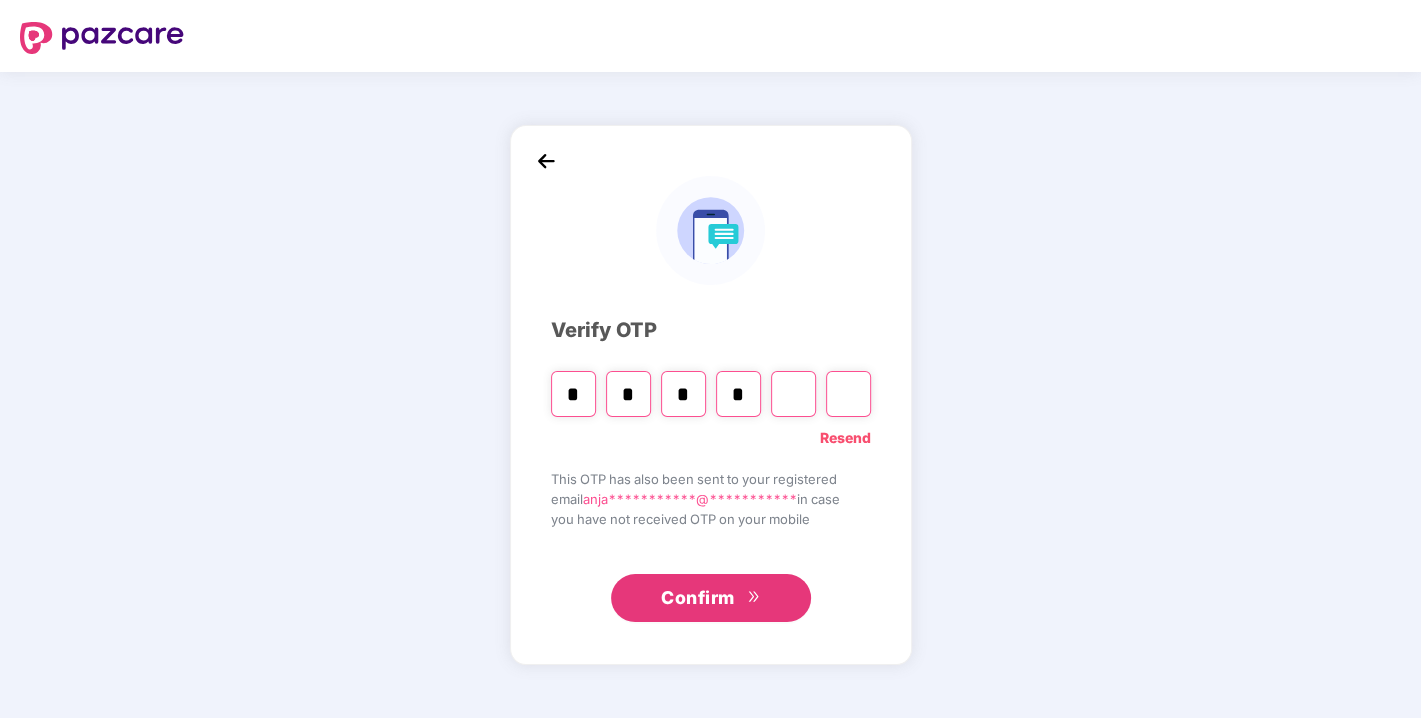 type on "*" 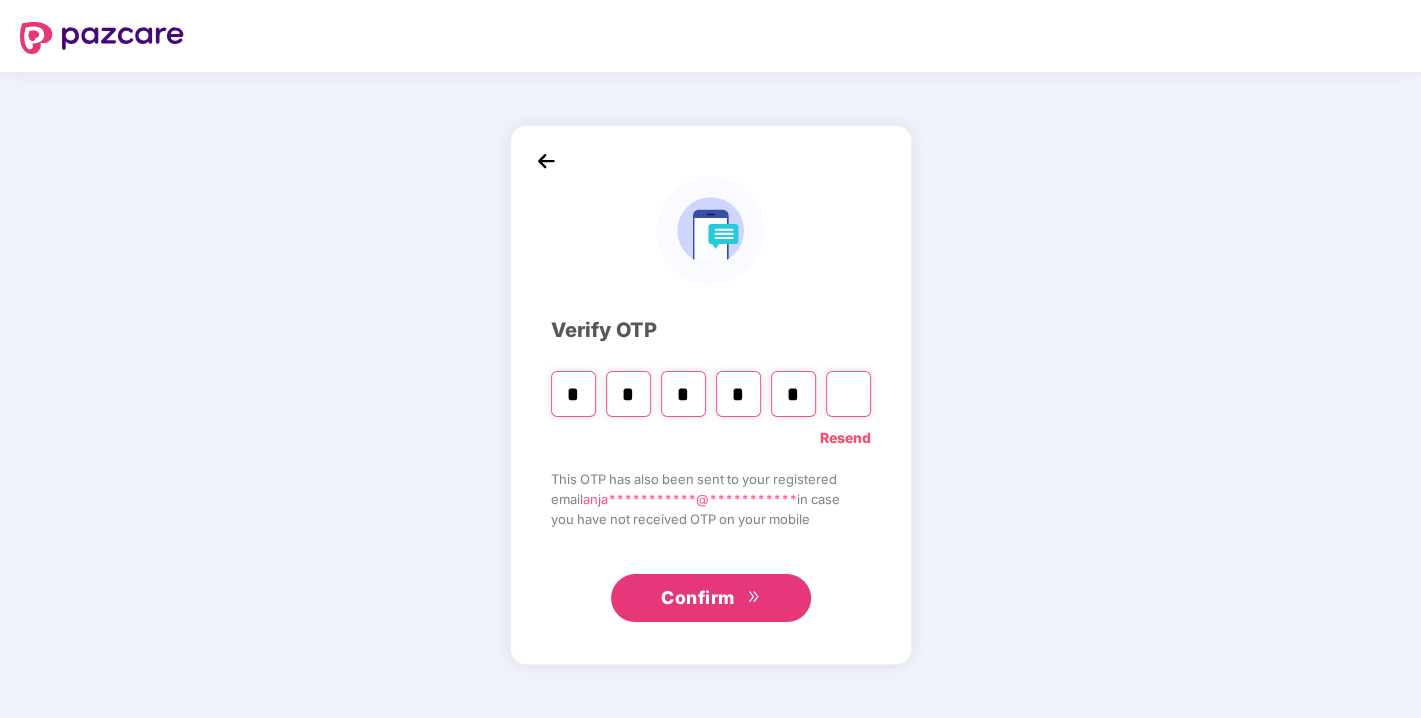 type on "*" 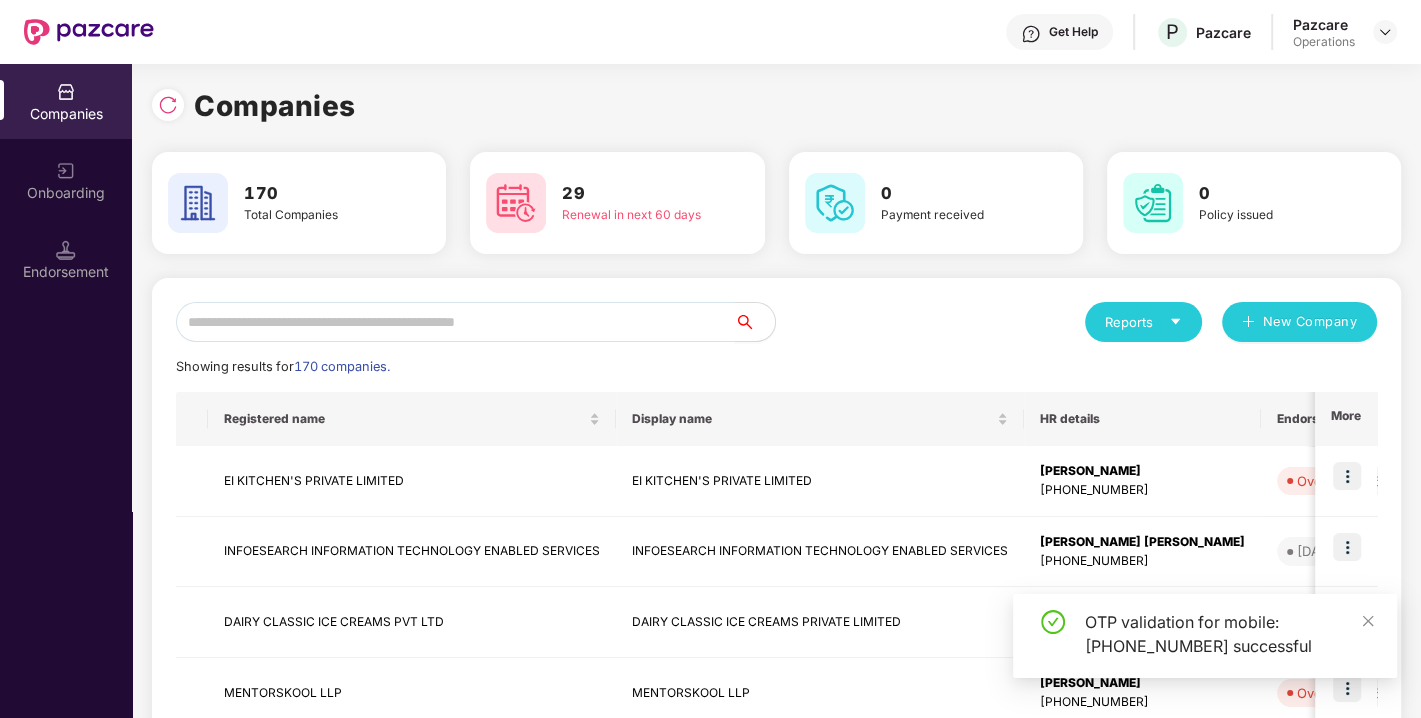 click at bounding box center [455, 322] 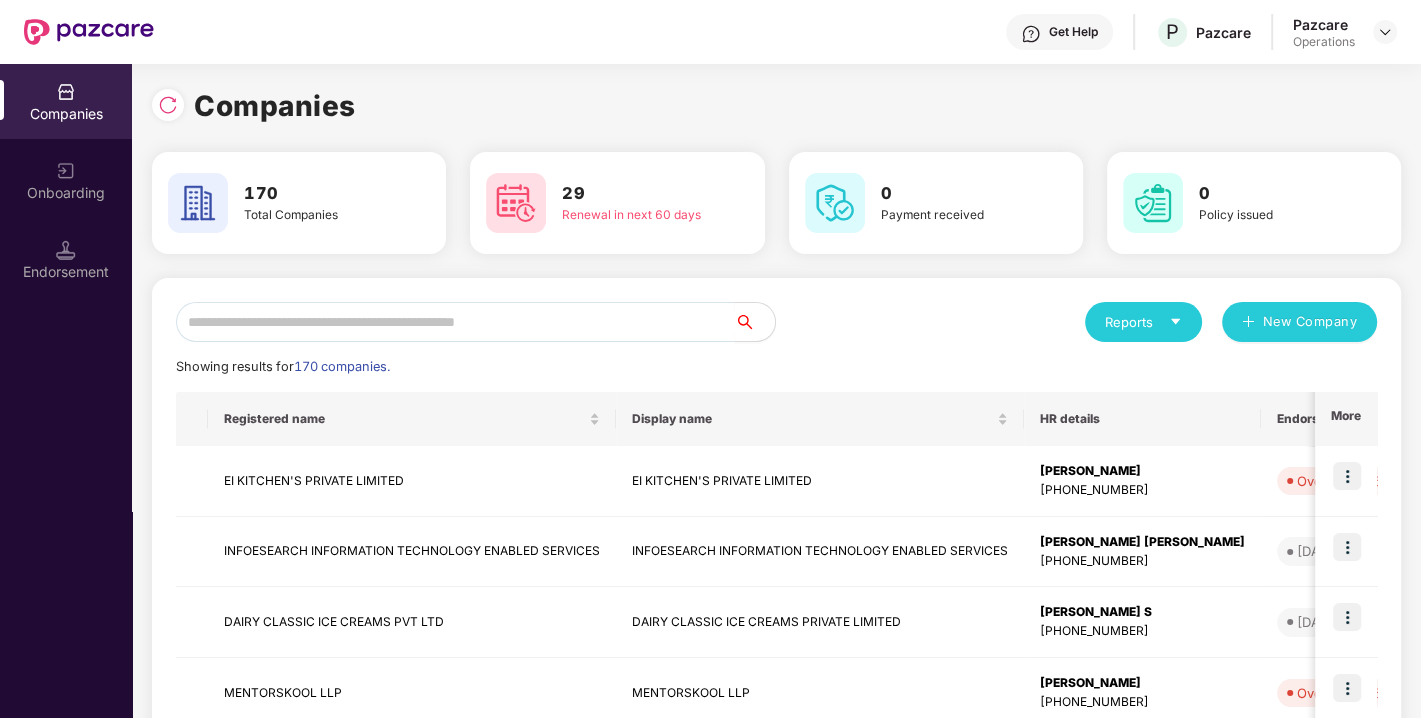 click on "Reports  New Company Showing results for  170 companies. Registered name Display name HR details Endorsements CS Manager Benefits Earliest Renewal Issues Total Premium More                       EI KITCHEN'S PRIVATE LIMITED EI KITCHEN'S PRIVATE LIMITED [PERSON_NAME] [PHONE_NUMBER] Overdue - 86d [PERSON_NAME] P K [PERSON_NAME][DOMAIN_NAME][EMAIL_ADDRESS][DOMAIN_NAME] GMC [DATE] 0 ₹1,08,727.56 INFOESEARCH INFORMATION TECHNOLOGY ENABLED SERVICES INFOESEARCH INFORMATION TECHNOLOGY ENABLED SERVICES [PERSON_NAME] [PERSON_NAME] [PHONE_NUMBER] [DATE] [PERSON_NAME] [PERSON_NAME][EMAIL_ADDRESS][DOMAIN_NAME] GPA GMC [DATE] 0 ₹4,95,864.32 DAIRY CLASSIC ICE CREAMS PVT LTD DAIRY CLASSIC ICE CREAMS PRIVATE LIMITED [PERSON_NAME] S [PHONE_NUMBER] [DATE] Shivakumar S [EMAIL_ADDRESS][DOMAIN_NAME] GPA [DATE] 0 ₹4,35,910.88 MENTORSKOOL LLP MENTORSKOOL LLP [PERSON_NAME] [PHONE_NUMBER] Overdue - 65d [PERSON_NAME] [PERSON_NAME][EMAIL_ADDRESS][PERSON_NAME][DOMAIN_NAME] GPA GMC [DATE] 0 ₹1,21,015.4 MYDEA VENTURES PRIVATE LIMITED MYDEA VENTURES PRIVATE LIMITED [PERSON_NAME] [PERSON_NAME] GMC 0" at bounding box center [776, 763] 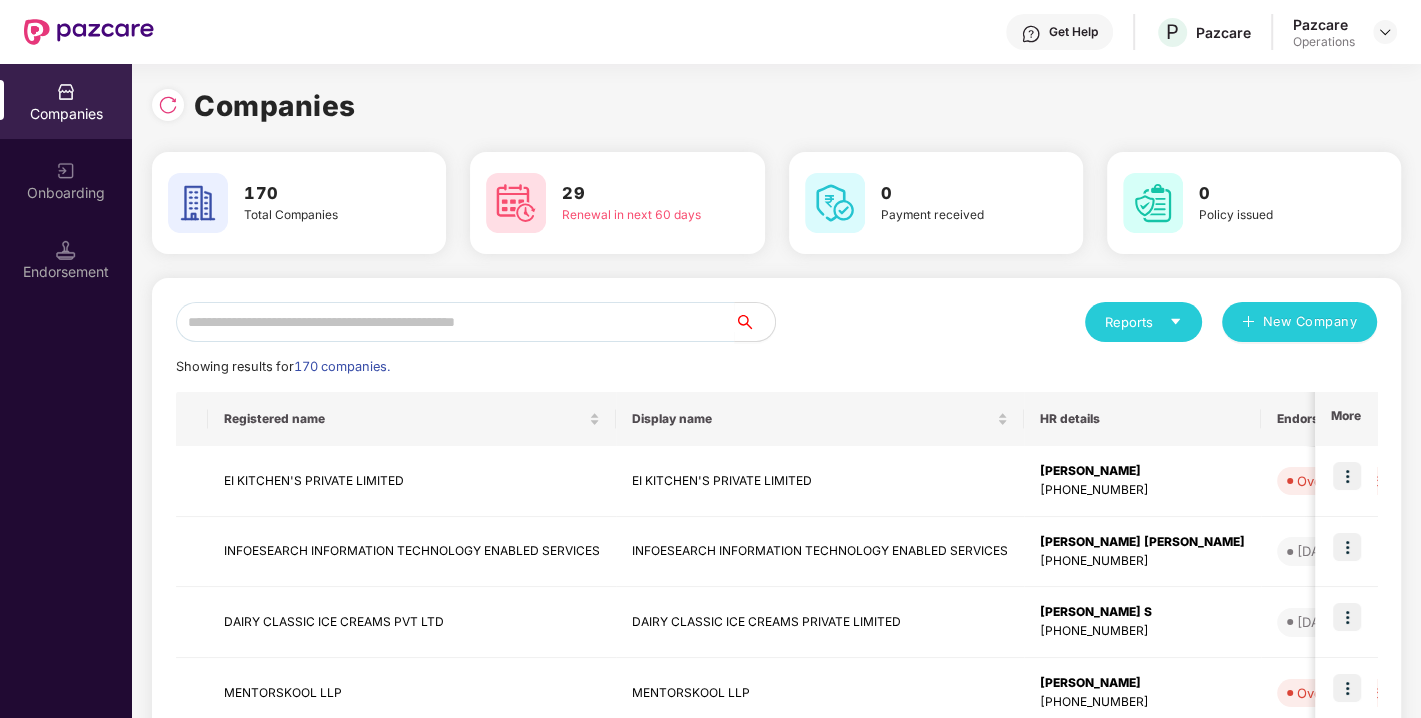 click on "Reports  New Company Showing results for  170 companies. Registered name Display name HR details Endorsements CS Manager Benefits Earliest Renewal Issues Total Premium More                       EI KITCHEN'S PRIVATE LIMITED EI KITCHEN'S PRIVATE LIMITED [PERSON_NAME] [PHONE_NUMBER] Overdue - 86d [PERSON_NAME] P K [PERSON_NAME][DOMAIN_NAME][EMAIL_ADDRESS][DOMAIN_NAME] GMC [DATE] 0 ₹1,08,727.56 INFOESEARCH INFORMATION TECHNOLOGY ENABLED SERVICES INFOESEARCH INFORMATION TECHNOLOGY ENABLED SERVICES [PERSON_NAME] [PERSON_NAME] [PHONE_NUMBER] [DATE] [PERSON_NAME] [PERSON_NAME][EMAIL_ADDRESS][DOMAIN_NAME] GPA GMC [DATE] 0 ₹4,95,864.32 DAIRY CLASSIC ICE CREAMS PVT LTD DAIRY CLASSIC ICE CREAMS PRIVATE LIMITED [PERSON_NAME] S [PHONE_NUMBER] [DATE] Shivakumar S [EMAIL_ADDRESS][DOMAIN_NAME] GPA [DATE] 0 ₹4,35,910.88 MENTORSKOOL LLP MENTORSKOOL LLP [PERSON_NAME] [PHONE_NUMBER] Overdue - 65d [PERSON_NAME] [PERSON_NAME][EMAIL_ADDRESS][PERSON_NAME][DOMAIN_NAME] GPA GMC [DATE] 0 ₹1,21,015.4 MYDEA VENTURES PRIVATE LIMITED MYDEA VENTURES PRIVATE LIMITED [PERSON_NAME] [PERSON_NAME] GMC 0" at bounding box center (776, 763) 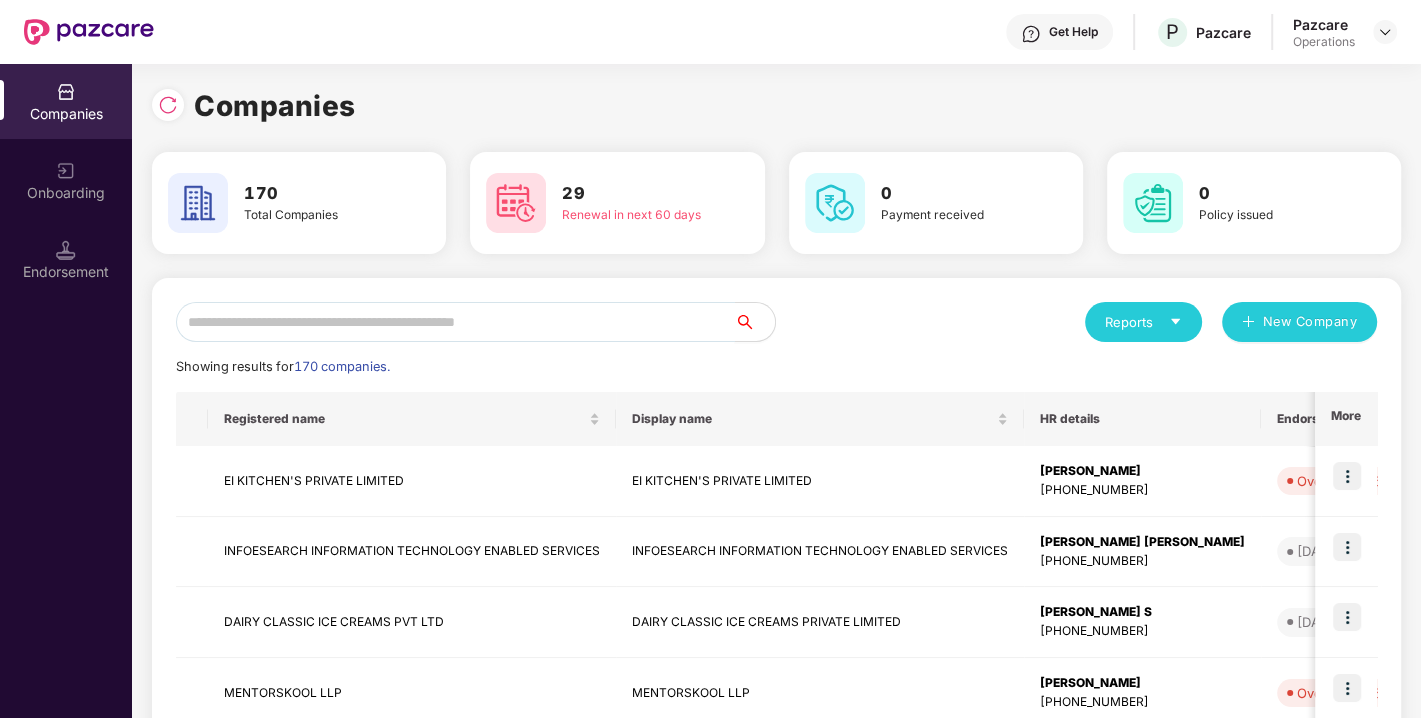 click at bounding box center (455, 322) 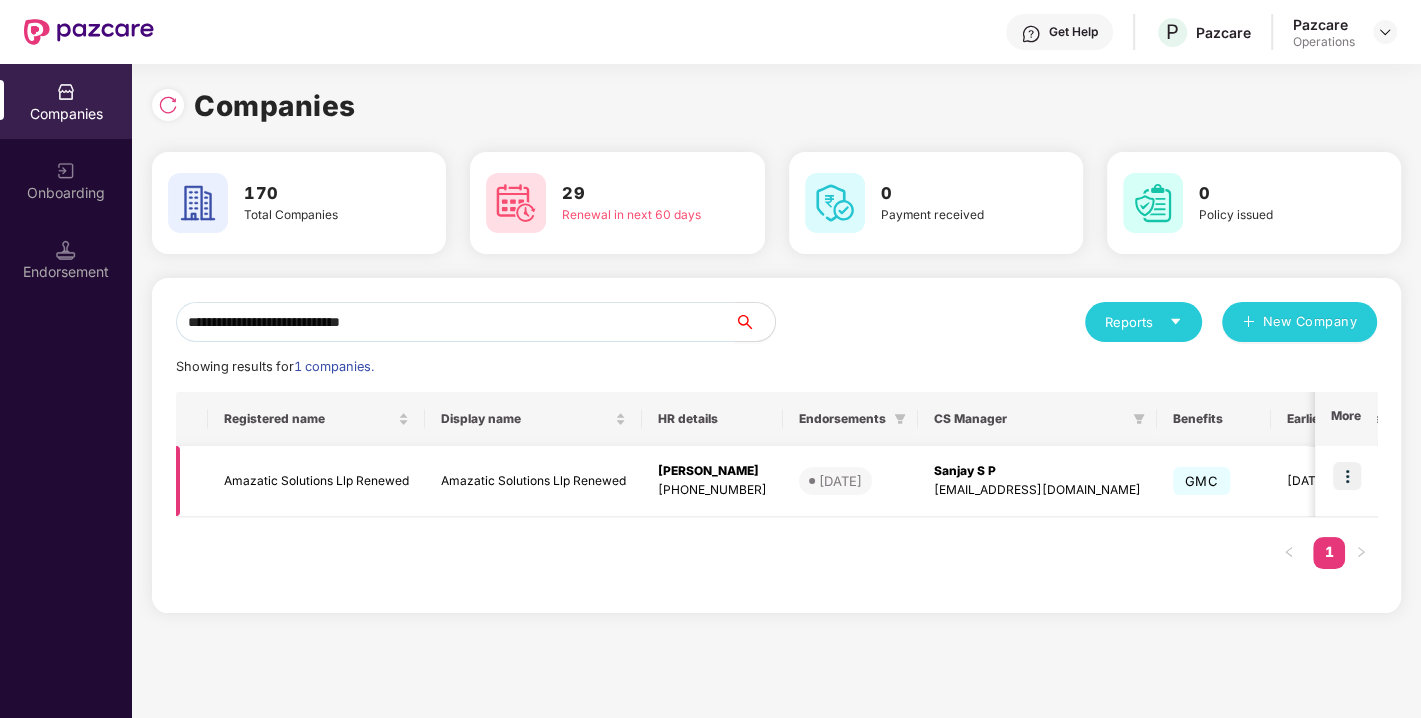 type on "**********" 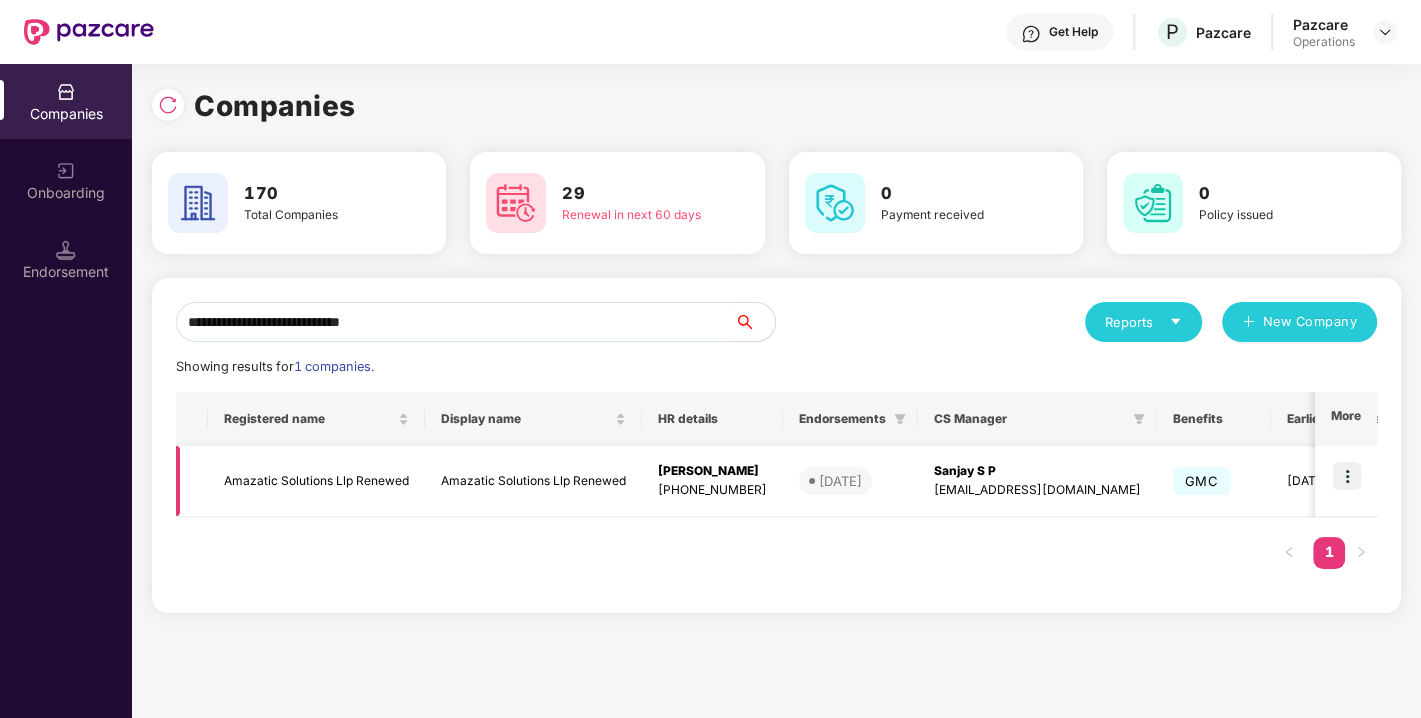 click at bounding box center [1347, 476] 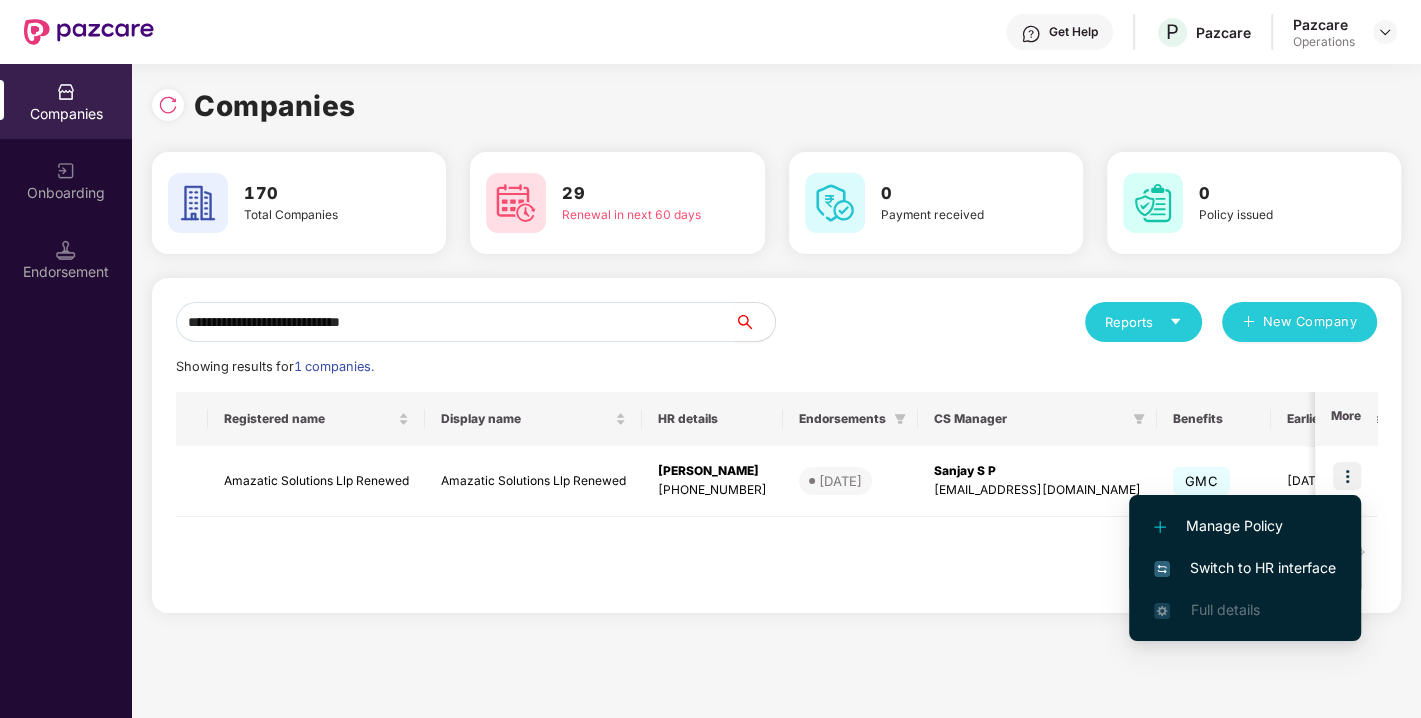 click on "Switch to HR interface" at bounding box center (1245, 568) 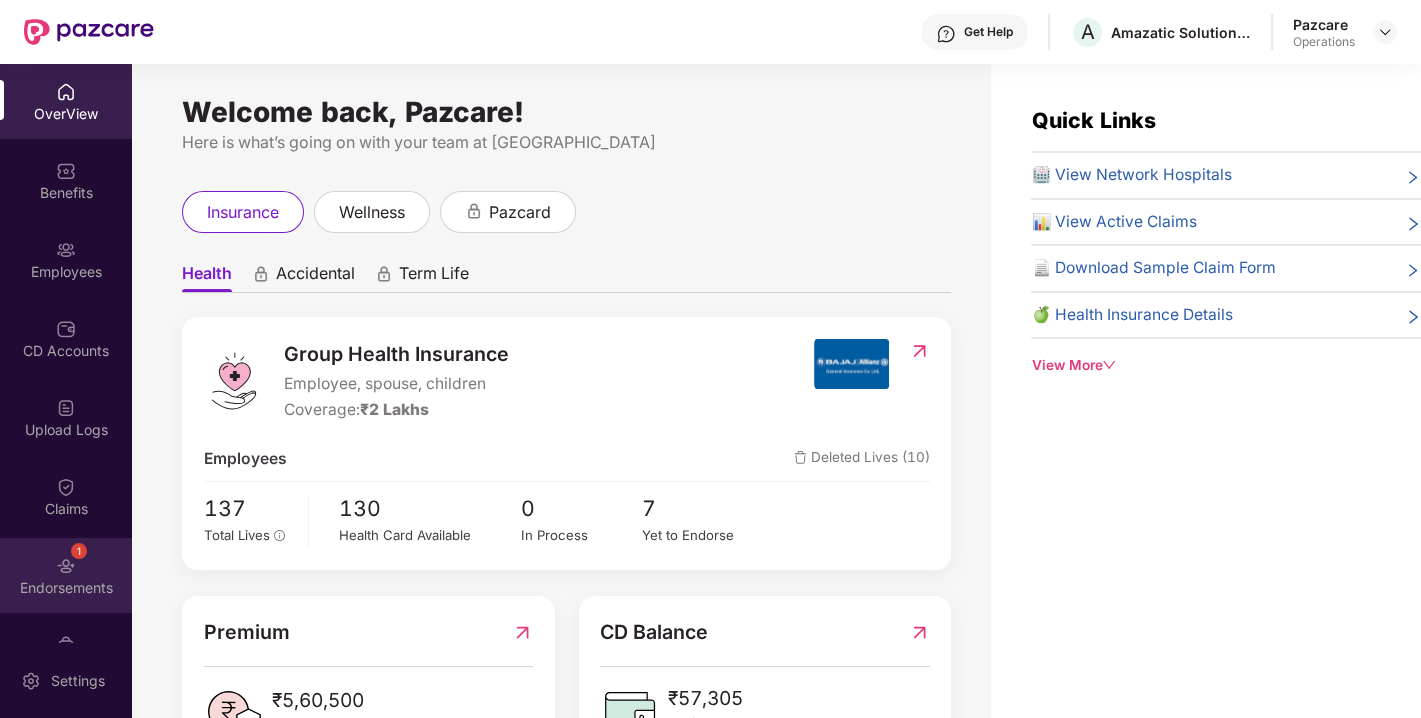 click on "1 Endorsements" at bounding box center (66, 575) 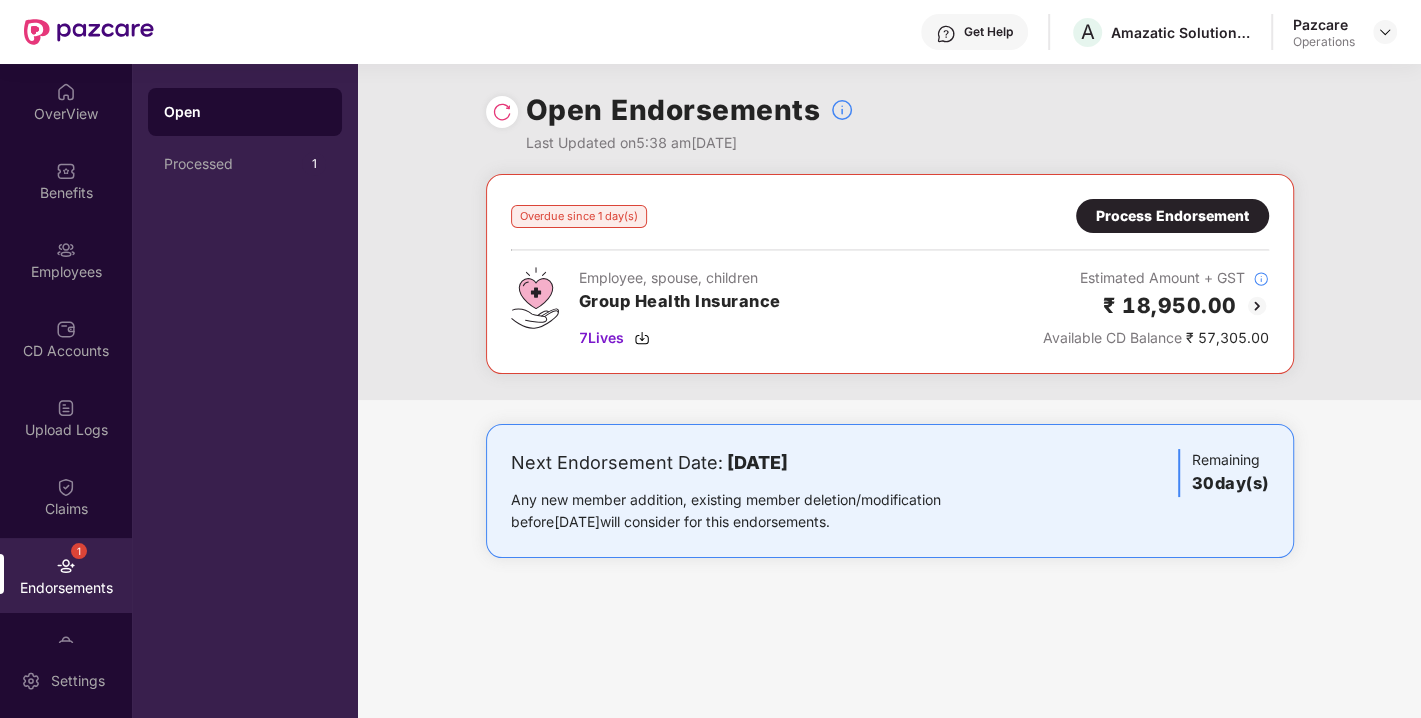 click at bounding box center (502, 112) 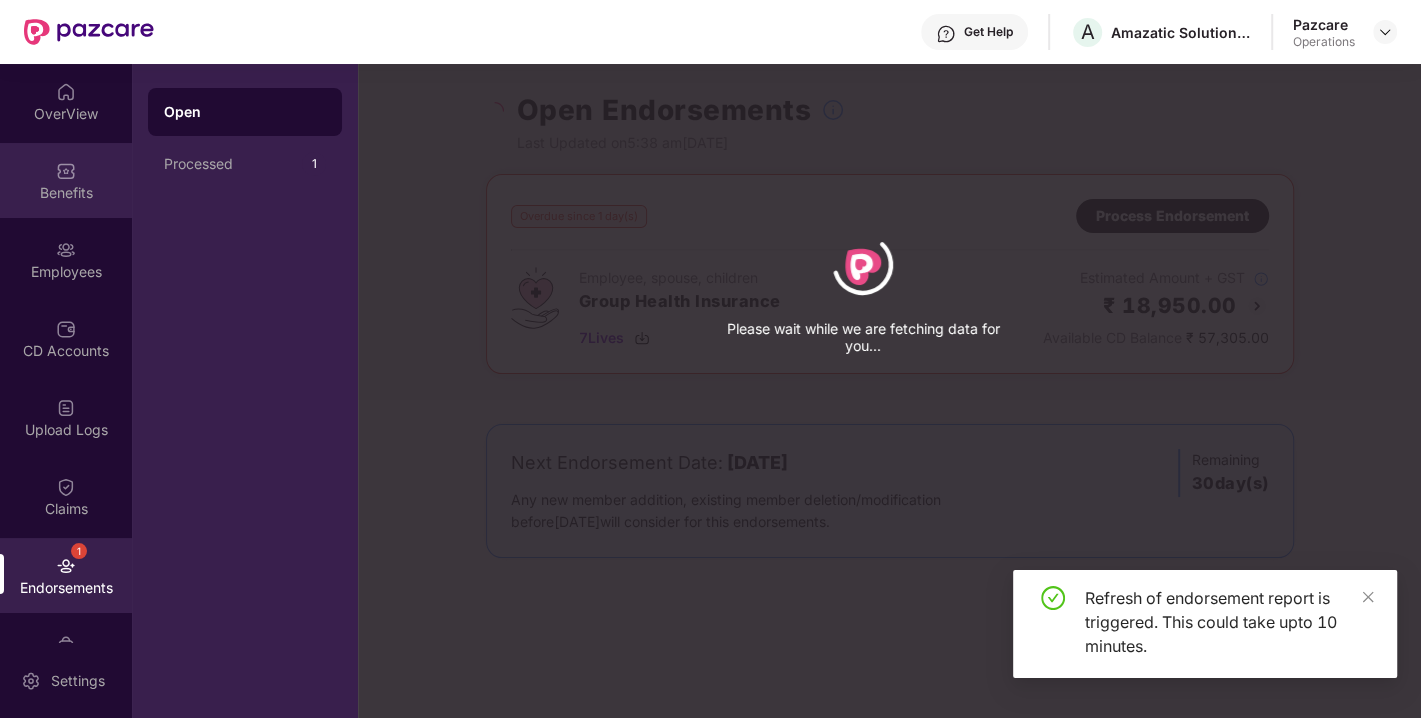 click on "Benefits" at bounding box center (66, 193) 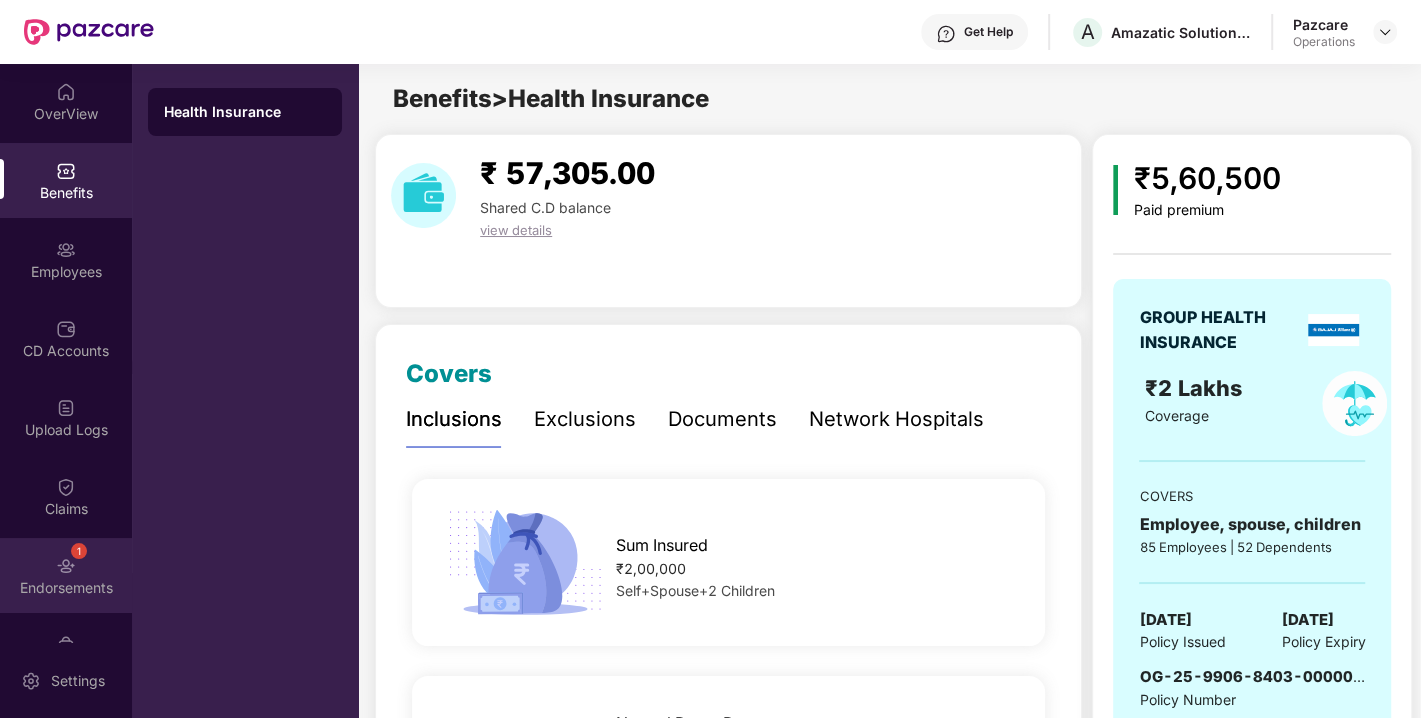 click on "1 Endorsements" at bounding box center (66, 575) 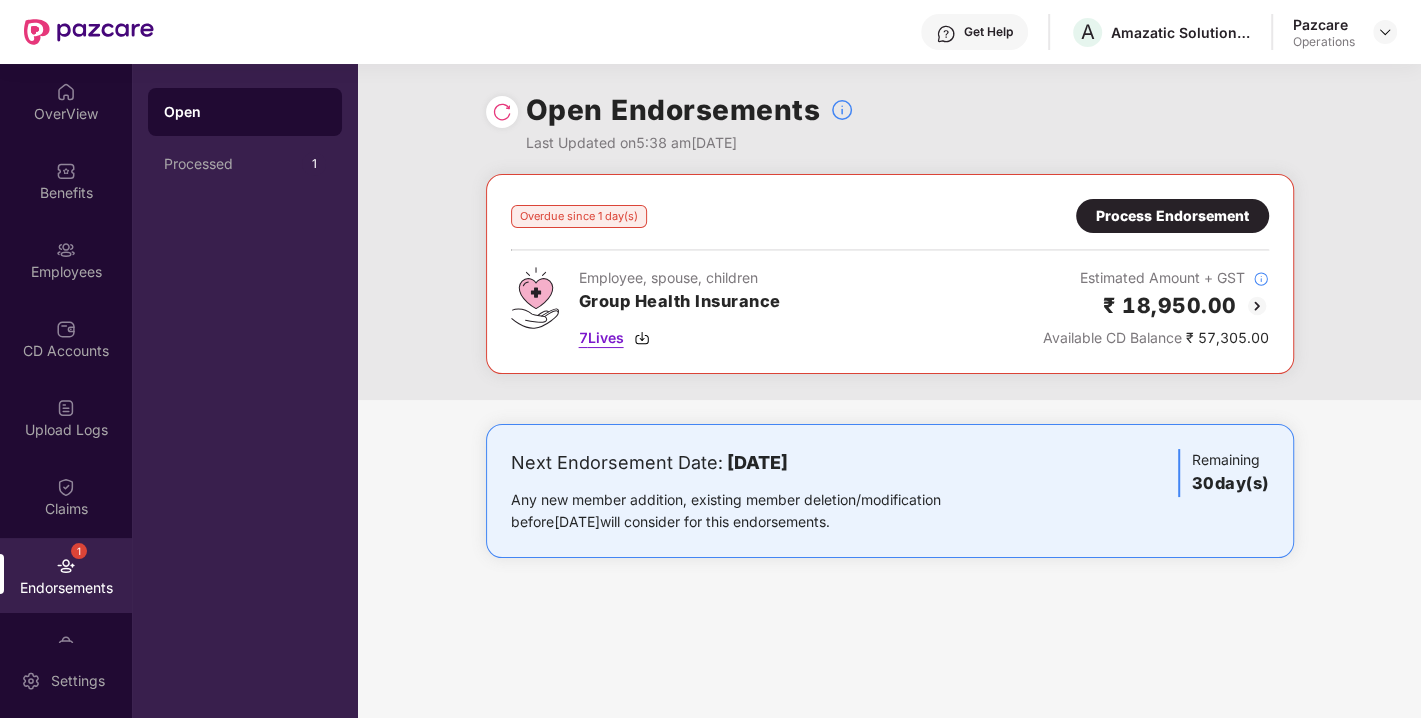 click on "7  Lives" at bounding box center (680, 338) 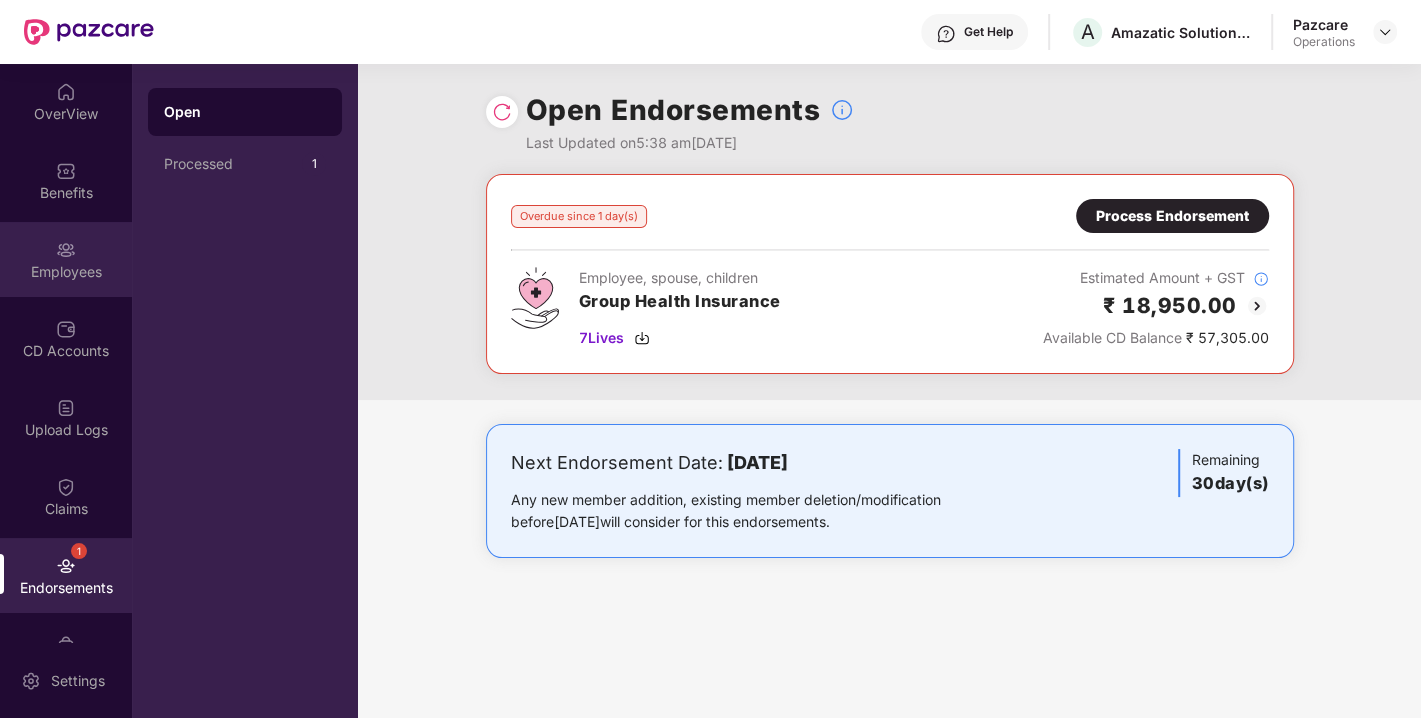 click on "Employees" at bounding box center [66, 259] 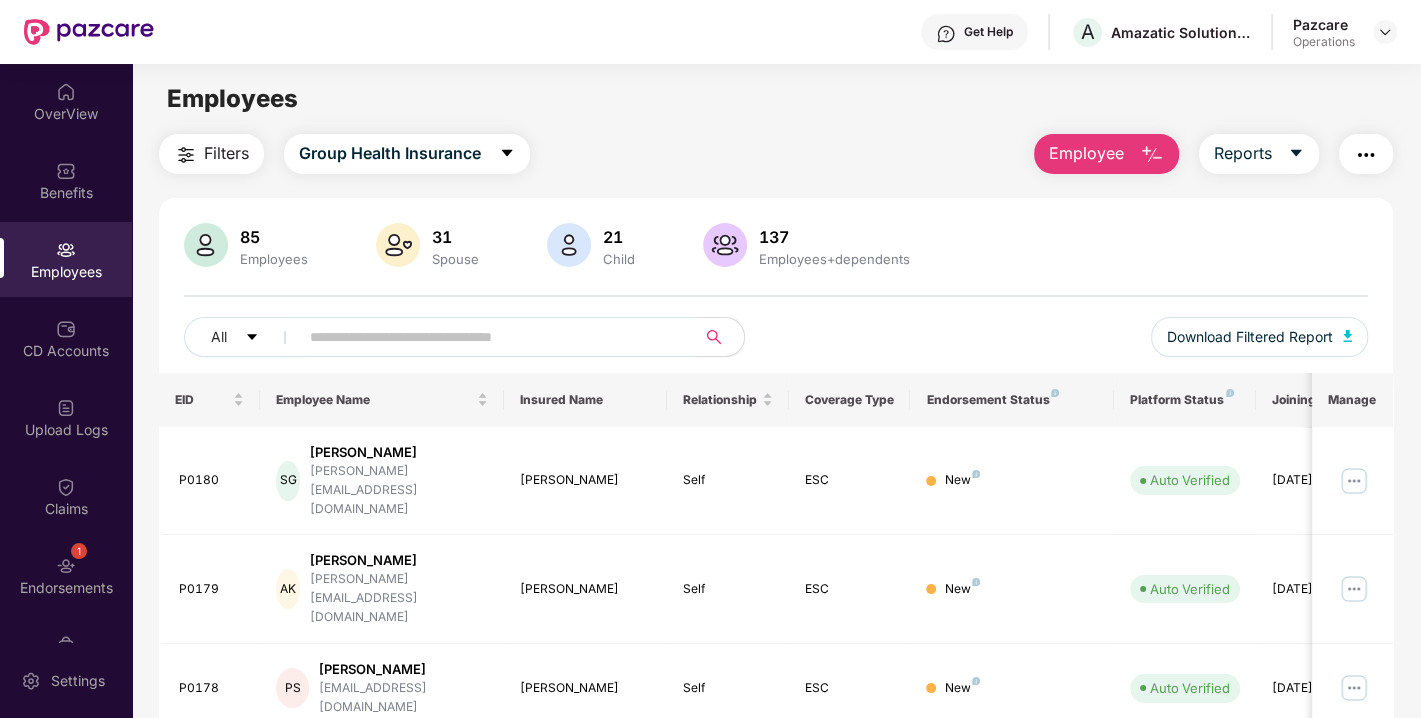click at bounding box center (489, 337) 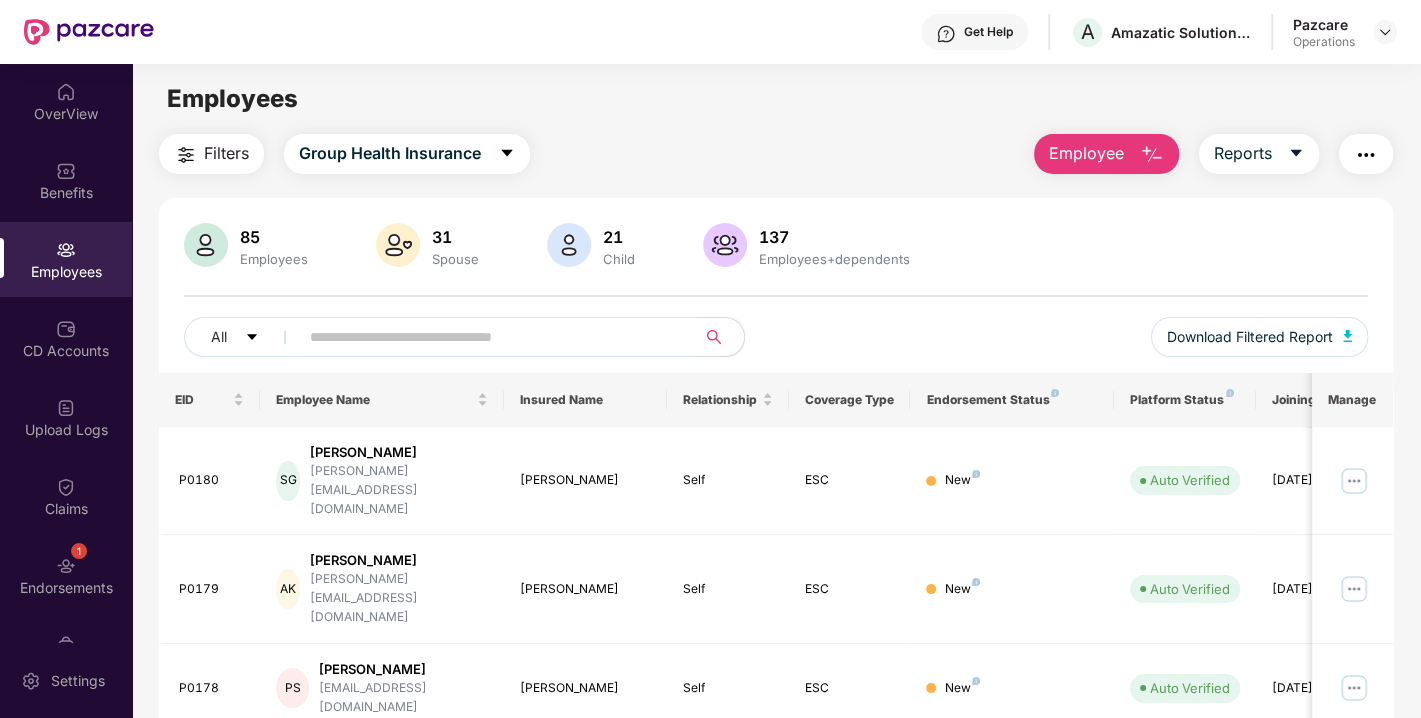 paste on "**********" 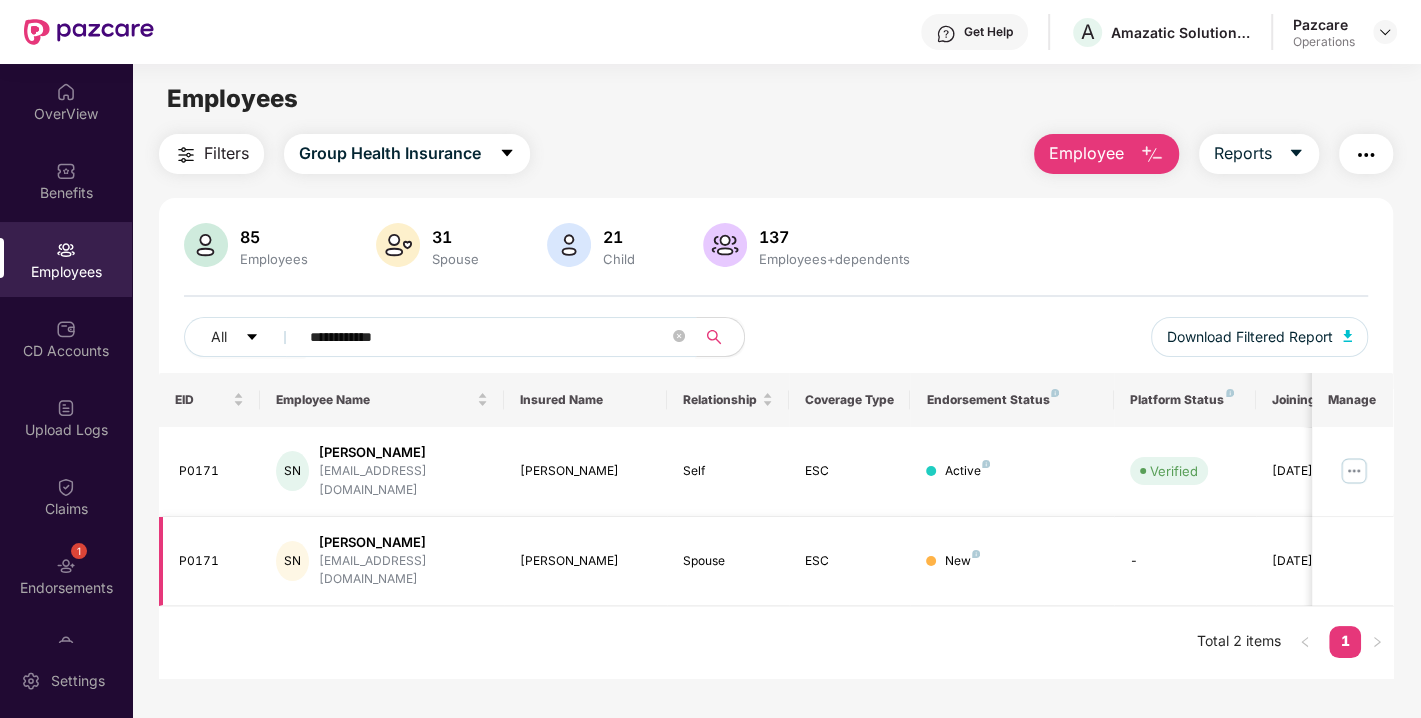 scroll, scrollTop: 0, scrollLeft: 64, axis: horizontal 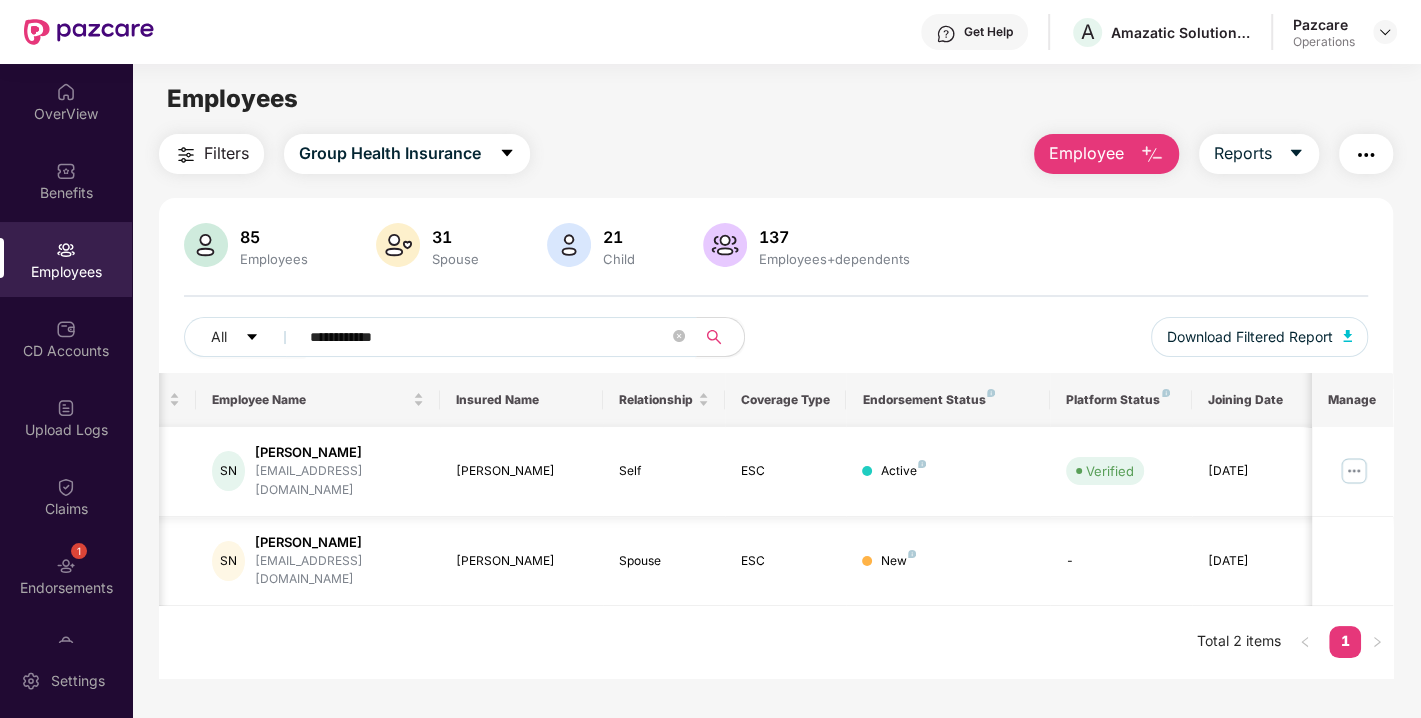 type on "**********" 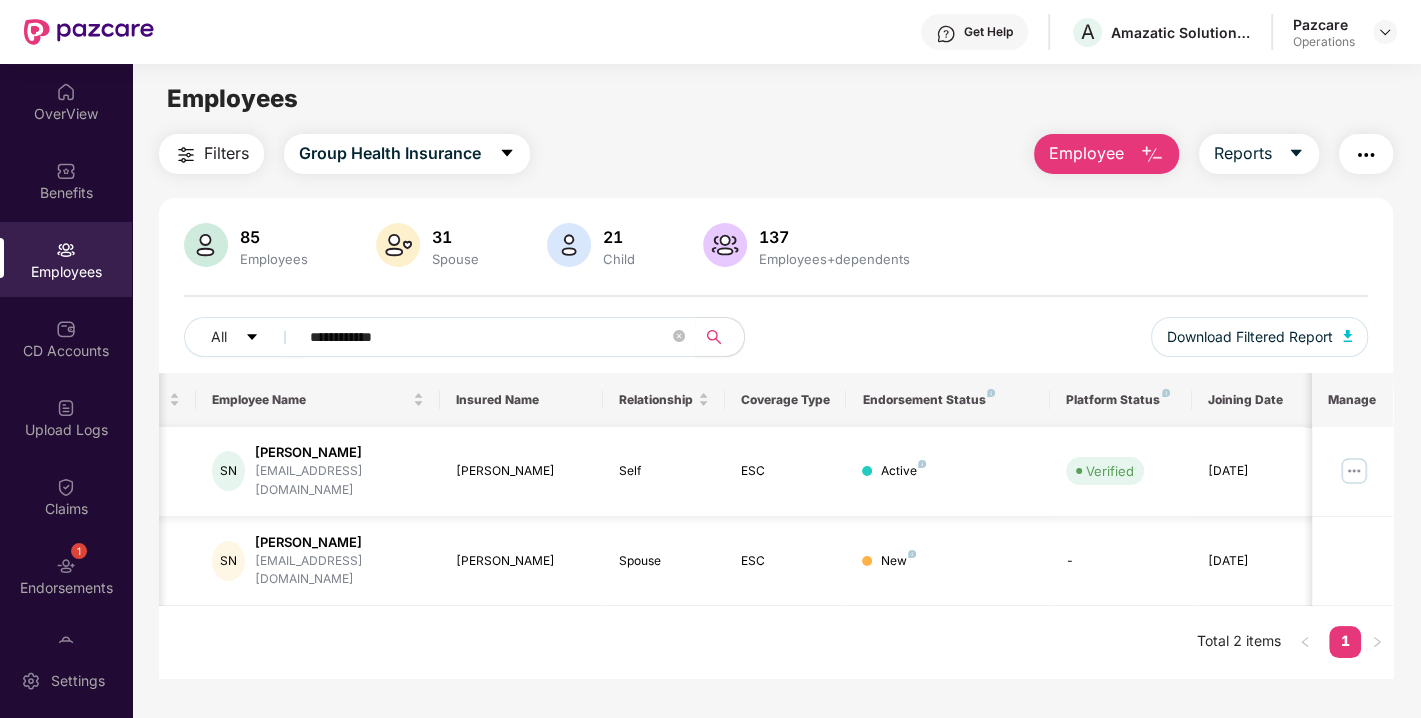 click at bounding box center [1354, 471] 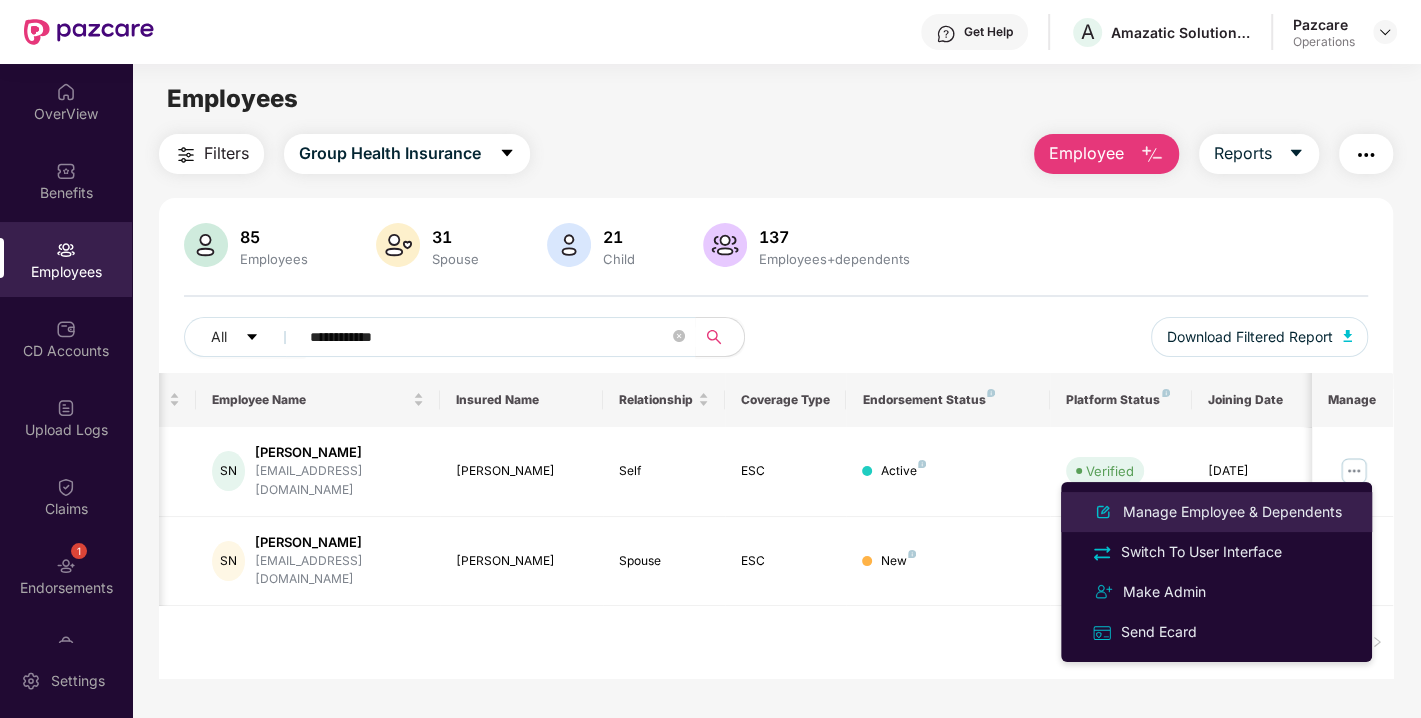 click on "Manage Employee & Dependents" at bounding box center [1232, 512] 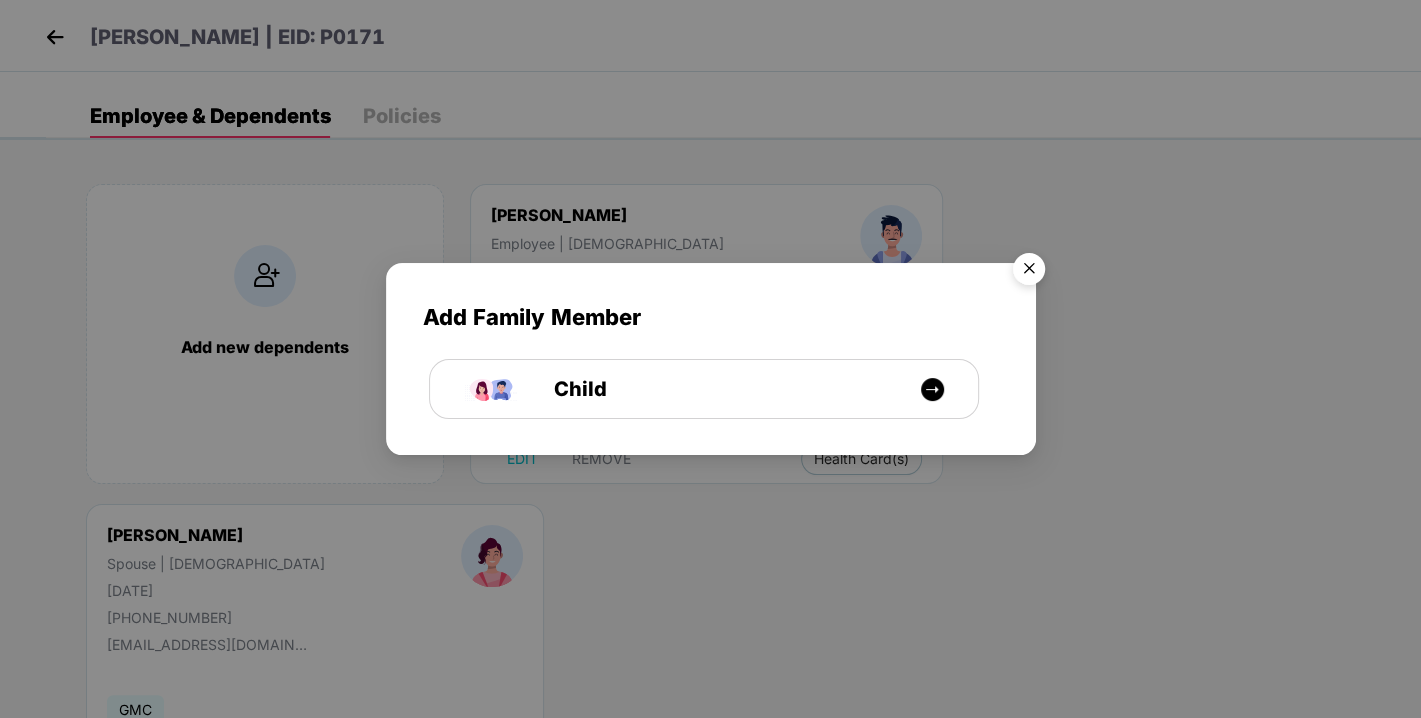 click at bounding box center (1029, 272) 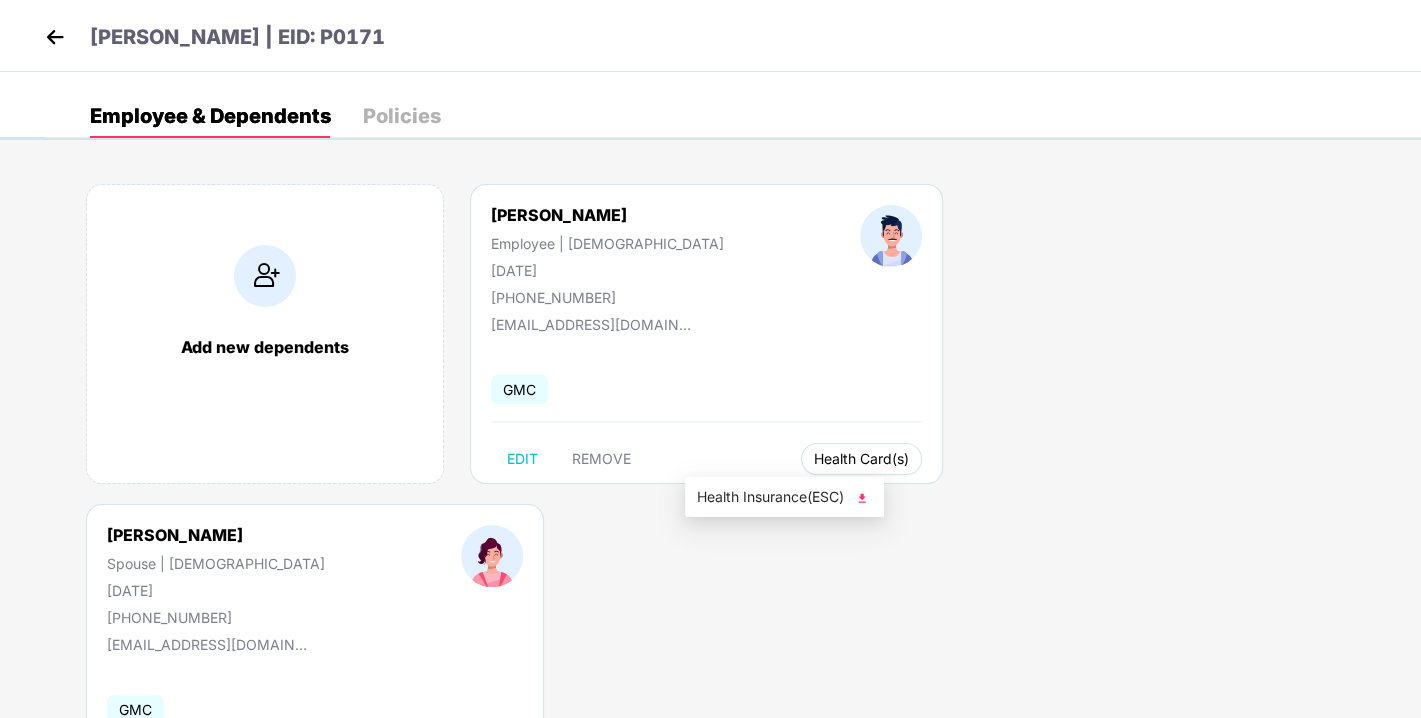 click on "Health Card(s)" at bounding box center [861, 459] 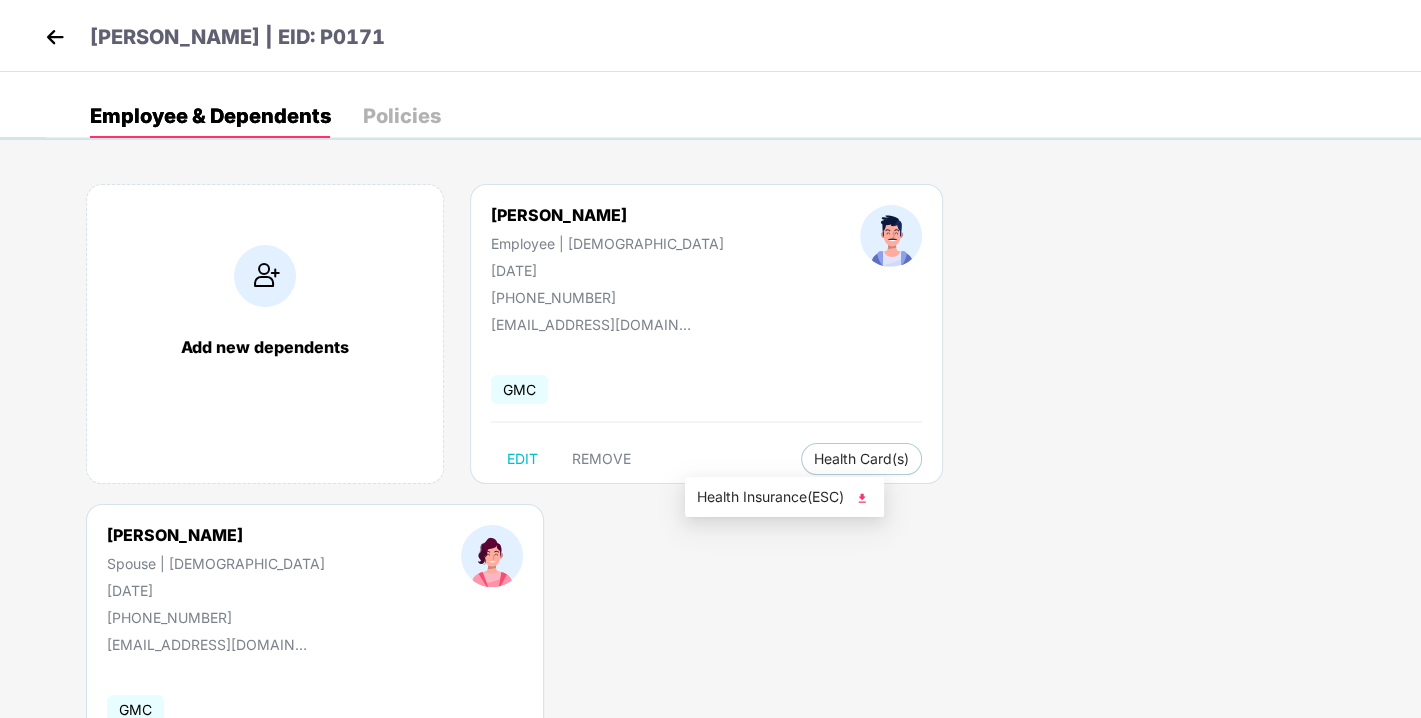 click at bounding box center (862, 498) 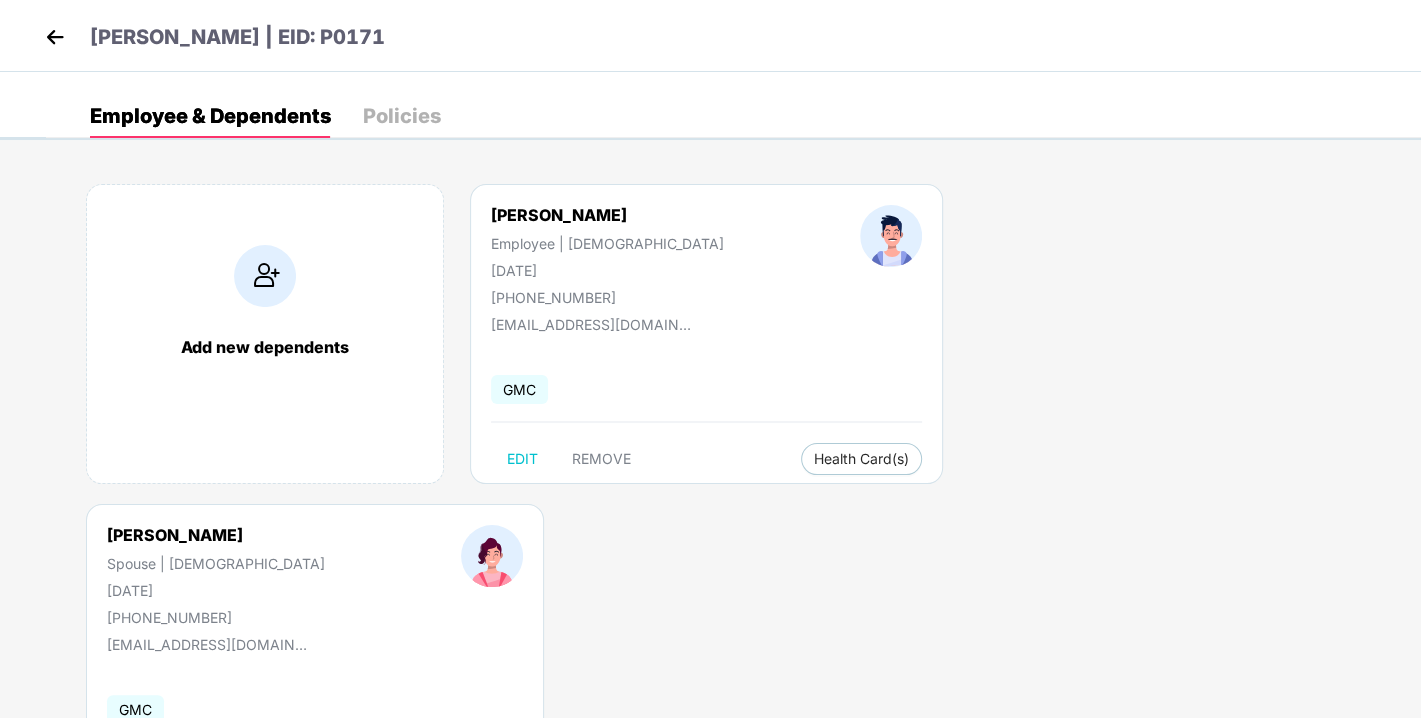 click at bounding box center (55, 37) 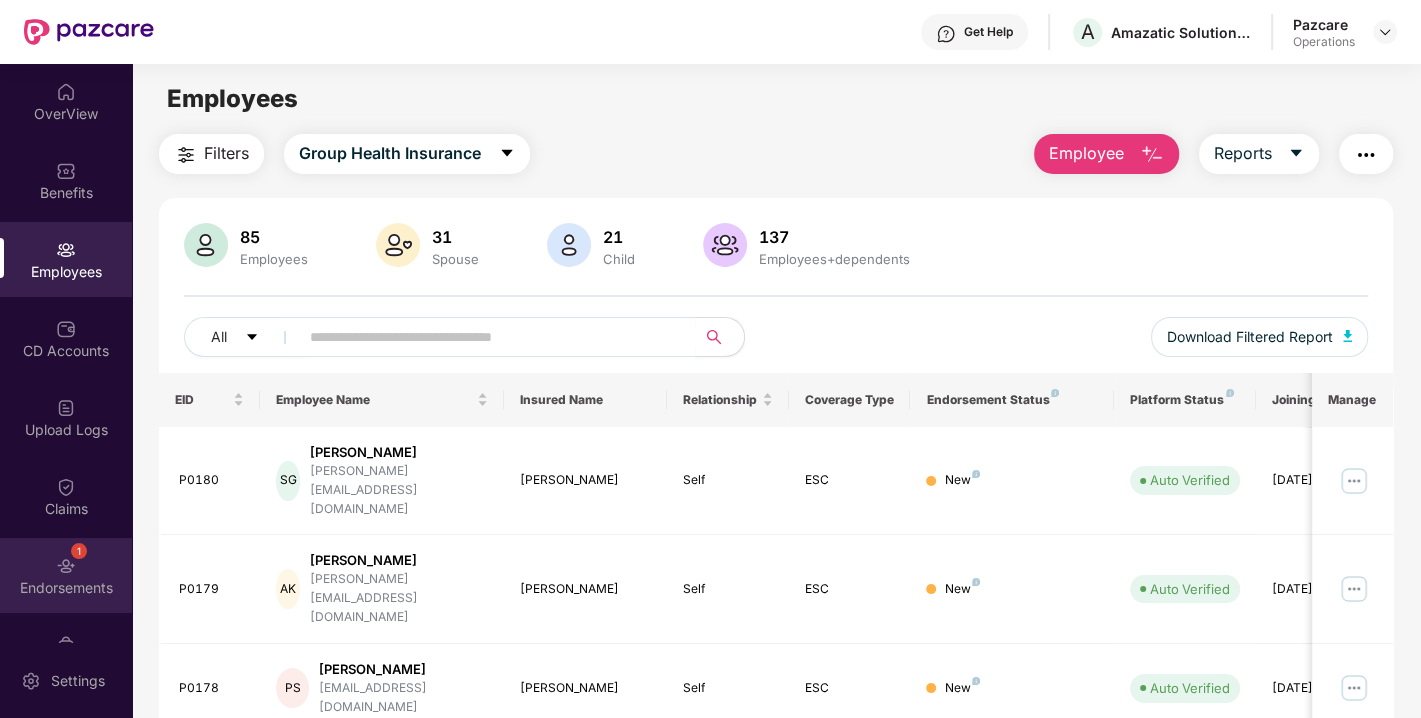 click on "Endorsements" at bounding box center (66, 588) 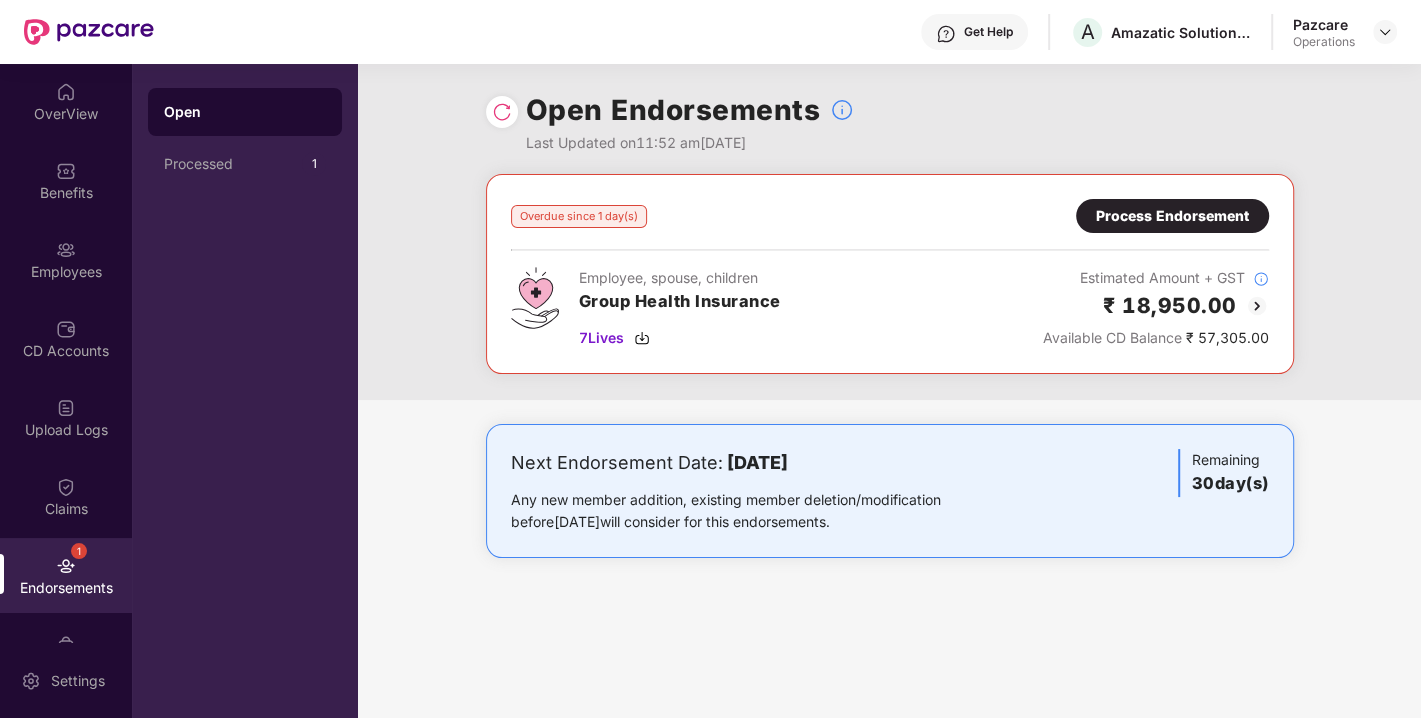 click on "Process Endorsement" at bounding box center (1172, 216) 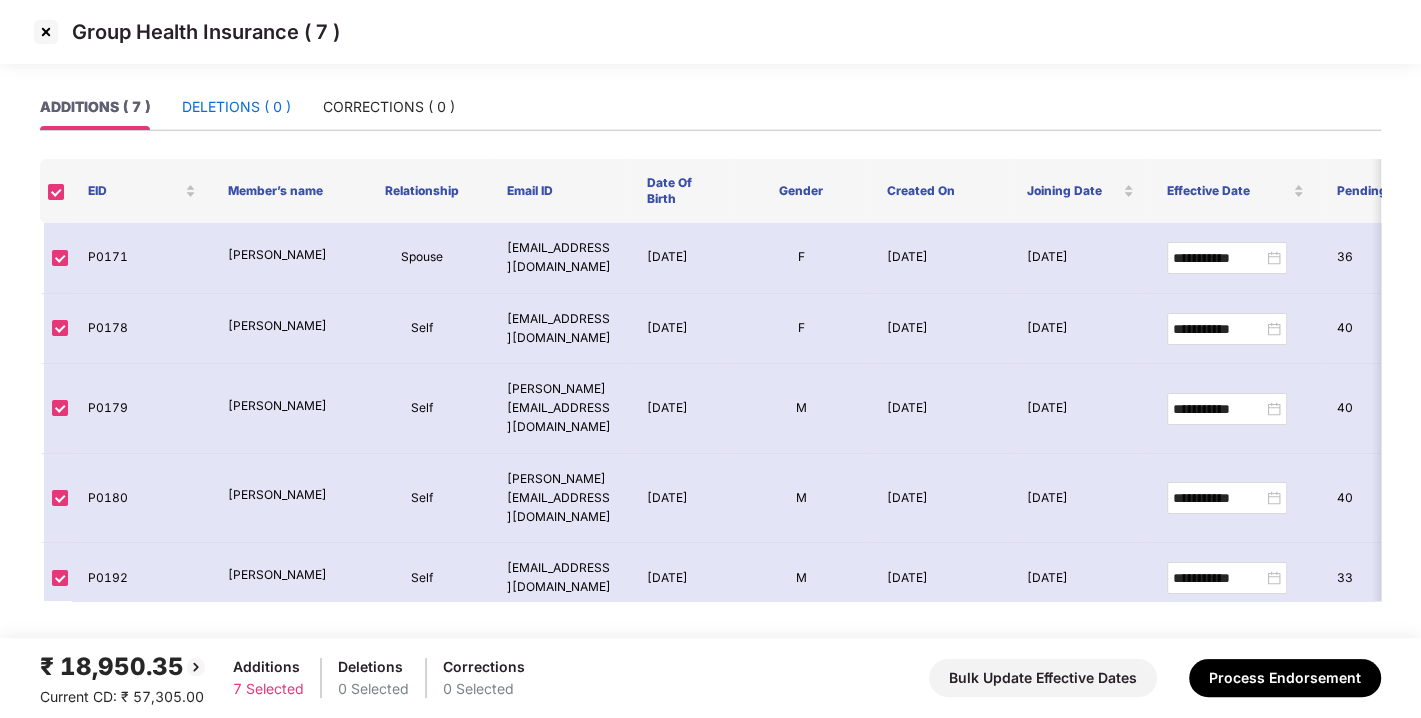 click on "DELETIONS ( 0 )" at bounding box center (236, 107) 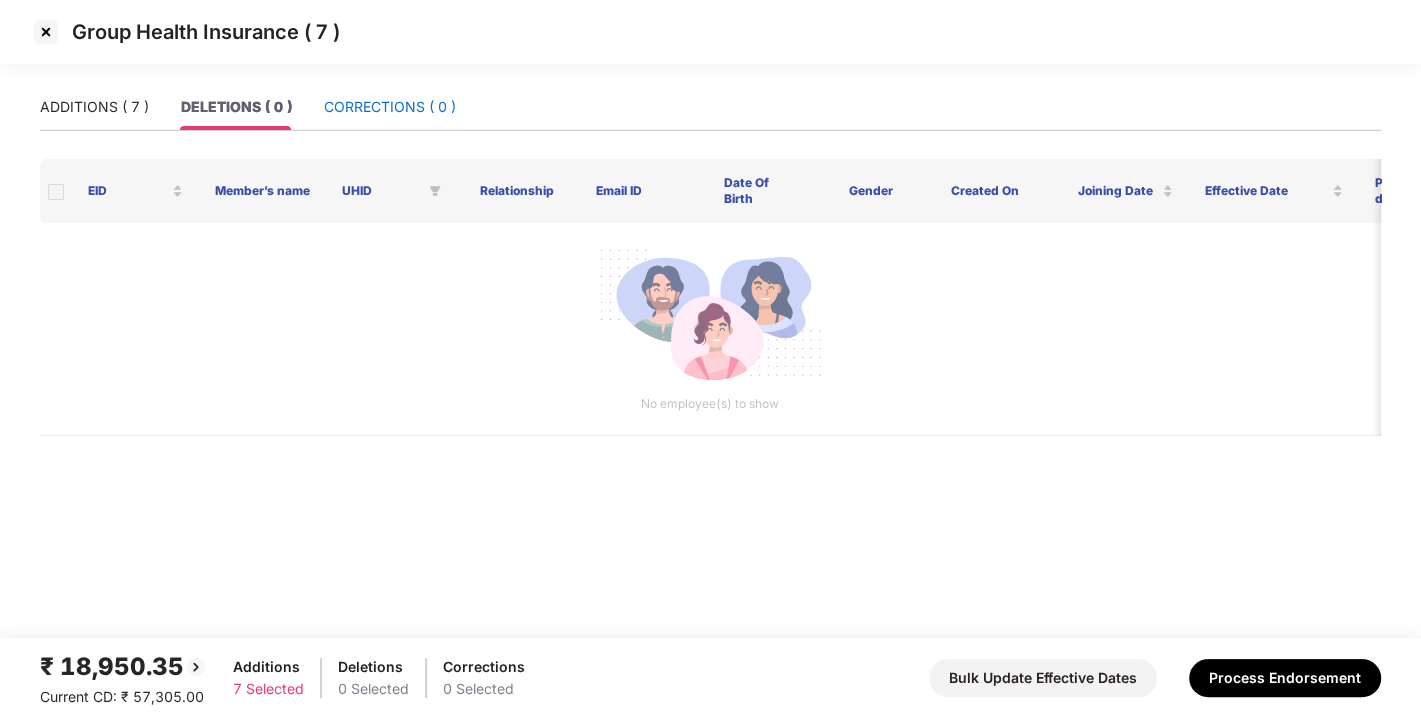 click on "CORRECTIONS ( 0 )" at bounding box center (390, 107) 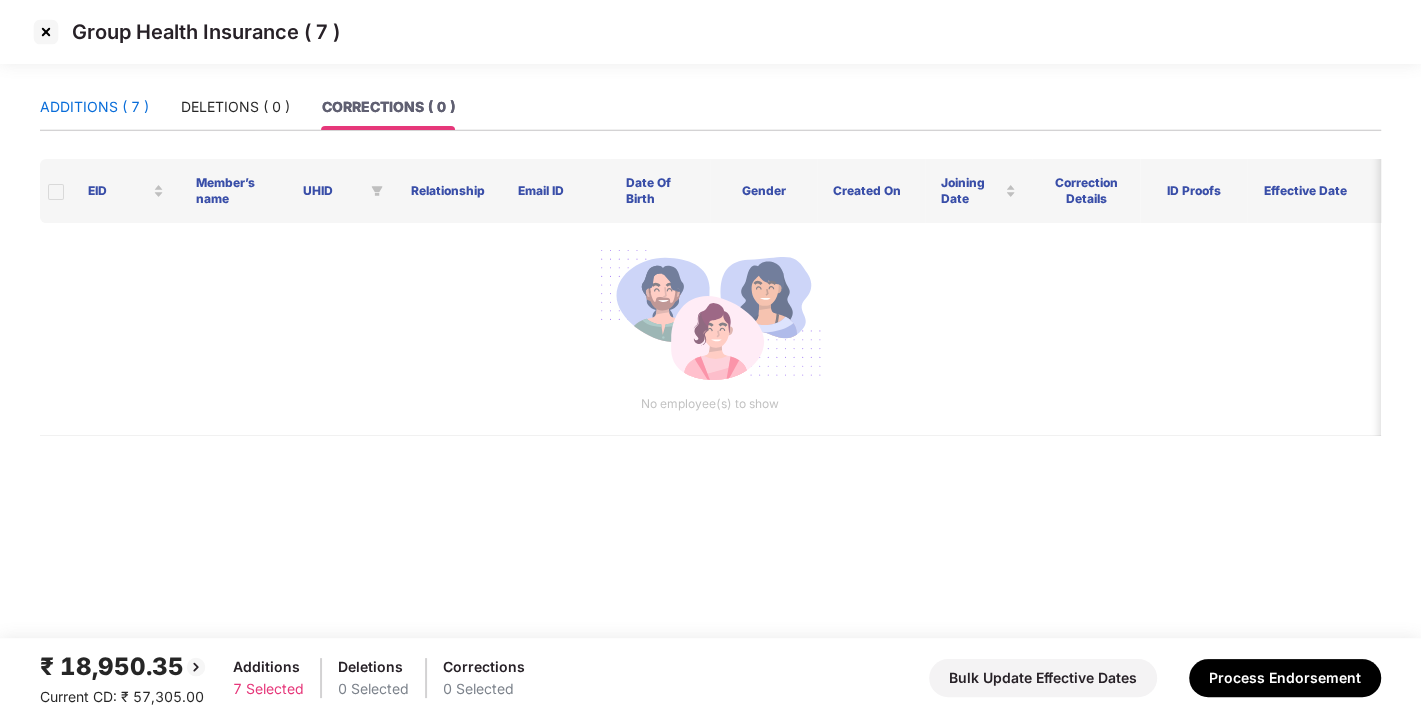 click on "ADDITIONS ( 7 )" at bounding box center (94, 107) 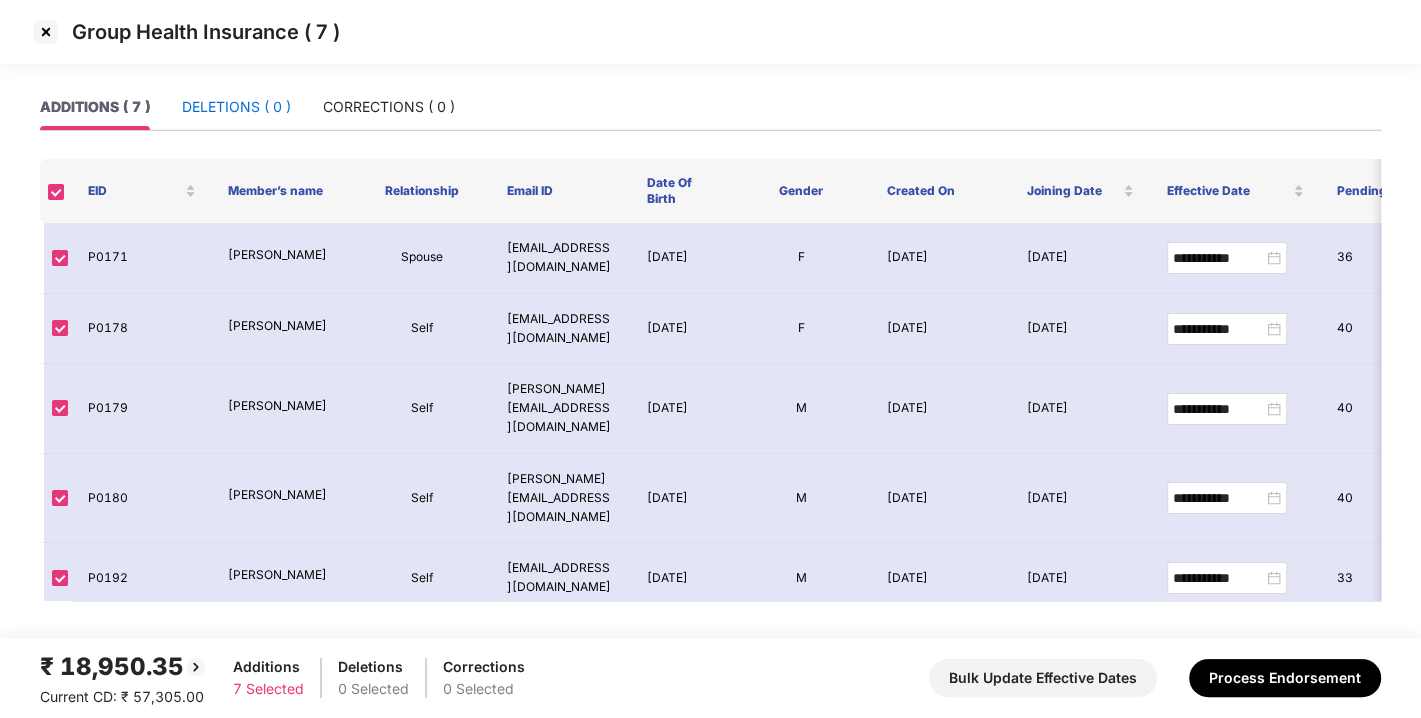 click on "DELETIONS ( 0 )" at bounding box center [236, 107] 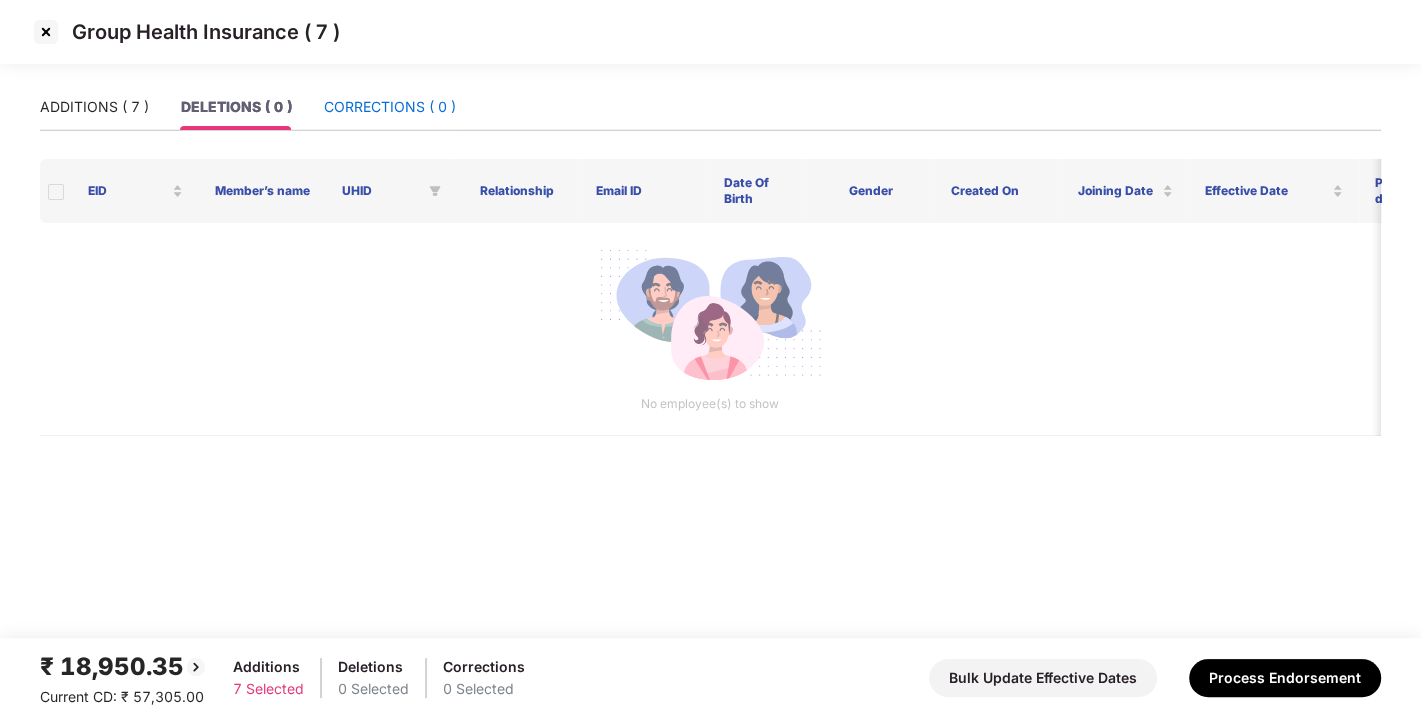 click on "CORRECTIONS ( 0 )" at bounding box center [390, 107] 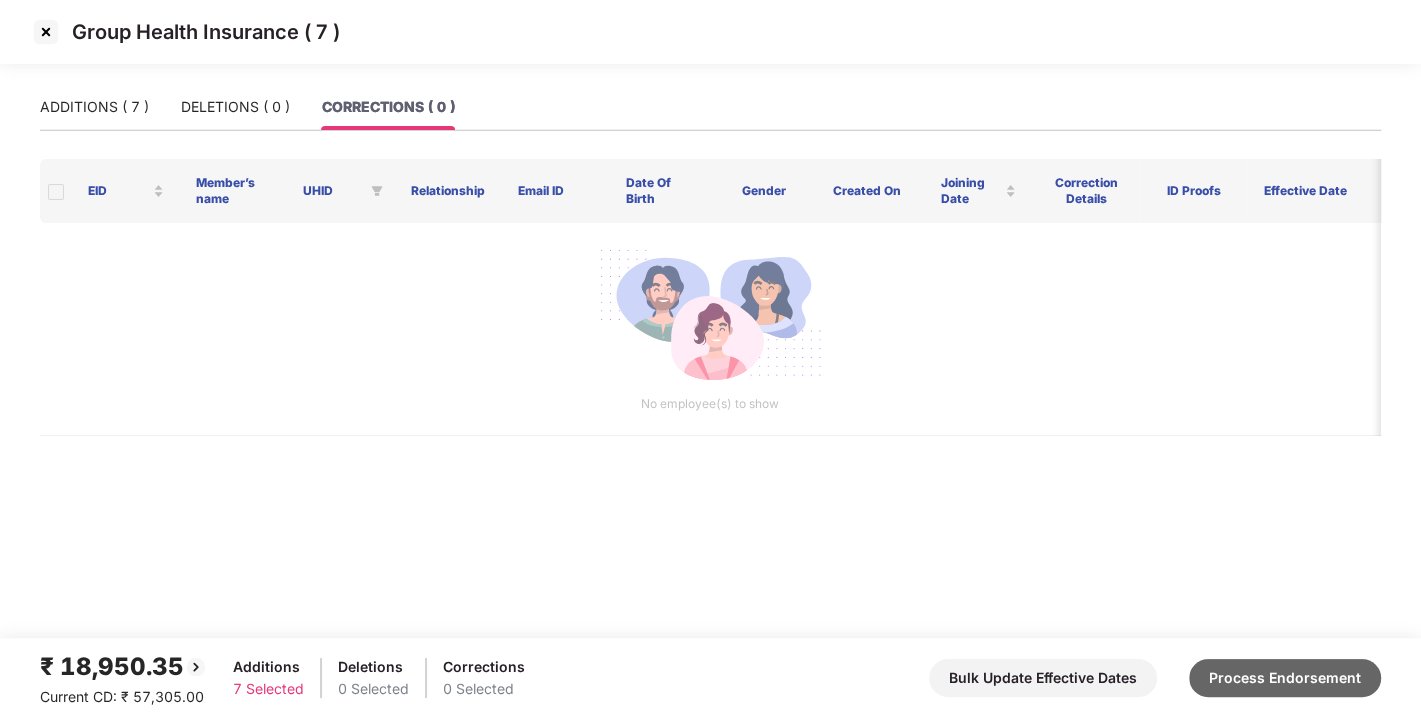 click on "Process Endorsement" at bounding box center (1285, 678) 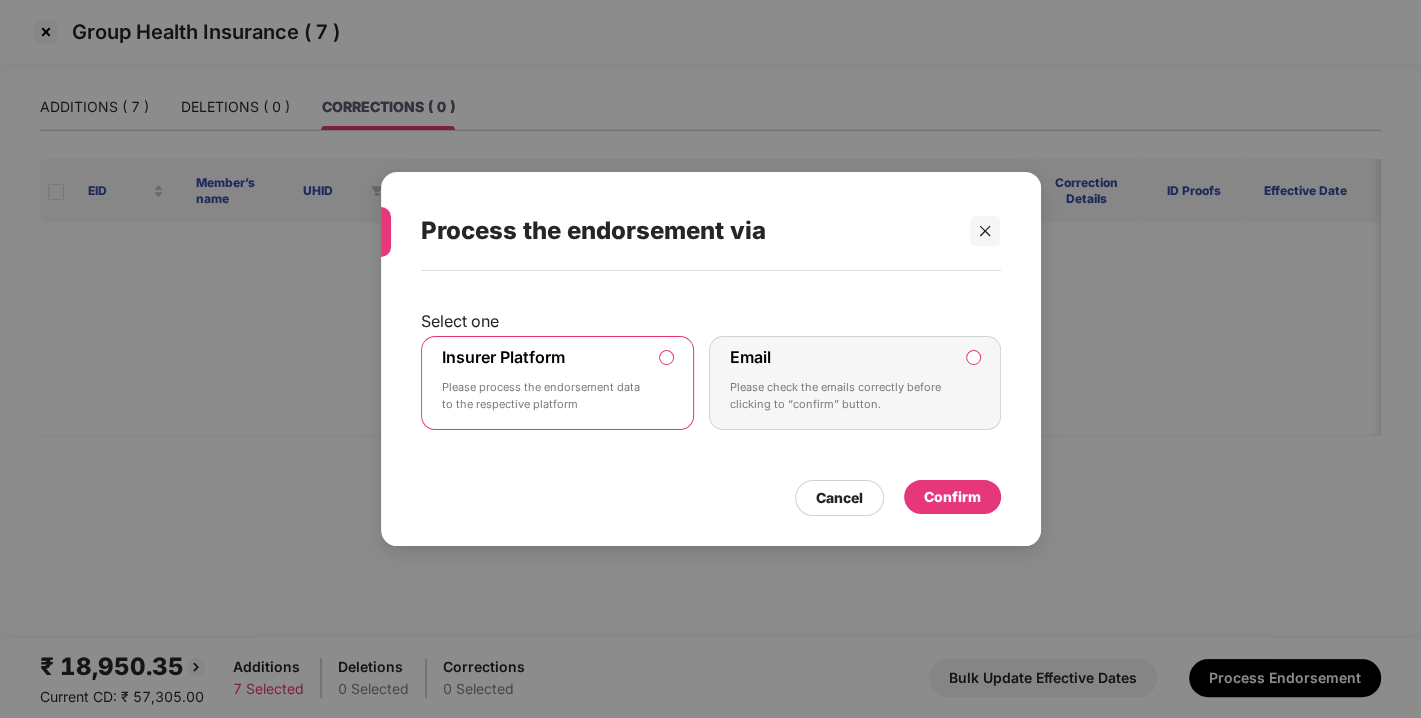 click on "Confirm" at bounding box center [952, 497] 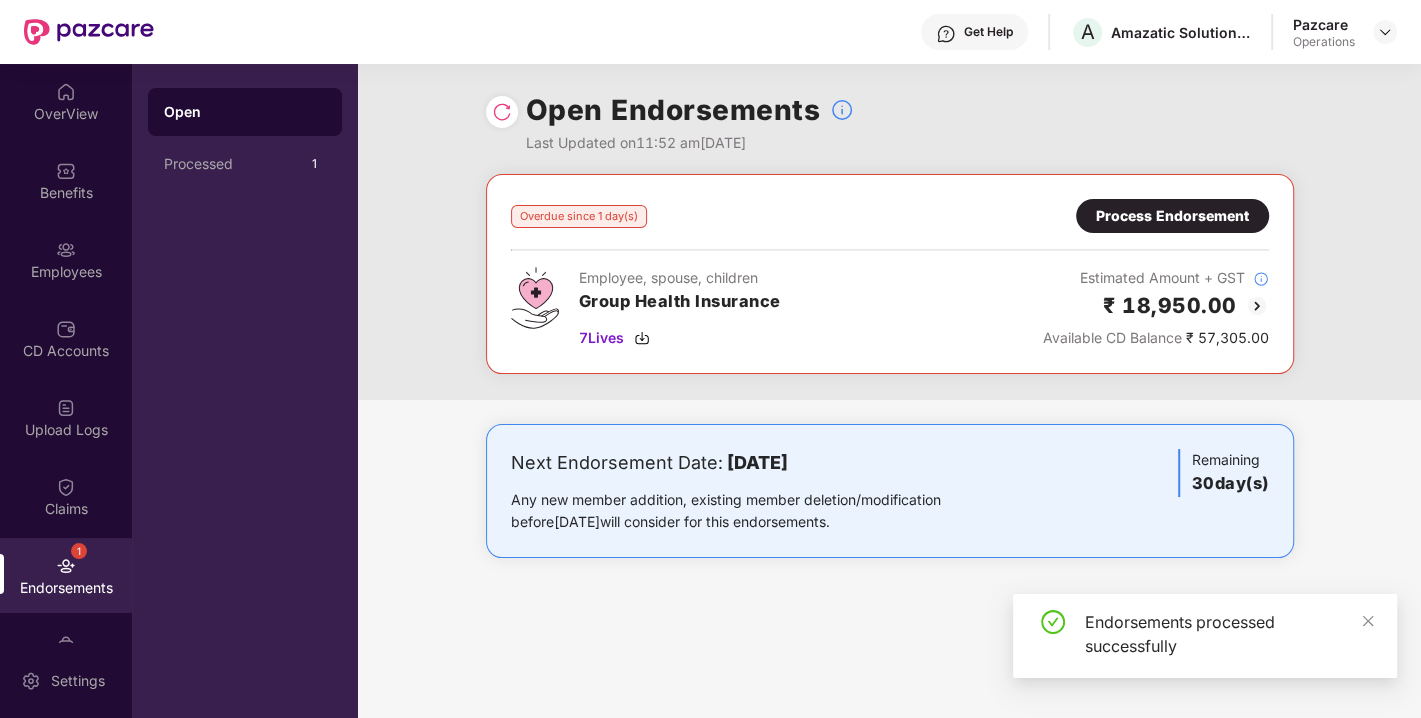 click at bounding box center [502, 112] 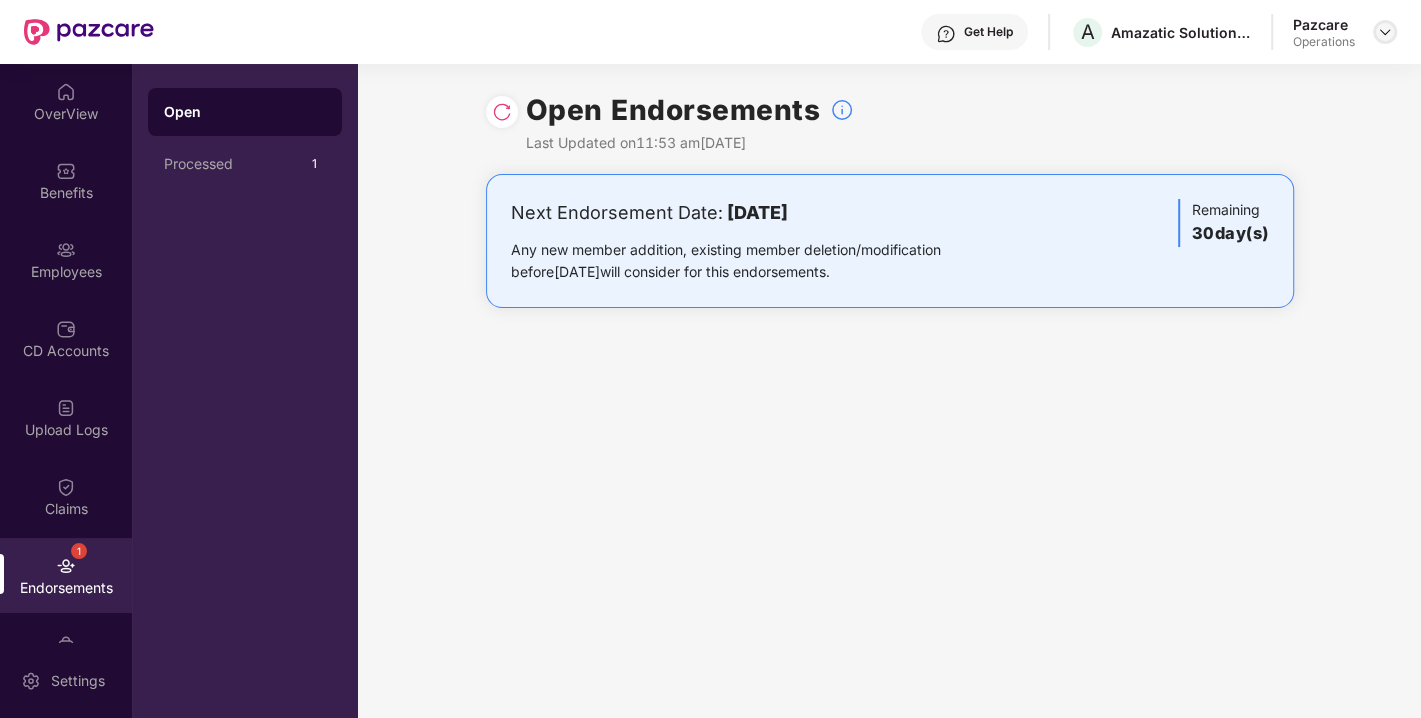 click at bounding box center [1385, 32] 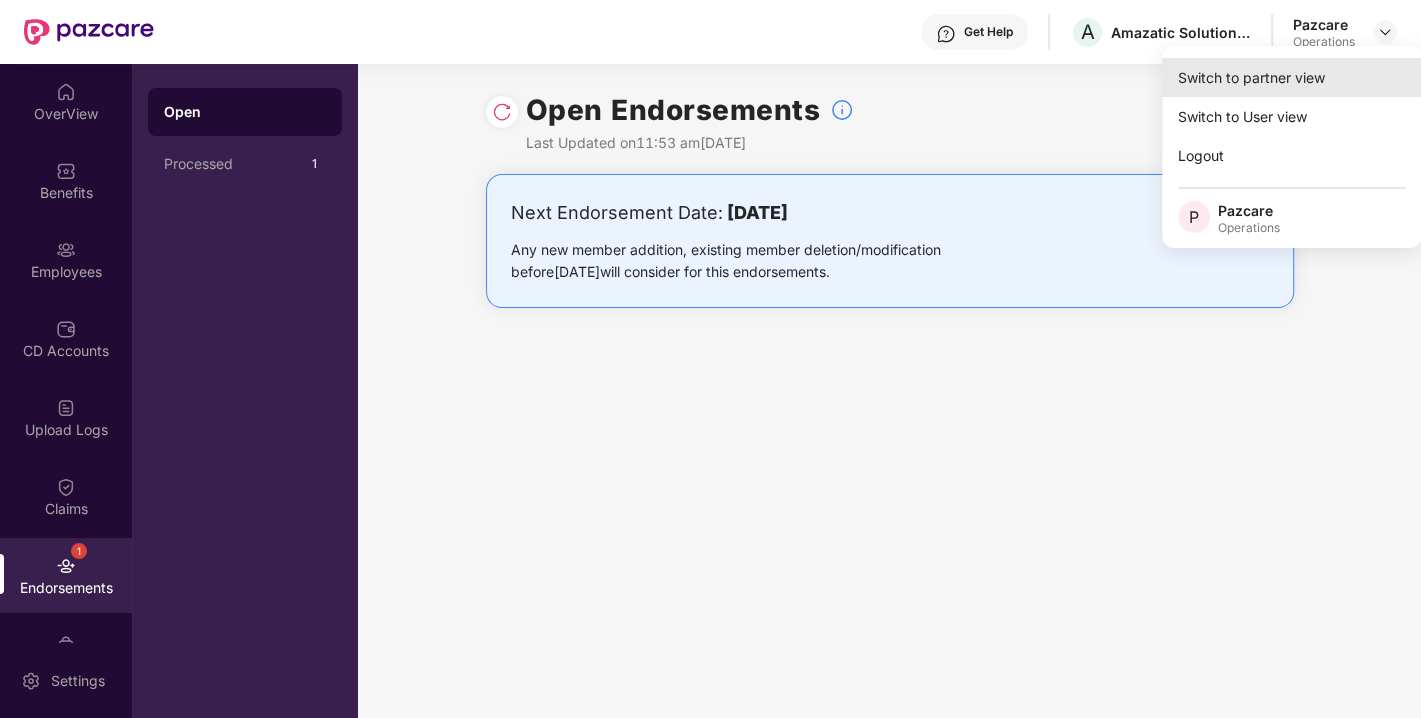 click on "Switch to partner view" at bounding box center (1292, 77) 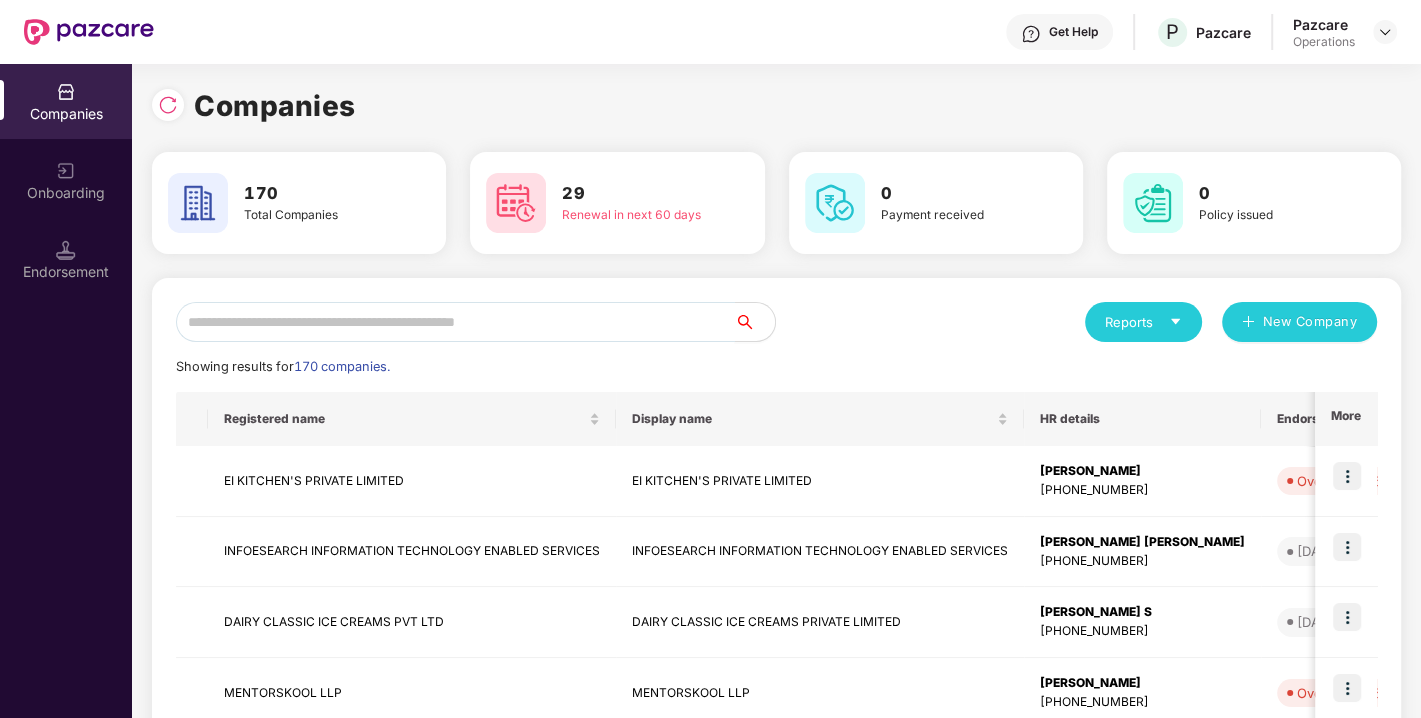 click at bounding box center [455, 322] 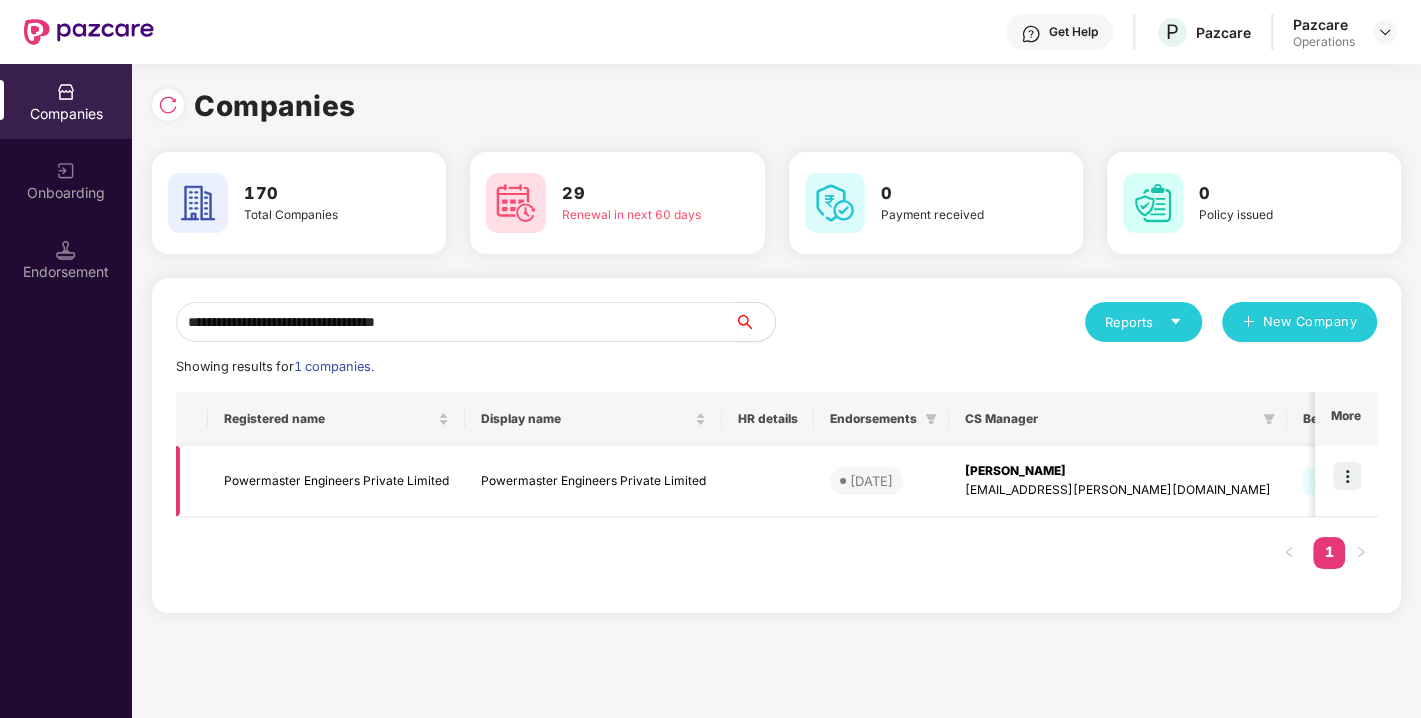 type on "**********" 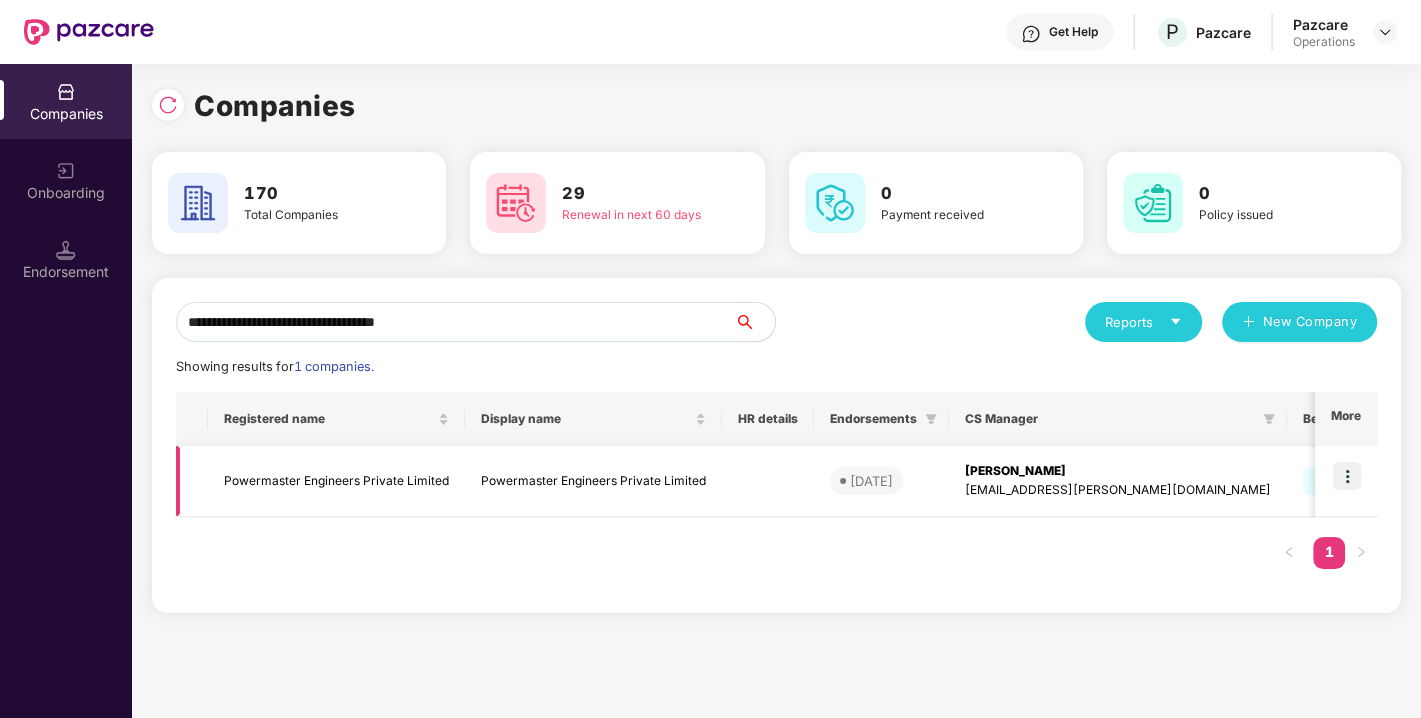 click at bounding box center [1347, 476] 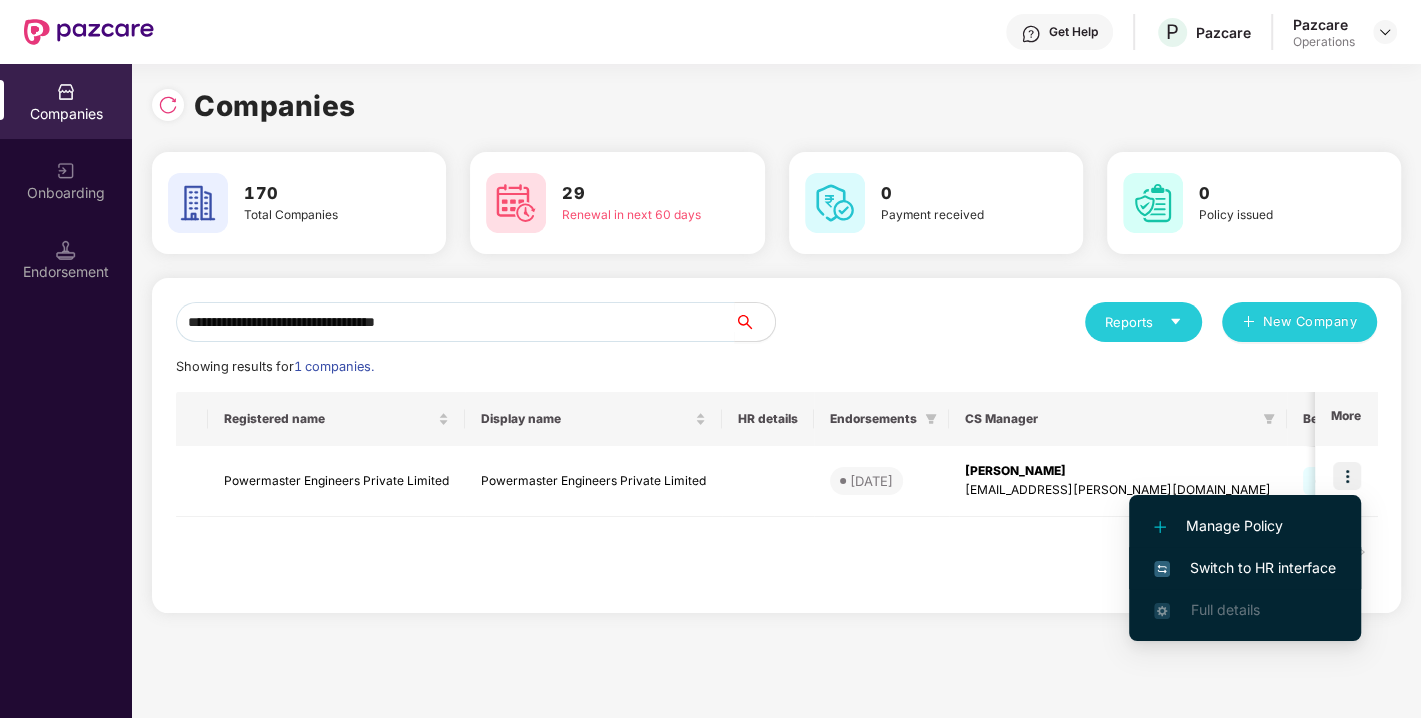 click on "Switch to HR interface" at bounding box center (1245, 568) 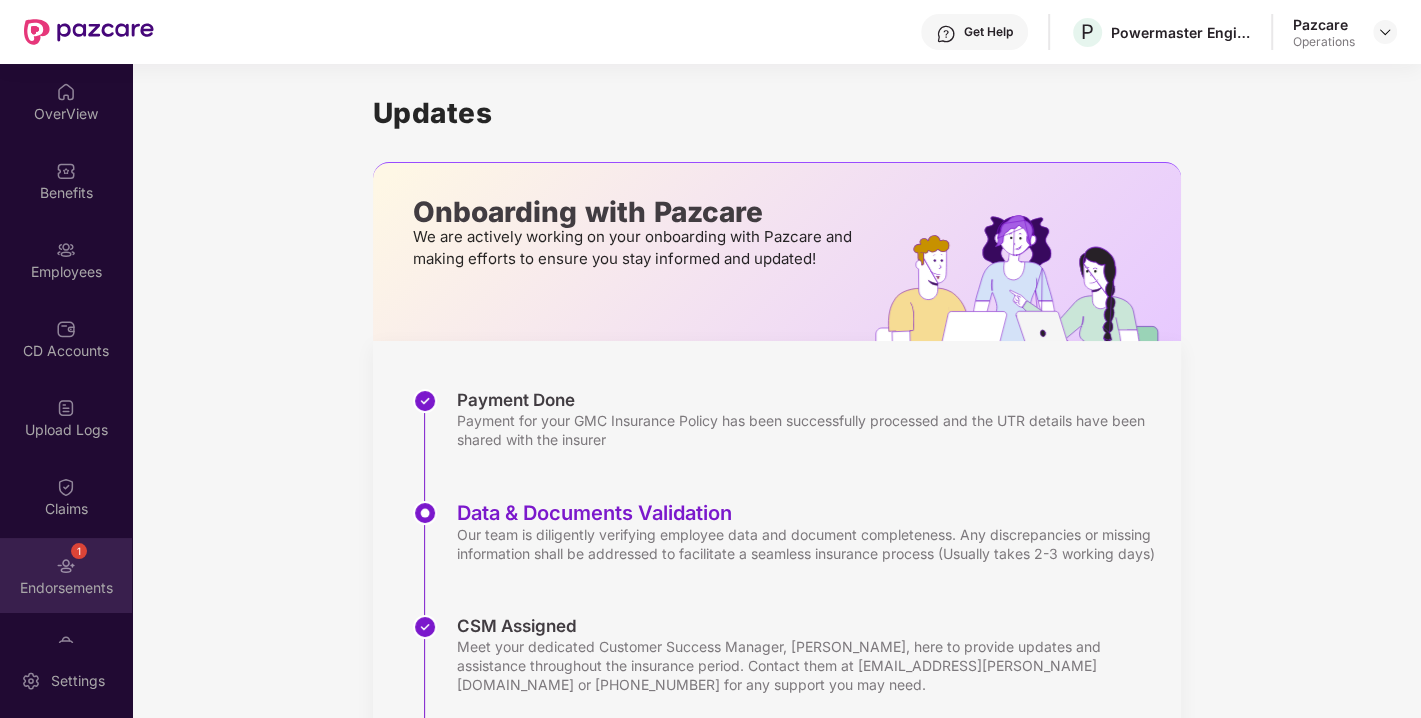 click on "1 Endorsements" at bounding box center (66, 575) 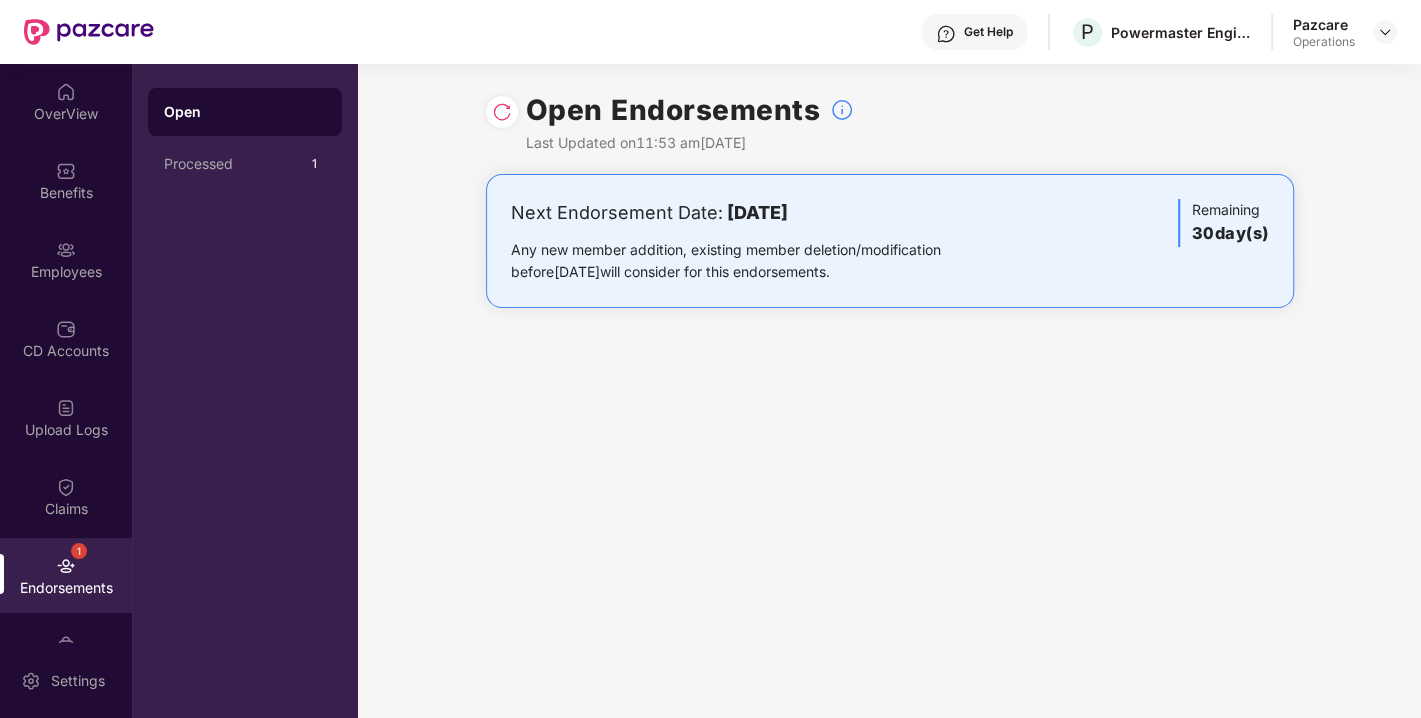 click at bounding box center [502, 112] 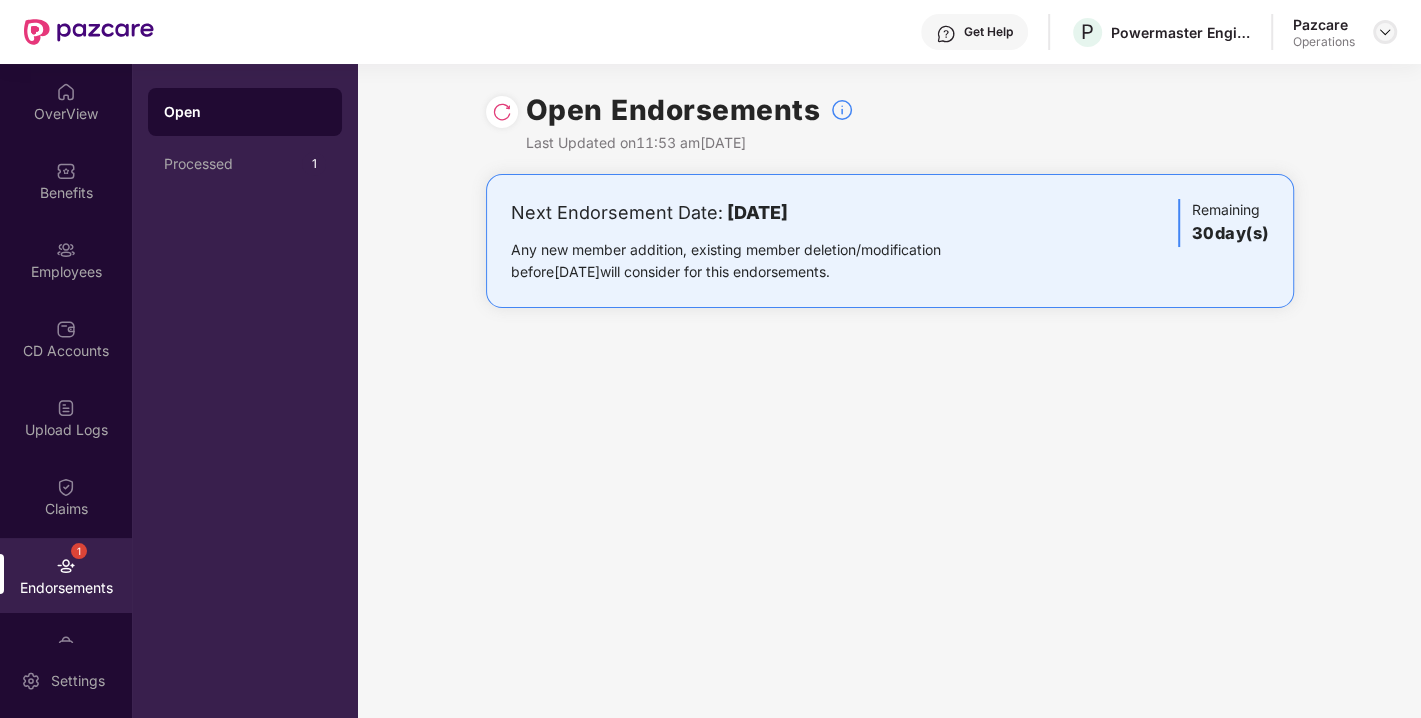 click at bounding box center [1385, 32] 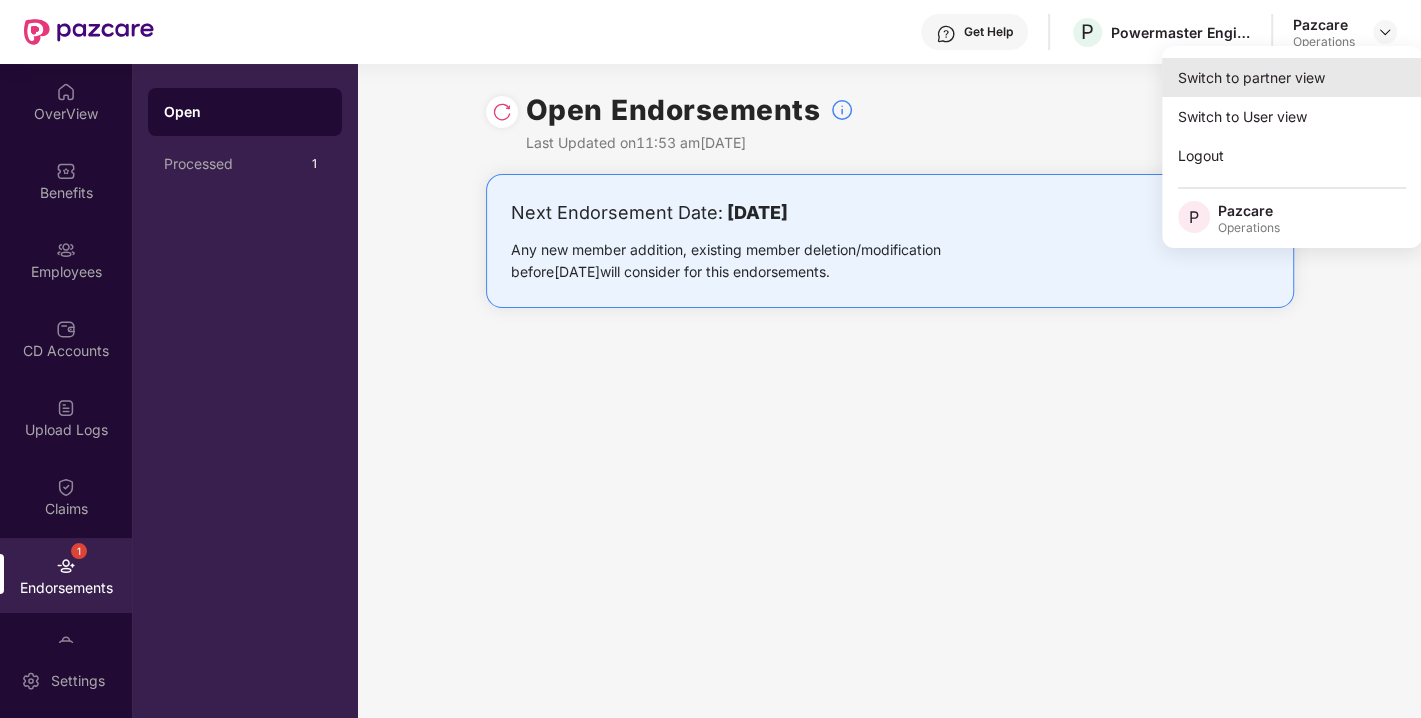 click on "Switch to partner view" at bounding box center (1292, 77) 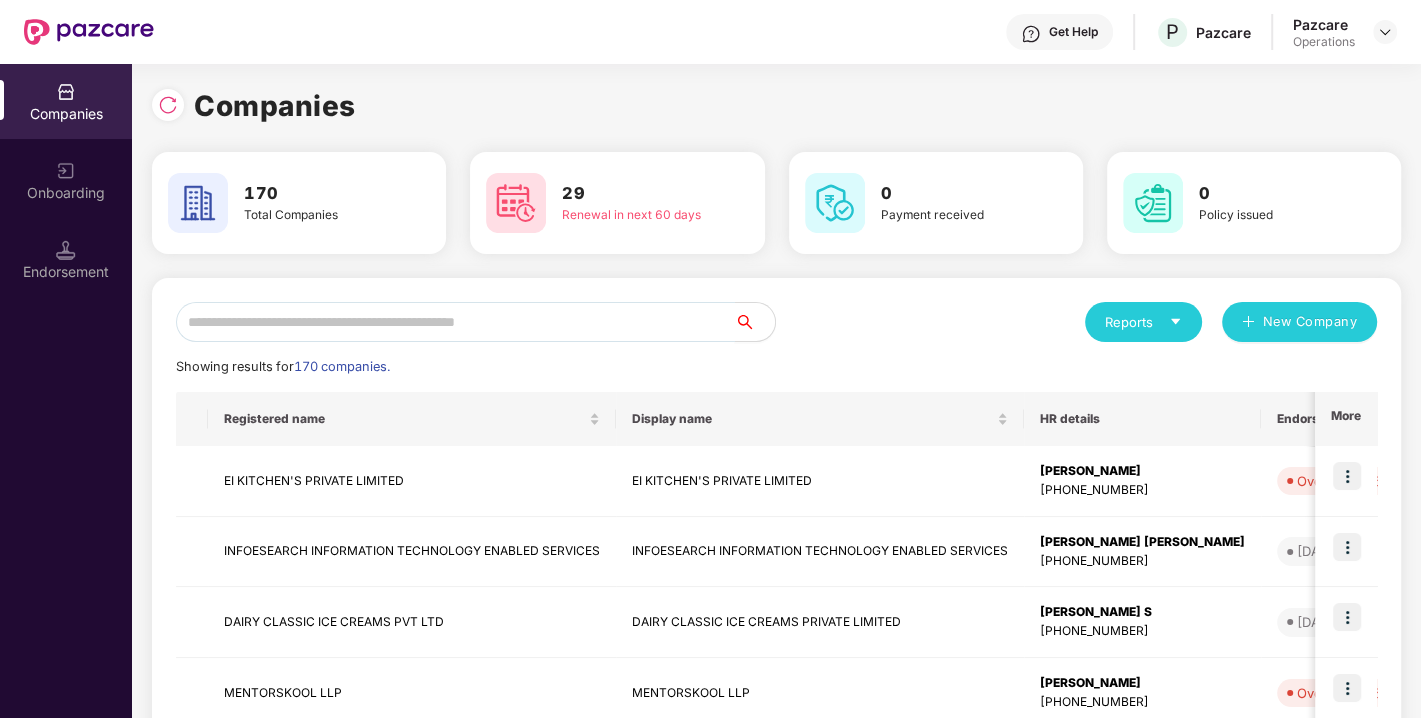 paste on "**********" 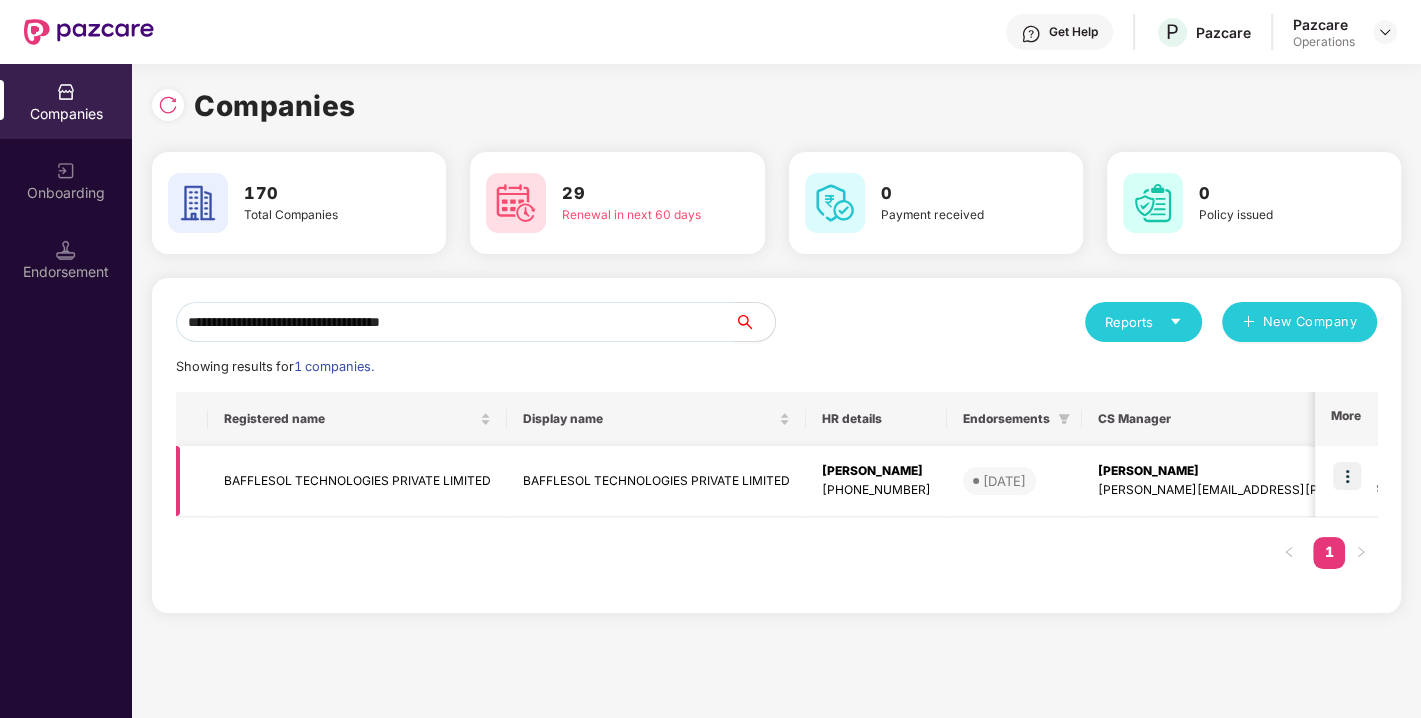 type on "**********" 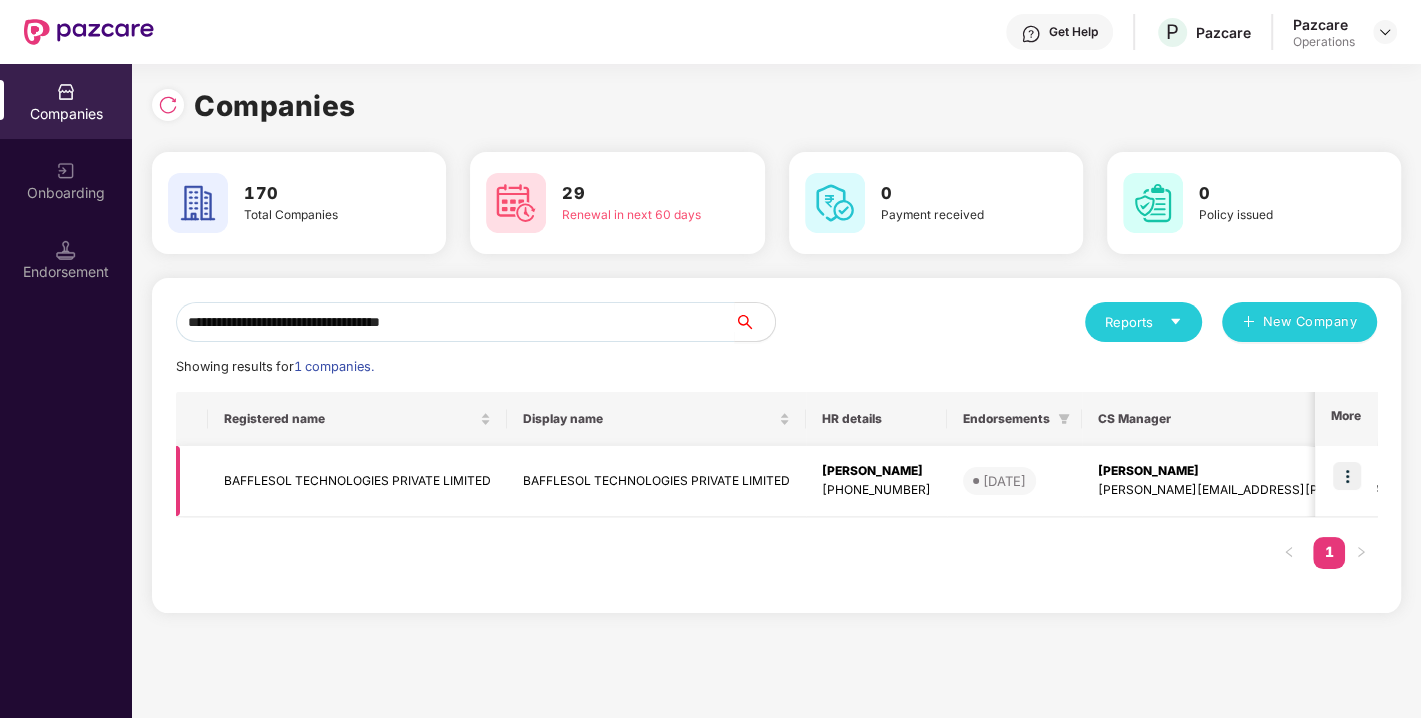 click at bounding box center [1347, 476] 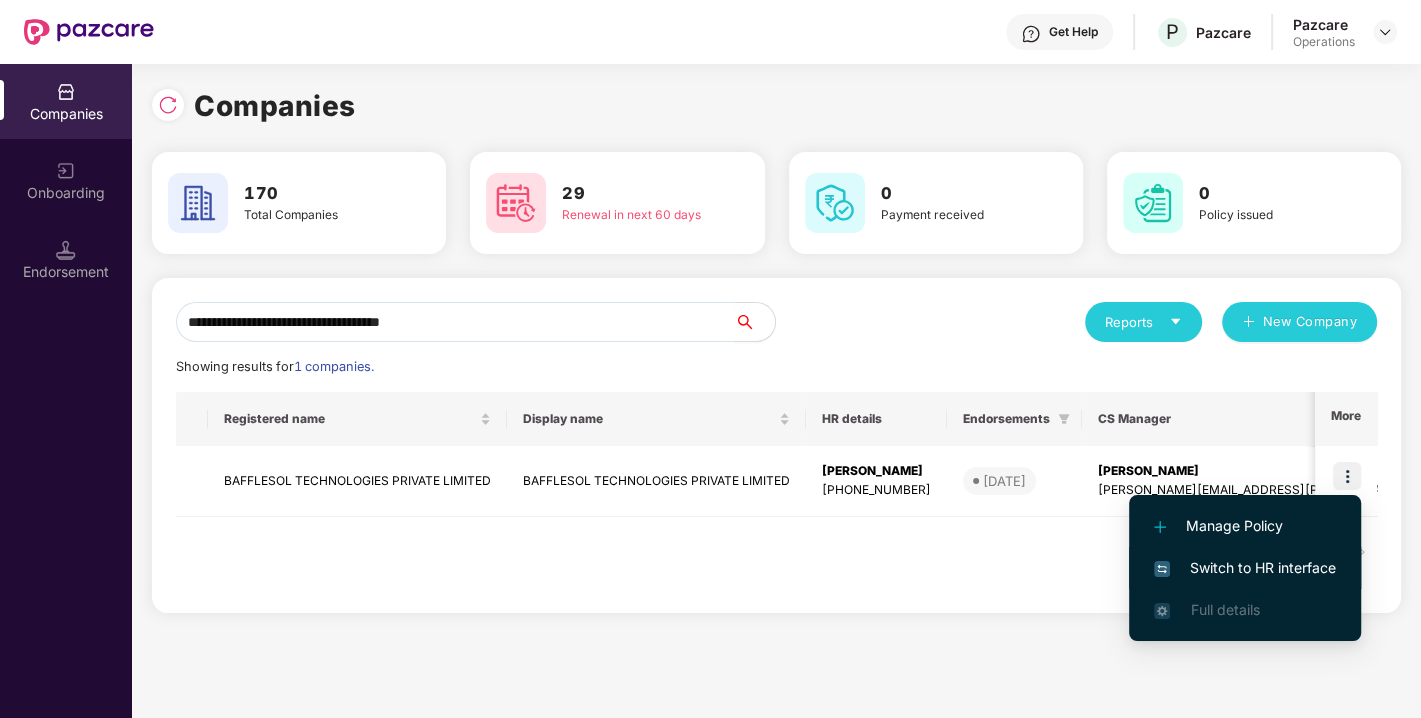 click on "Switch to HR interface" at bounding box center (1245, 568) 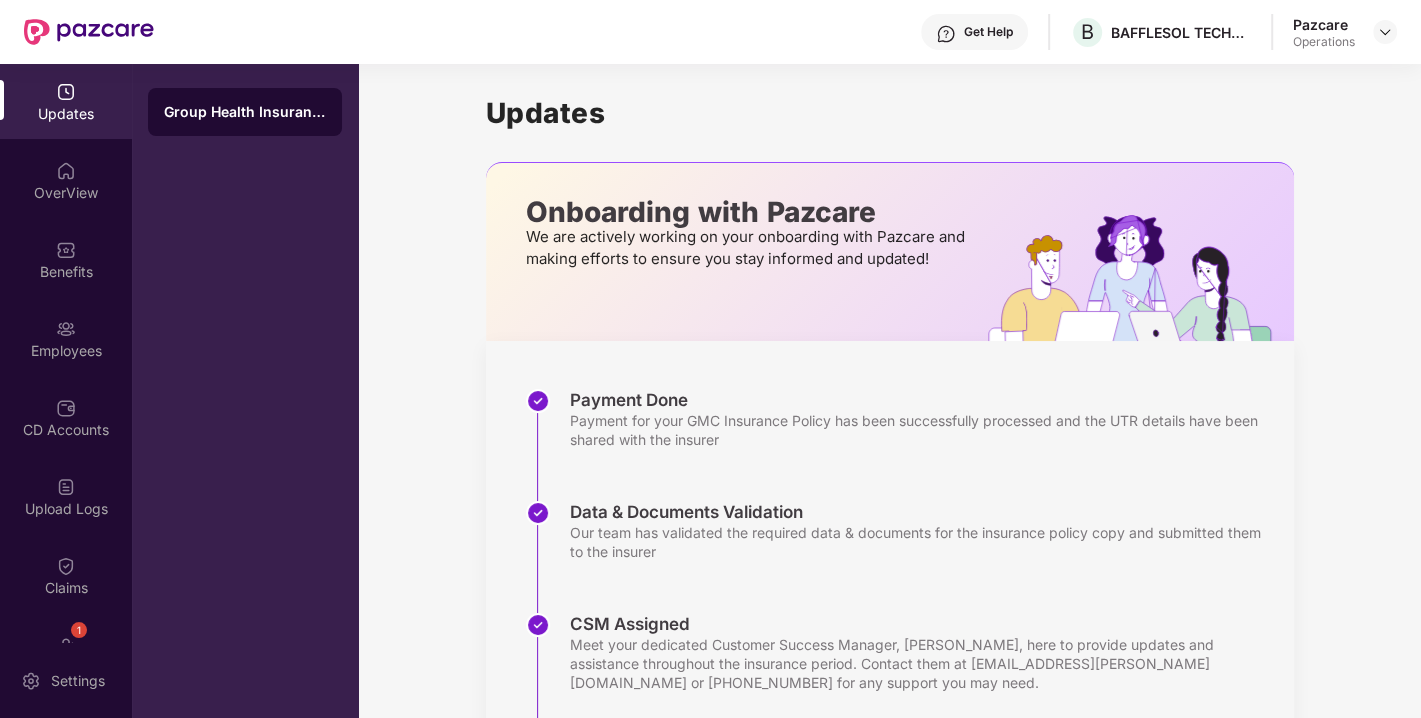 scroll, scrollTop: 6, scrollLeft: 0, axis: vertical 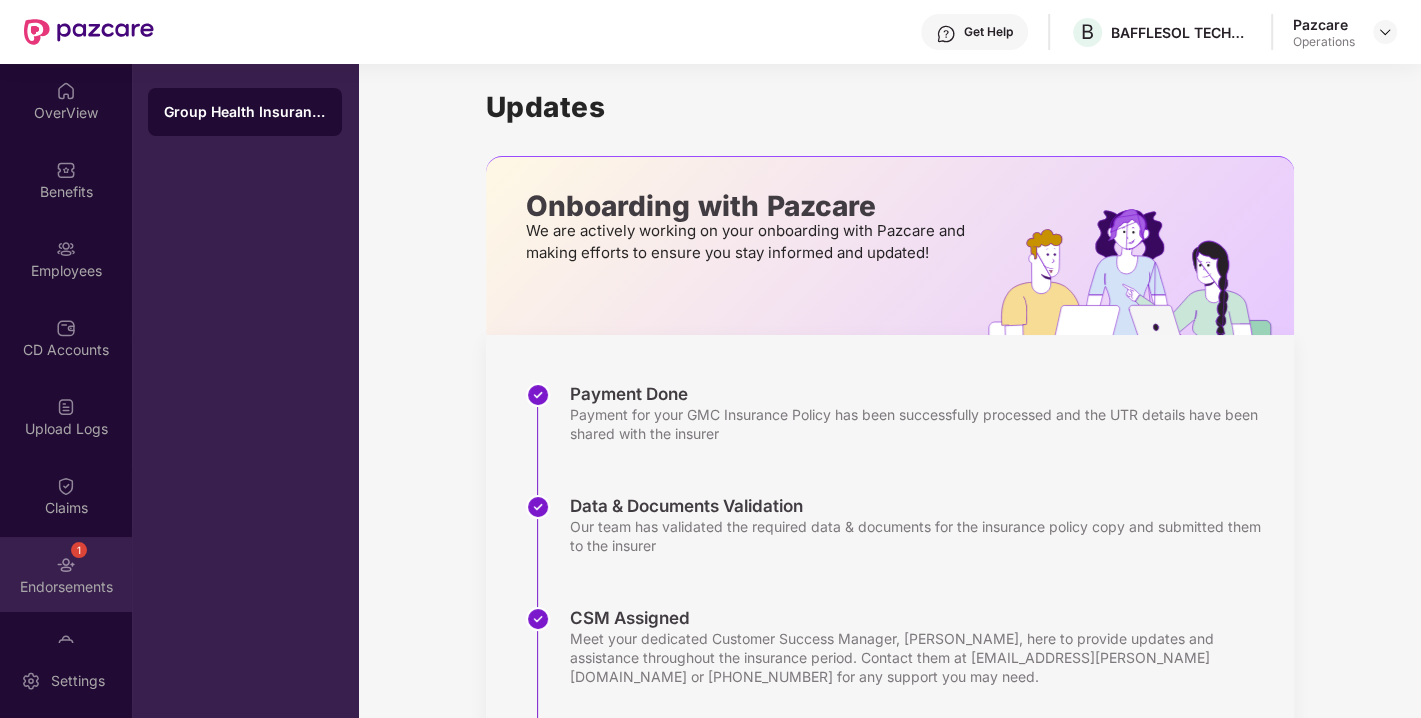 click at bounding box center [66, 565] 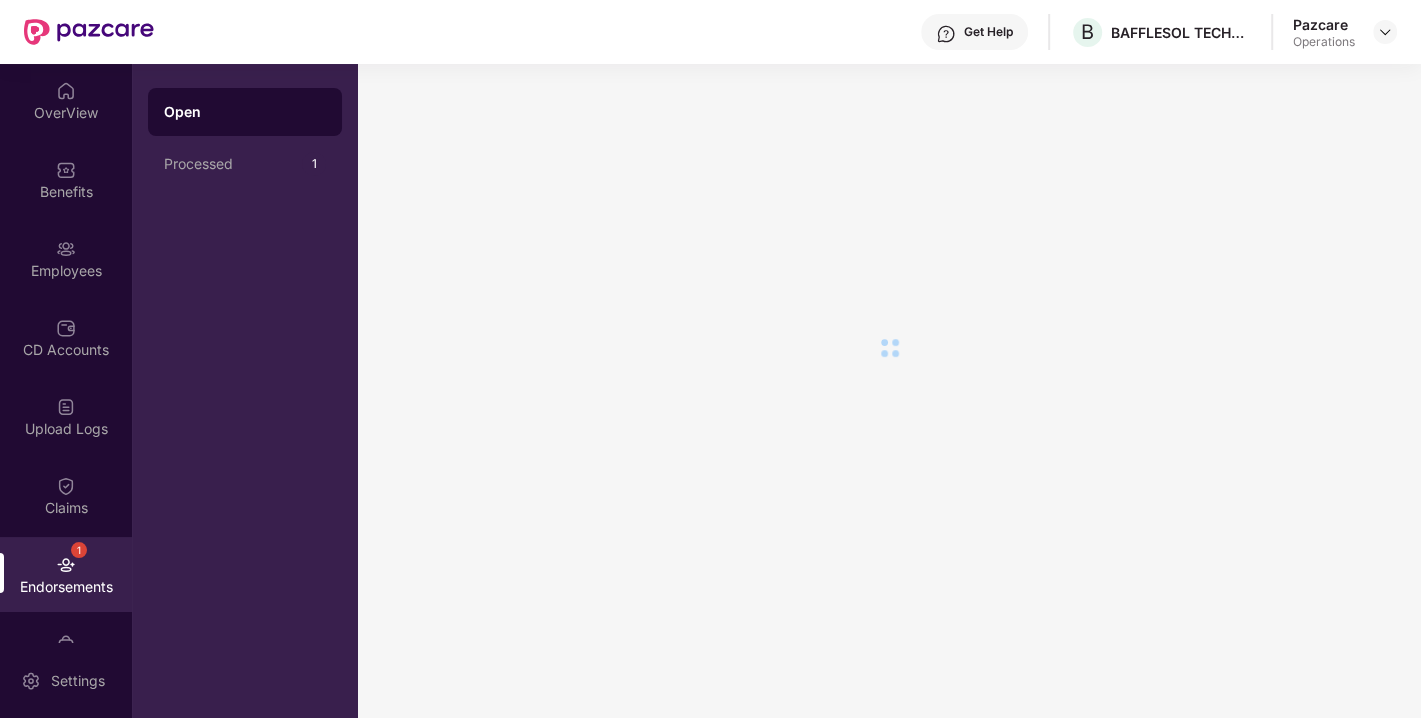 scroll, scrollTop: 0, scrollLeft: 0, axis: both 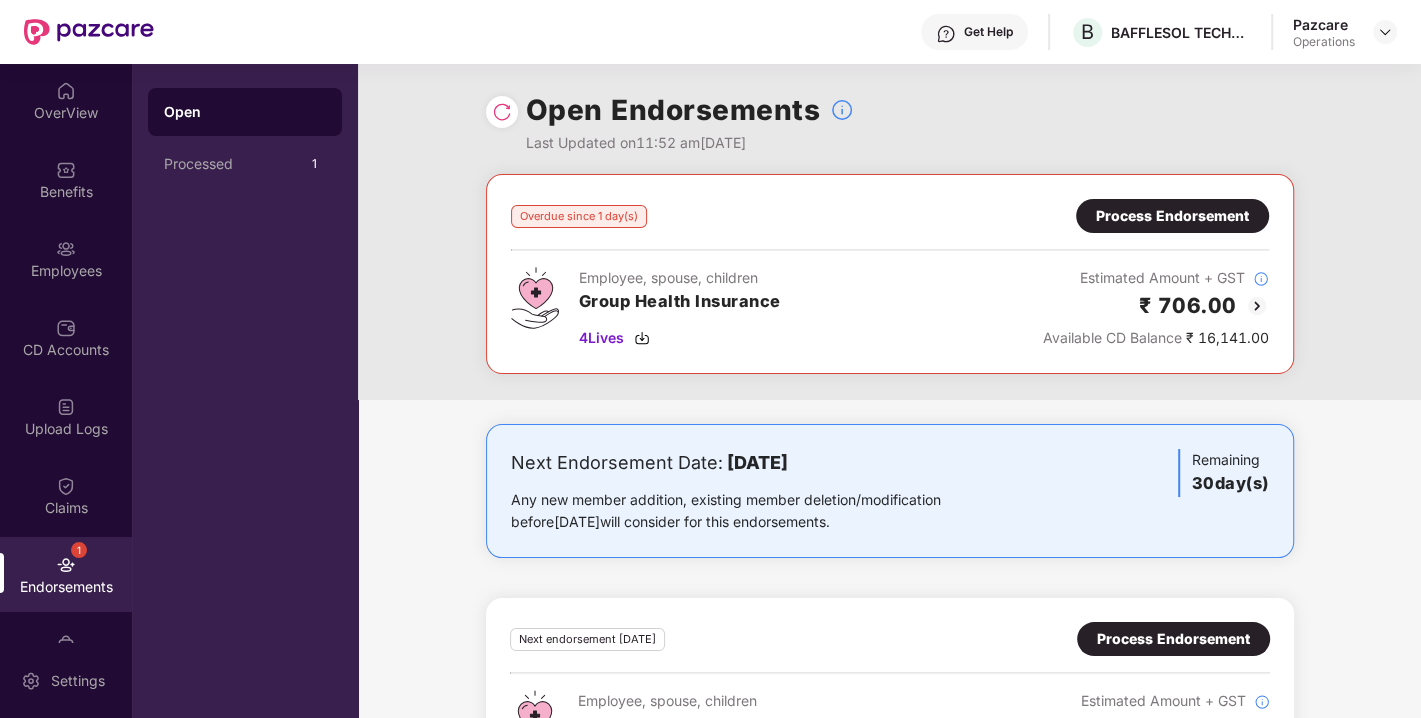 click at bounding box center (502, 112) 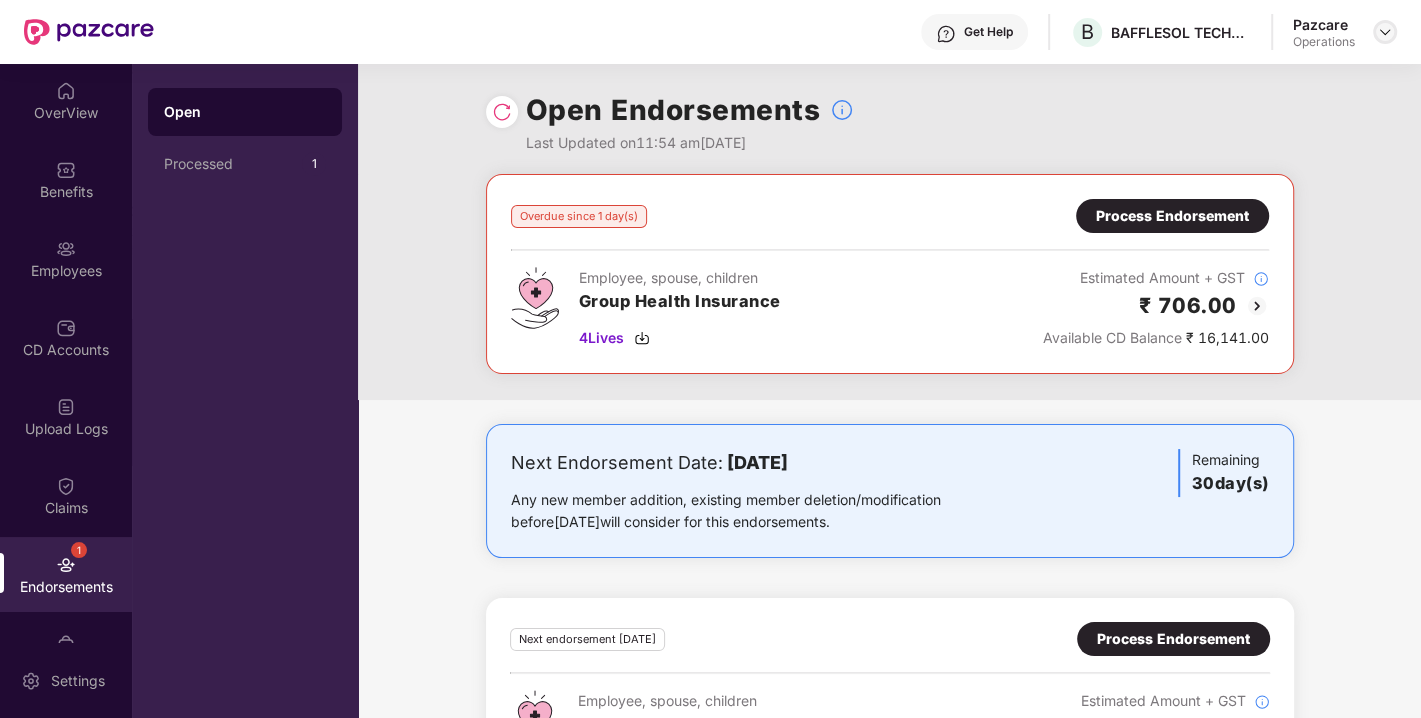 click at bounding box center [1385, 32] 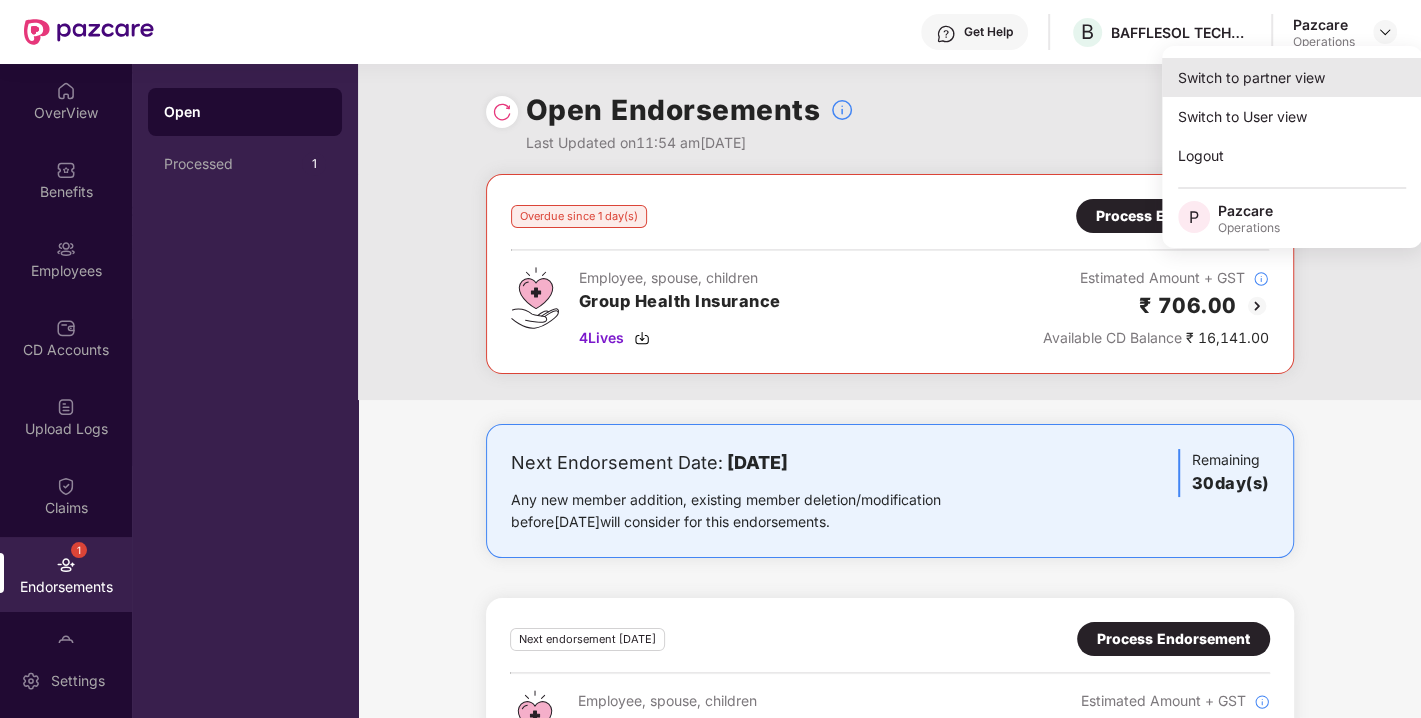 click on "Switch to partner view" at bounding box center [1292, 77] 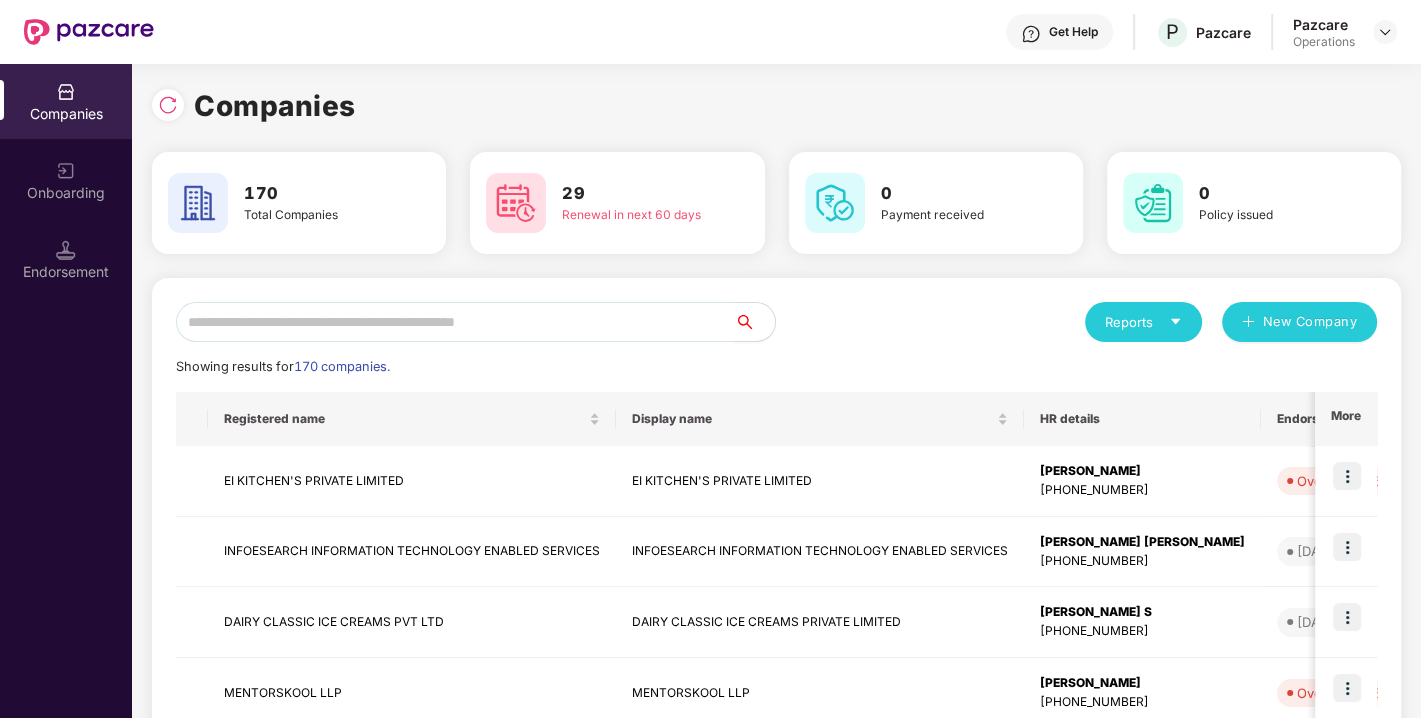 click at bounding box center (455, 322) 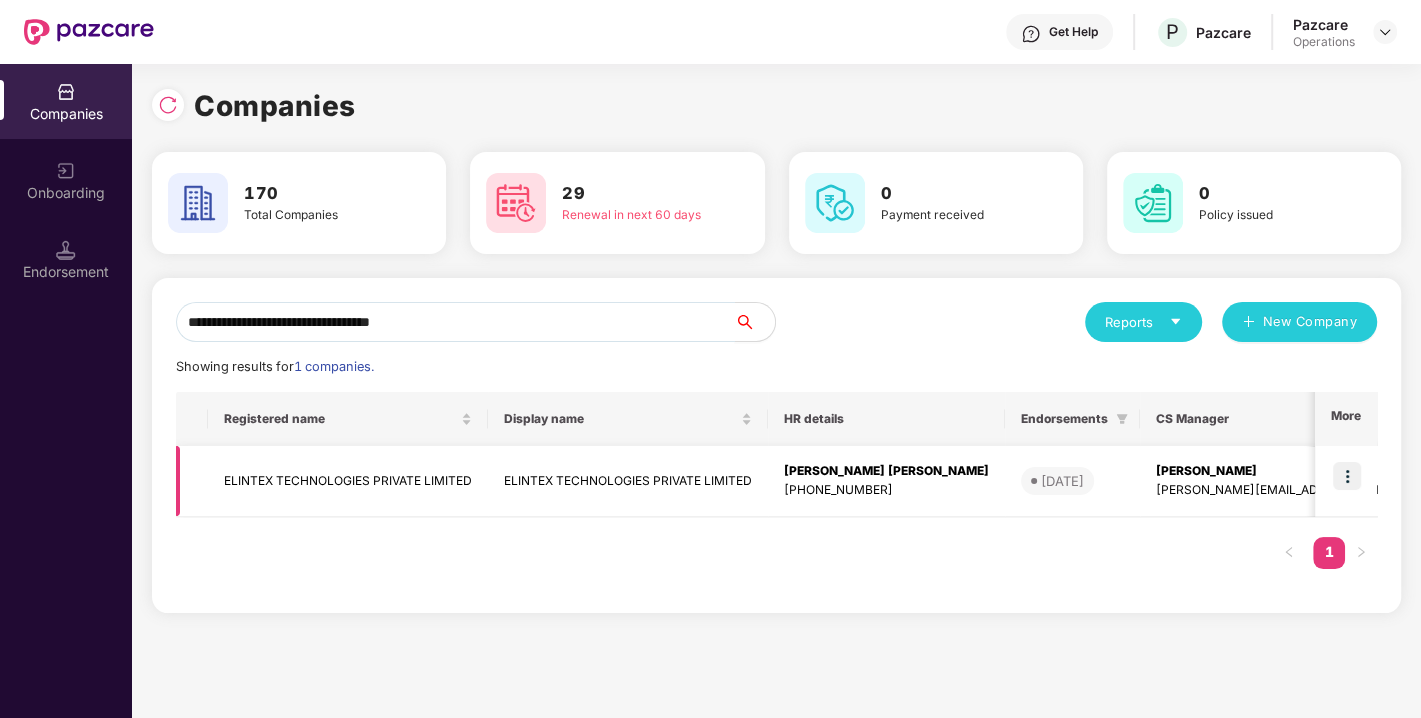 type on "**********" 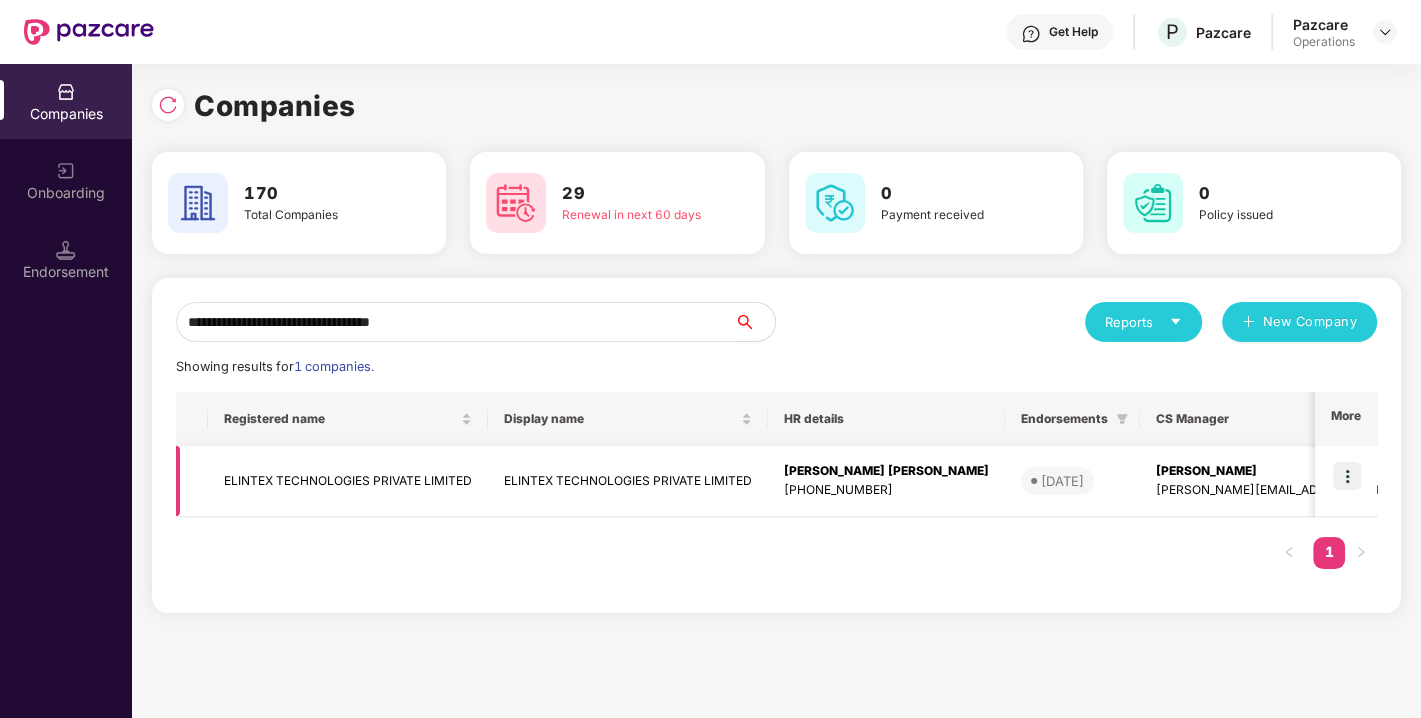 click at bounding box center (1347, 476) 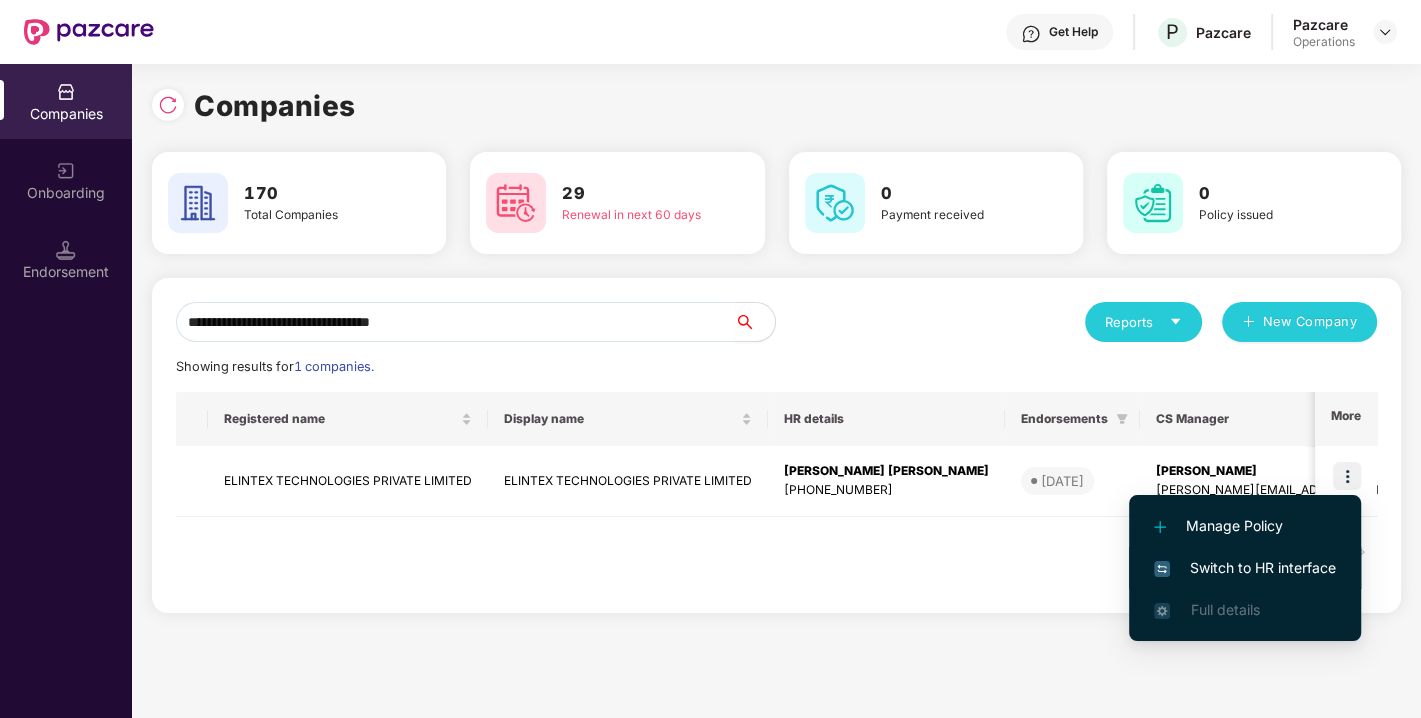 click on "Switch to HR interface" at bounding box center [1245, 568] 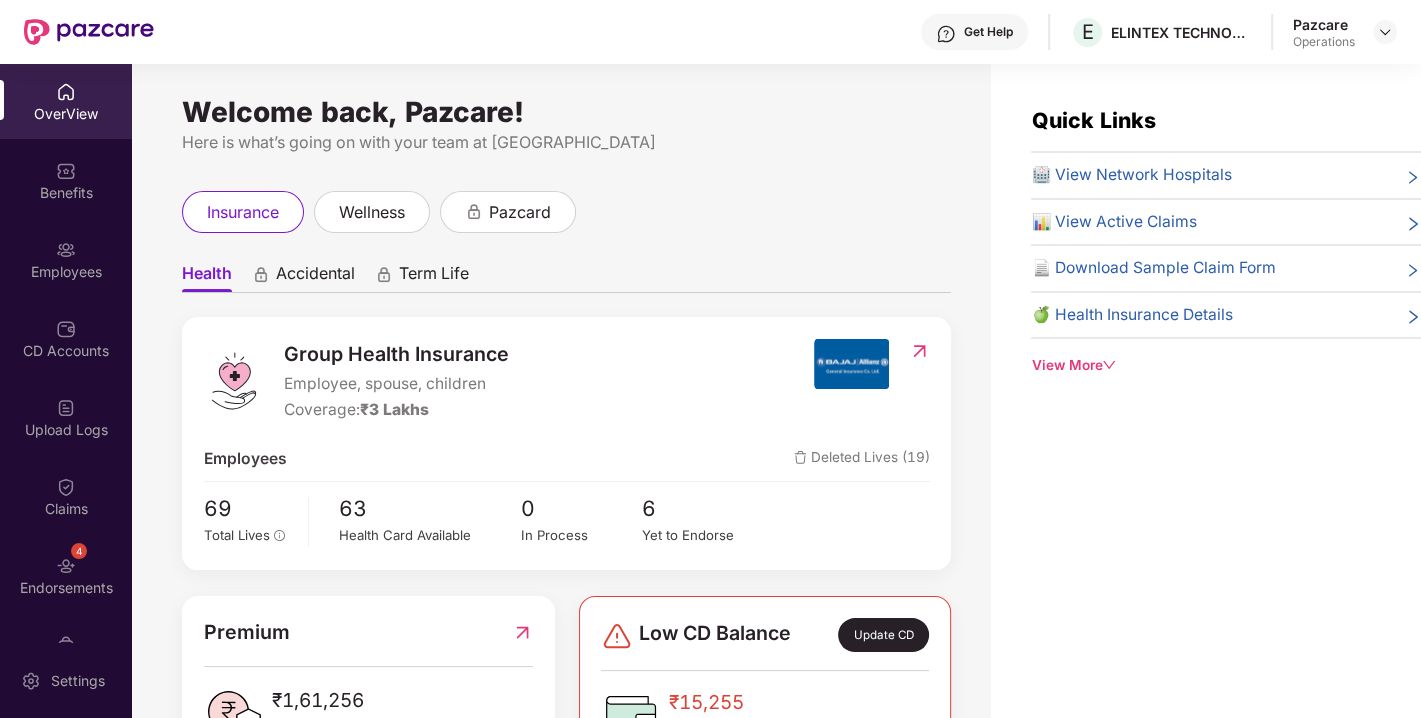 click on "4 Endorsements" at bounding box center [66, 575] 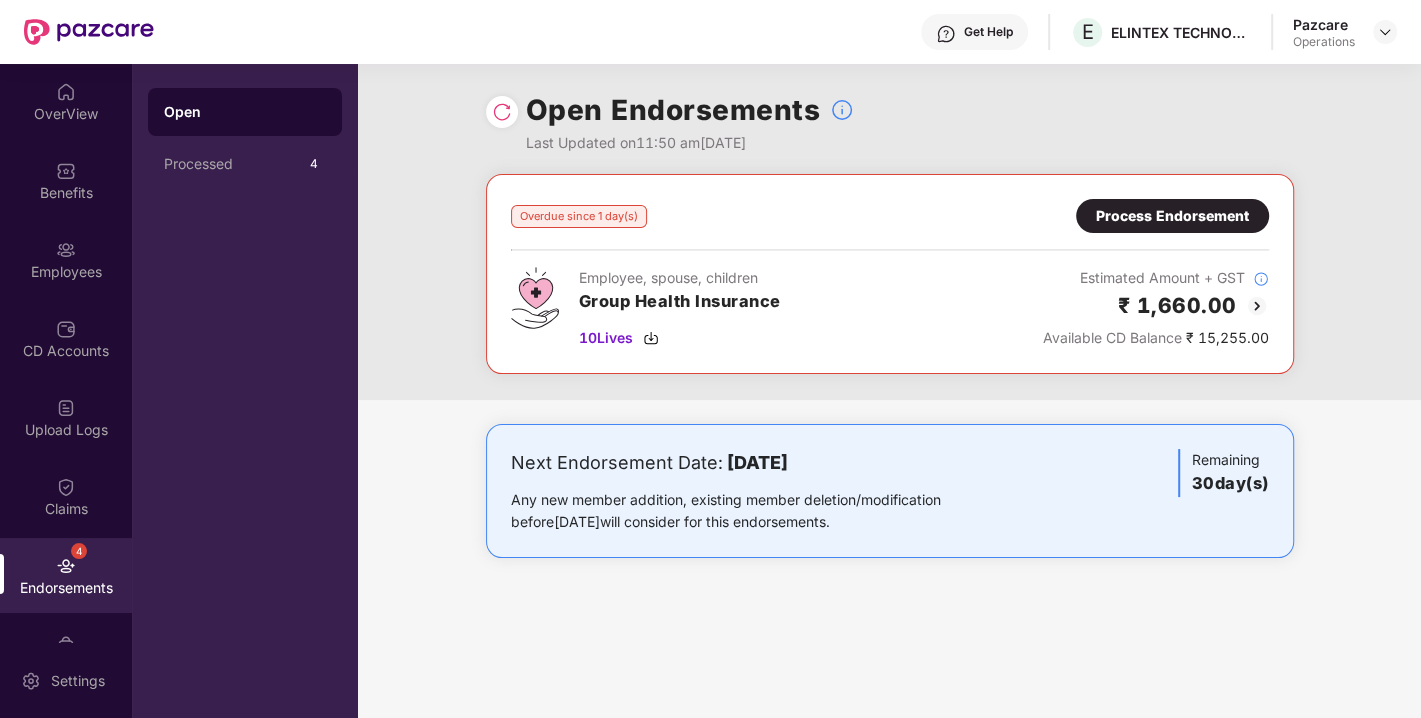 click at bounding box center (502, 112) 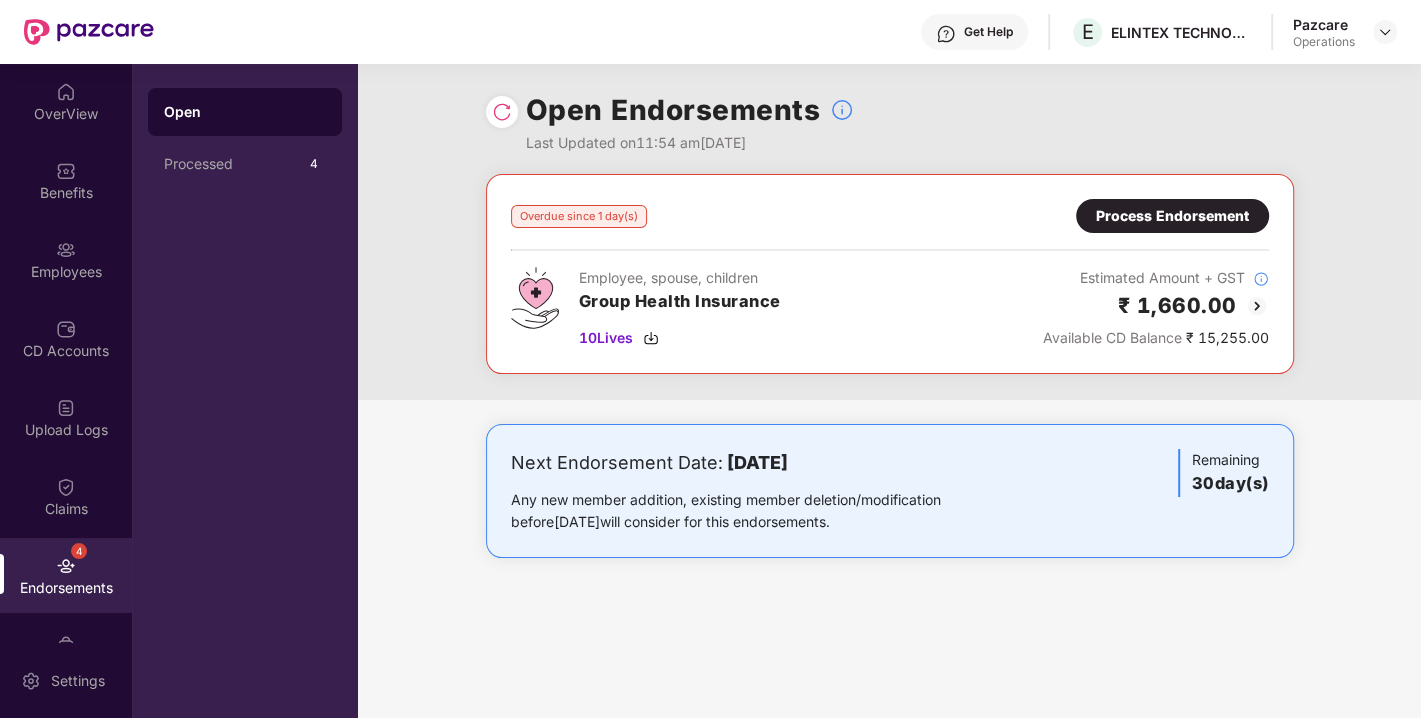 click at bounding box center (502, 112) 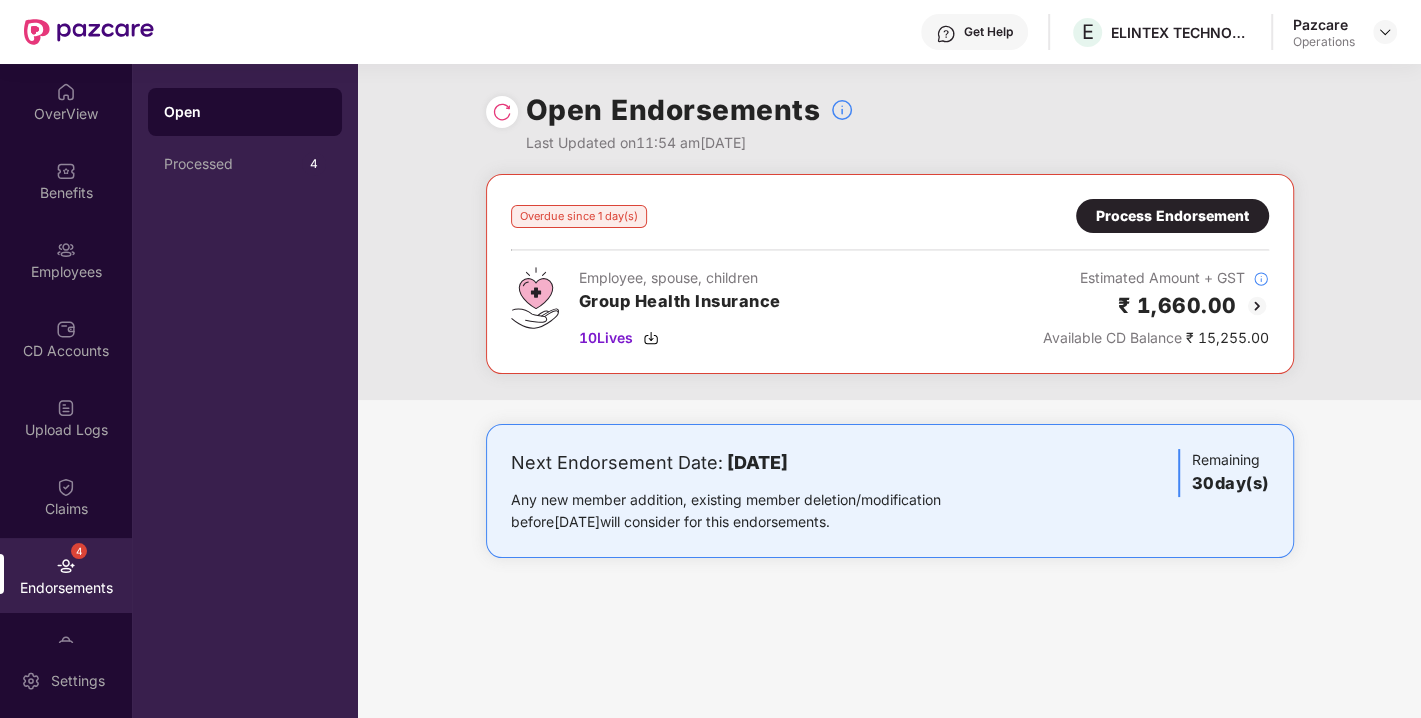 click on "Process Endorsement" at bounding box center [1172, 216] 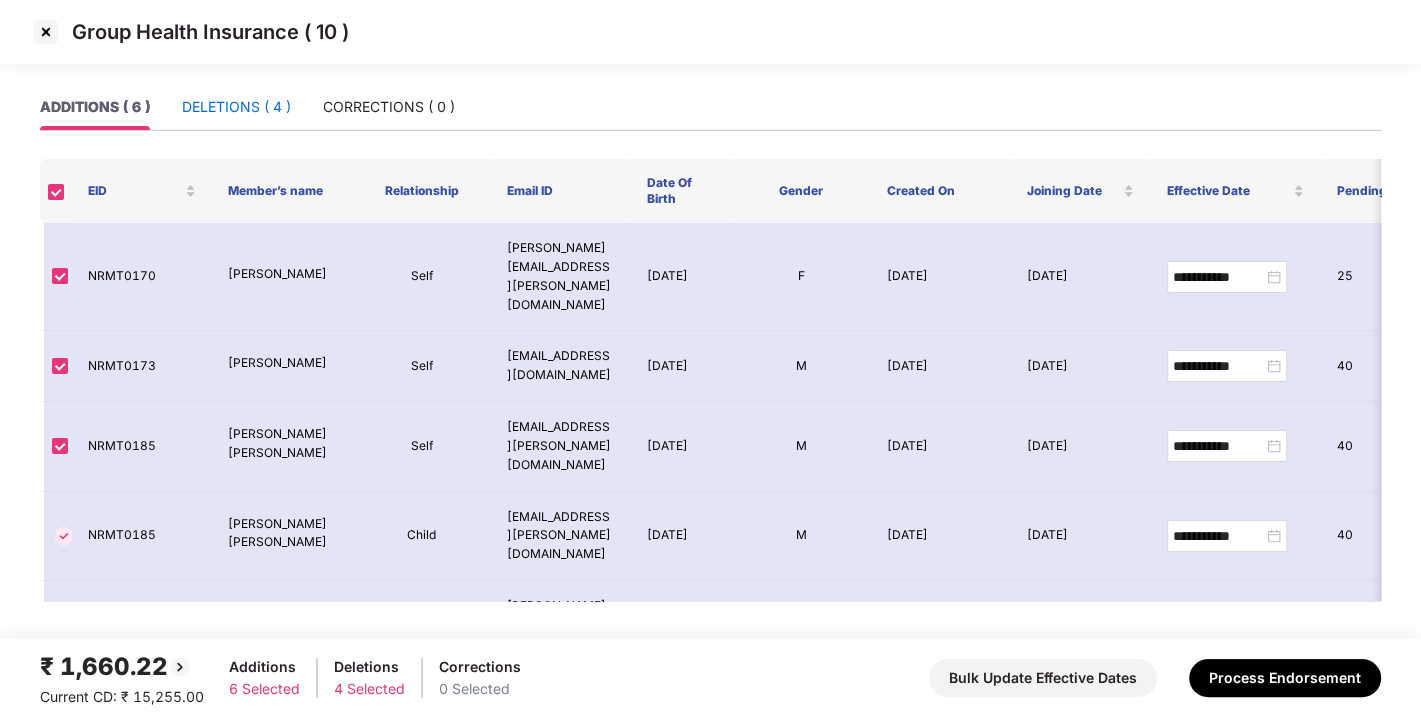 click on "DELETIONS ( 4 )" at bounding box center [236, 107] 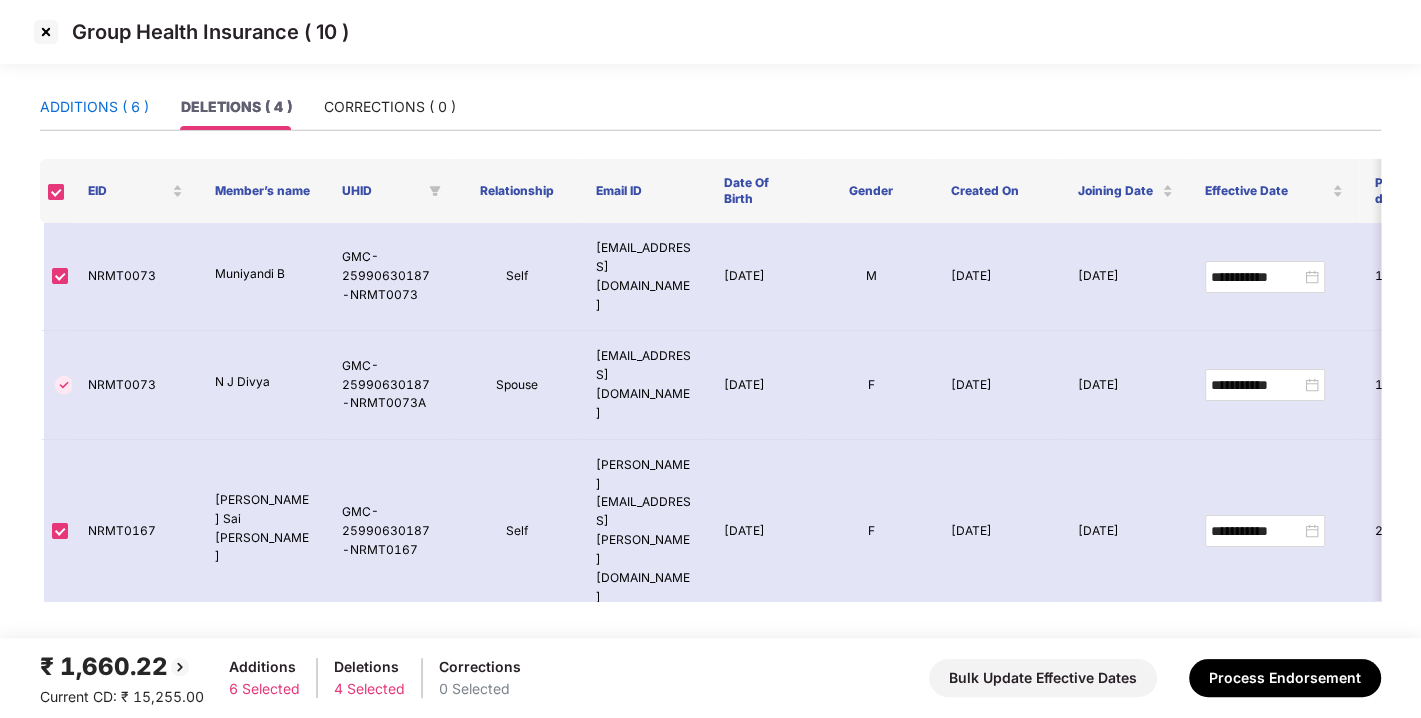 click on "ADDITIONS ( 6 )" at bounding box center [94, 107] 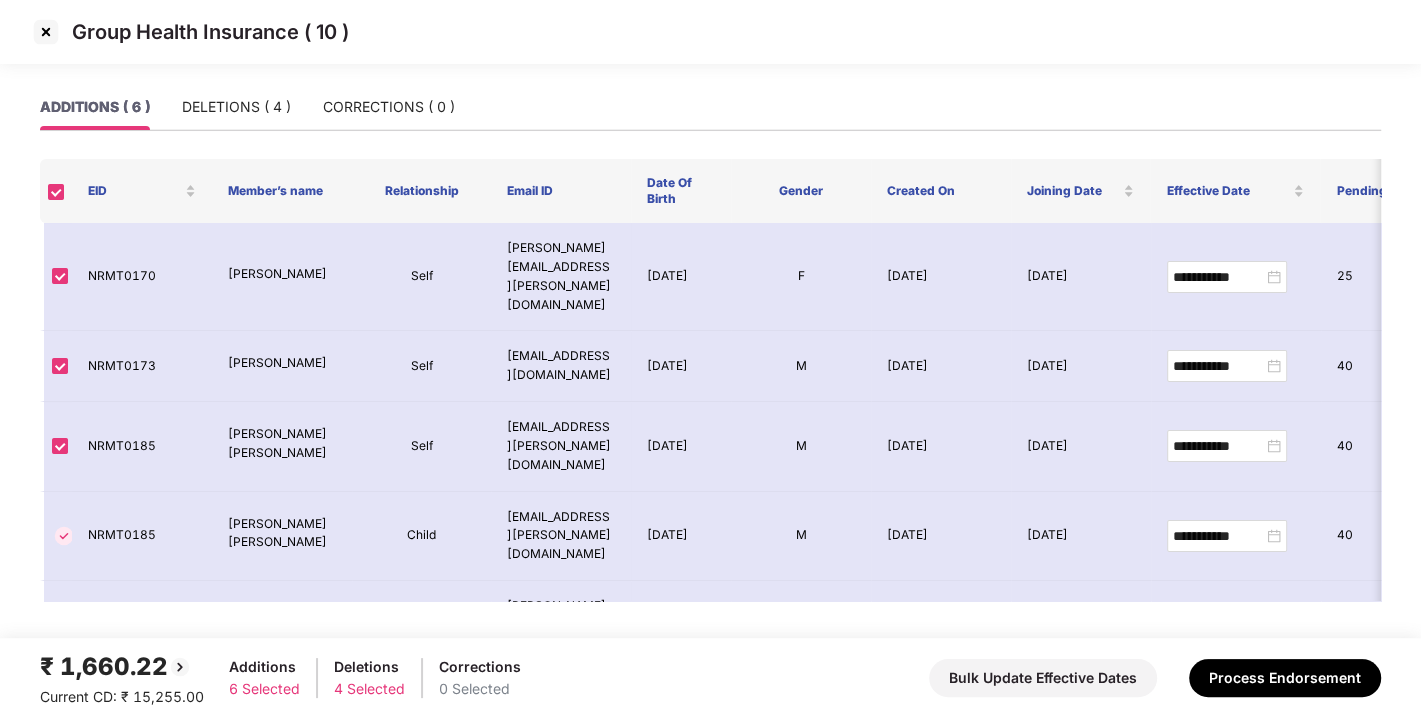 click at bounding box center [46, 32] 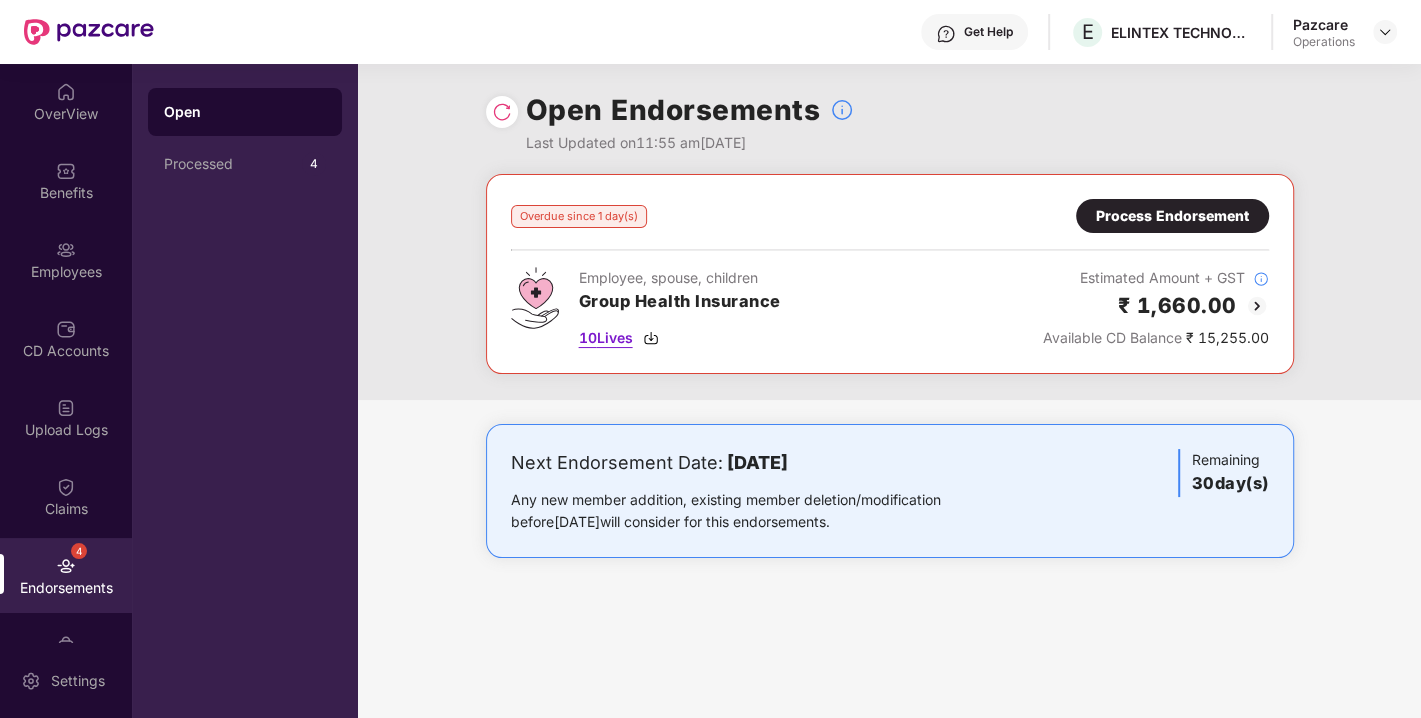 click on "10  Lives" at bounding box center (680, 338) 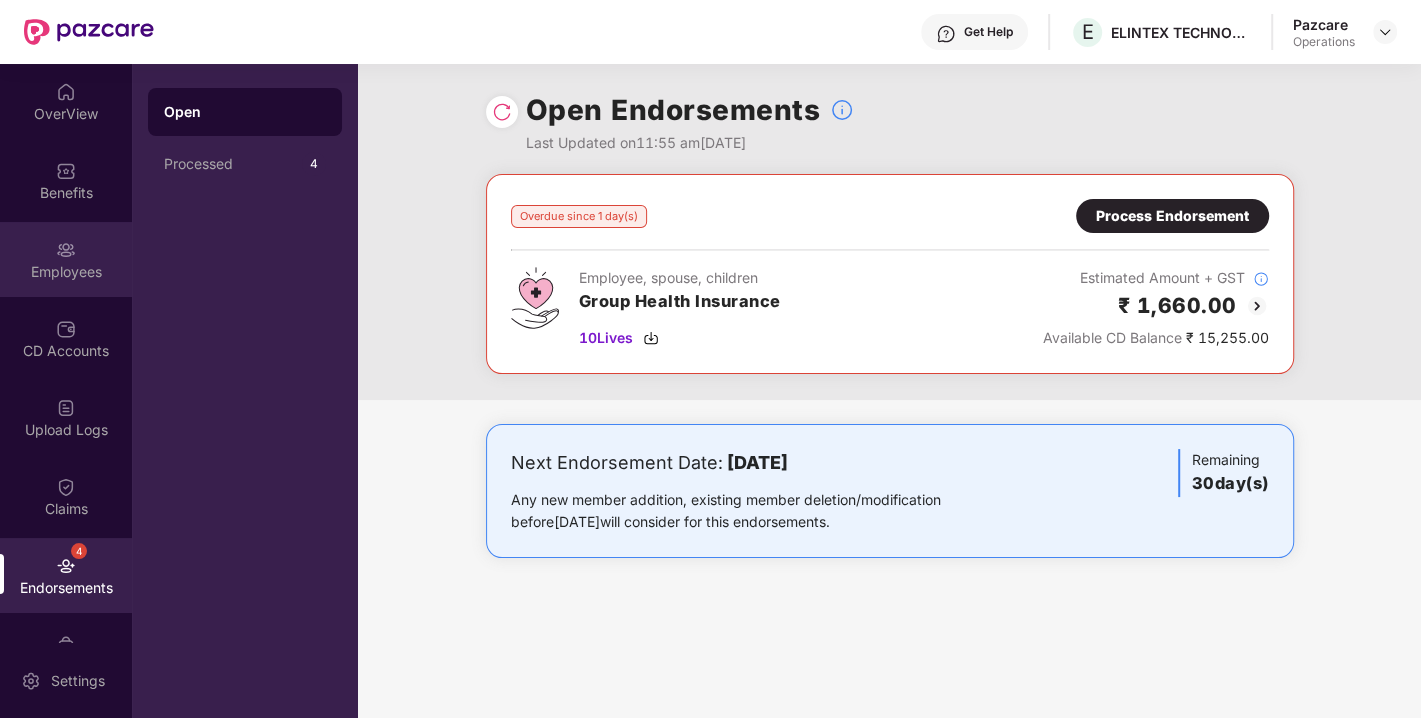 click on "Employees" at bounding box center [66, 272] 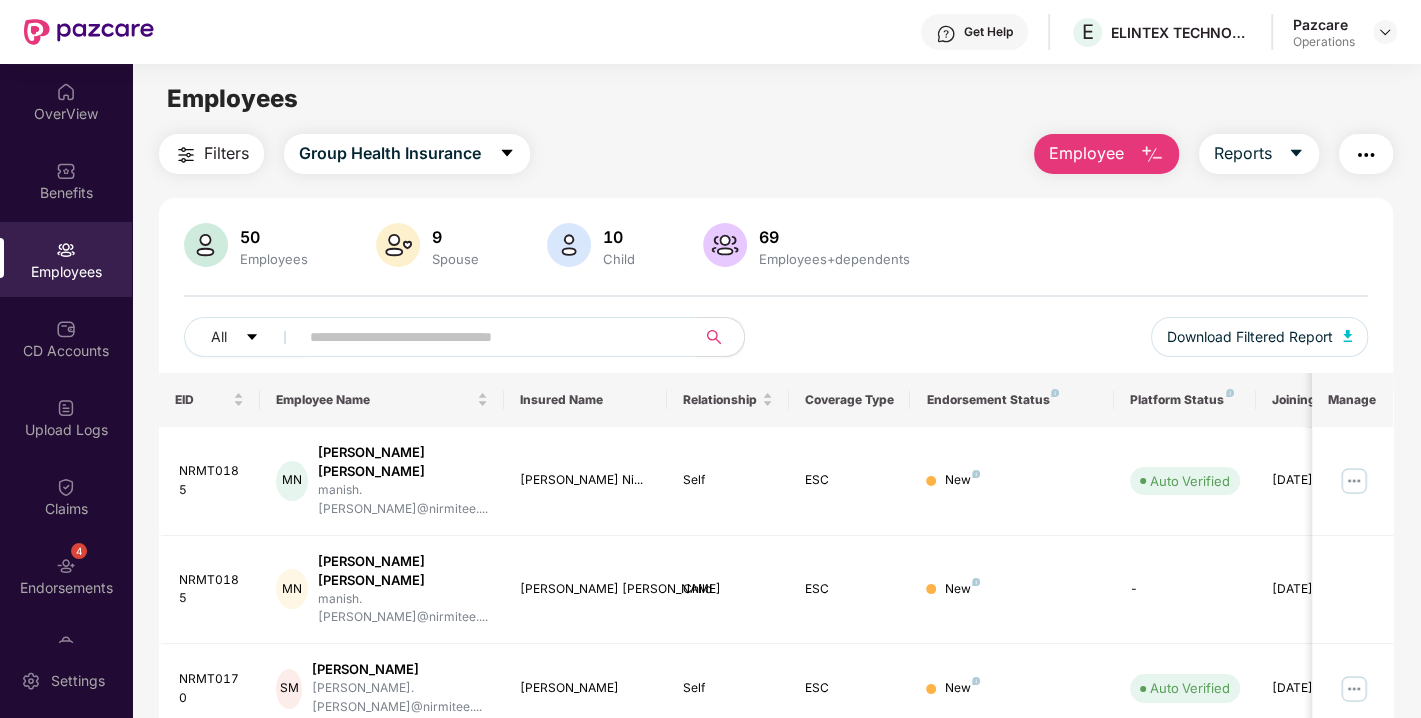 click at bounding box center [489, 337] 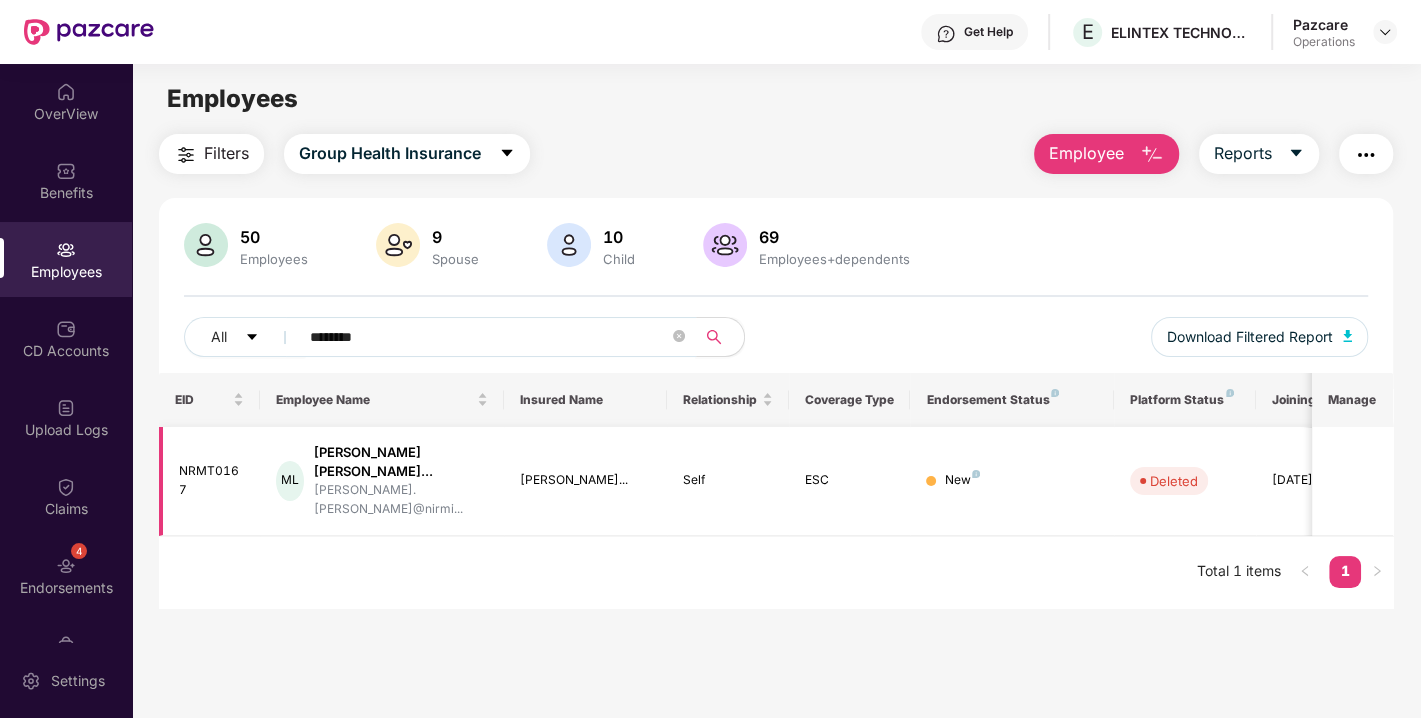 type on "********" 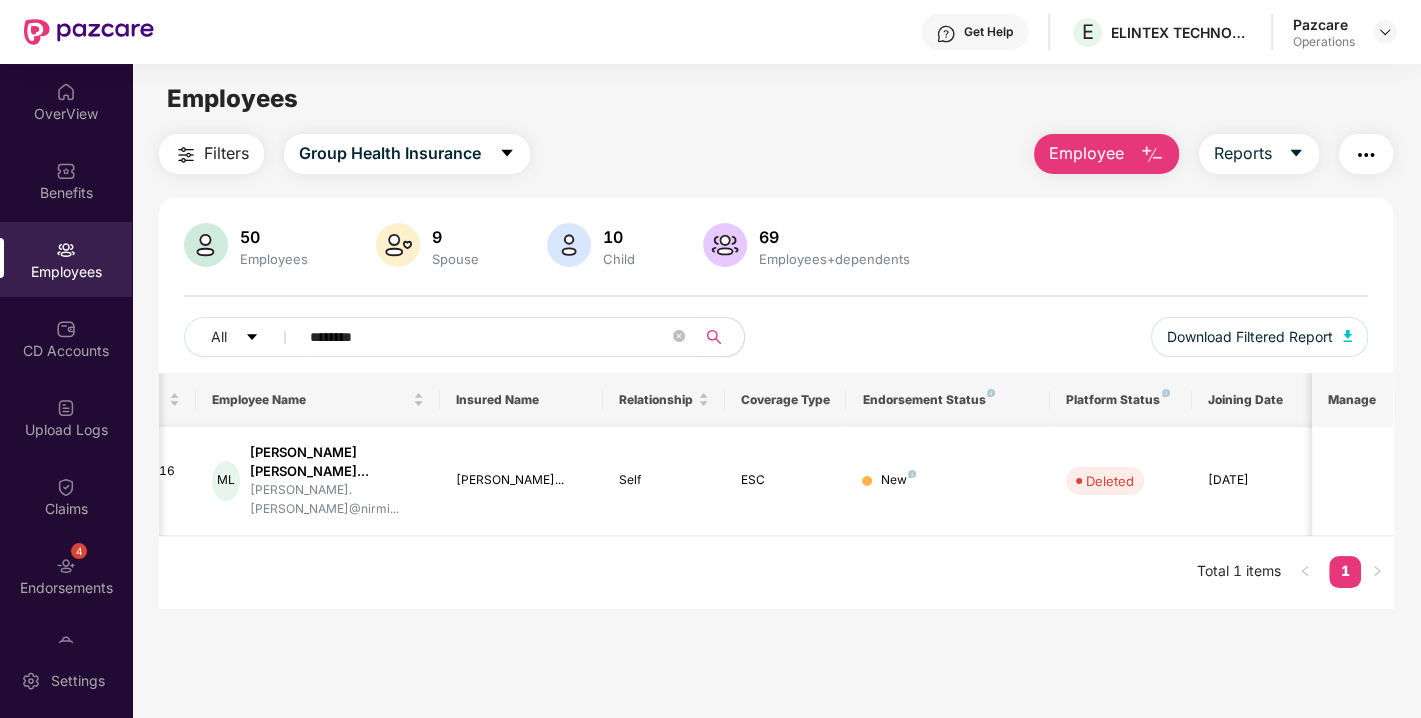 scroll, scrollTop: 0, scrollLeft: 0, axis: both 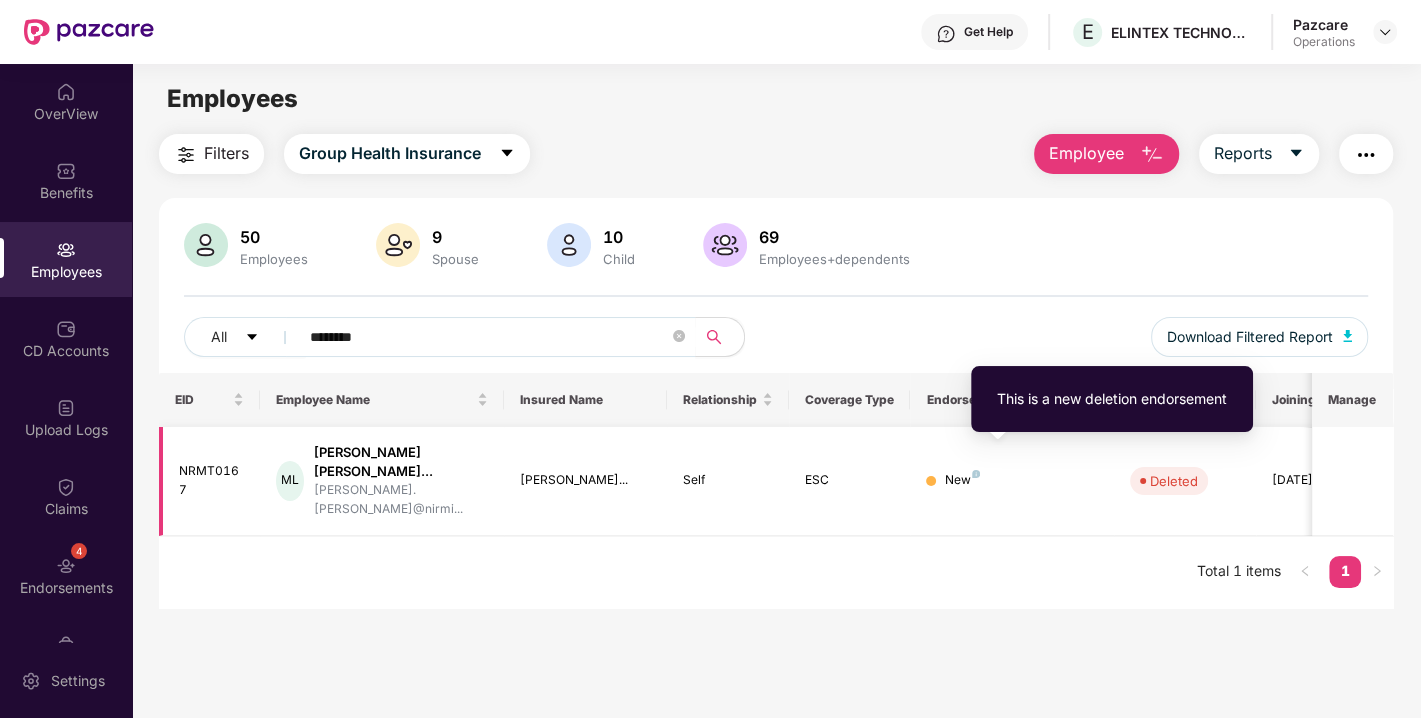 click at bounding box center (976, 474) 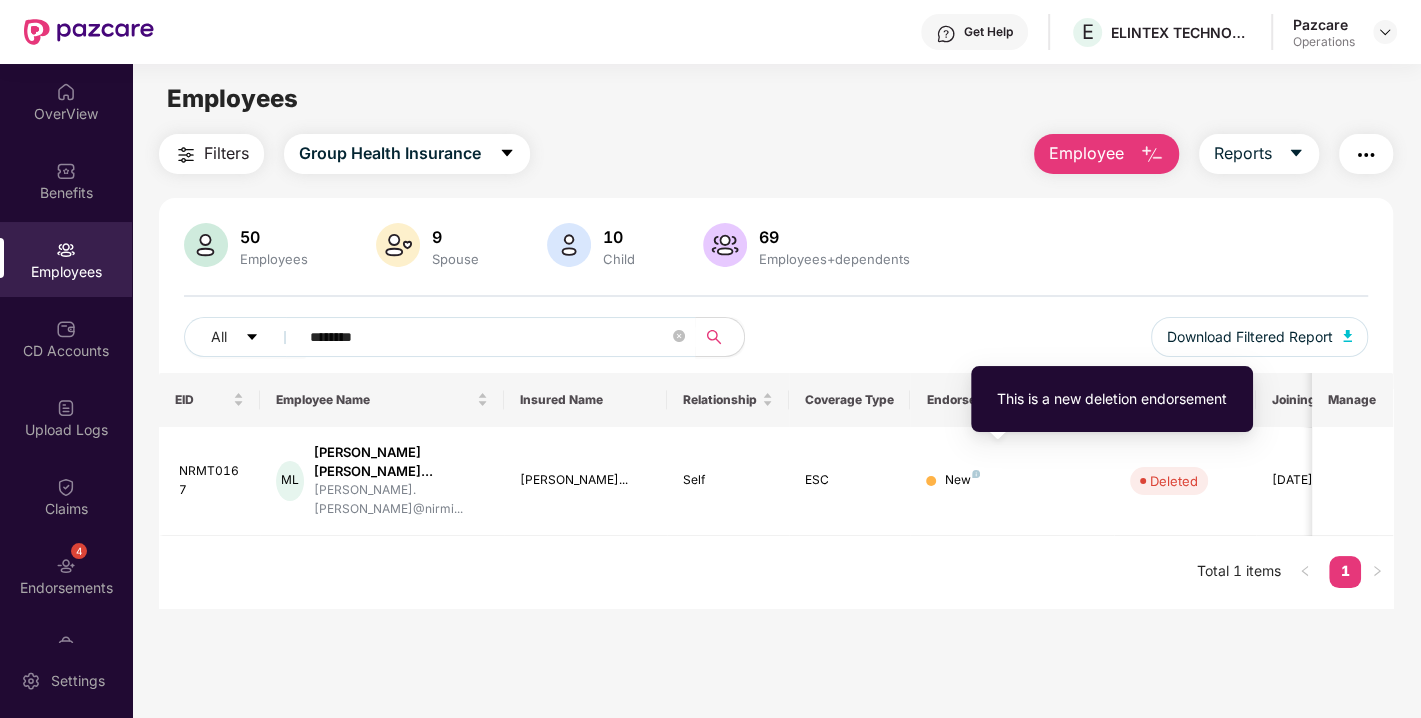 click on "This is a new deletion  endorsement" at bounding box center (1112, 399) 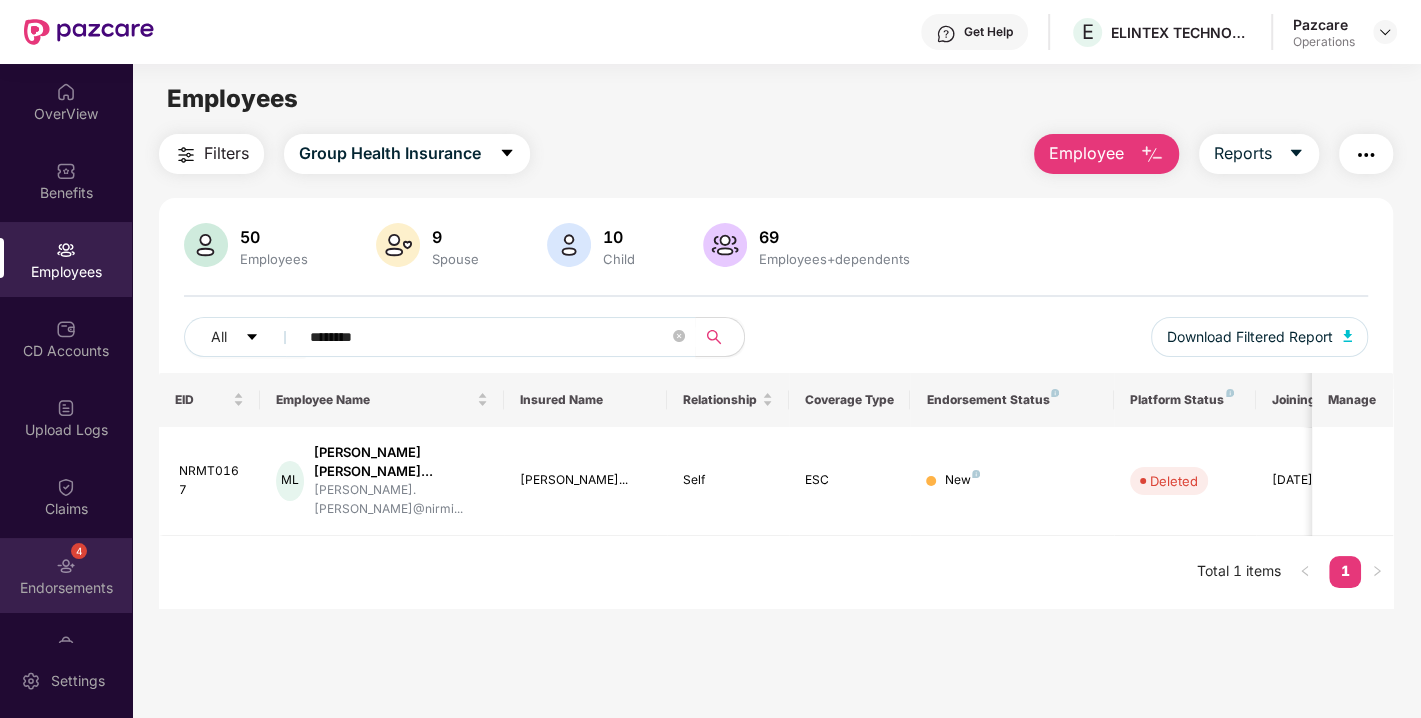 click on "Endorsements" at bounding box center (66, 588) 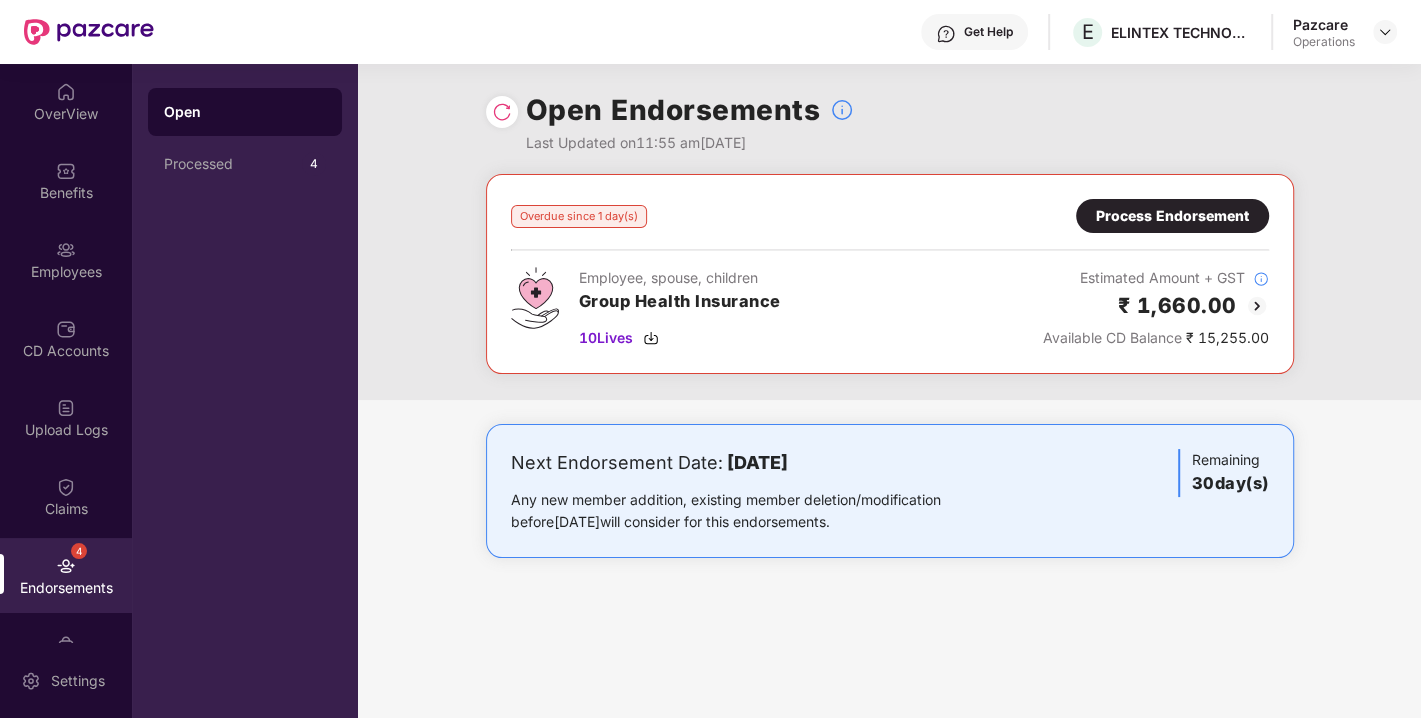 click on "Process Endorsement" at bounding box center [1172, 216] 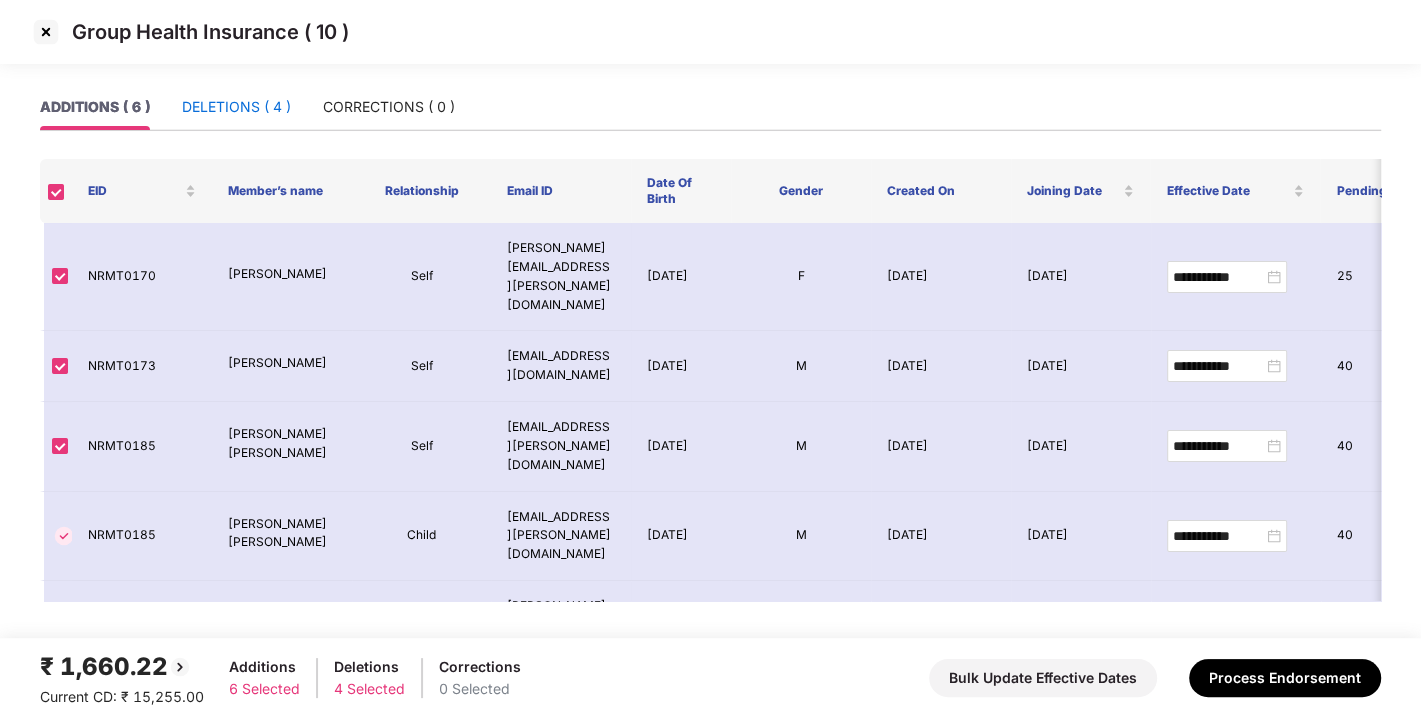 click on "DELETIONS ( 4 )" at bounding box center (236, 107) 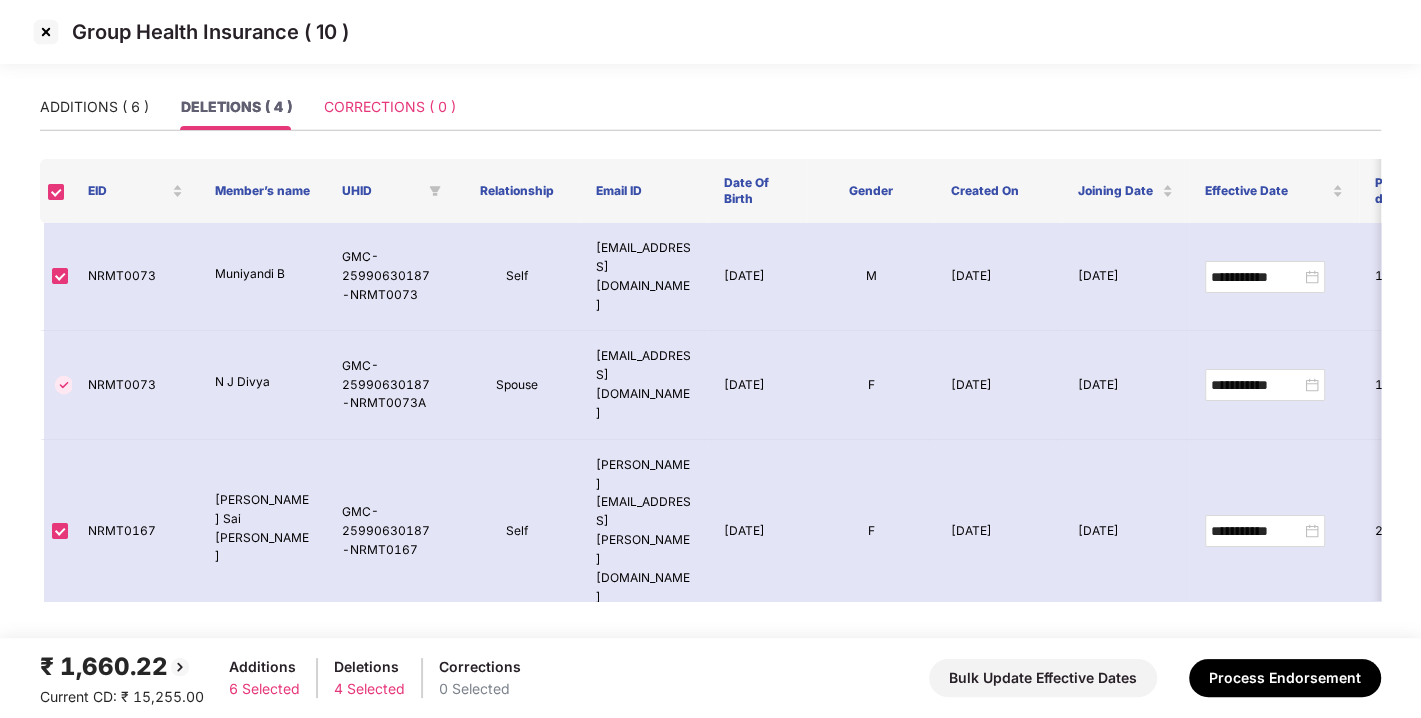 click on "CORRECTIONS ( 0 )" at bounding box center (390, 107) 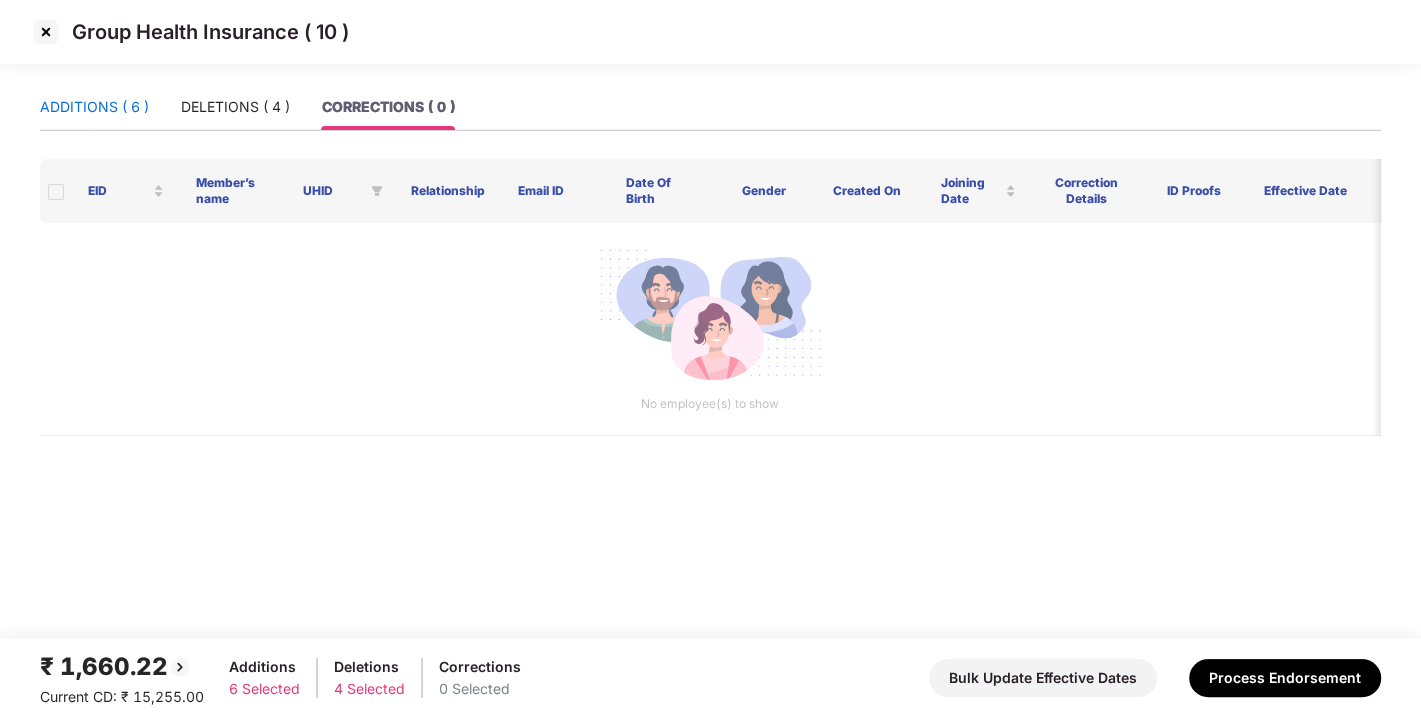 click on "ADDITIONS ( 6 )" at bounding box center [94, 107] 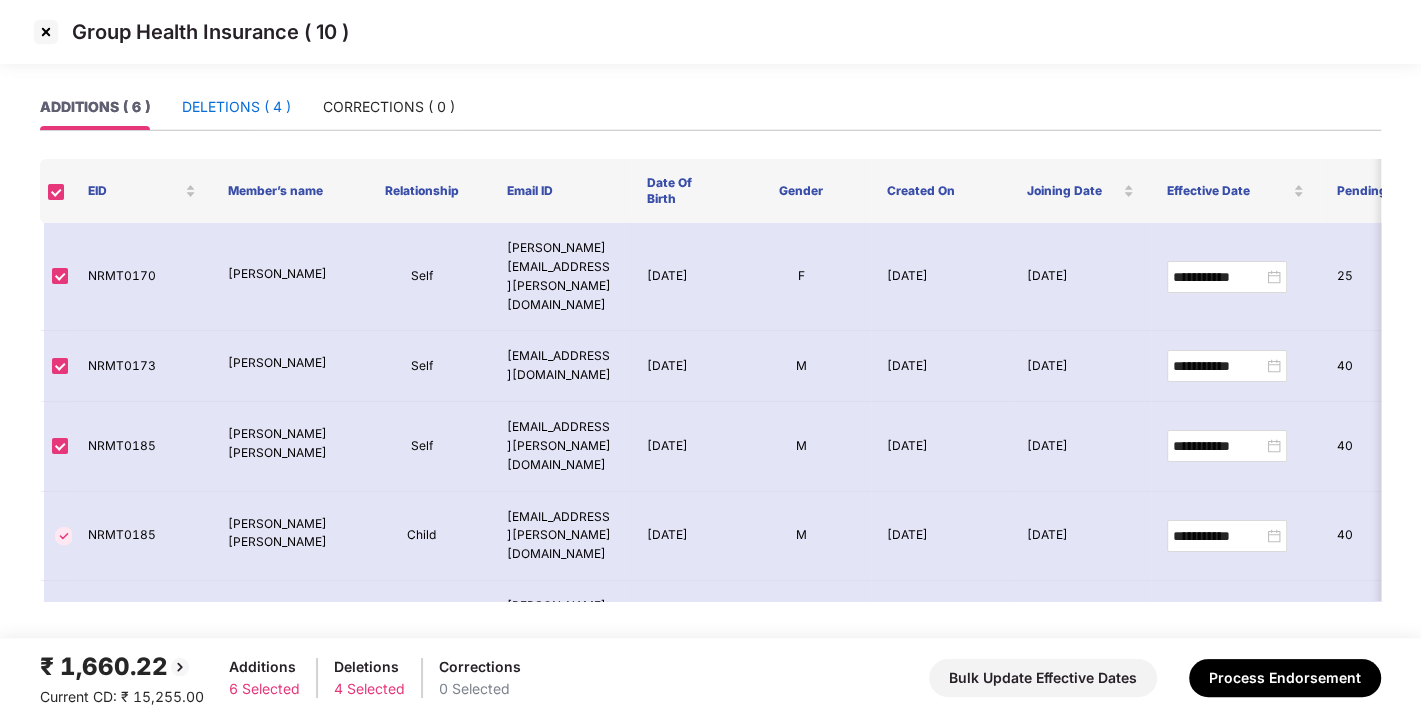 click on "DELETIONS ( 4 )" at bounding box center (236, 107) 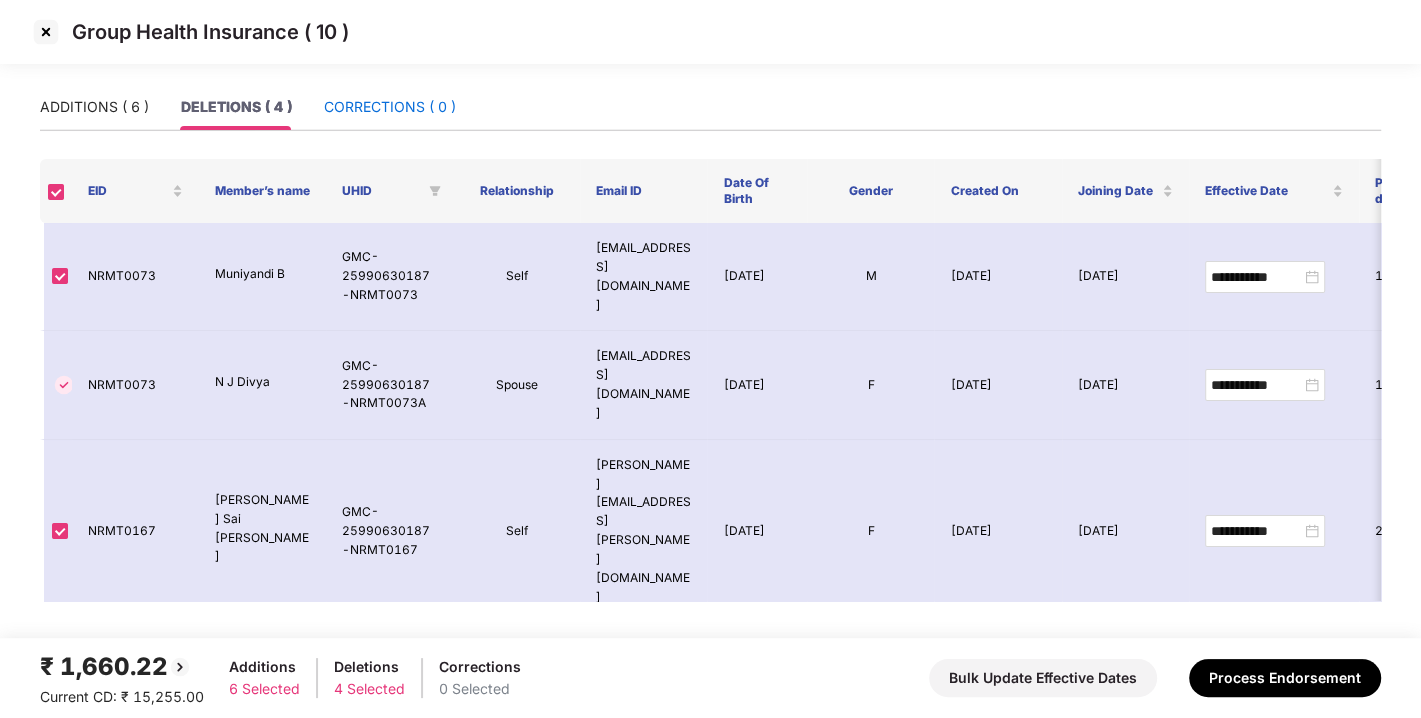 click on "CORRECTIONS ( 0 )" at bounding box center [390, 107] 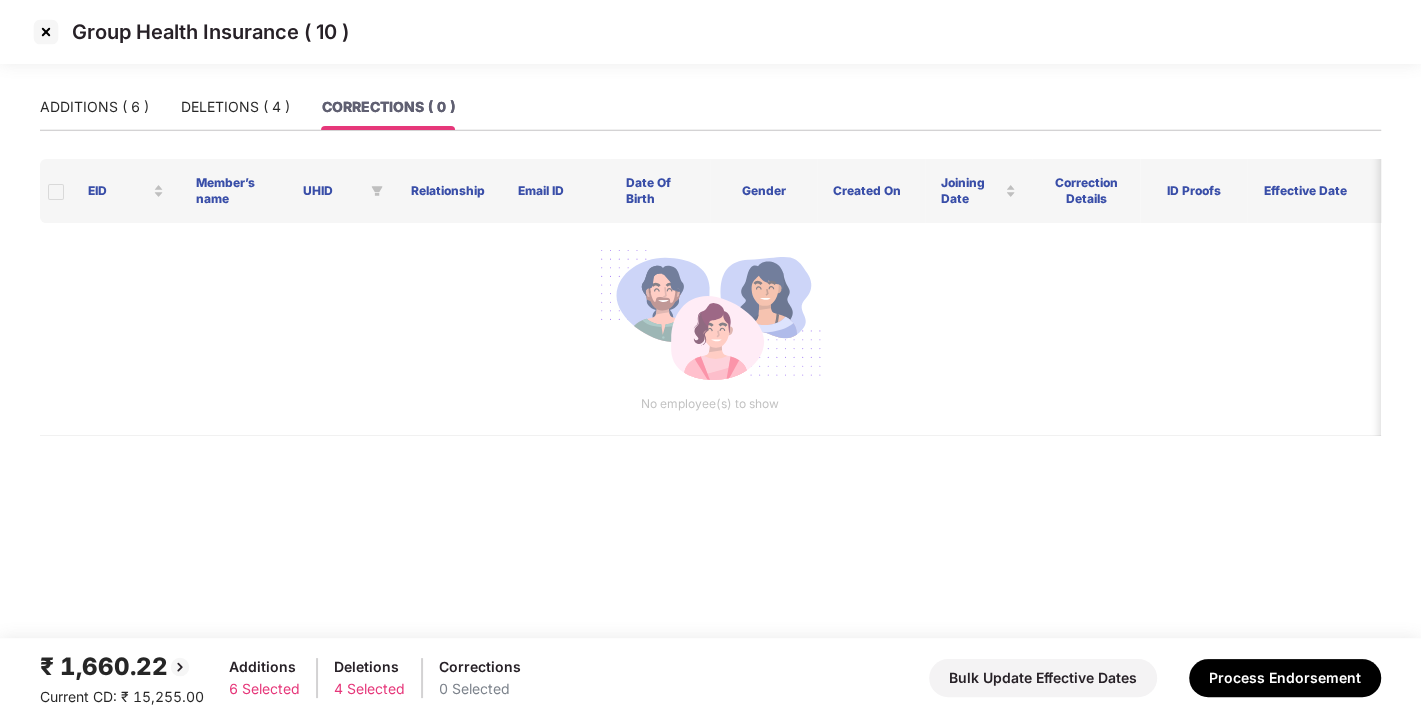 click on "ADDITIONS ( 6 ) DELETIONS ( 4 ) CORRECTIONS ( 0 )" at bounding box center [710, 115] 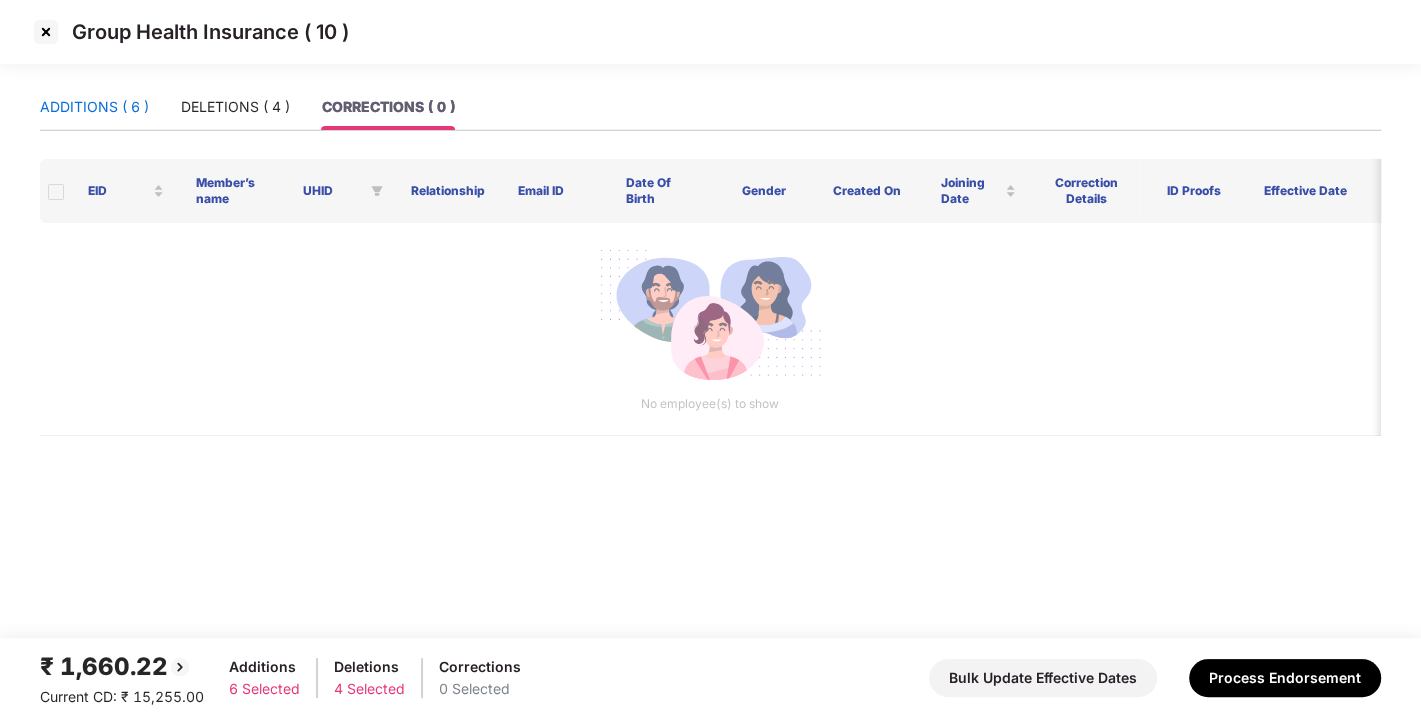 click on "ADDITIONS ( 6 )" at bounding box center (94, 107) 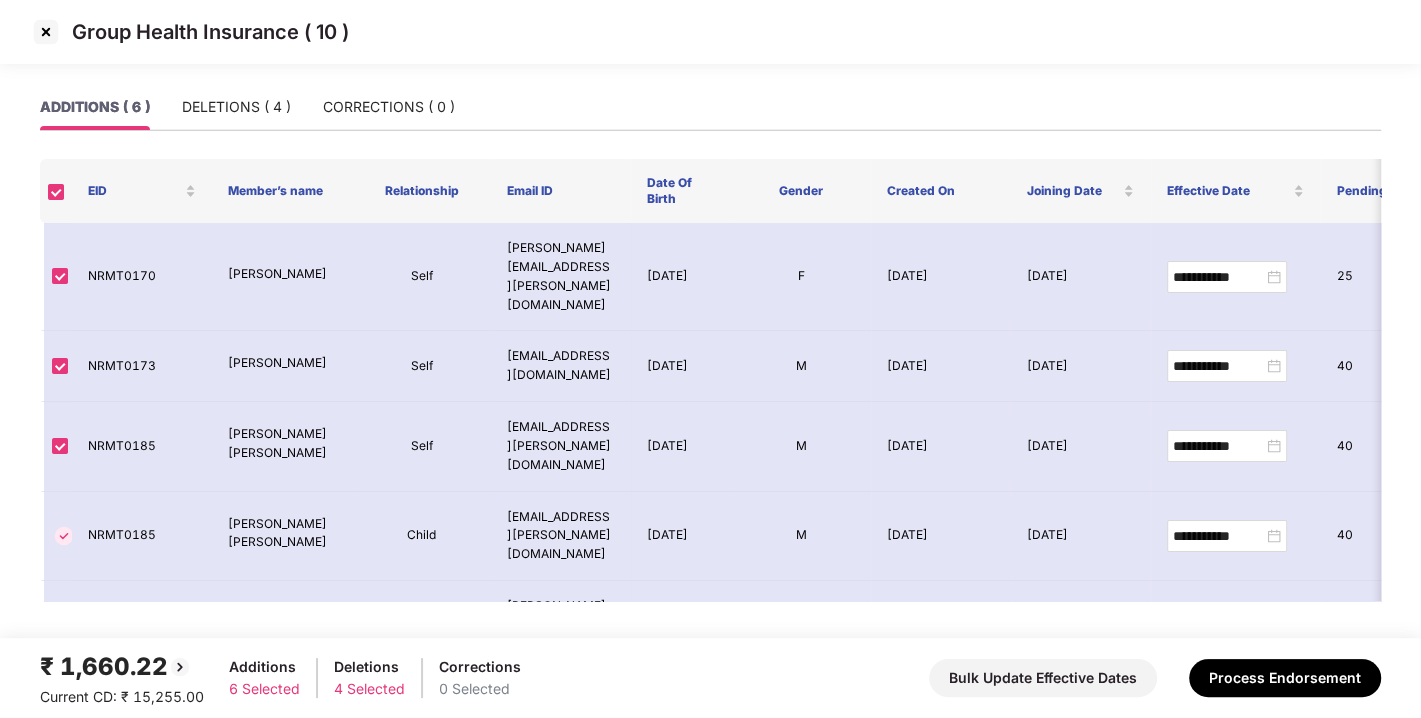click on "ADDITIONS ( 6 ) DELETIONS ( 4 ) CORRECTIONS ( 0 )" at bounding box center (247, 107) 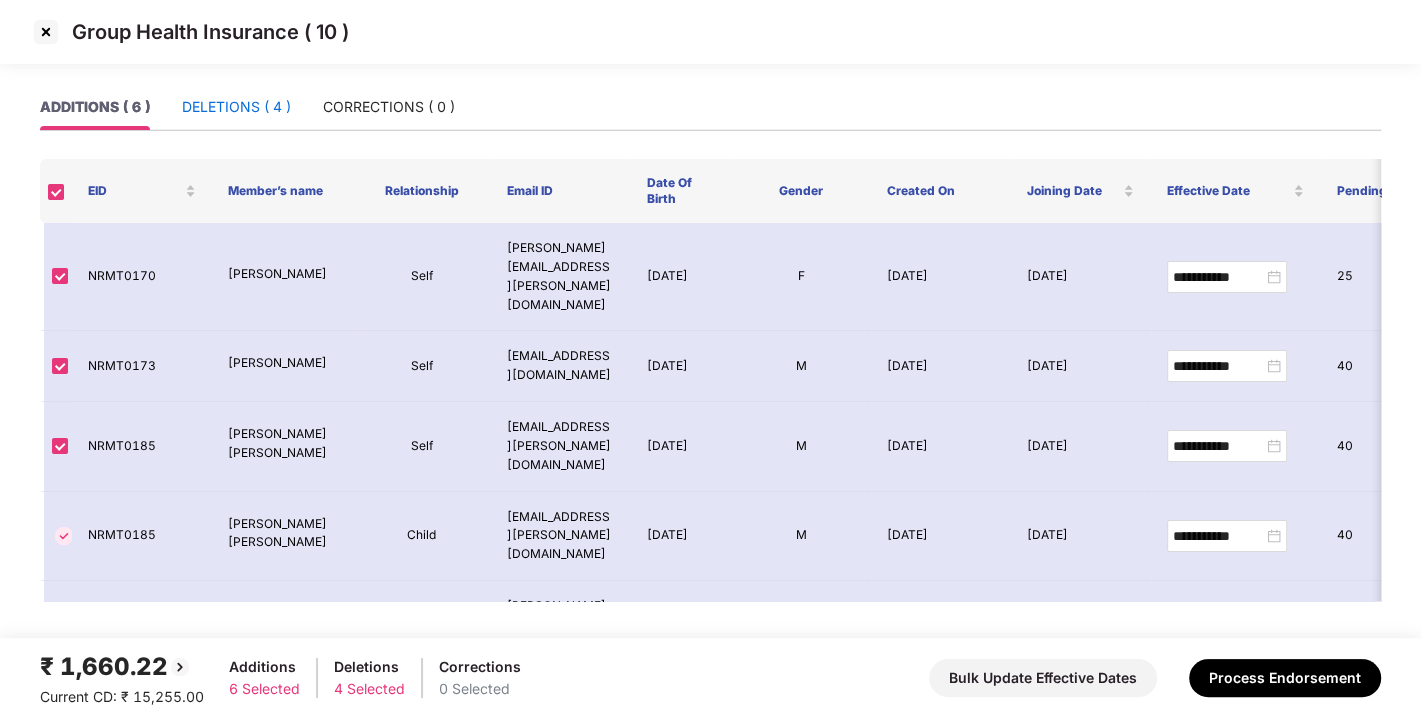 click on "DELETIONS ( 4 )" at bounding box center (236, 107) 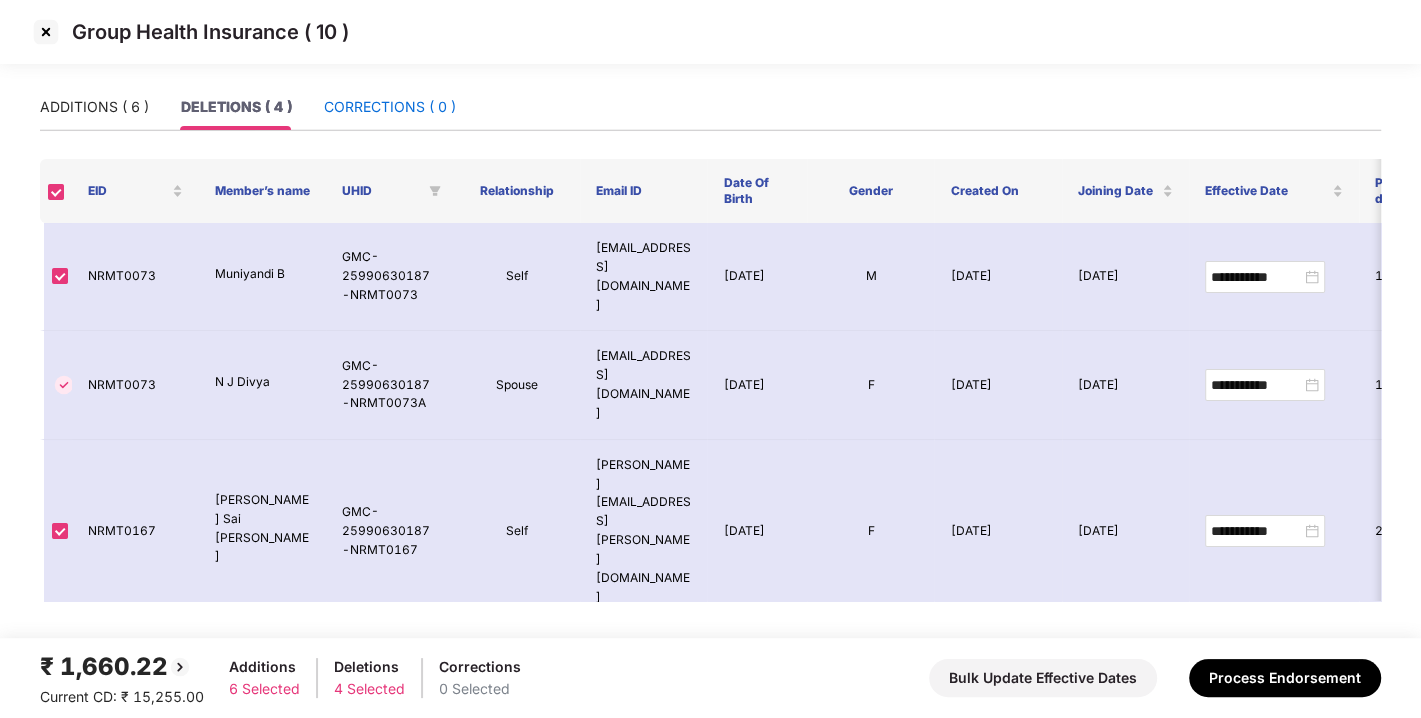 click on "CORRECTIONS ( 0 )" at bounding box center [390, 107] 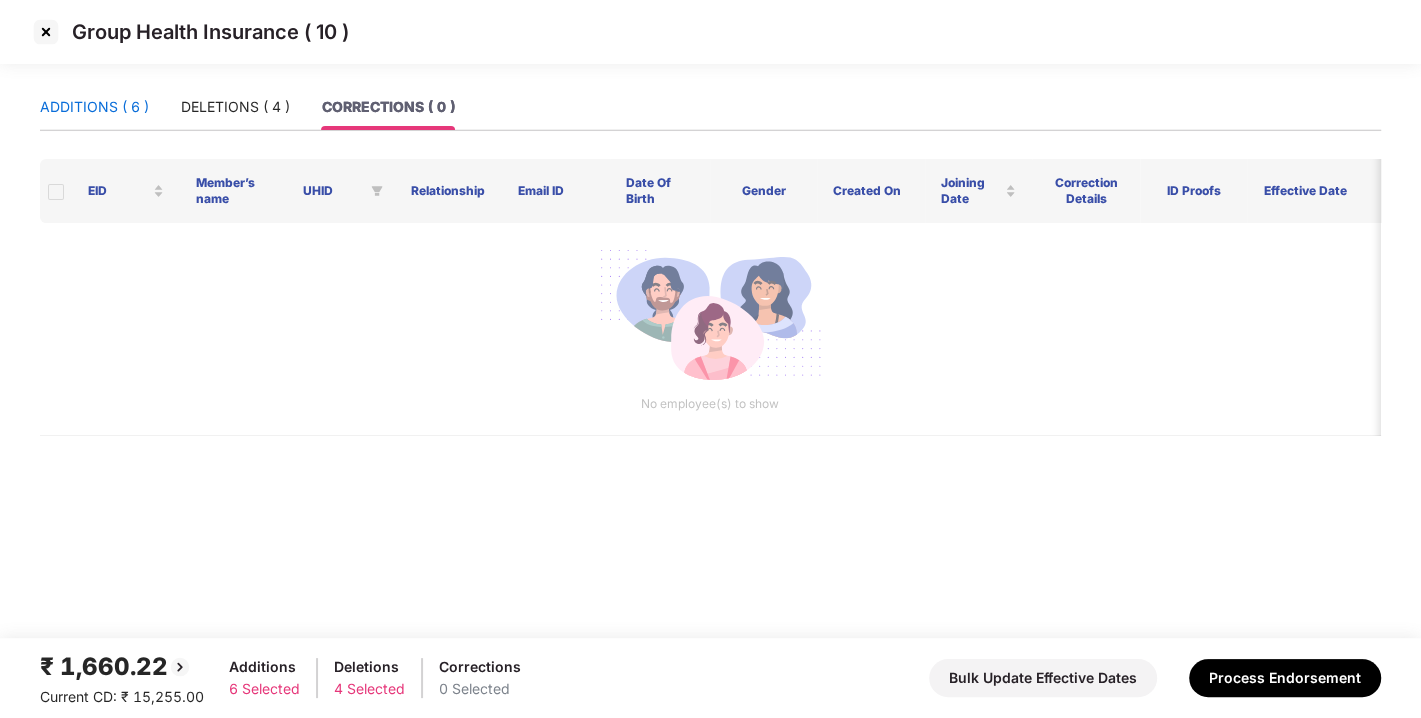click on "ADDITIONS ( 6 )" at bounding box center [94, 107] 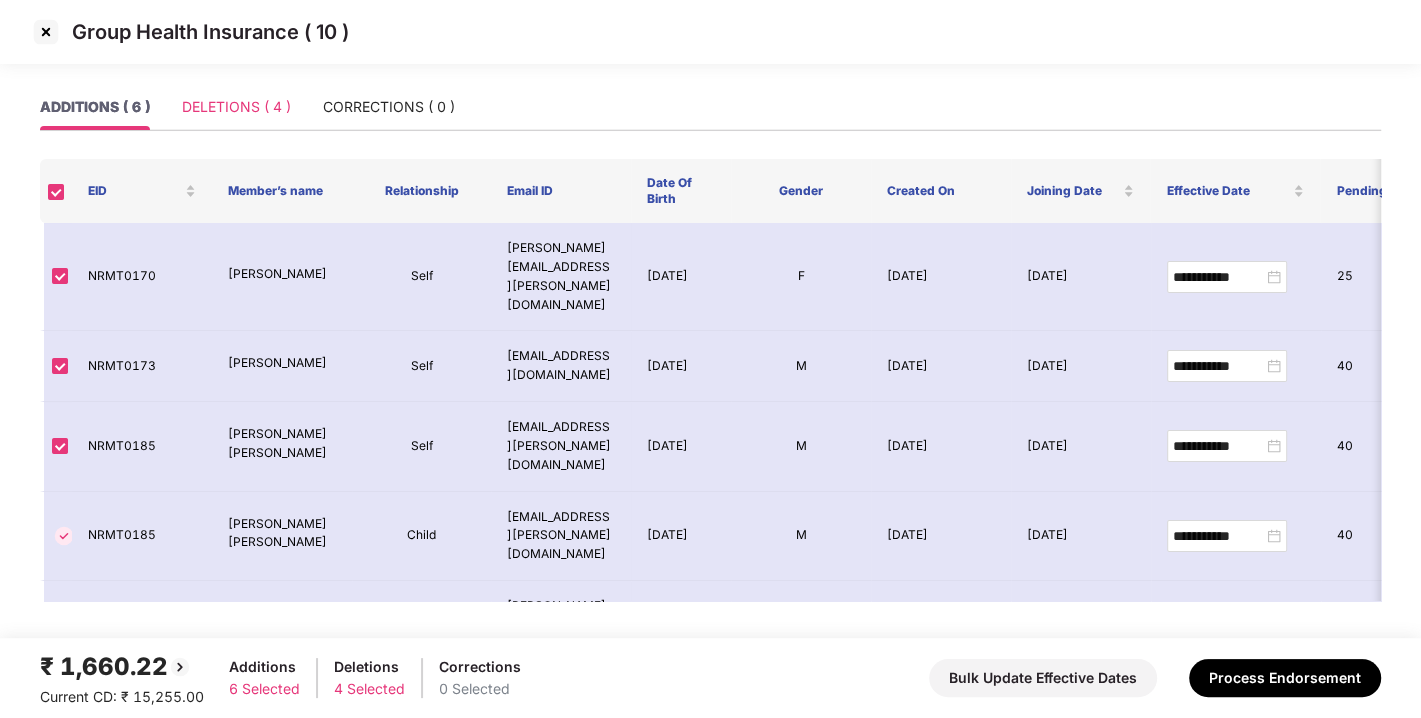click on "DELETIONS ( 4 )" at bounding box center (236, 107) 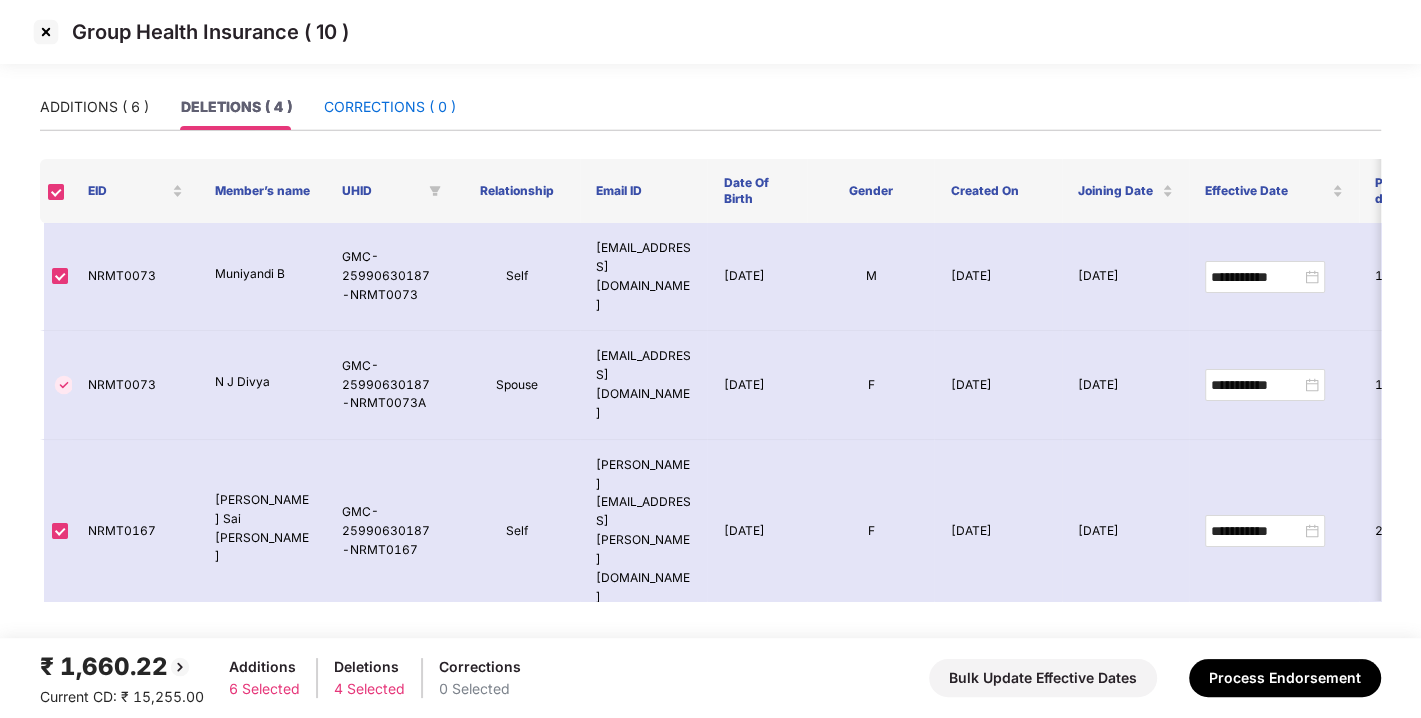 click on "CORRECTIONS ( 0 )" at bounding box center (390, 107) 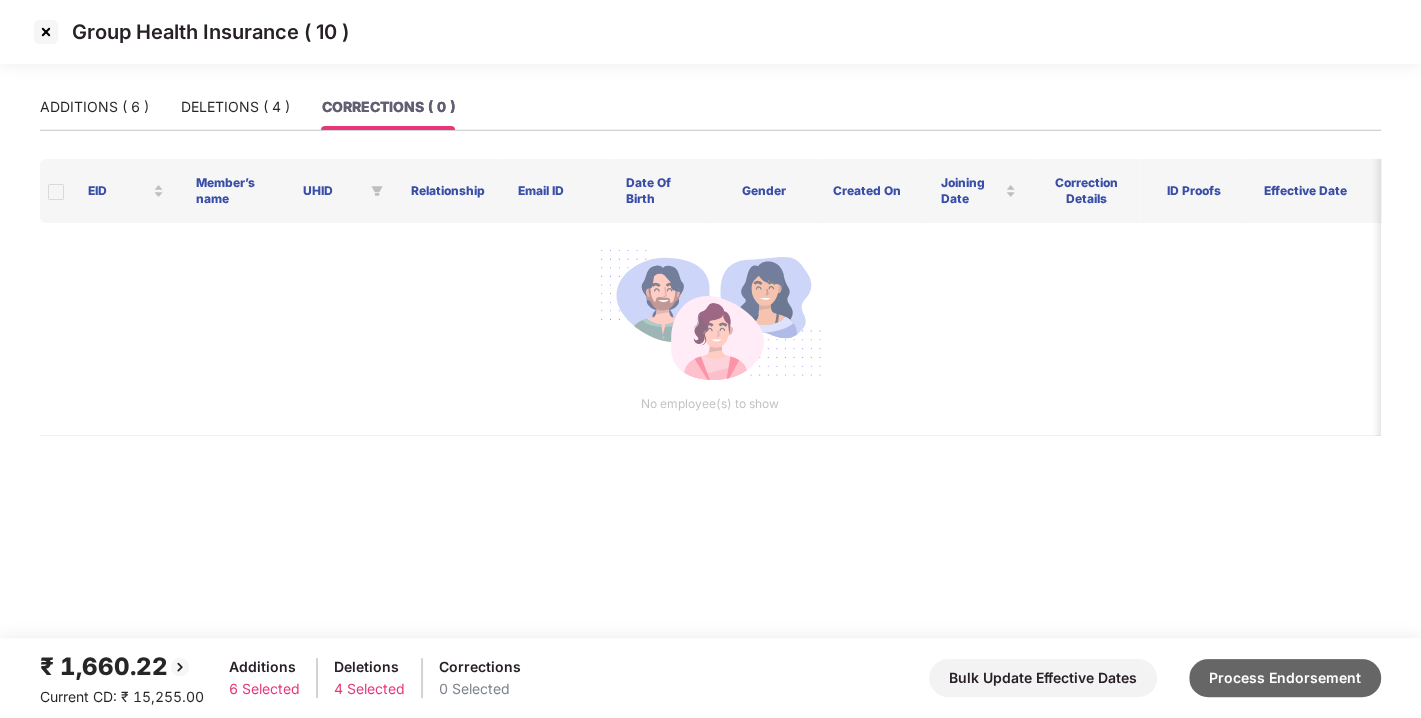 click on "Process Endorsement" at bounding box center (1285, 678) 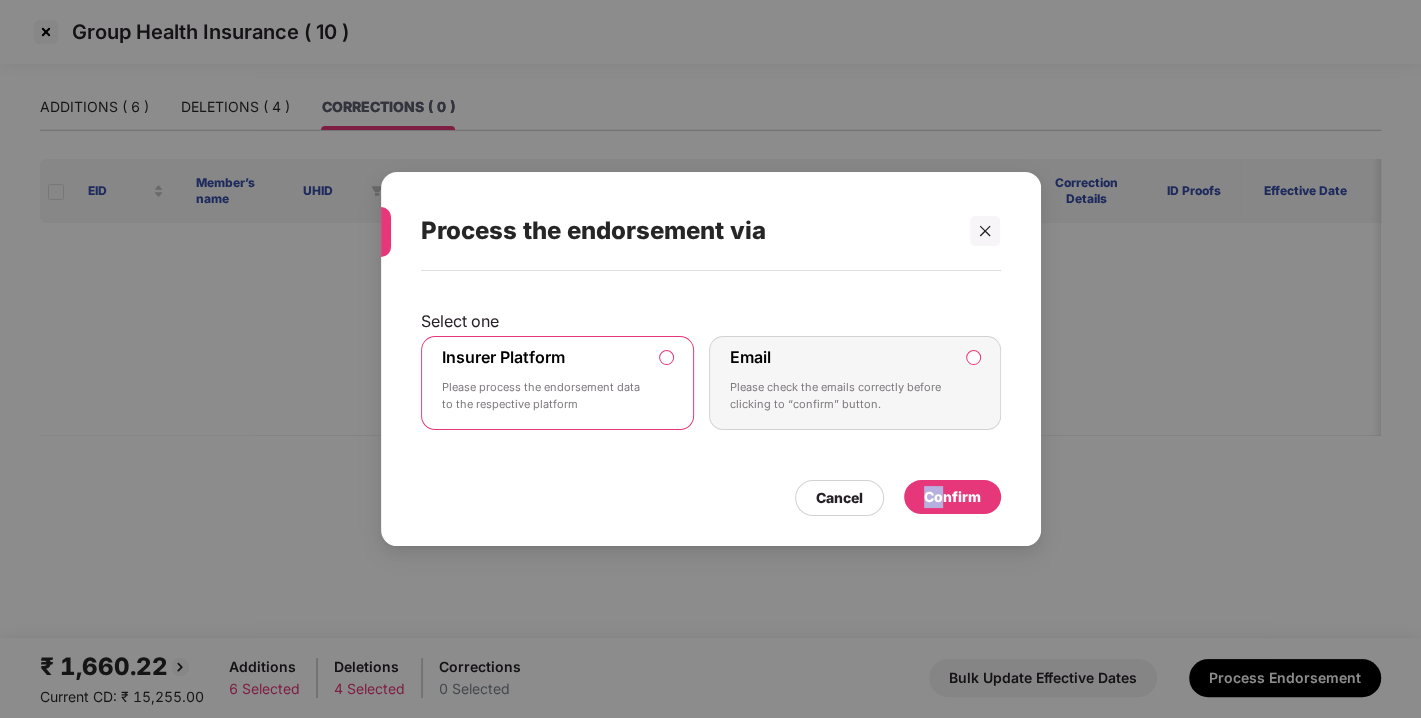 drag, startPoint x: 926, startPoint y: 477, endPoint x: 942, endPoint y: 491, distance: 21.260292 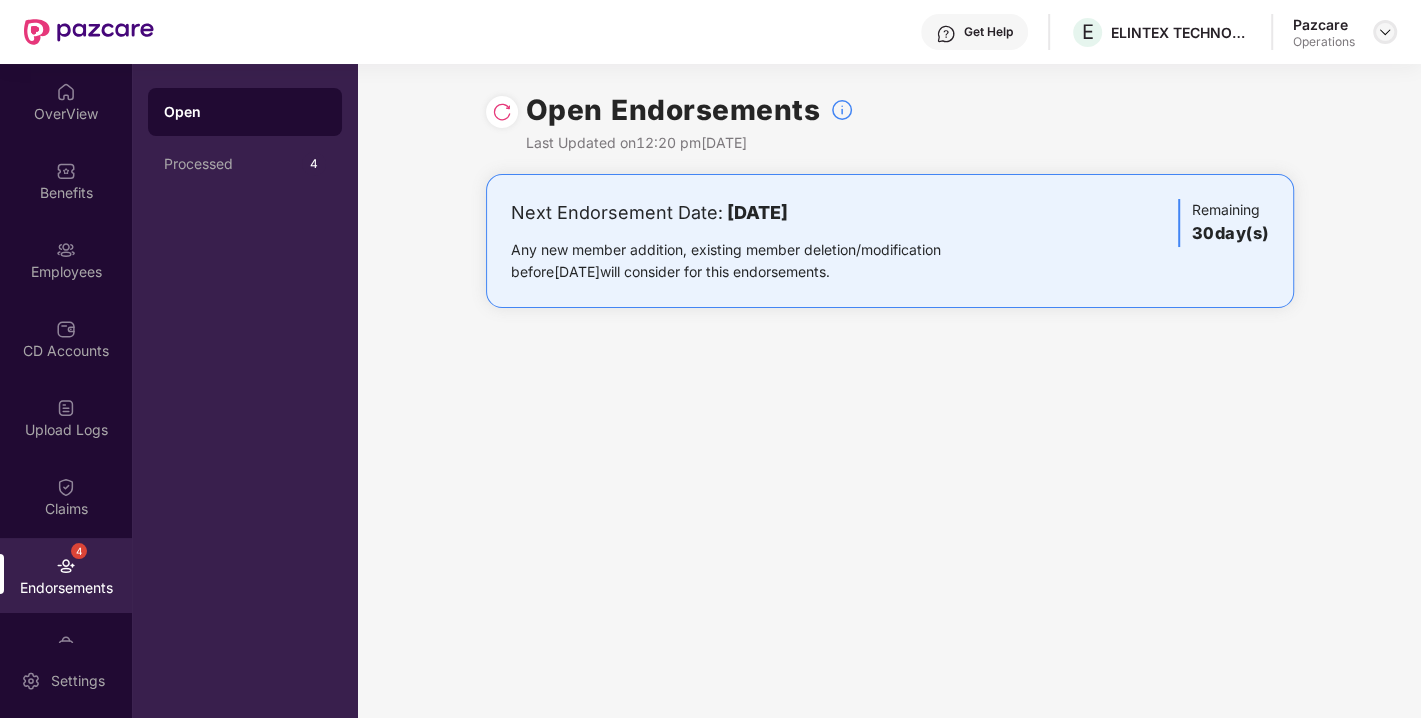 click at bounding box center [1385, 32] 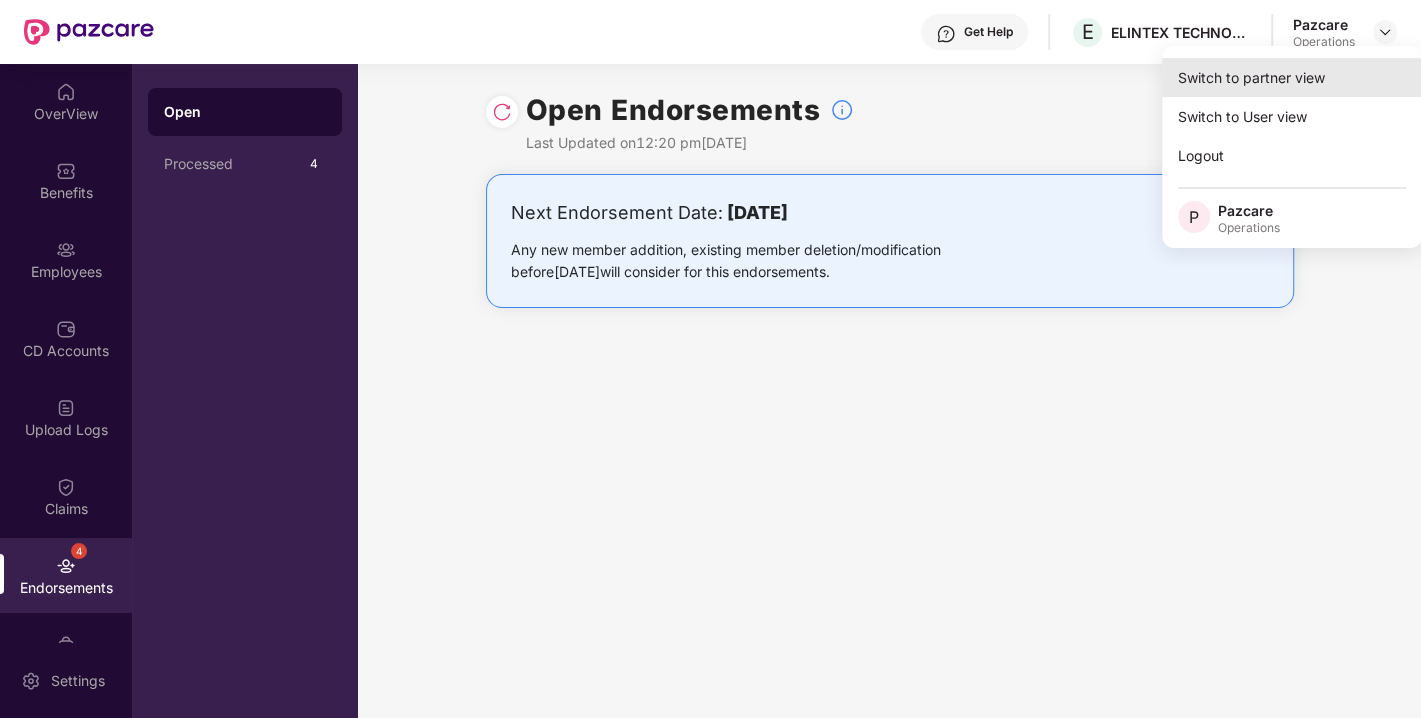 click on "Switch to partner view" at bounding box center [1292, 77] 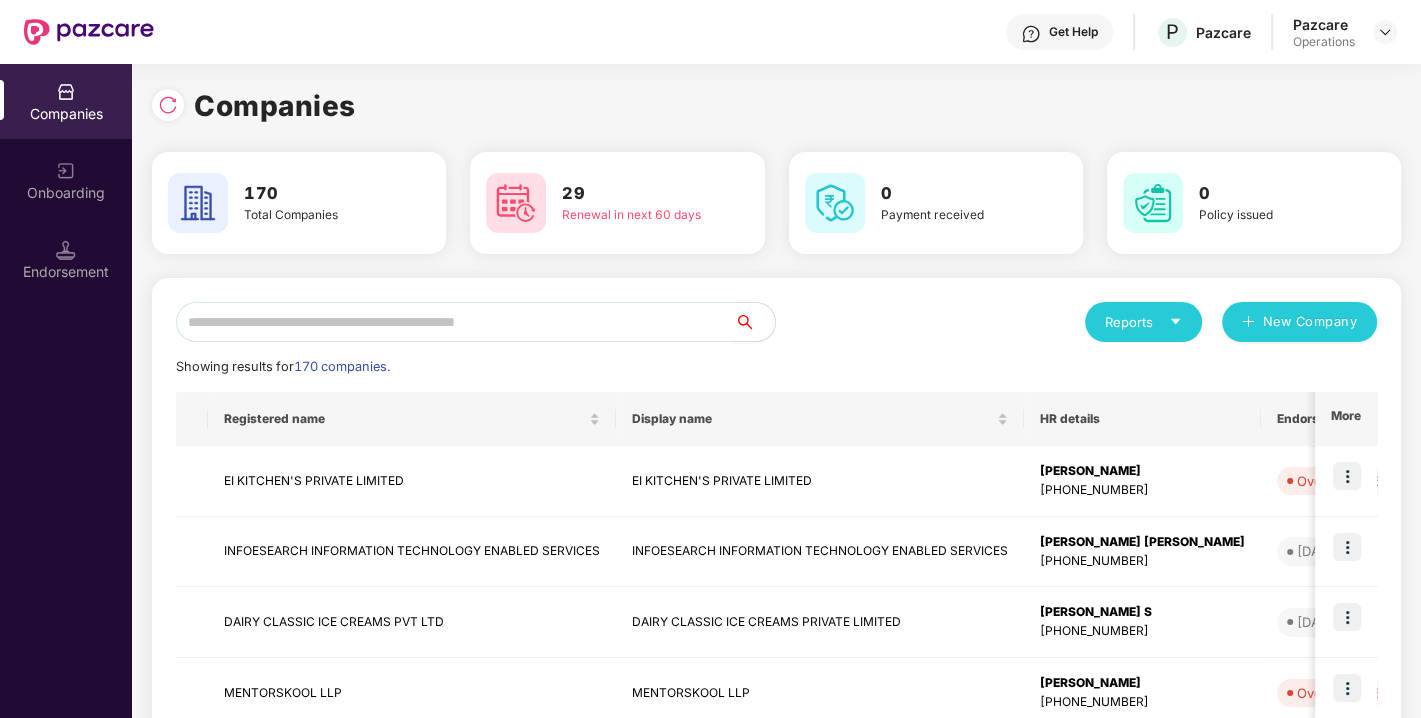 click at bounding box center [455, 322] 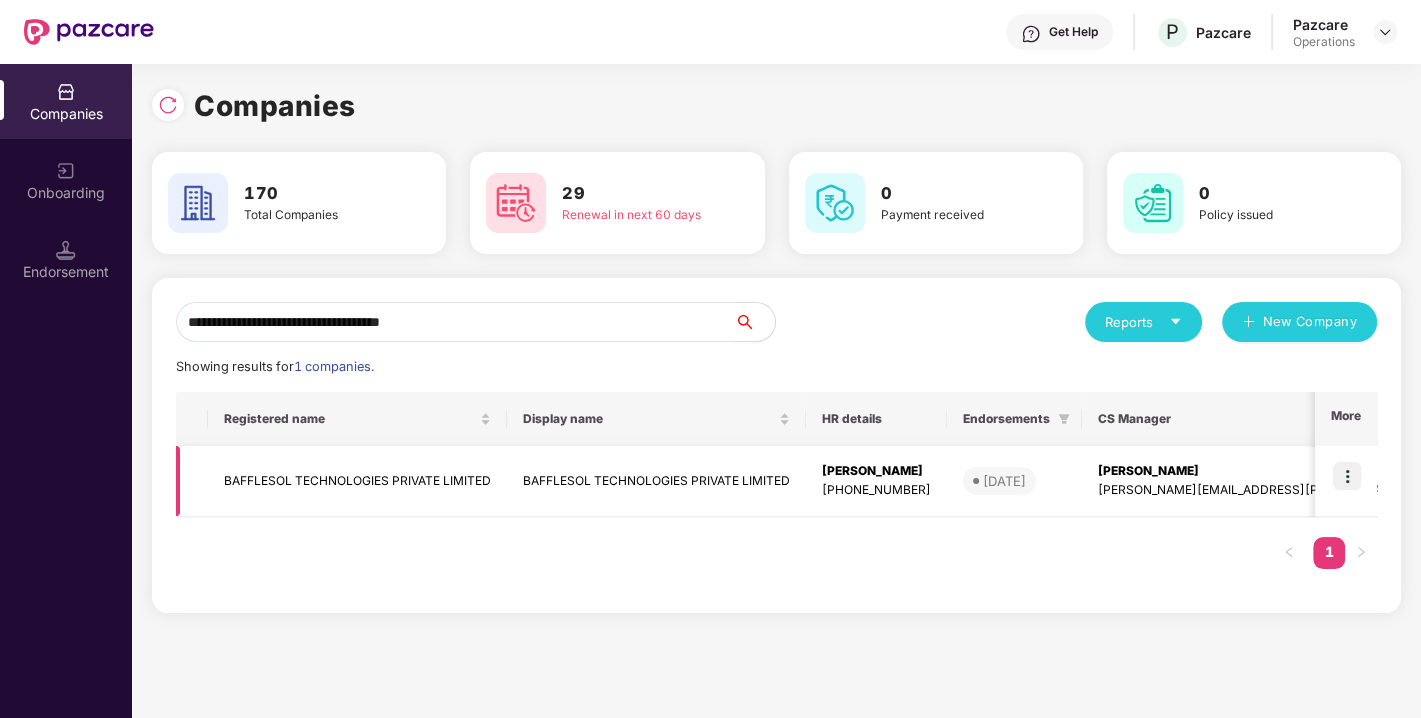 type on "**********" 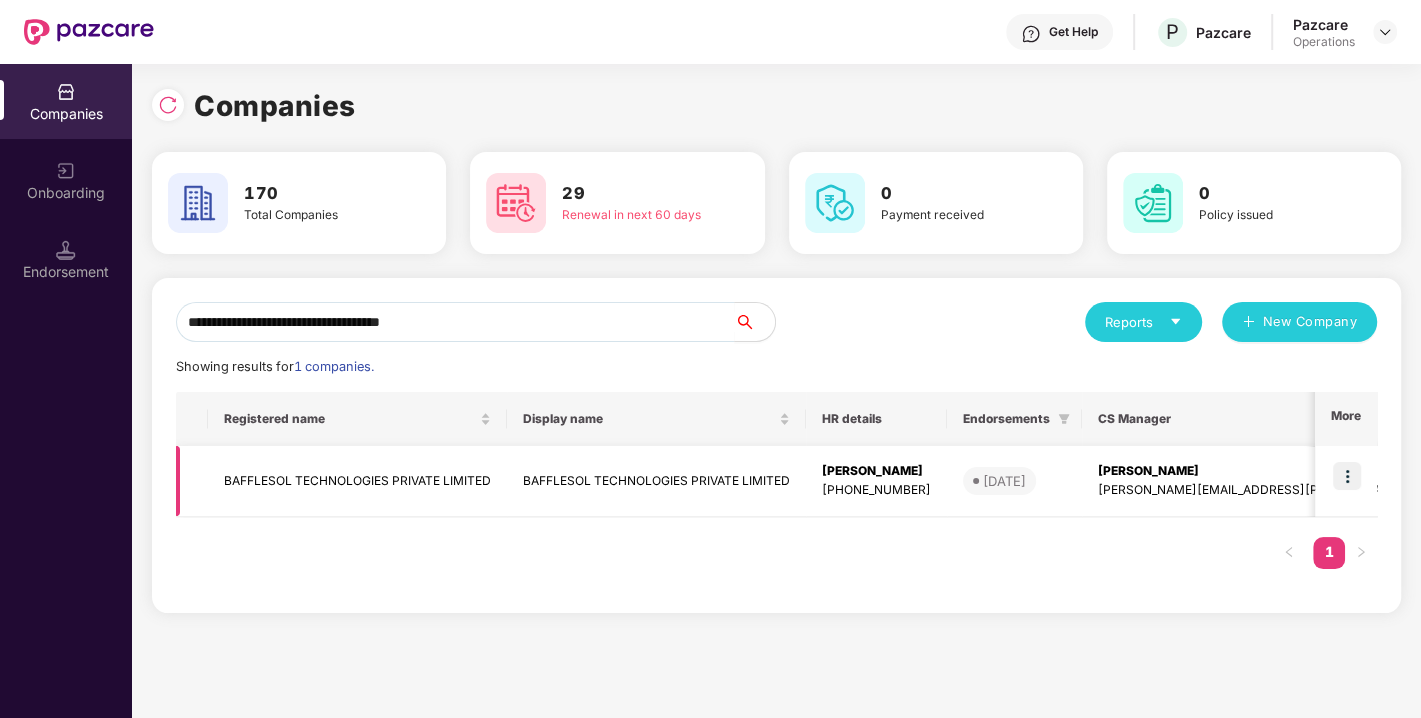 click at bounding box center [1347, 476] 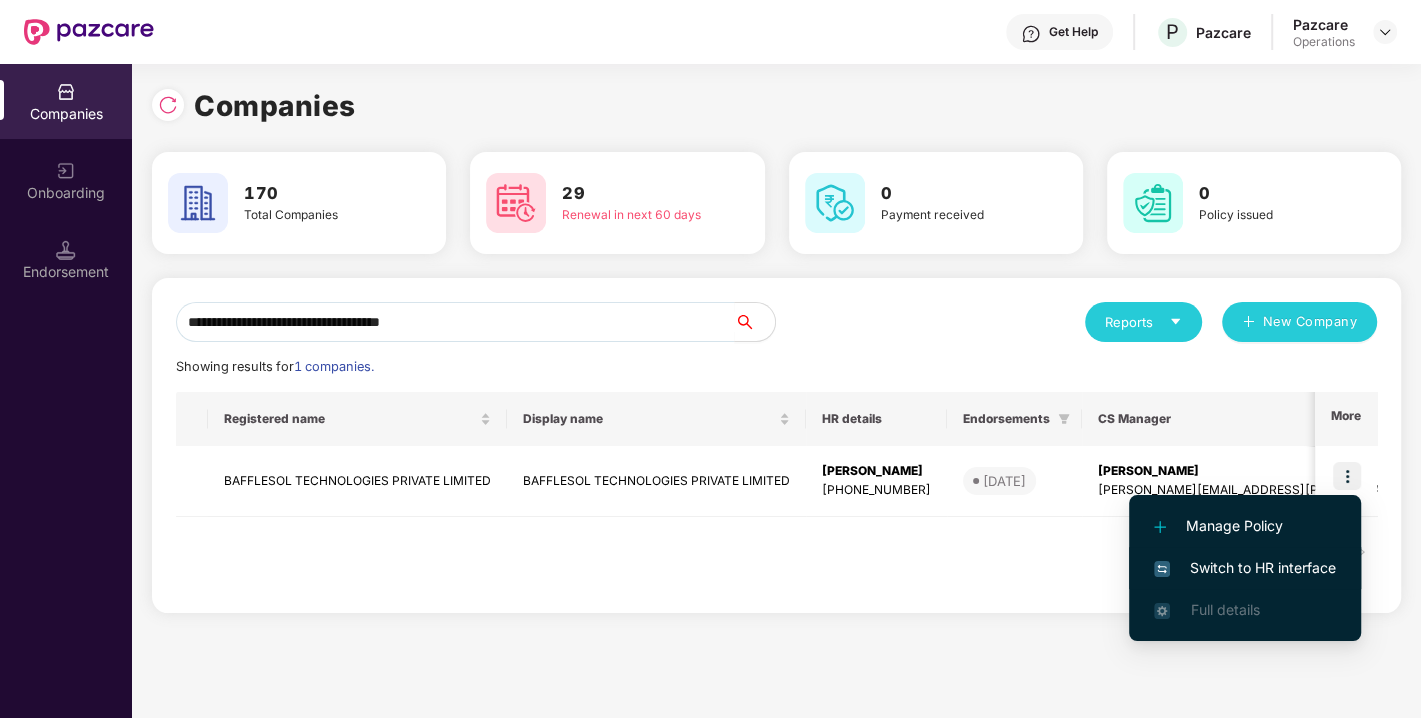 click on "Switch to HR interface" at bounding box center (1245, 568) 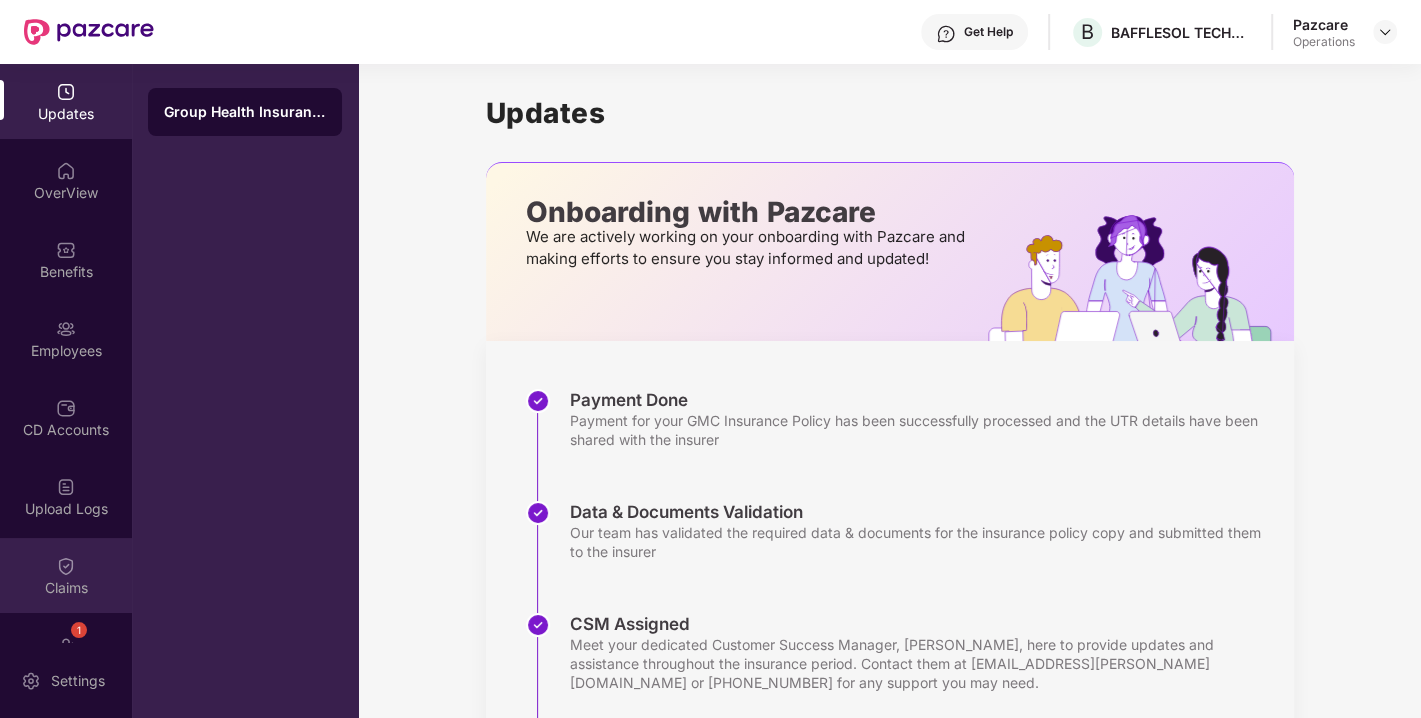scroll, scrollTop: 131, scrollLeft: 0, axis: vertical 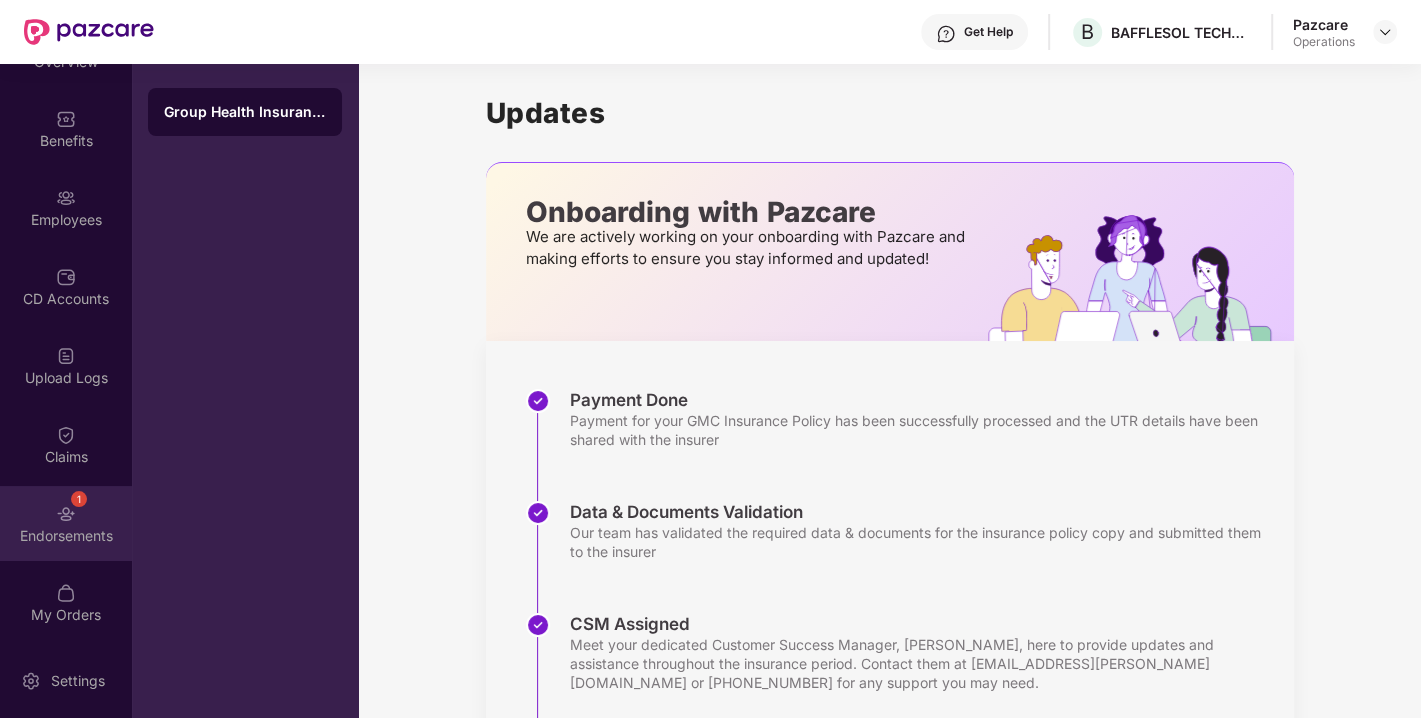 click at bounding box center [66, 514] 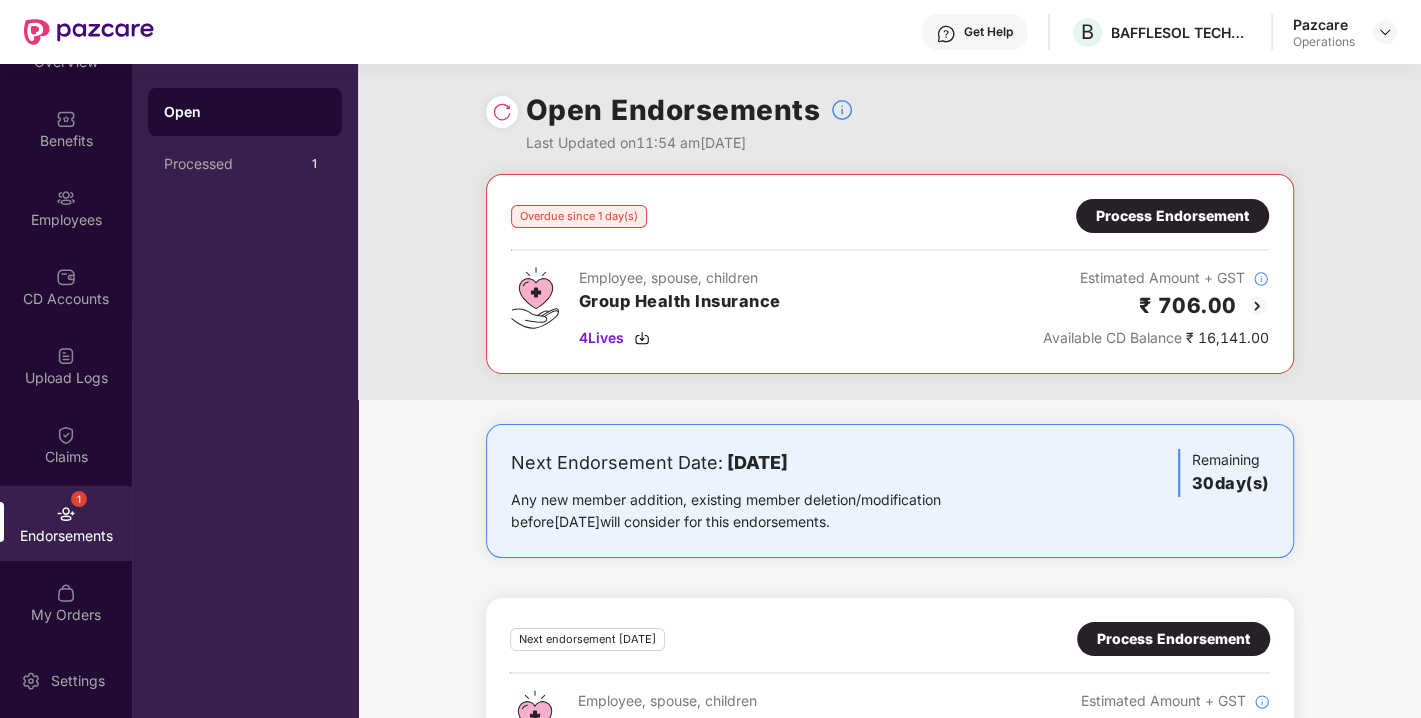 click at bounding box center [502, 112] 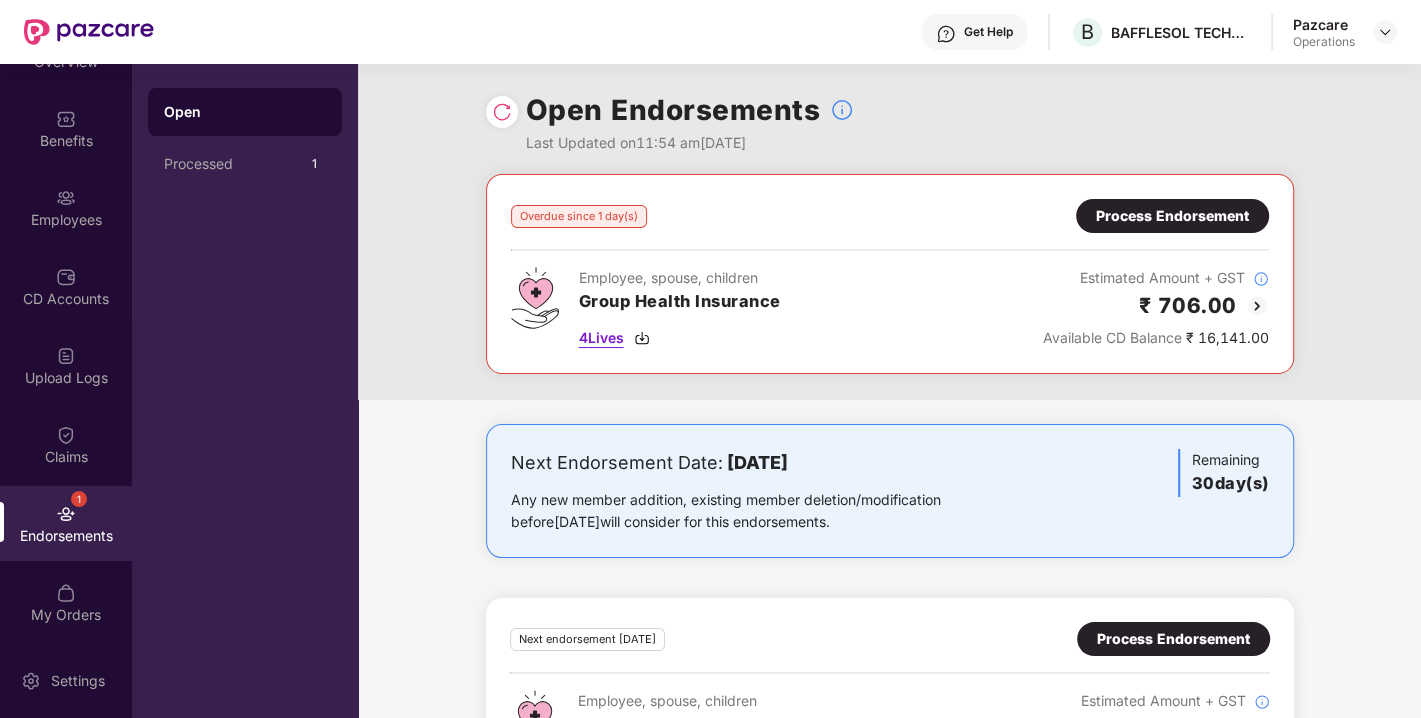 click on "4  Lives" at bounding box center (680, 338) 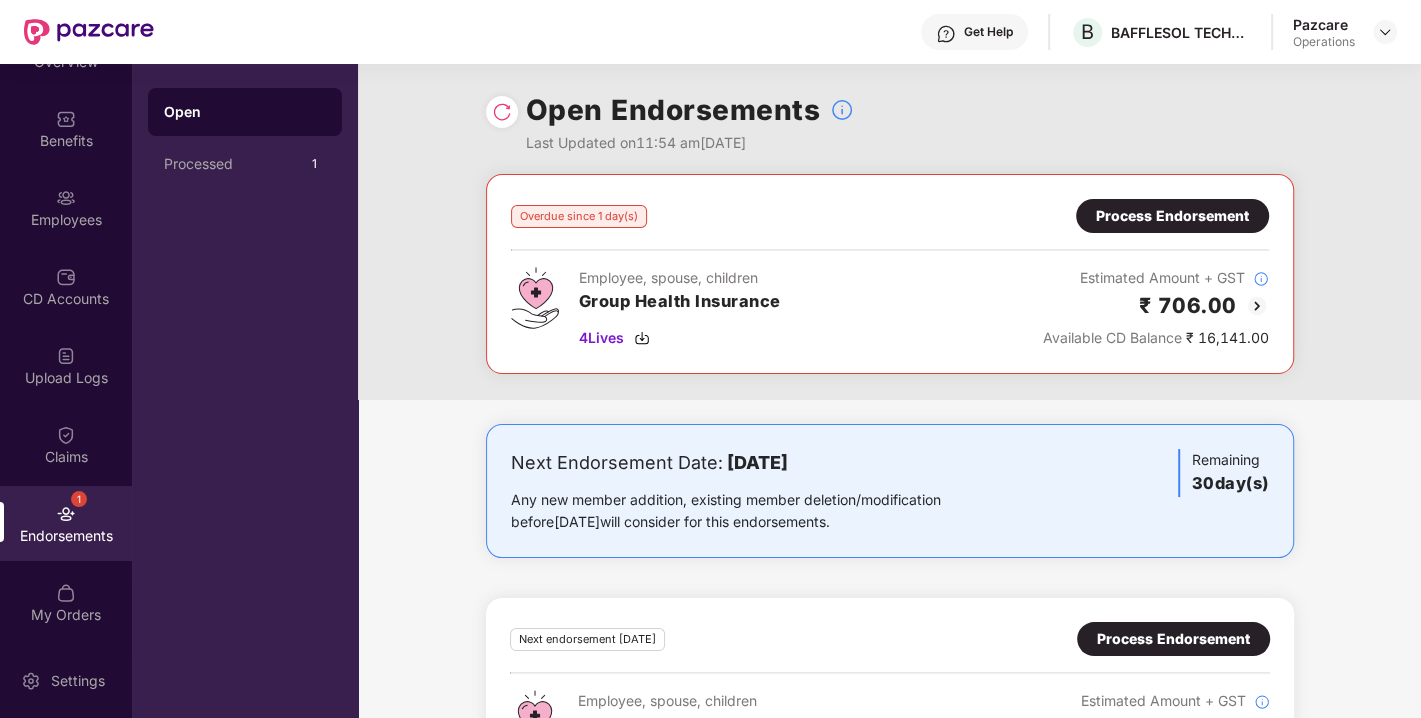 click on "Process Endorsement" at bounding box center [1172, 216] 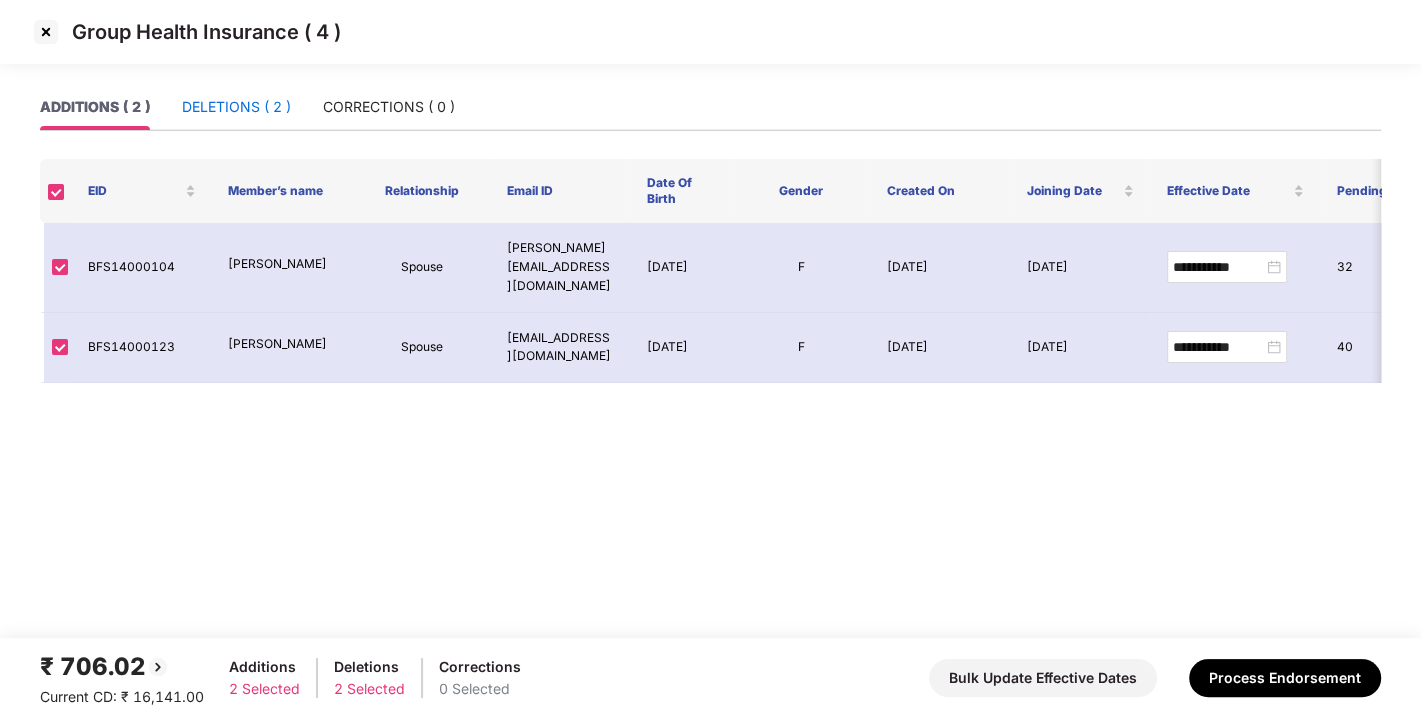 click on "DELETIONS ( 2 )" at bounding box center [236, 107] 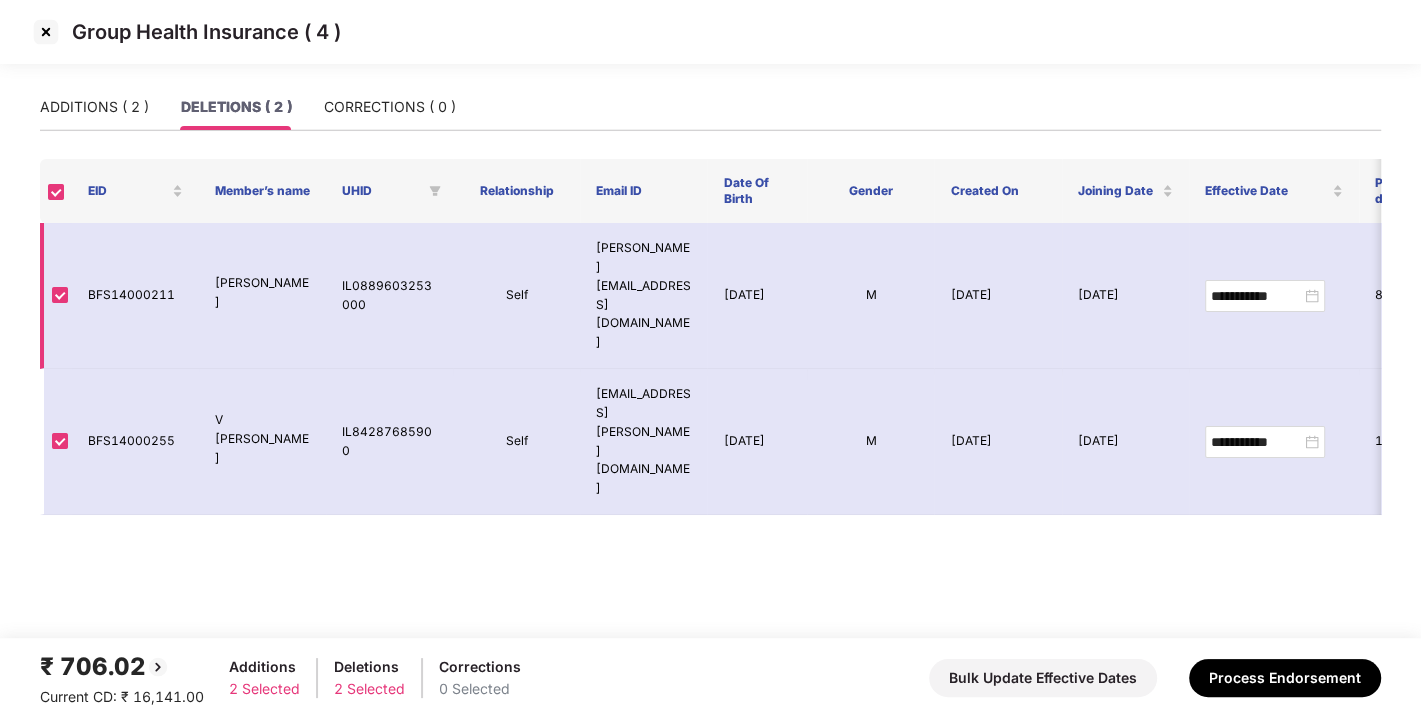 click on "IL0889603253000" at bounding box center [389, 296] 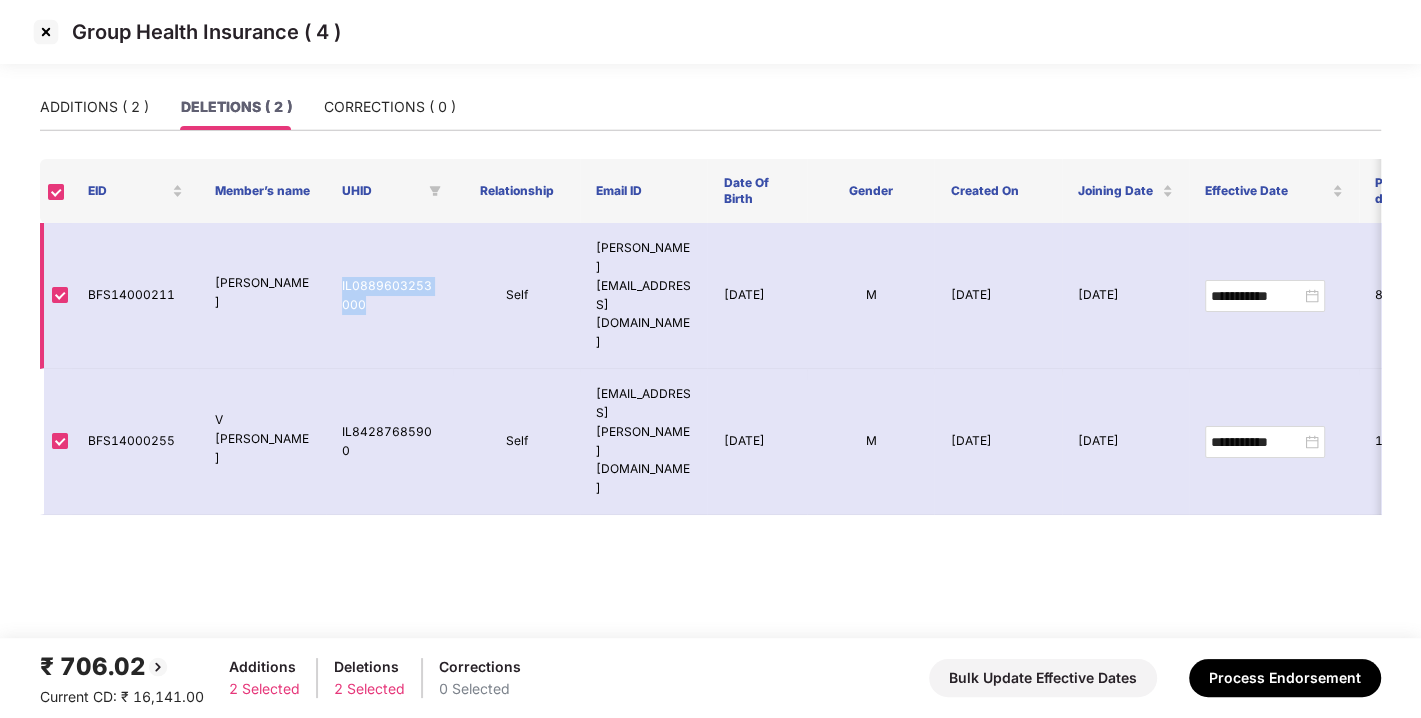 click on "IL0889603253000" at bounding box center [389, 296] 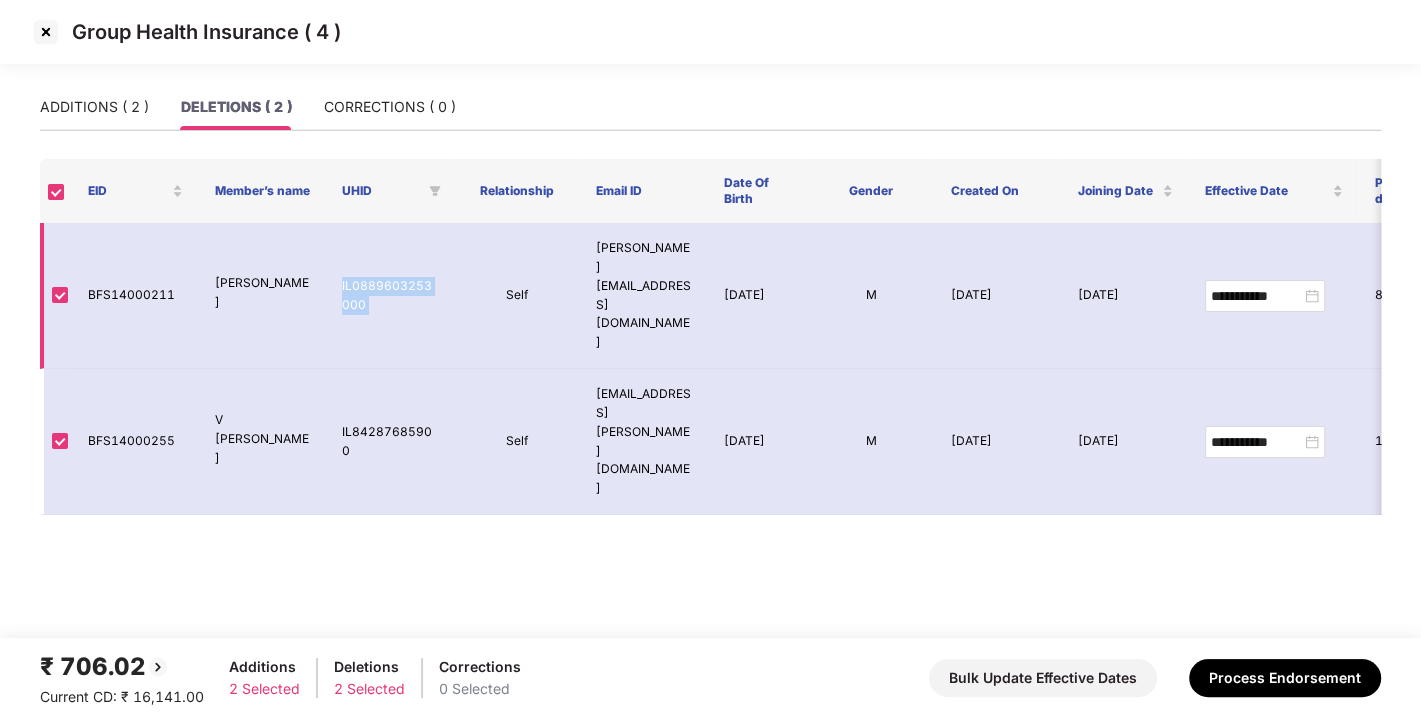 click on "IL0889603253000" at bounding box center [389, 296] 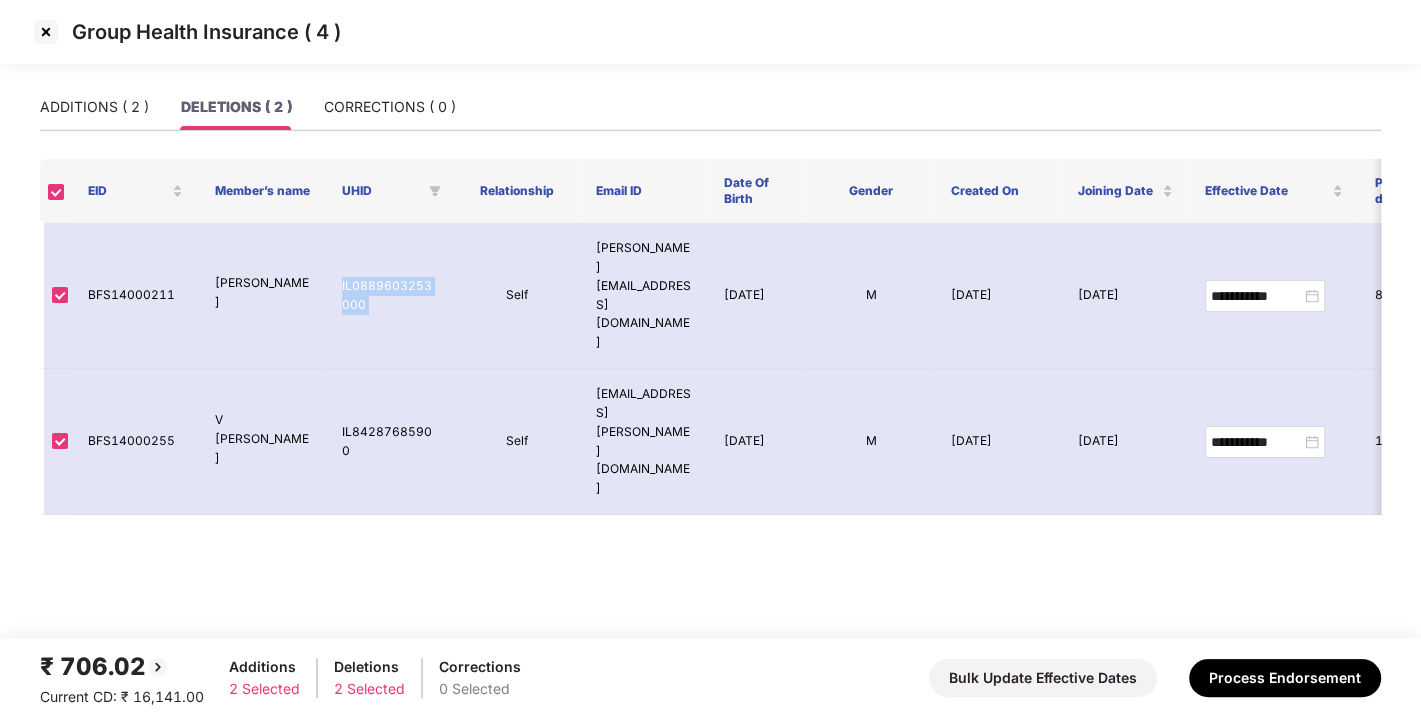 click at bounding box center (46, 32) 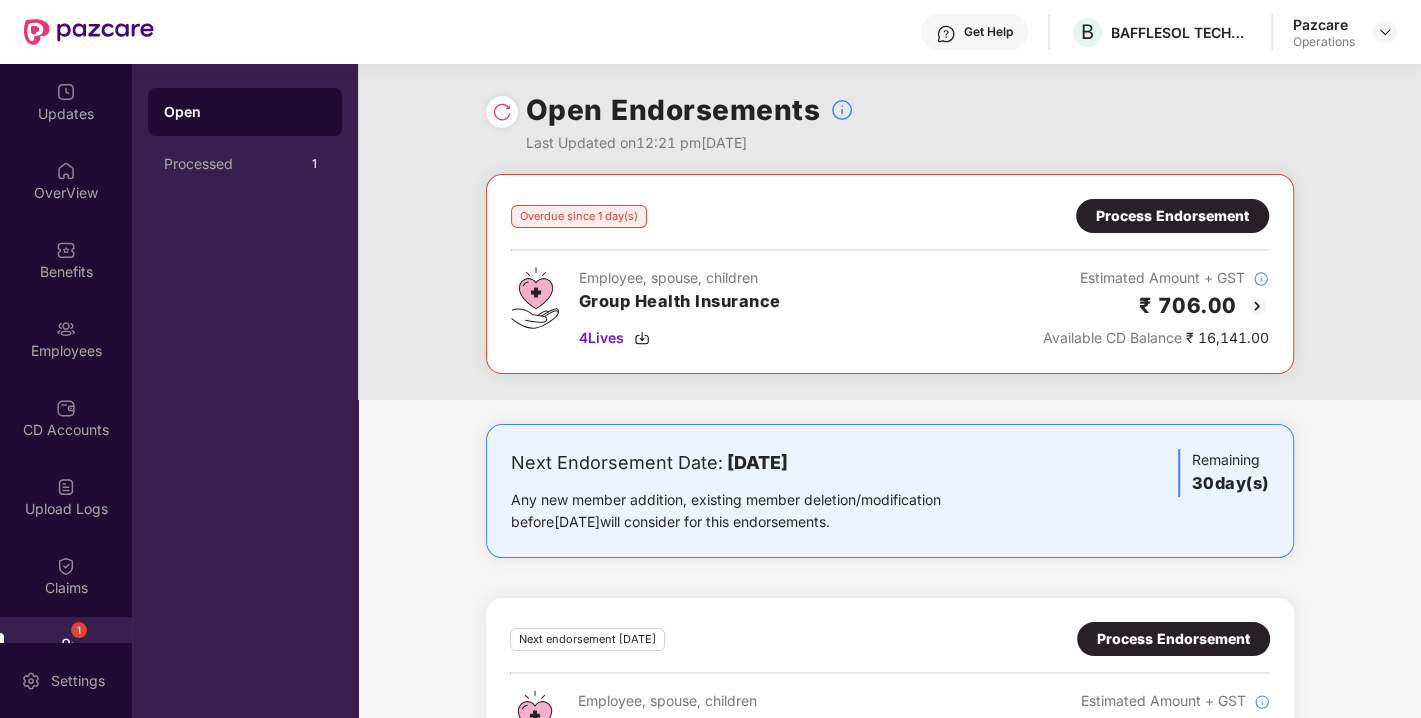 click on "Process Endorsement" at bounding box center [1172, 216] 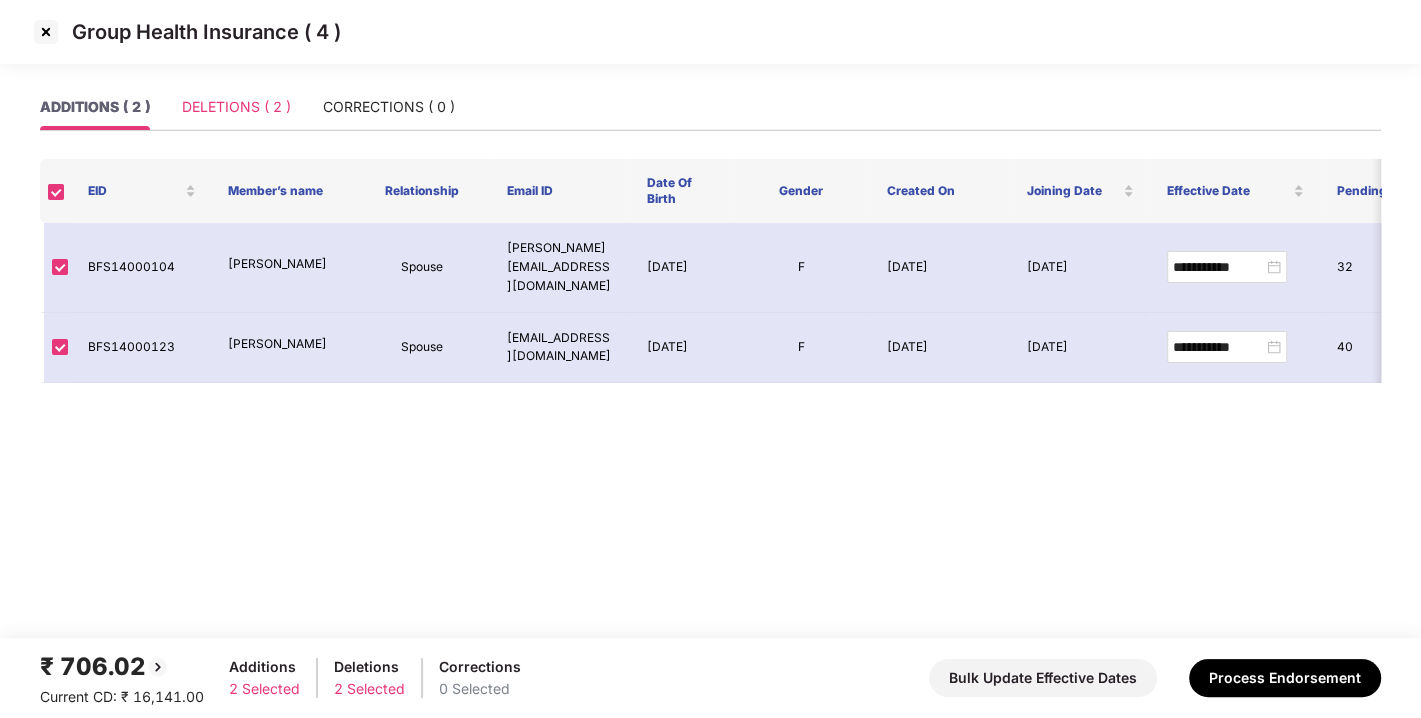 click on "DELETIONS ( 2 )" at bounding box center [236, 107] 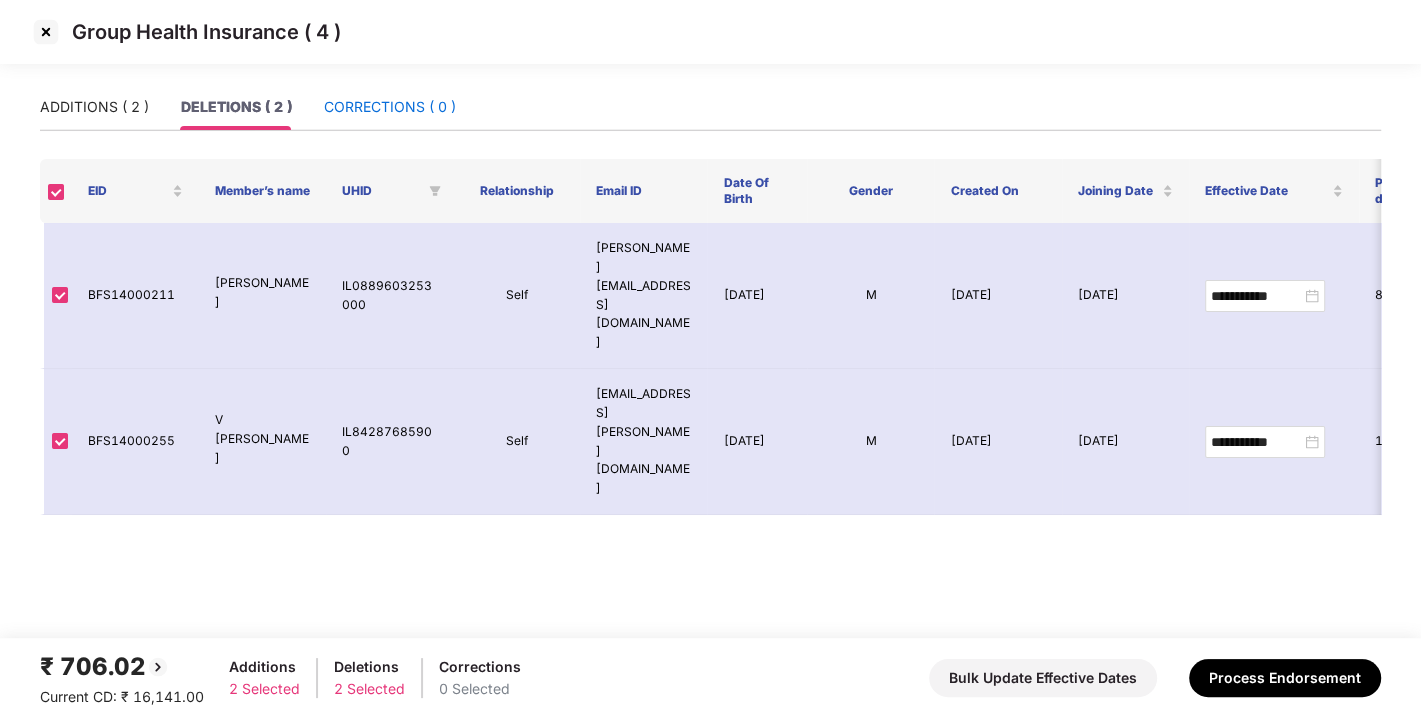 click on "CORRECTIONS ( 0 )" at bounding box center (390, 107) 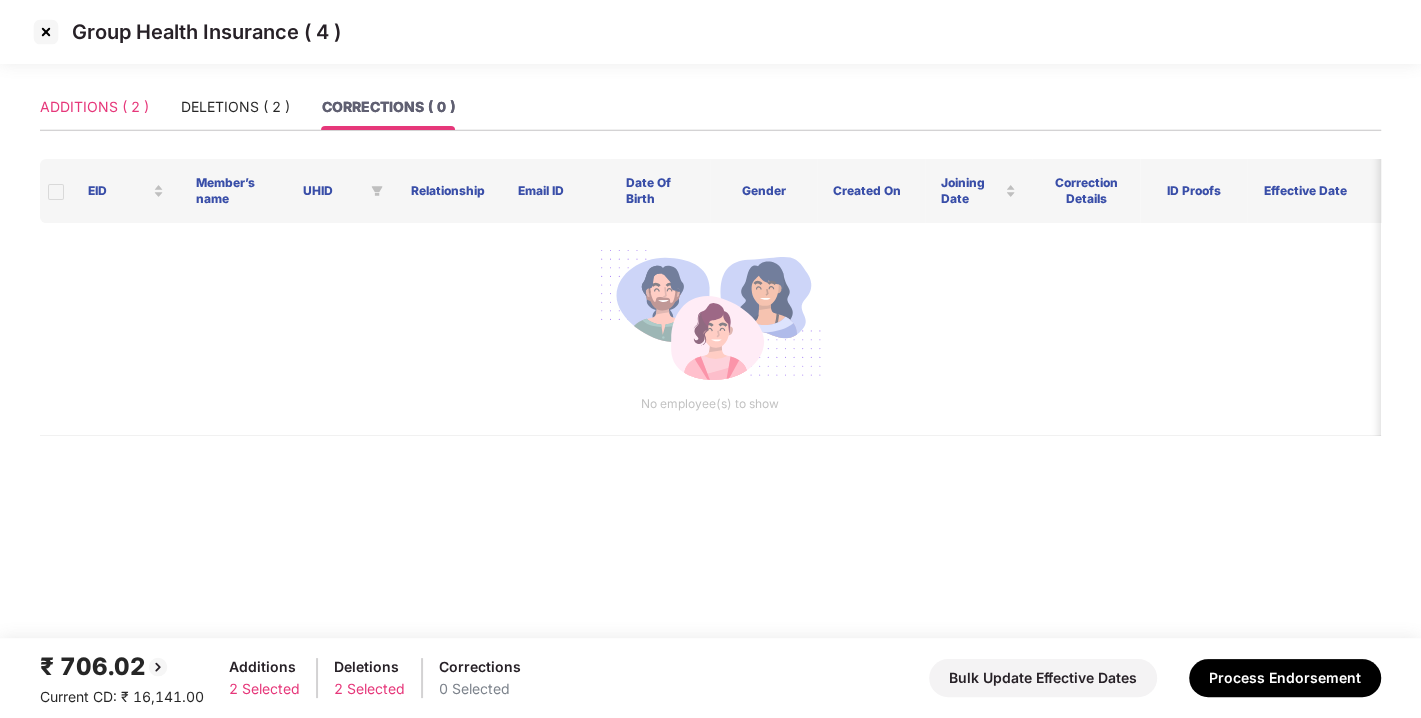 click on "ADDITIONS ( 2 )" at bounding box center (94, 107) 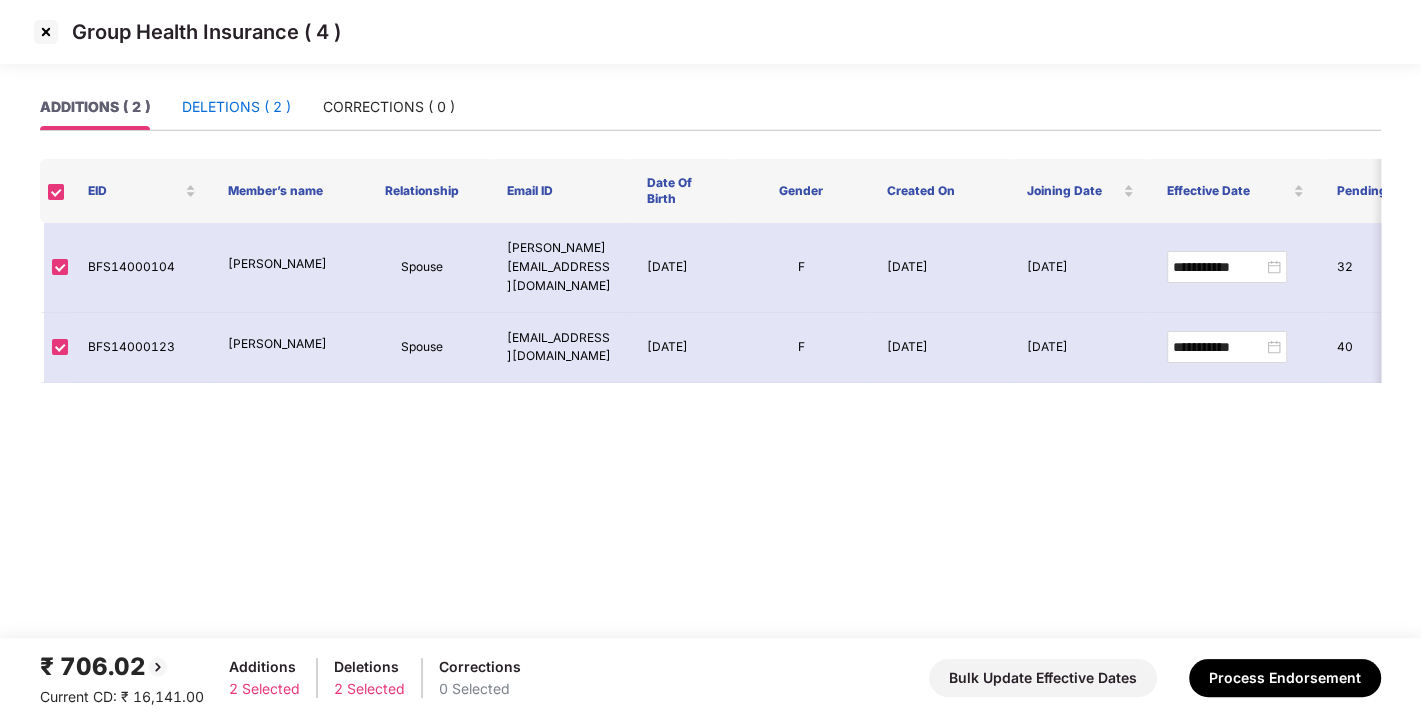 click on "DELETIONS ( 2 )" at bounding box center [236, 107] 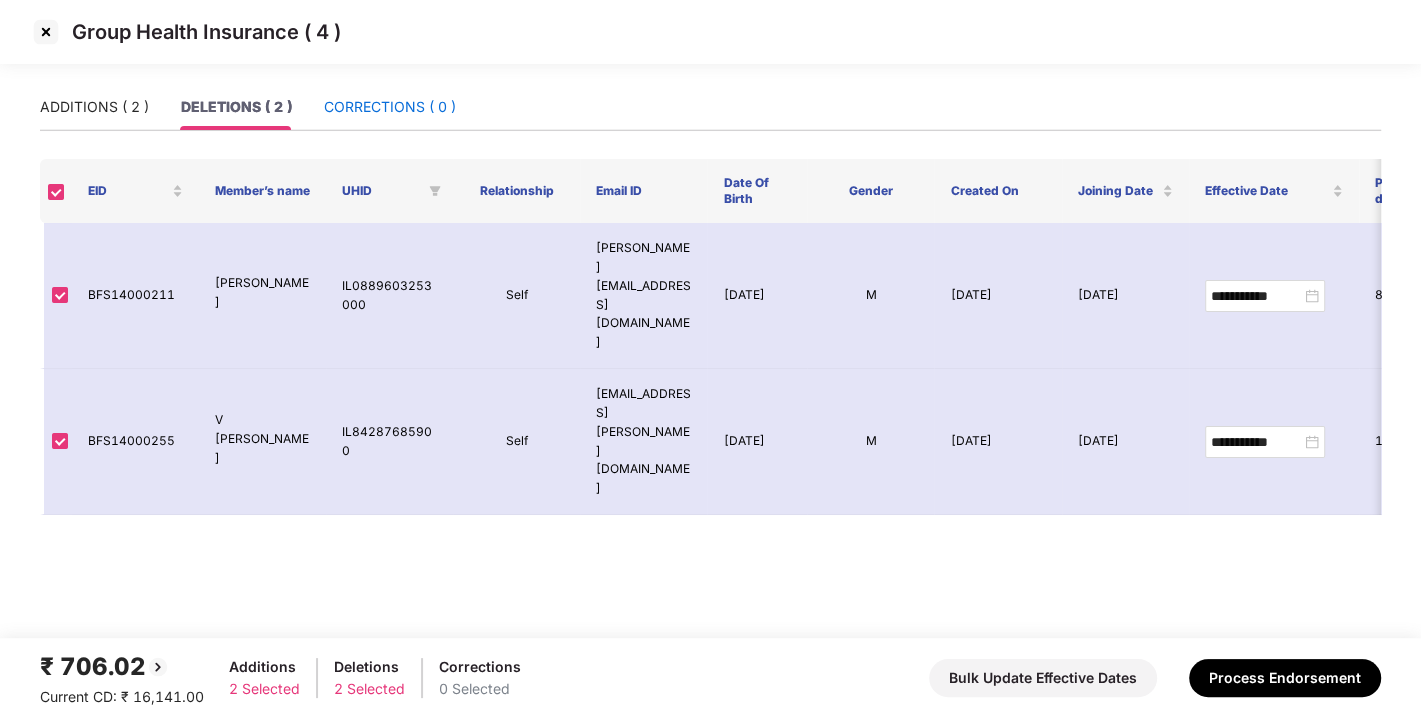 click on "CORRECTIONS ( 0 )" at bounding box center (390, 107) 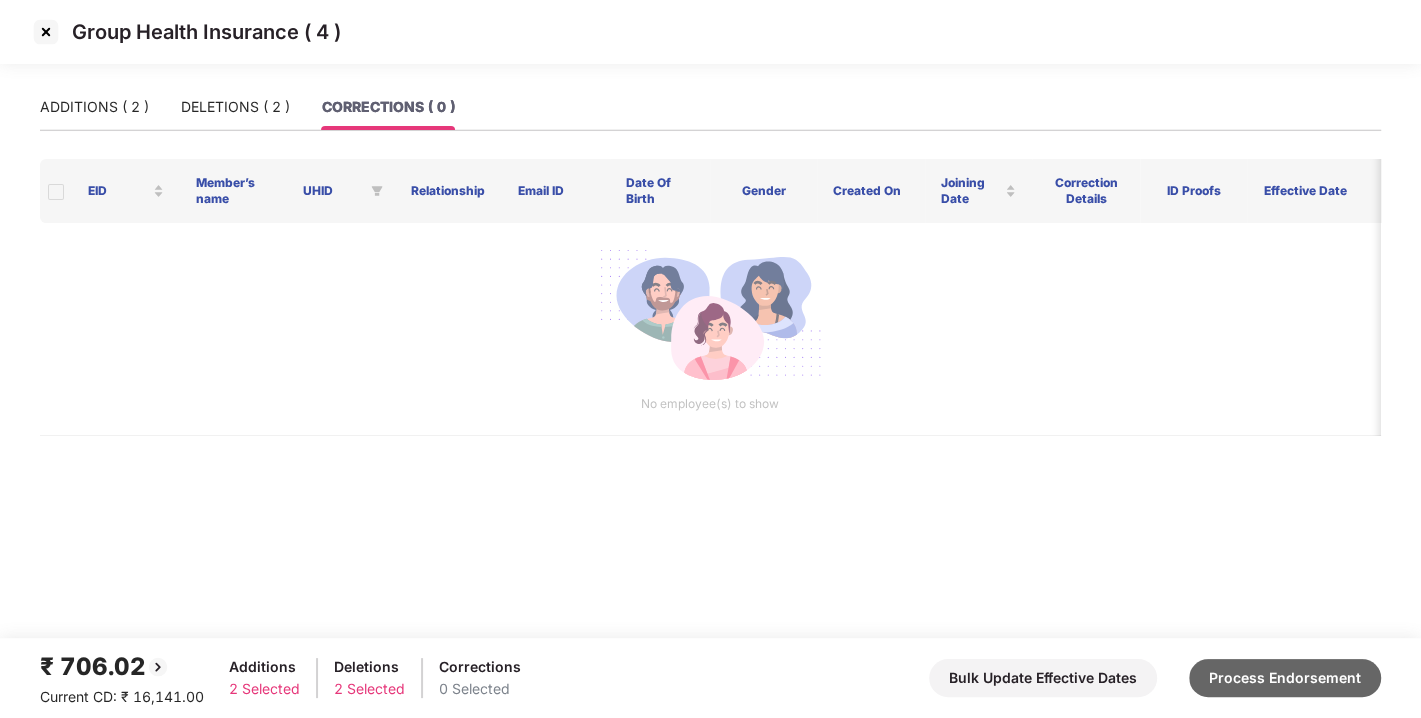 click on "Process Endorsement" at bounding box center (1285, 678) 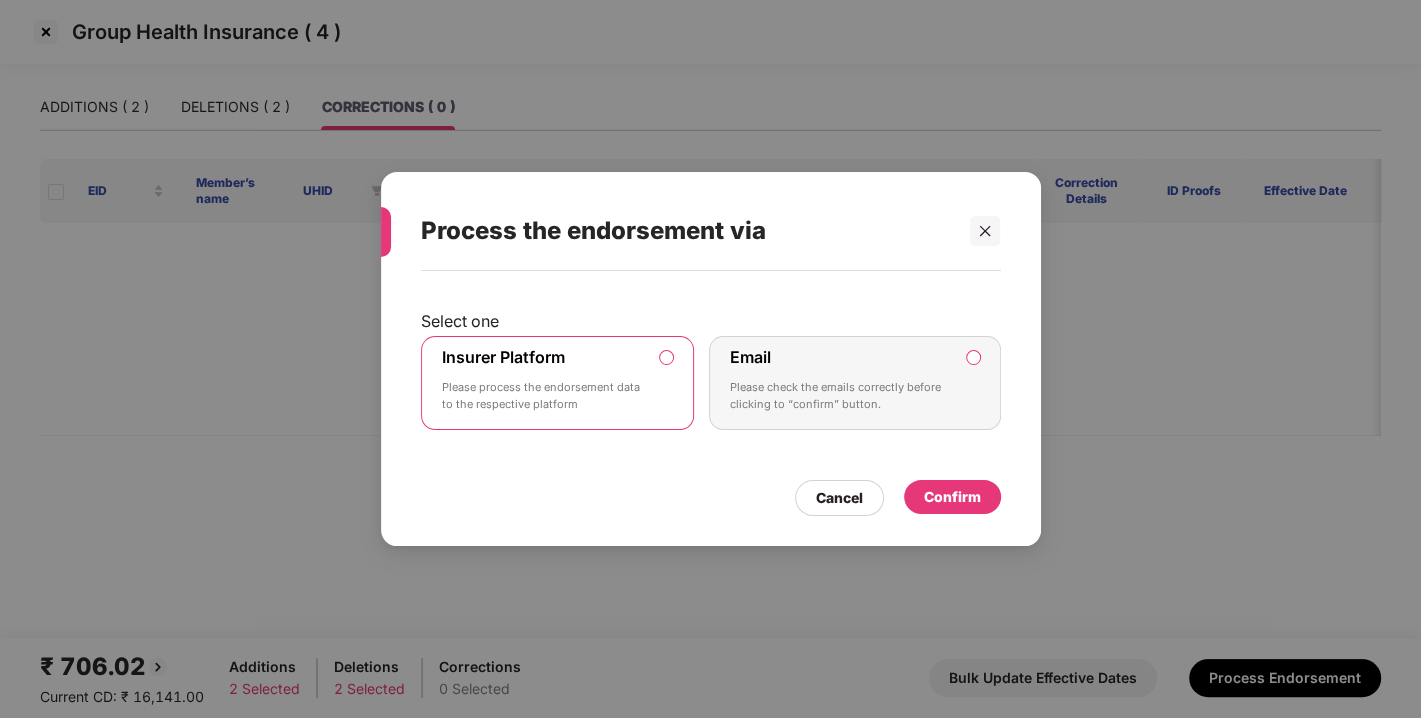 click on "Select one Insurer Platform Please process the endorsement data to the respective platform Email Please check the emails correctly before clicking to “confirm” button. Cancel Confirm" at bounding box center (711, 398) 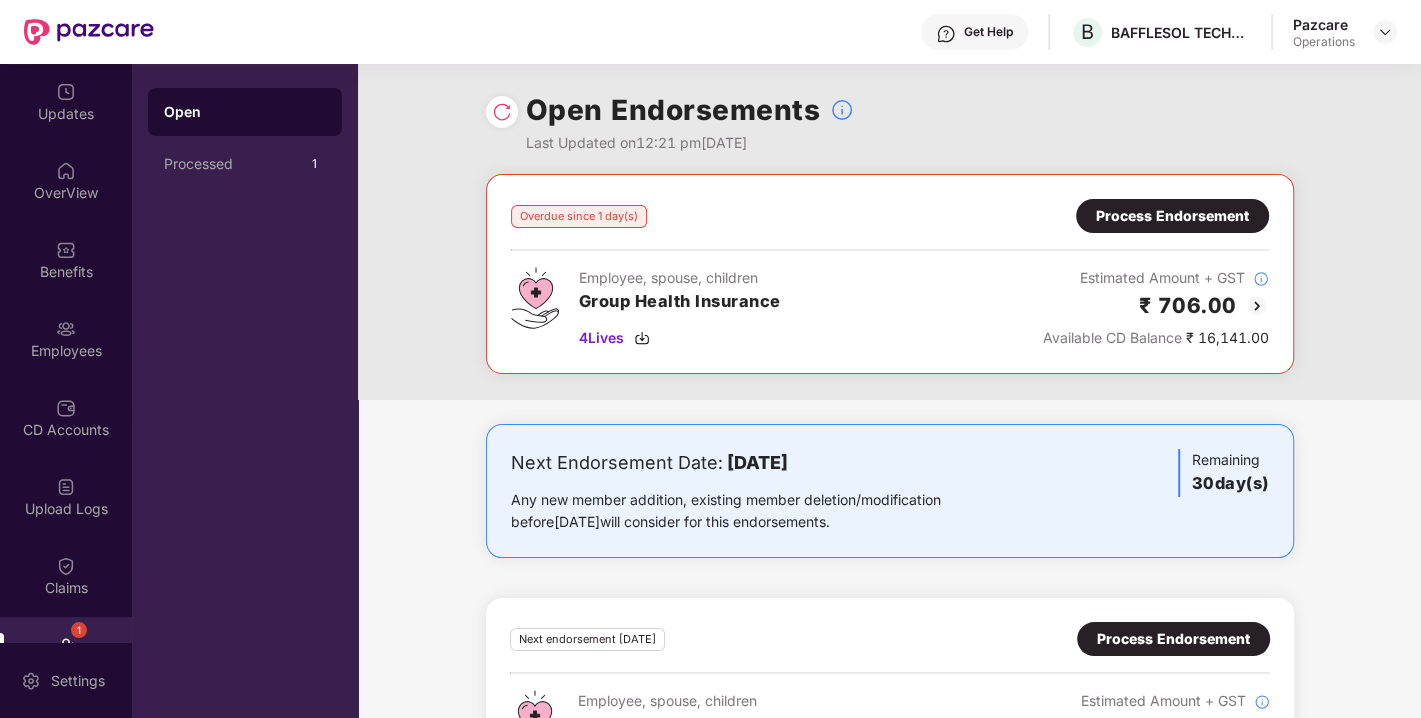click at bounding box center (502, 112) 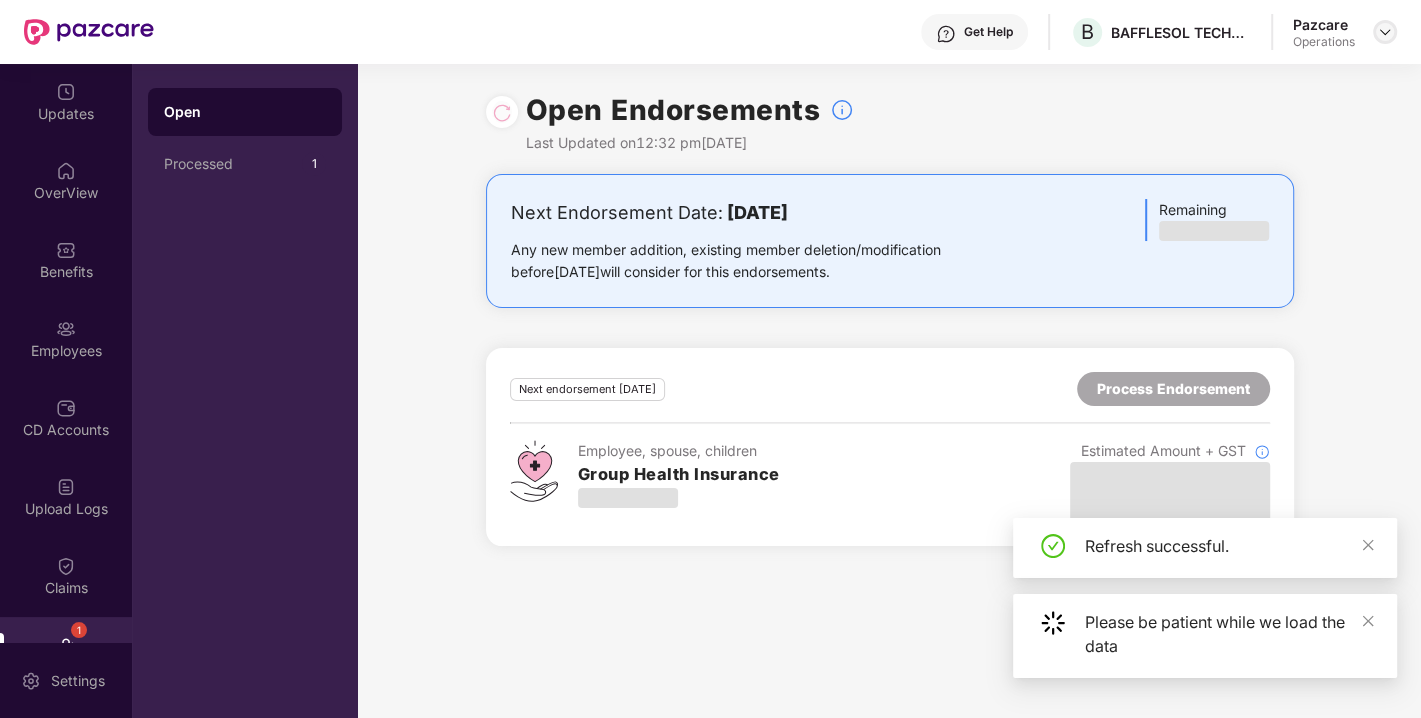 click at bounding box center (1385, 32) 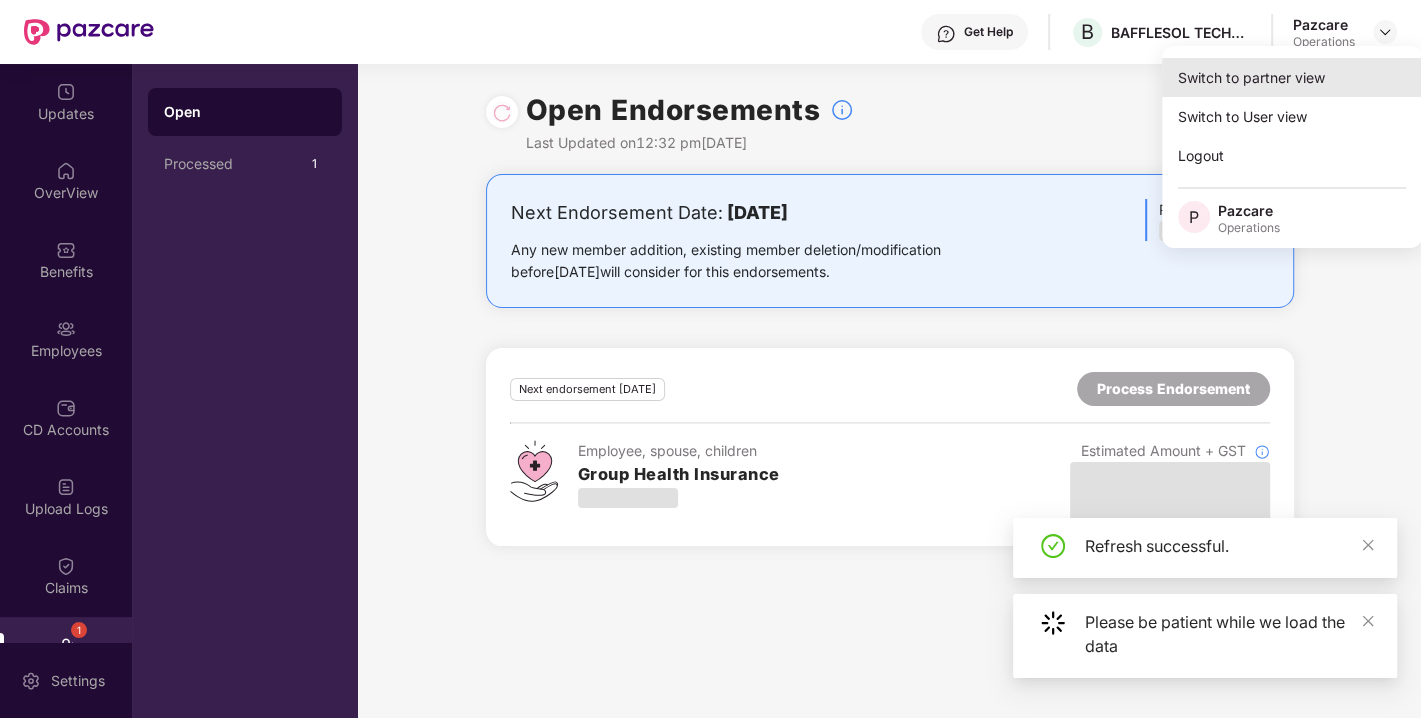 click on "Switch to partner view" at bounding box center [1292, 77] 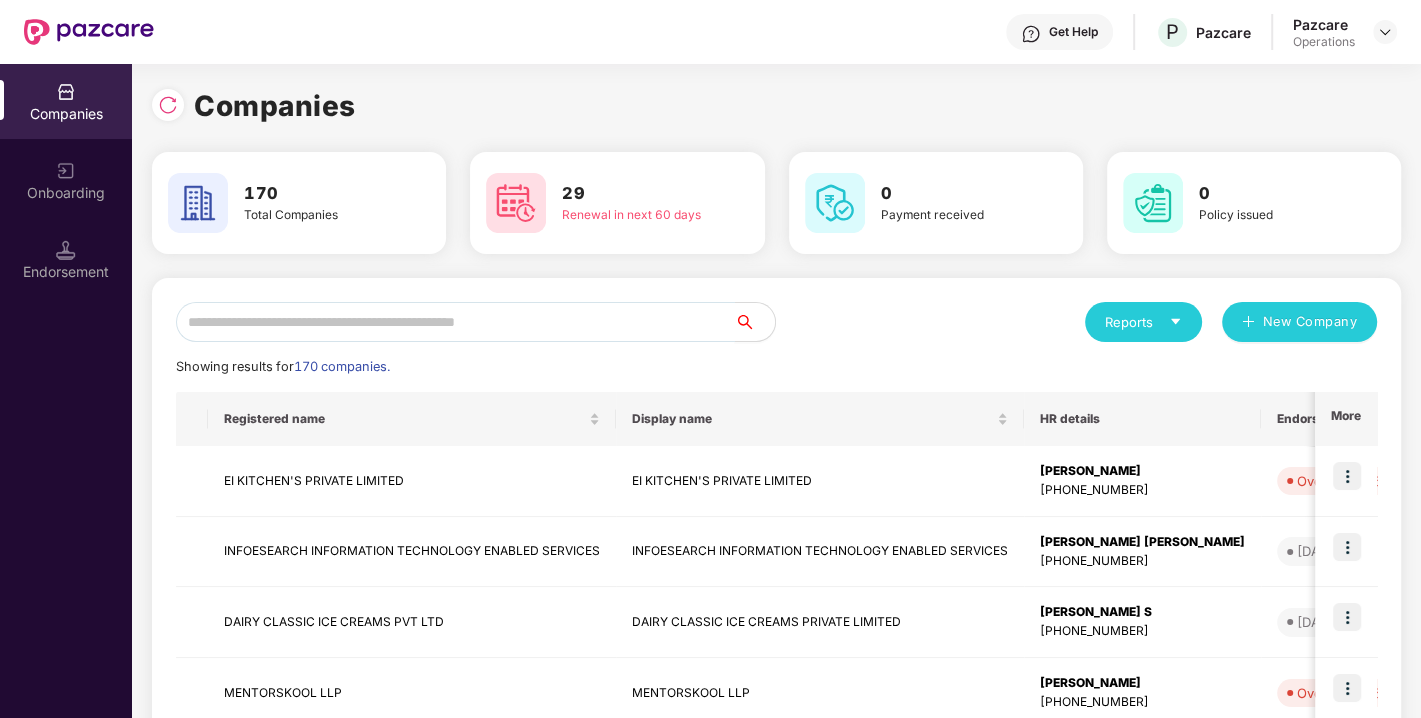 click at bounding box center (455, 322) 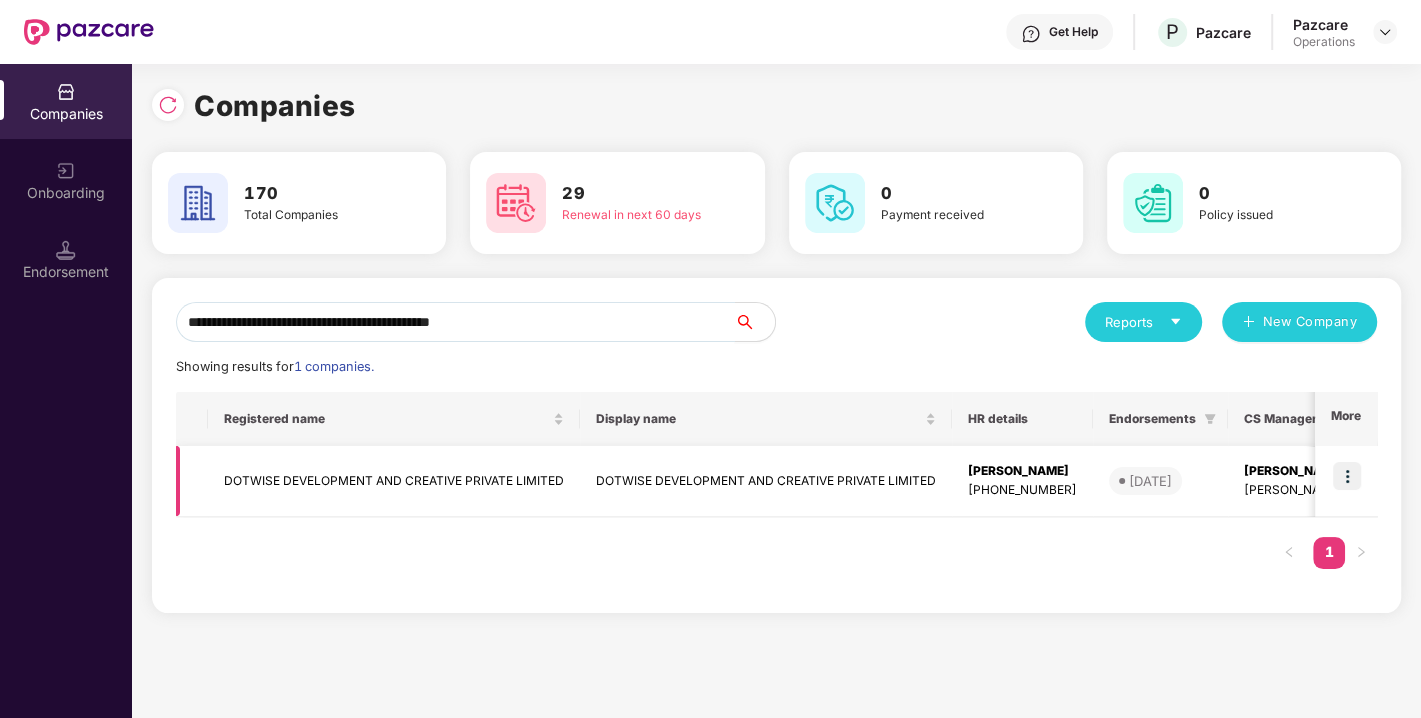type on "**********" 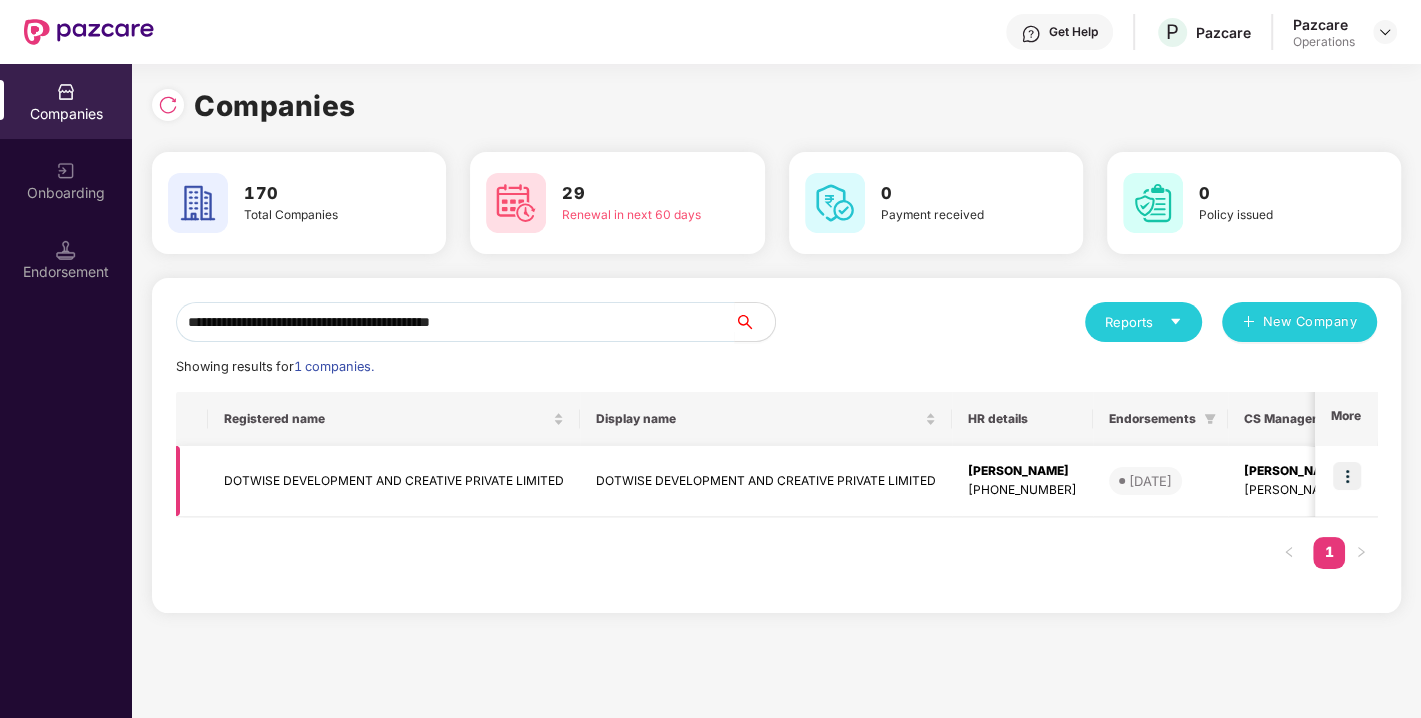 click at bounding box center (1347, 476) 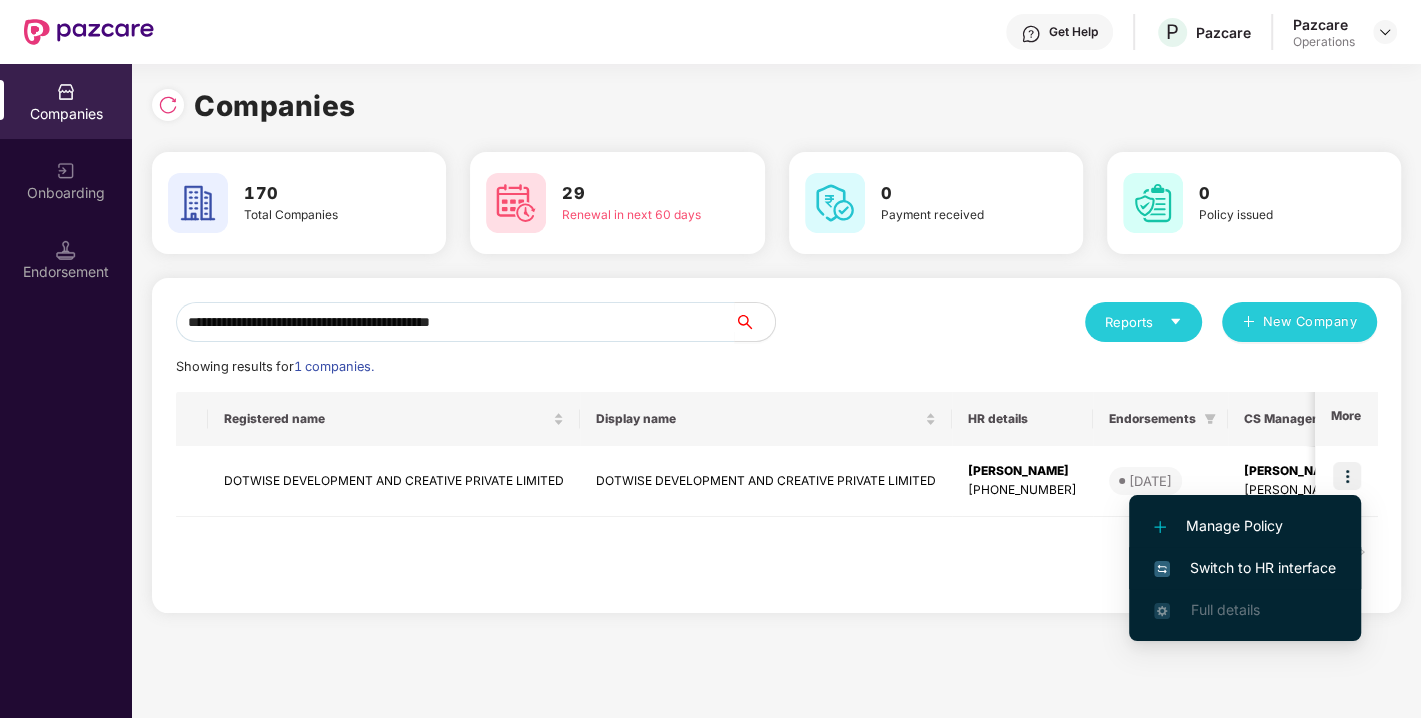click on "Switch to HR interface" at bounding box center [1245, 568] 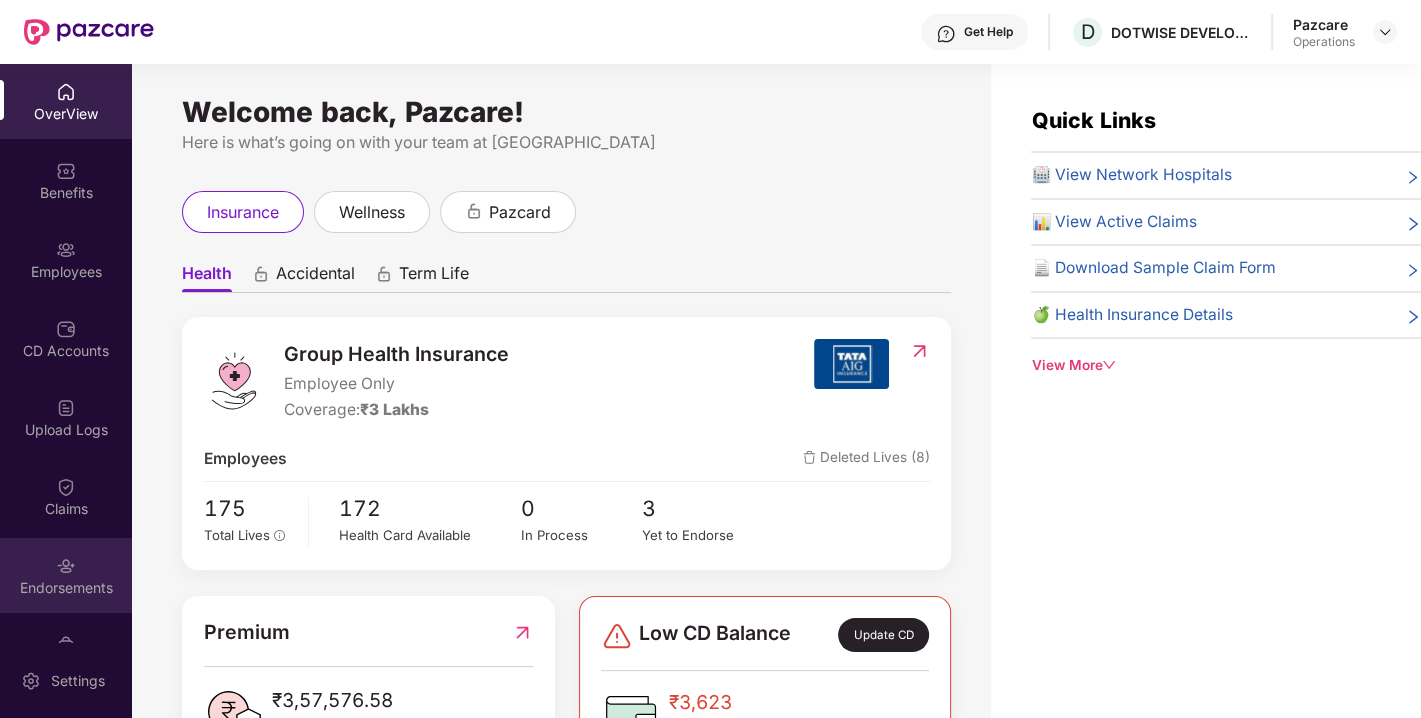 click on "Endorsements" at bounding box center [66, 588] 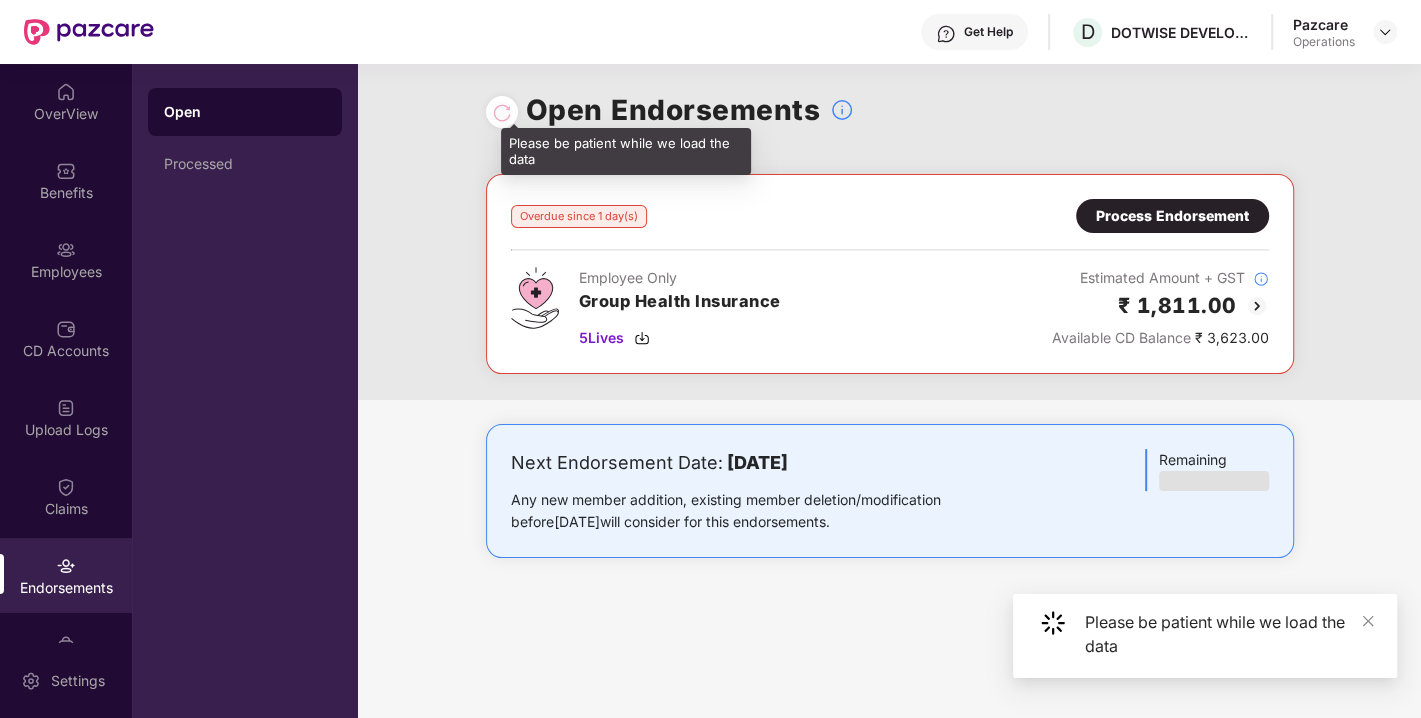 click at bounding box center (502, 112) 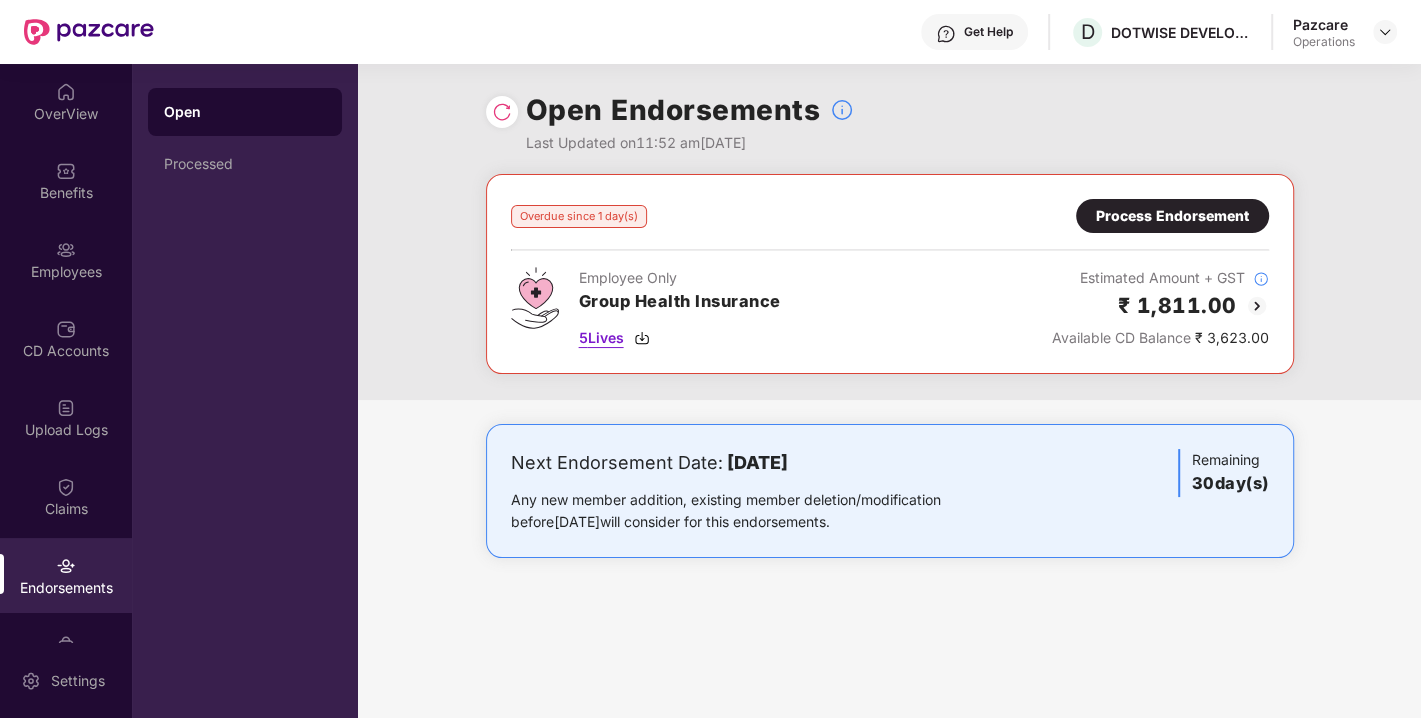 click at bounding box center (642, 338) 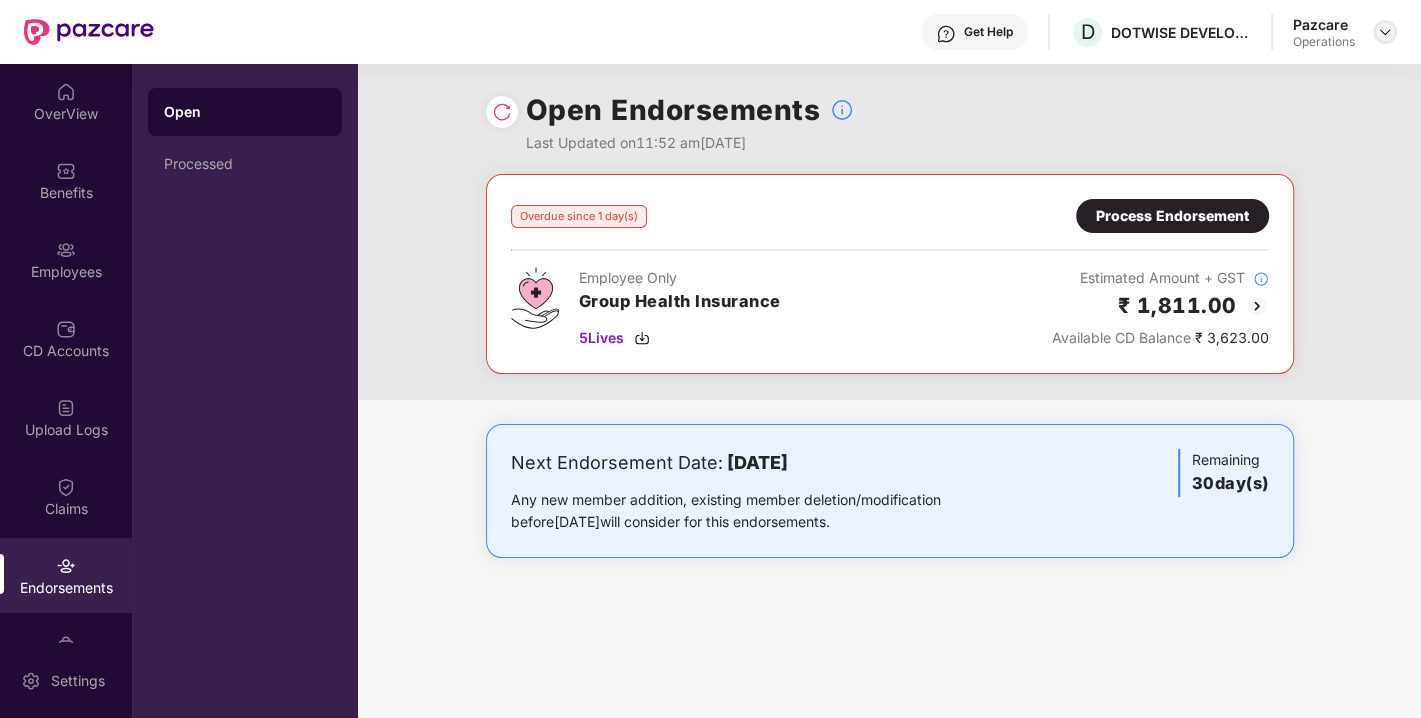 click at bounding box center [1385, 32] 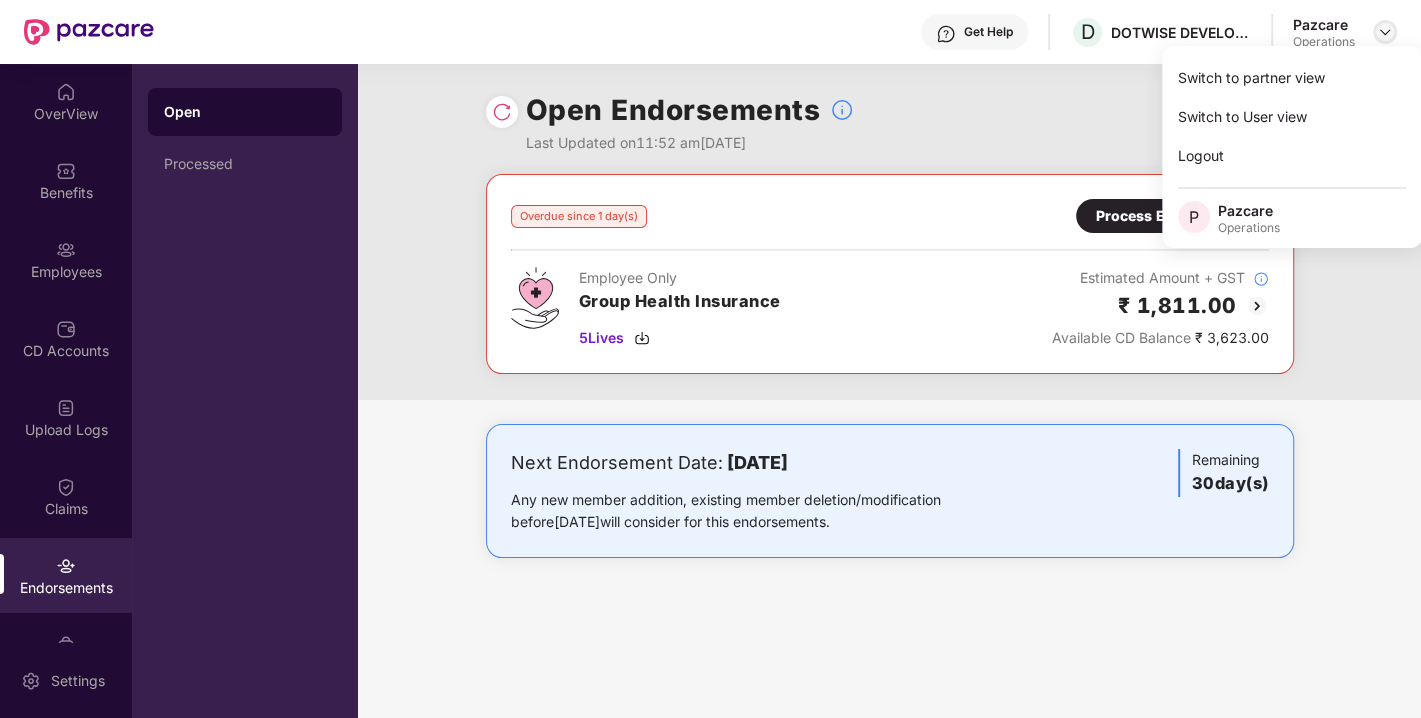click at bounding box center [1385, 32] 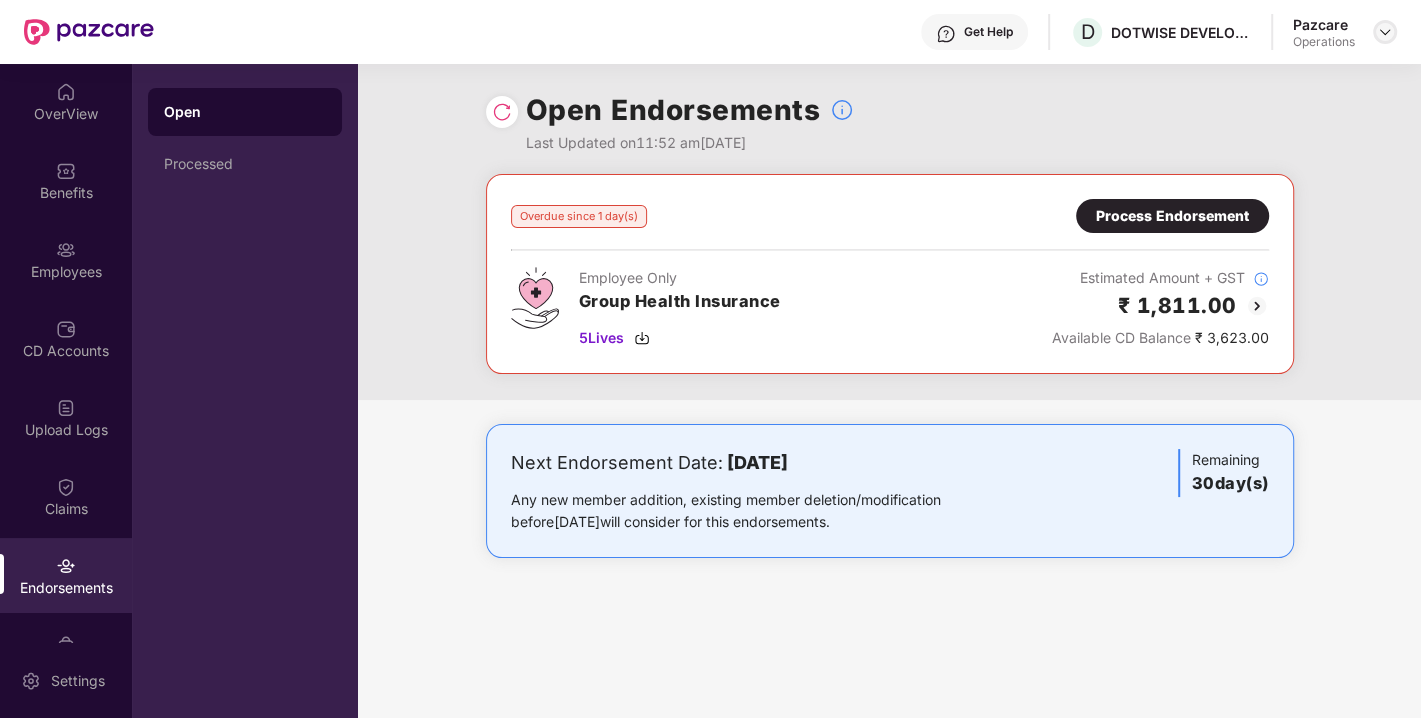 click at bounding box center [1385, 32] 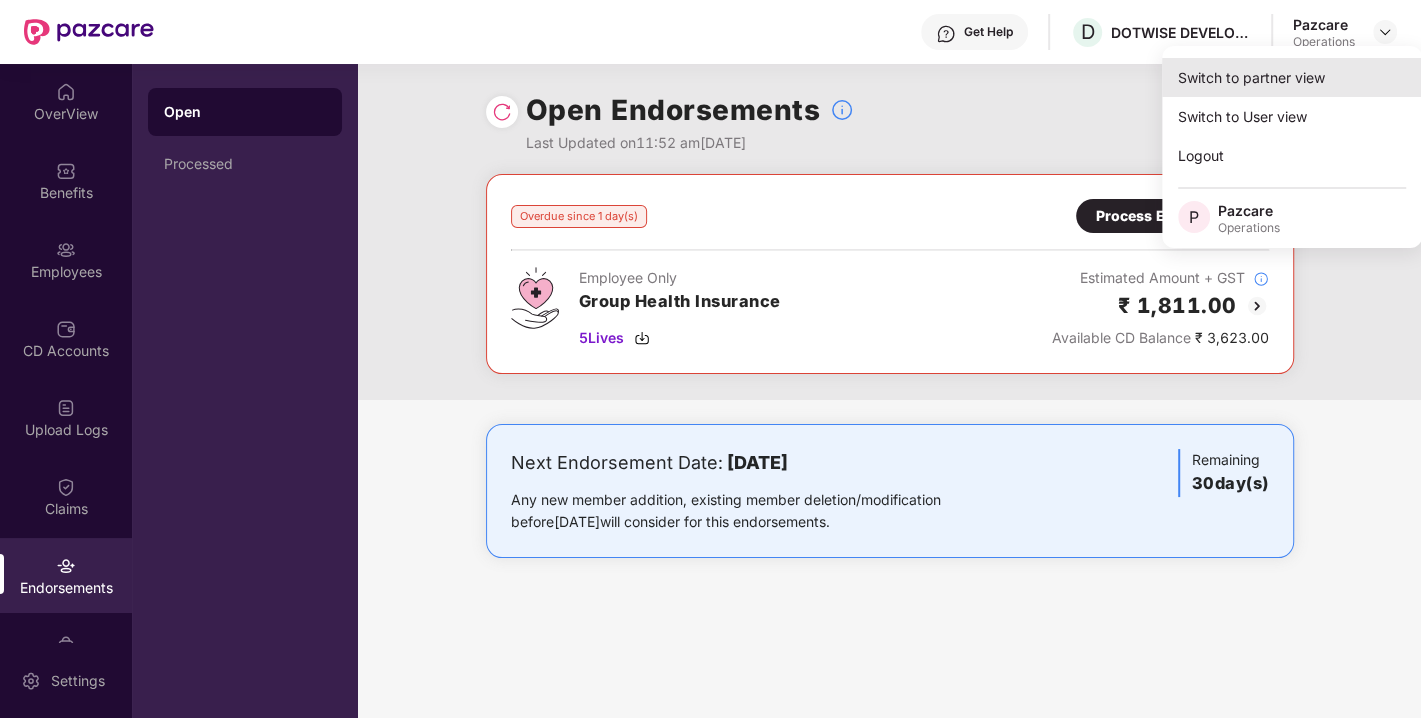 click on "Switch to partner view" at bounding box center [1292, 77] 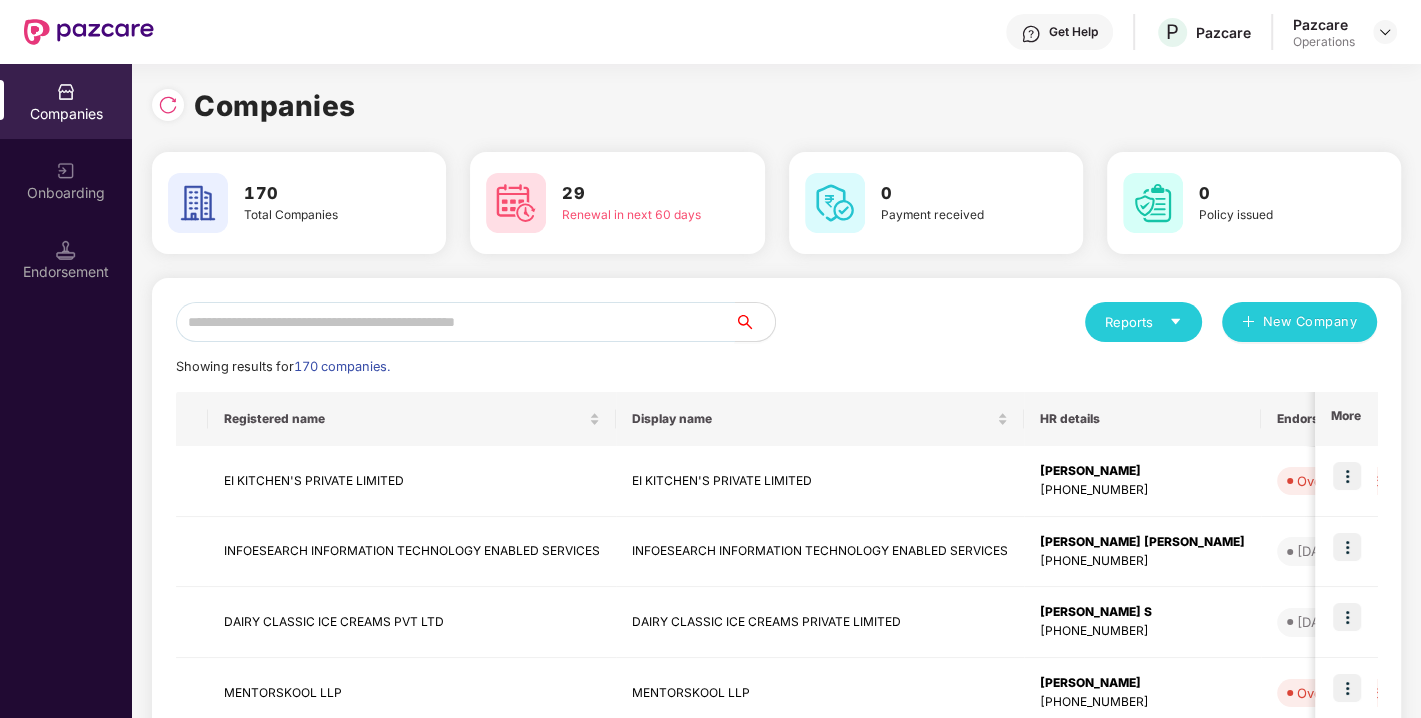 click at bounding box center [455, 322] 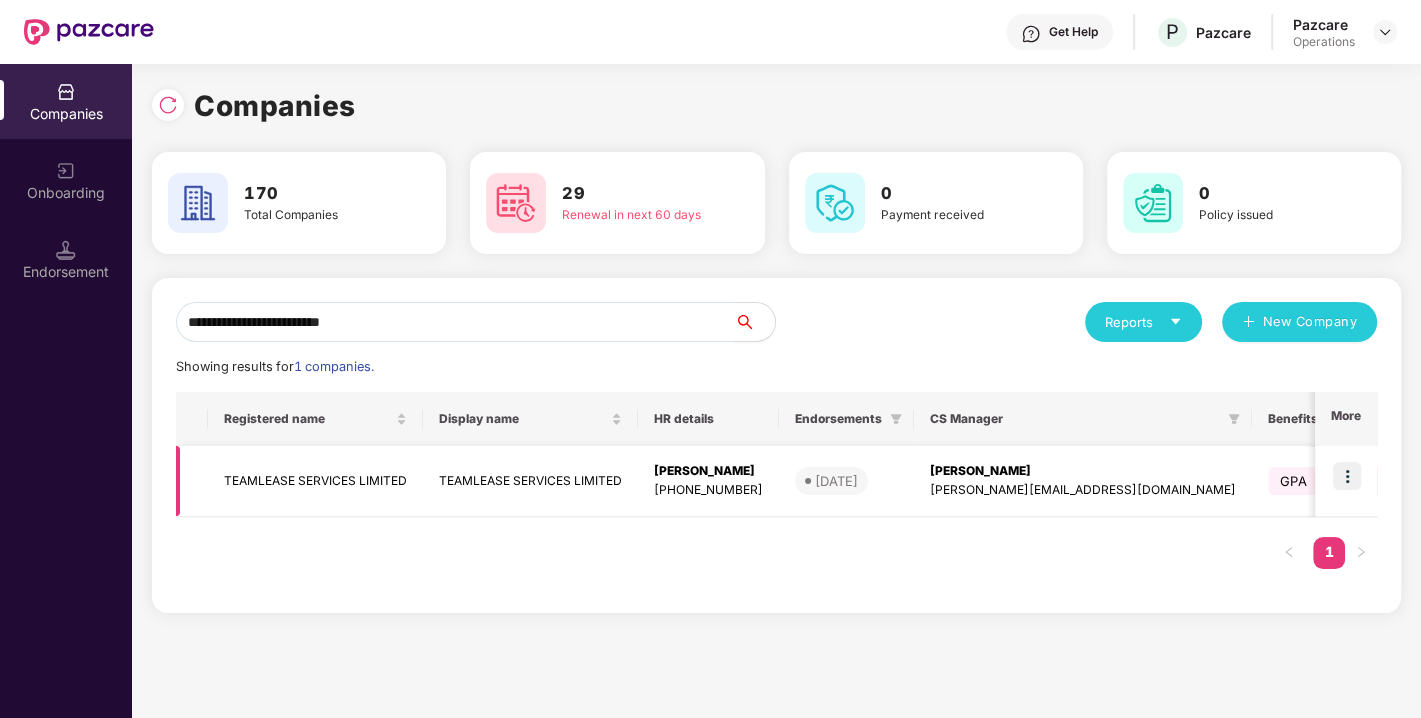 type on "**********" 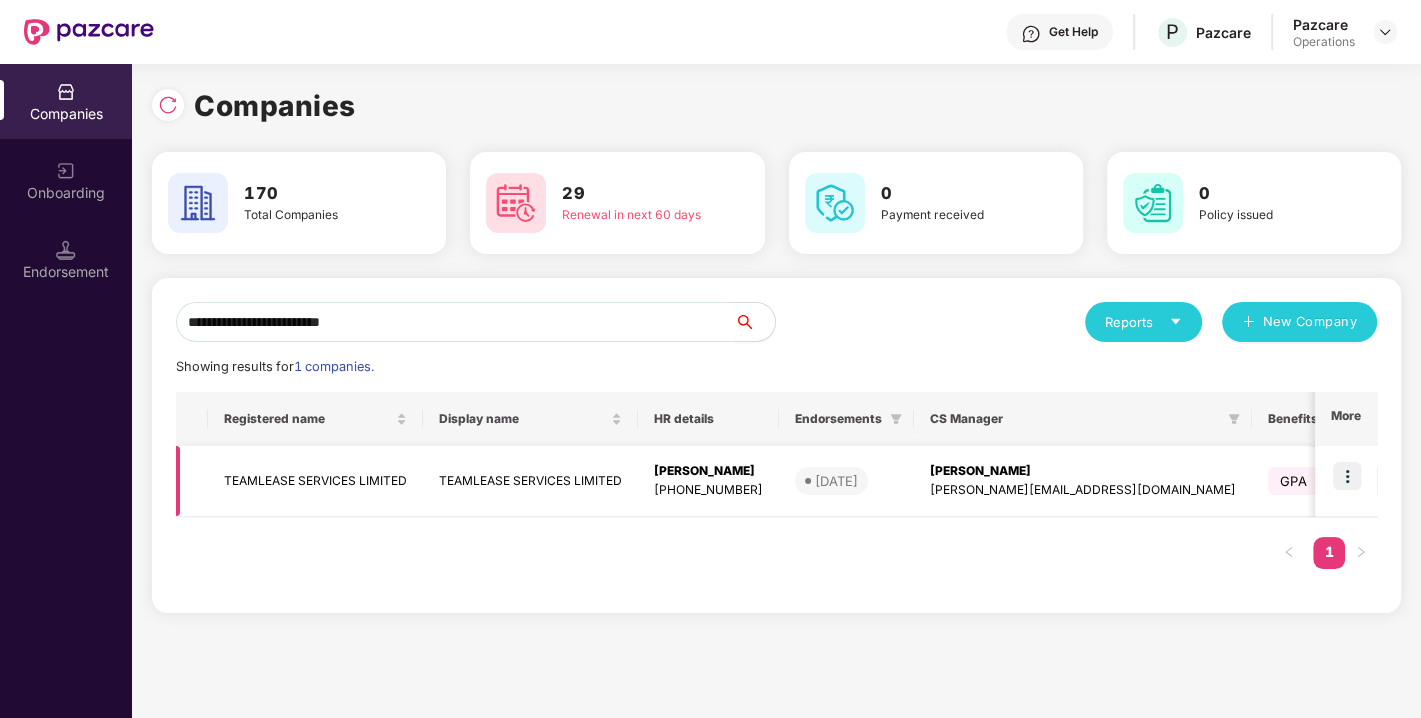 click at bounding box center [1347, 476] 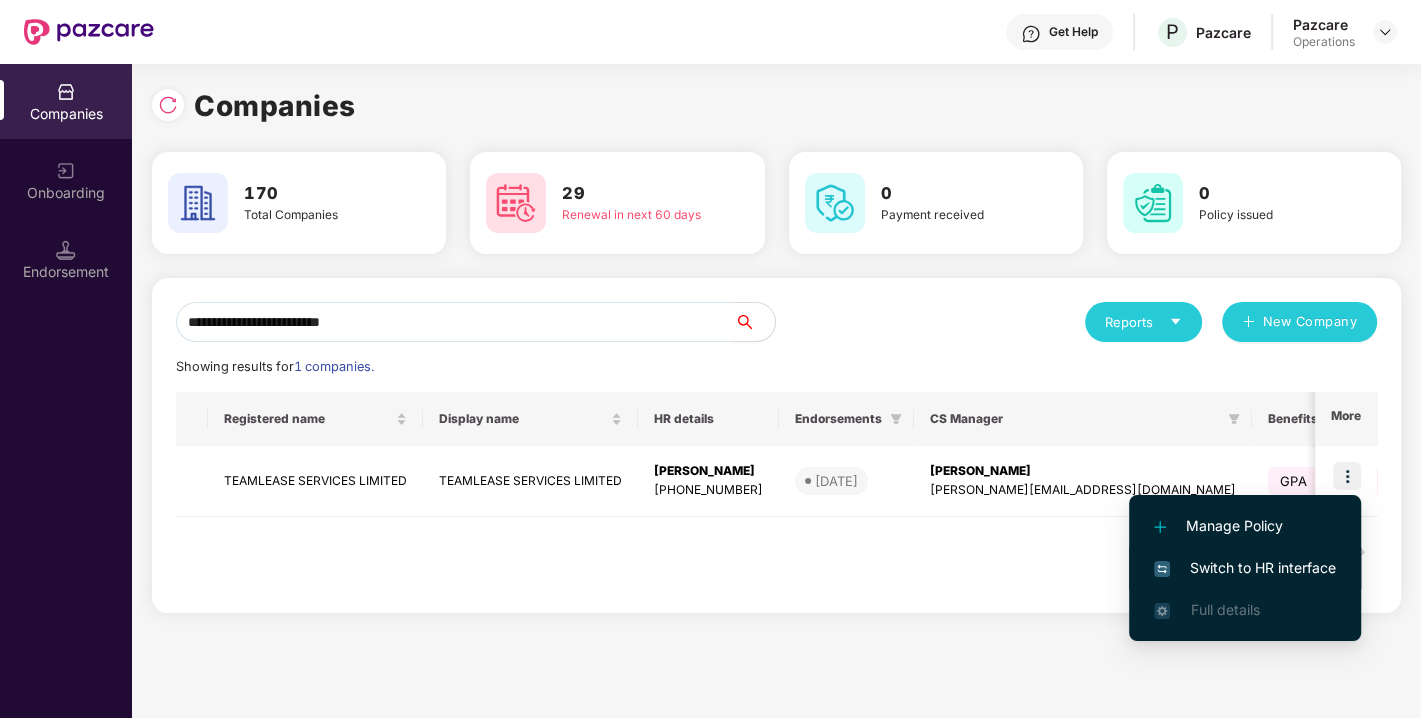 click on "Switch to HR interface" at bounding box center [1245, 568] 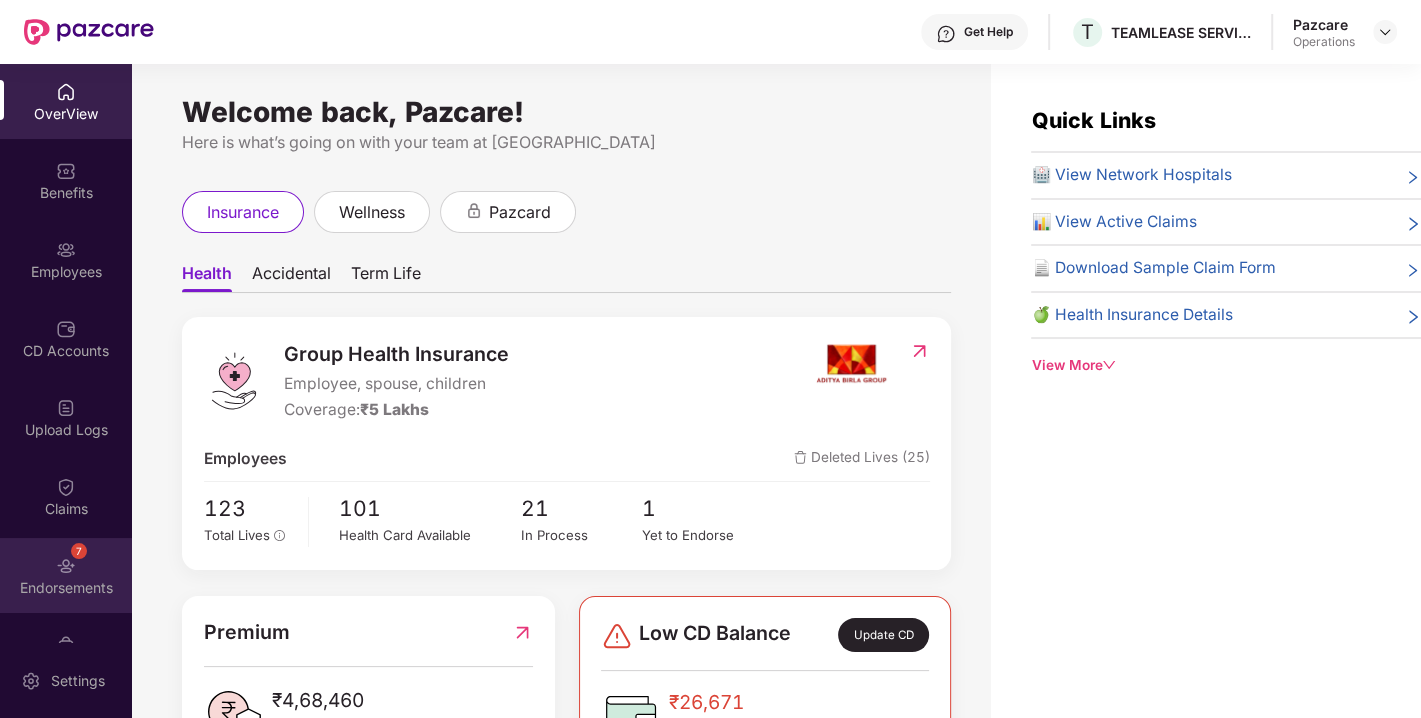 click on "7 Endorsements" at bounding box center (66, 575) 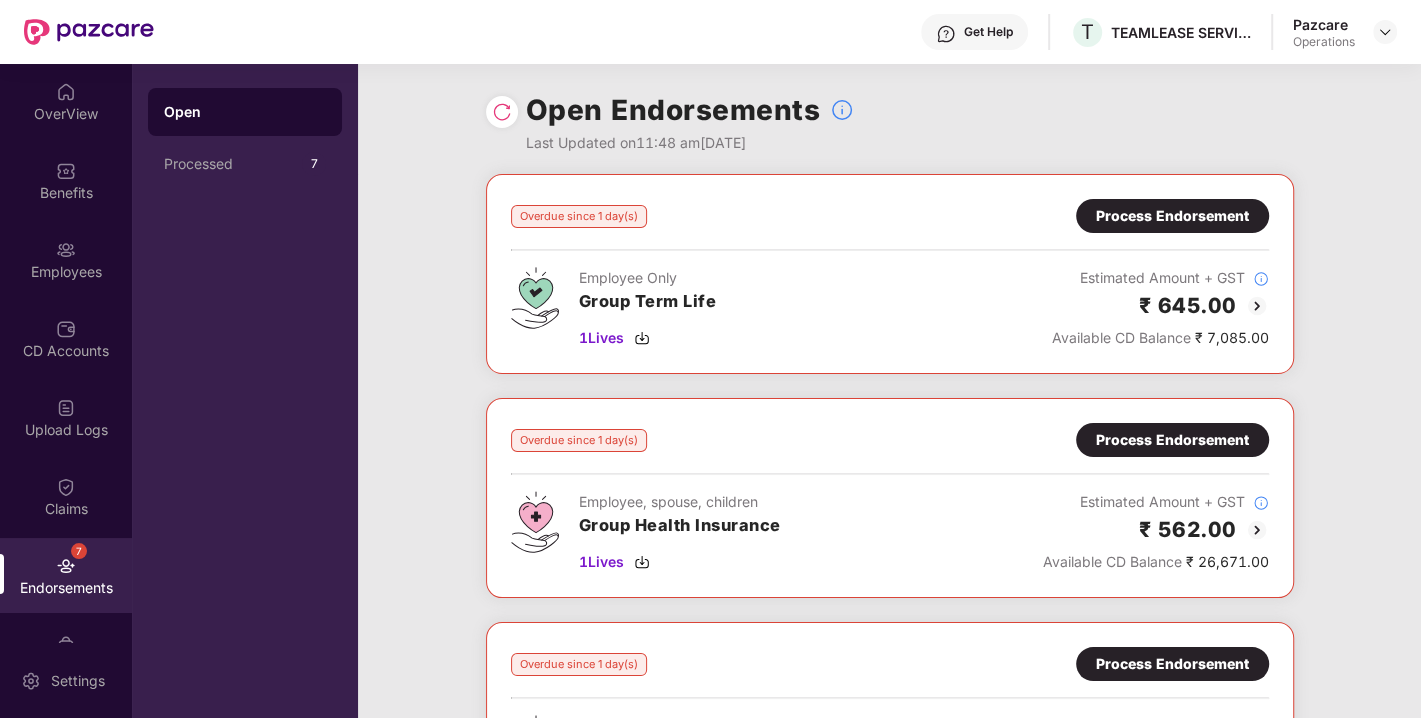 click on "Open Endorsements" at bounding box center [673, 110] 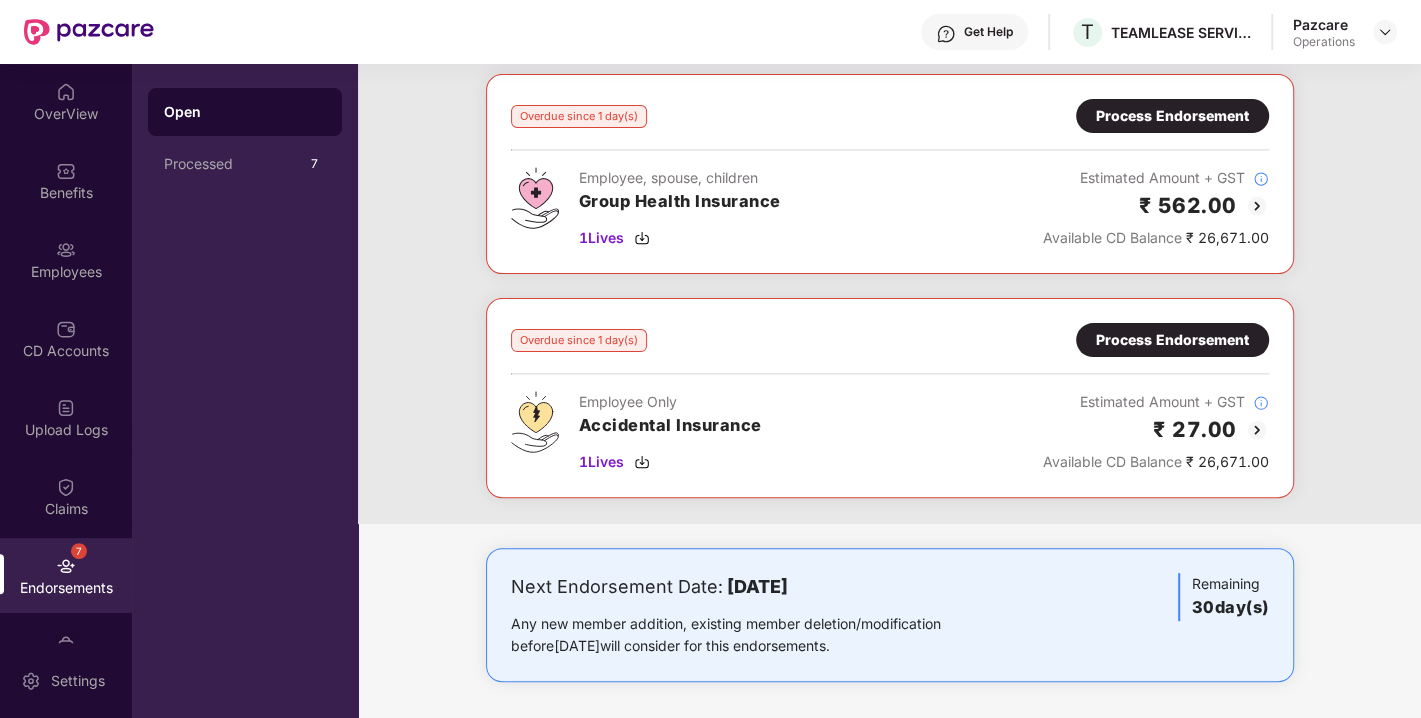 scroll, scrollTop: 273, scrollLeft: 0, axis: vertical 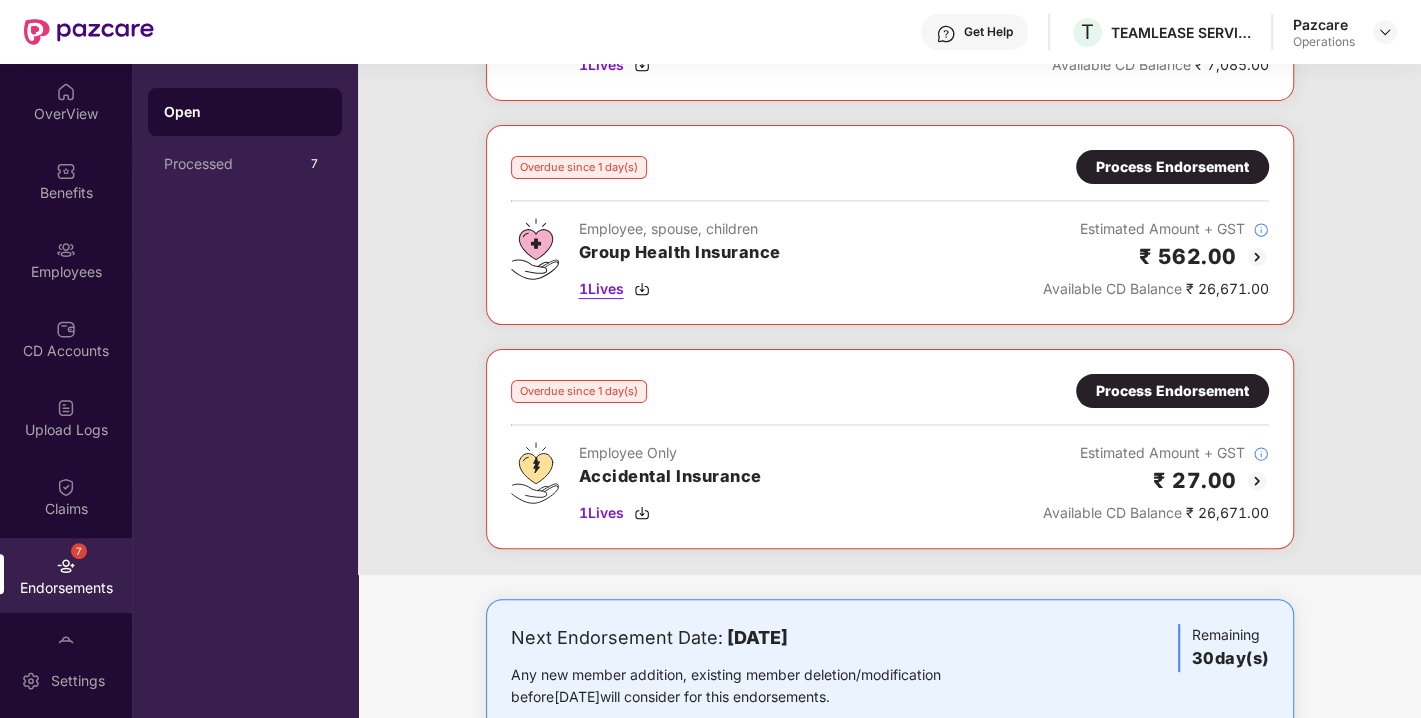 click at bounding box center (642, 289) 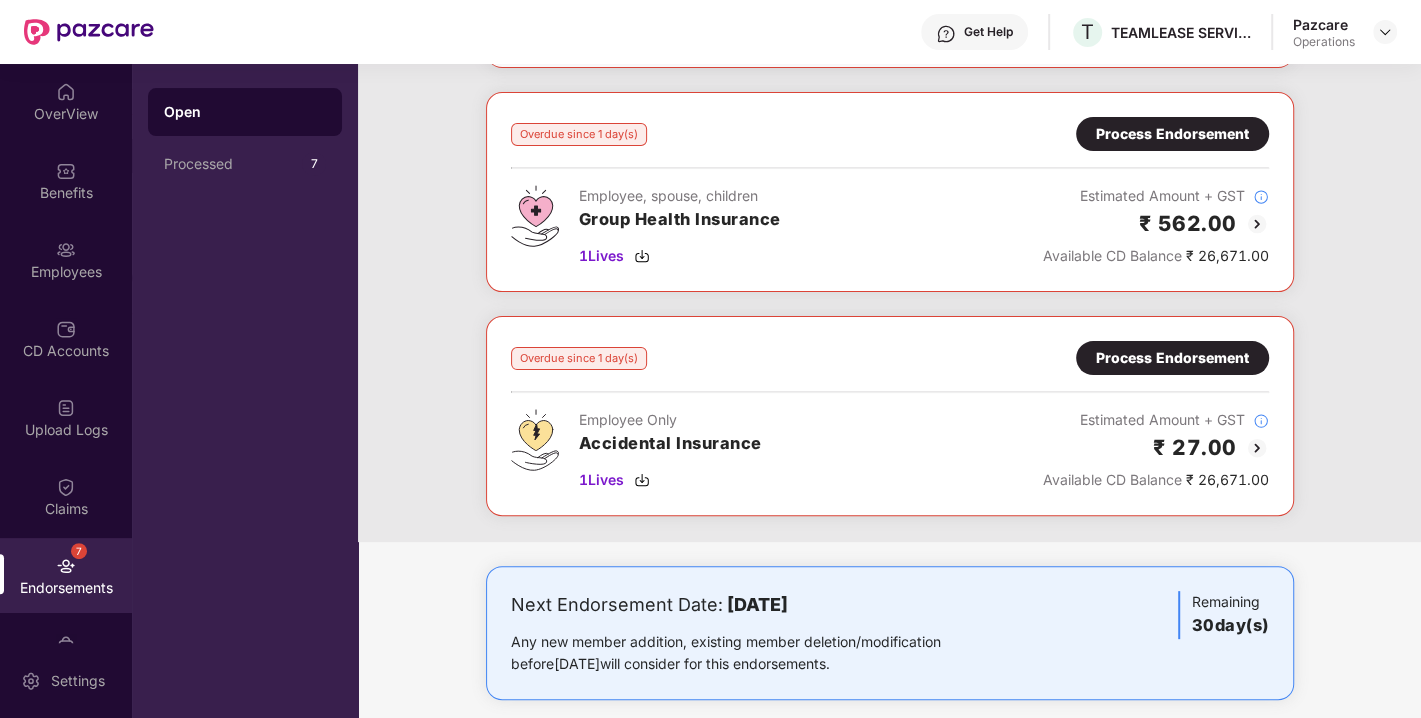 scroll, scrollTop: 324, scrollLeft: 0, axis: vertical 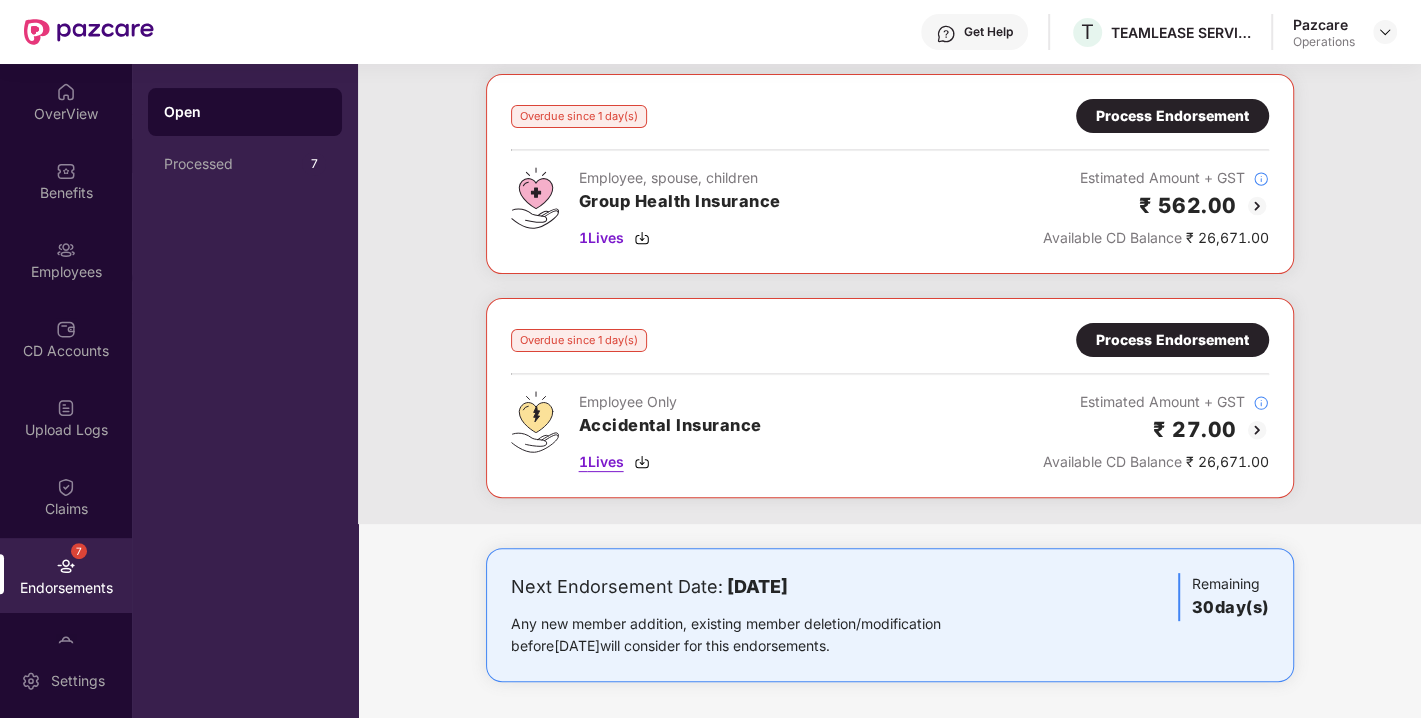 click at bounding box center (642, 462) 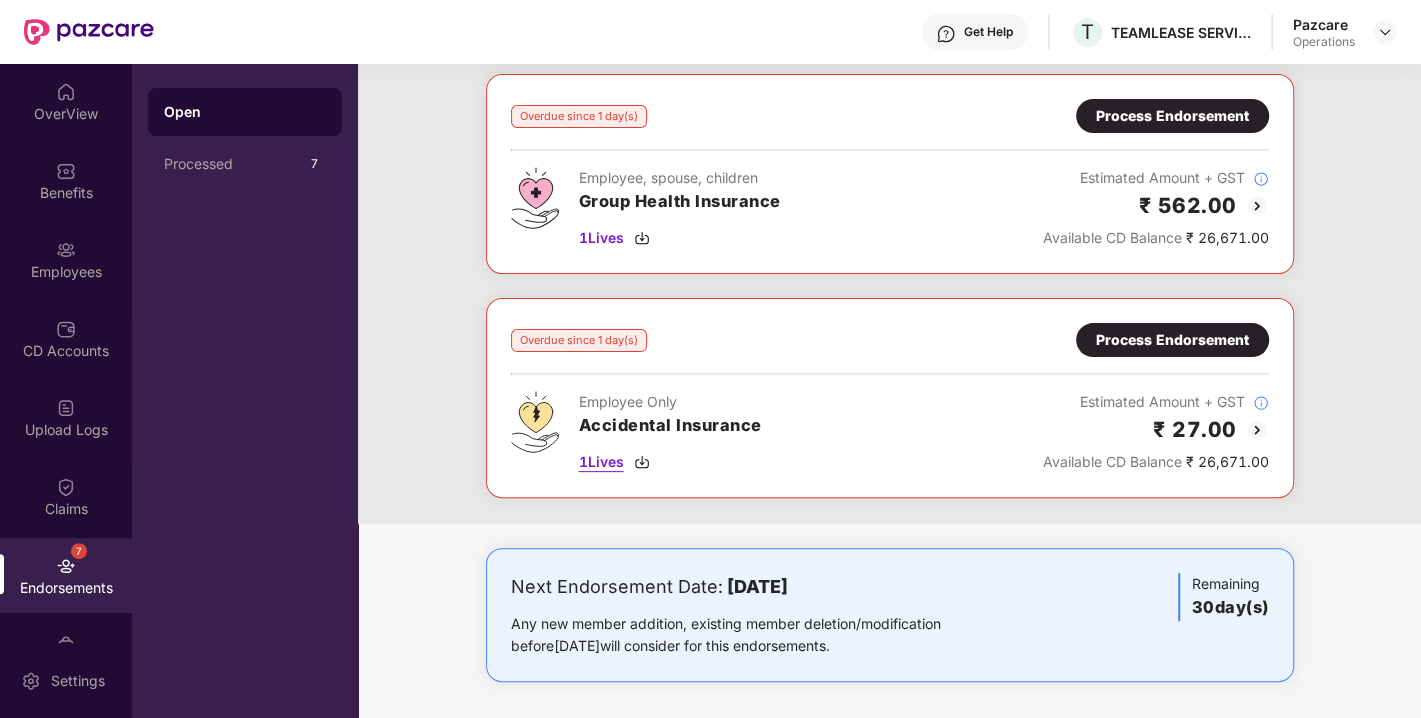scroll, scrollTop: 0, scrollLeft: 0, axis: both 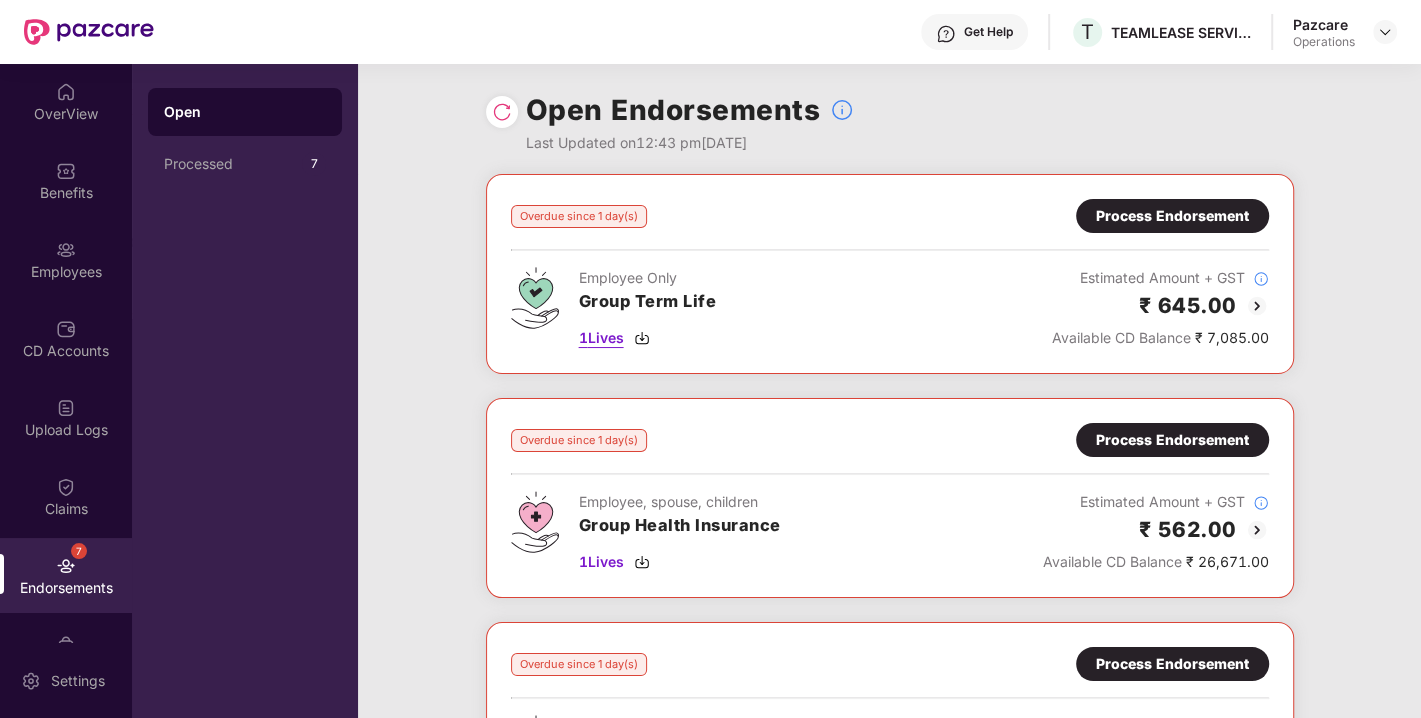click at bounding box center (642, 338) 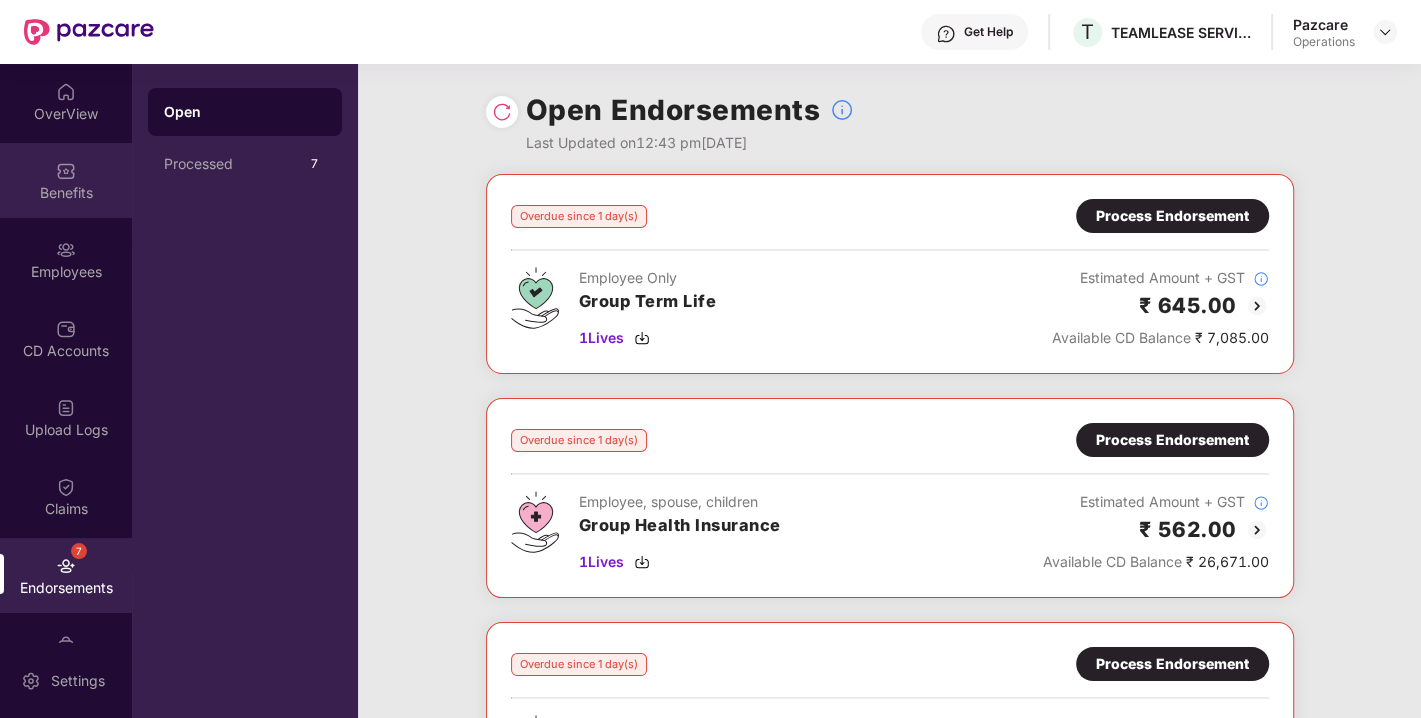 click on "Benefits" at bounding box center [66, 193] 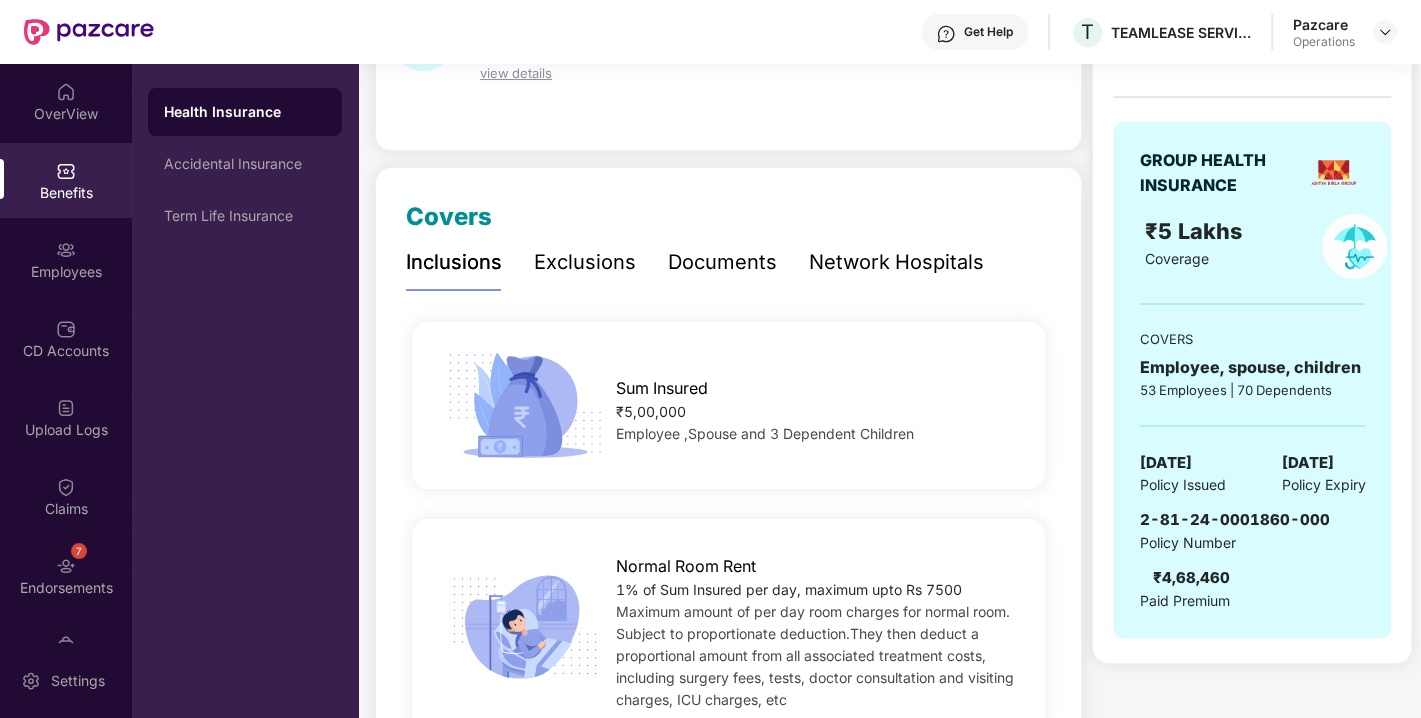 scroll, scrollTop: 188, scrollLeft: 0, axis: vertical 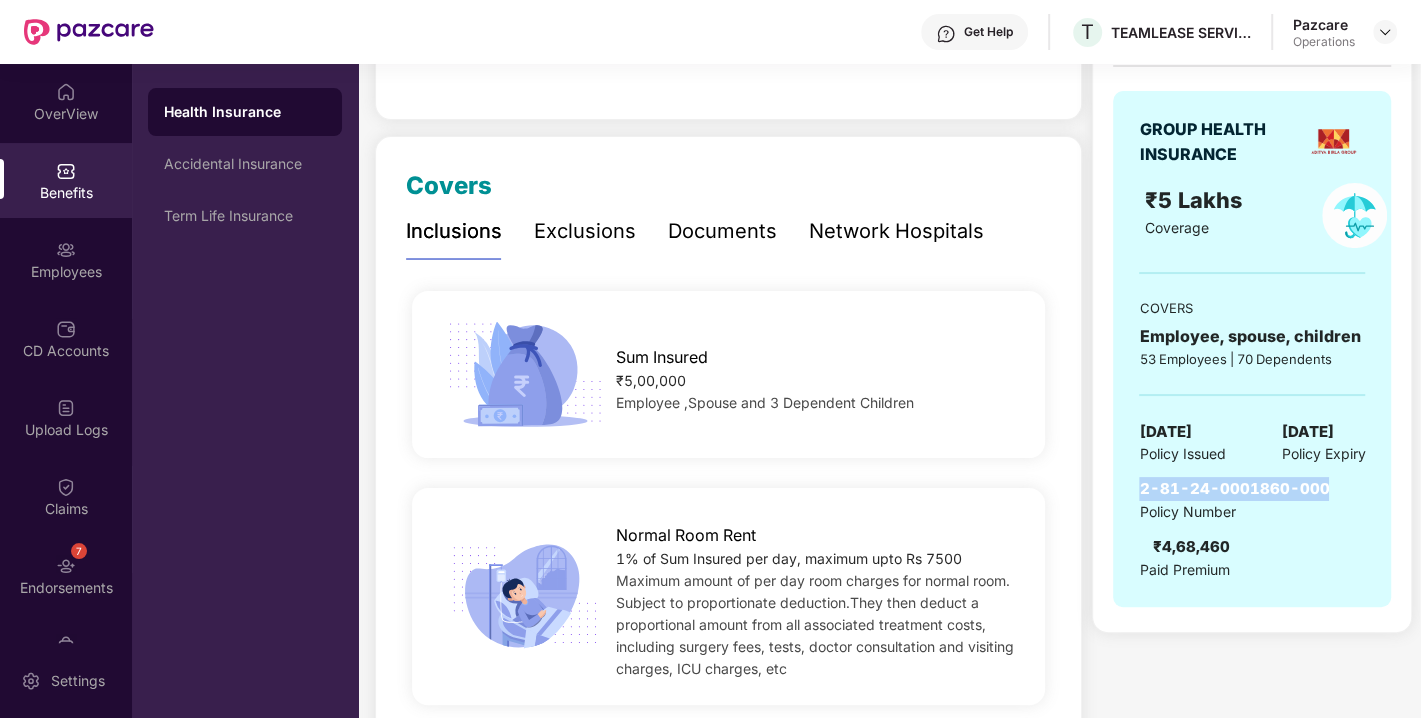 drag, startPoint x: 1137, startPoint y: 483, endPoint x: 1328, endPoint y: 488, distance: 191.06543 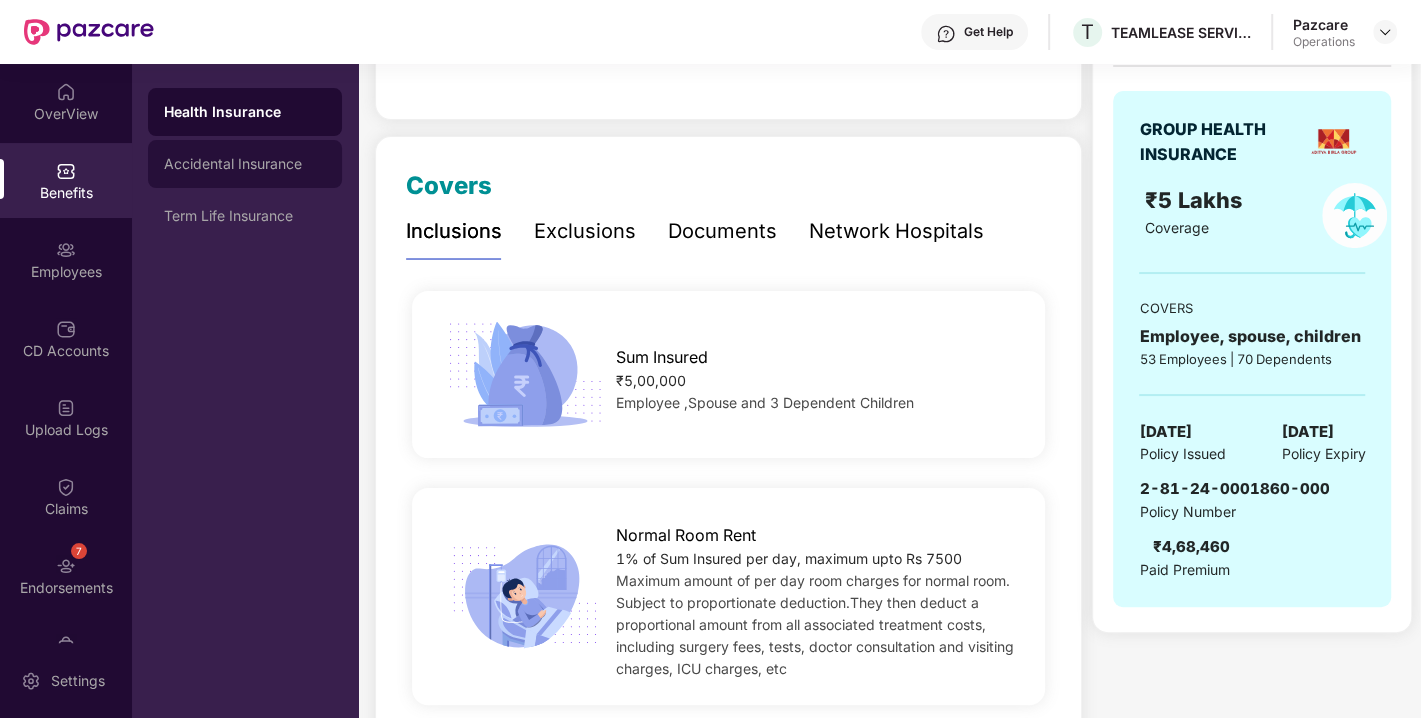click on "Accidental Insurance" at bounding box center (245, 164) 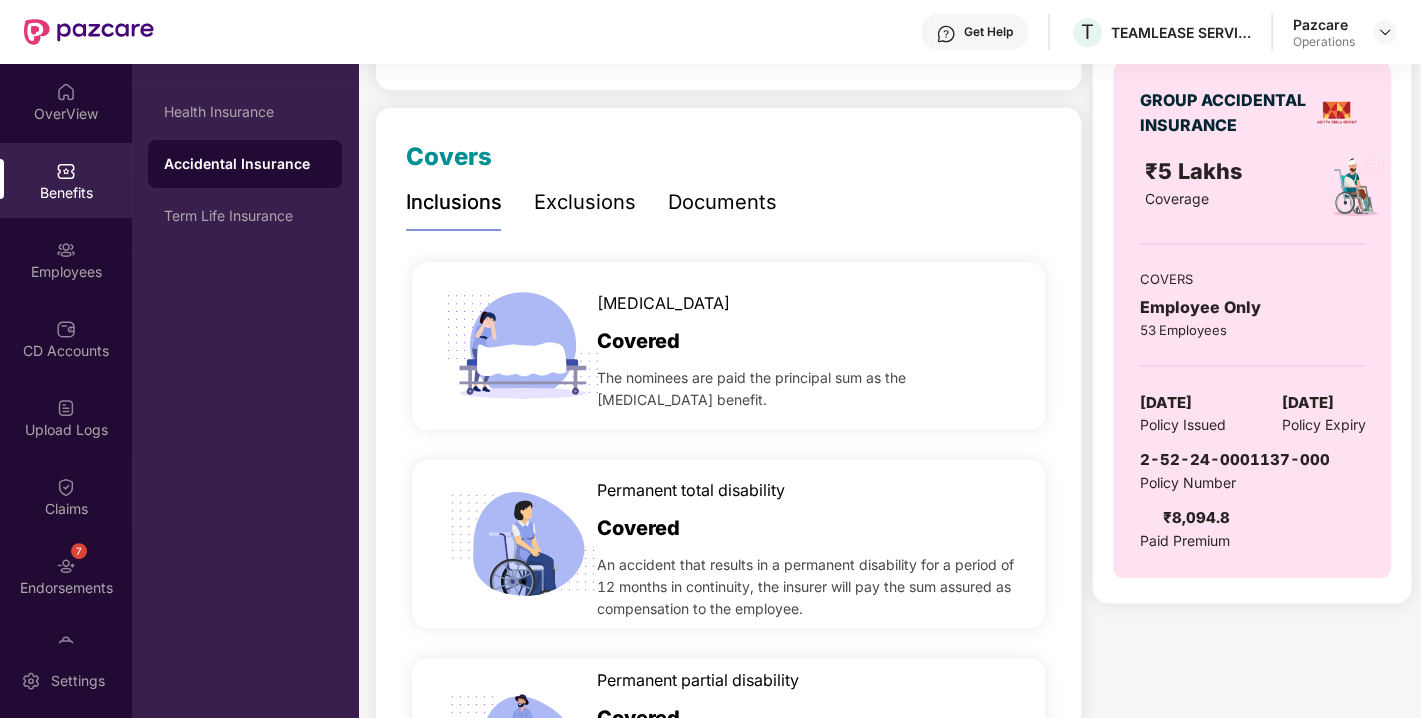 scroll, scrollTop: 221, scrollLeft: 0, axis: vertical 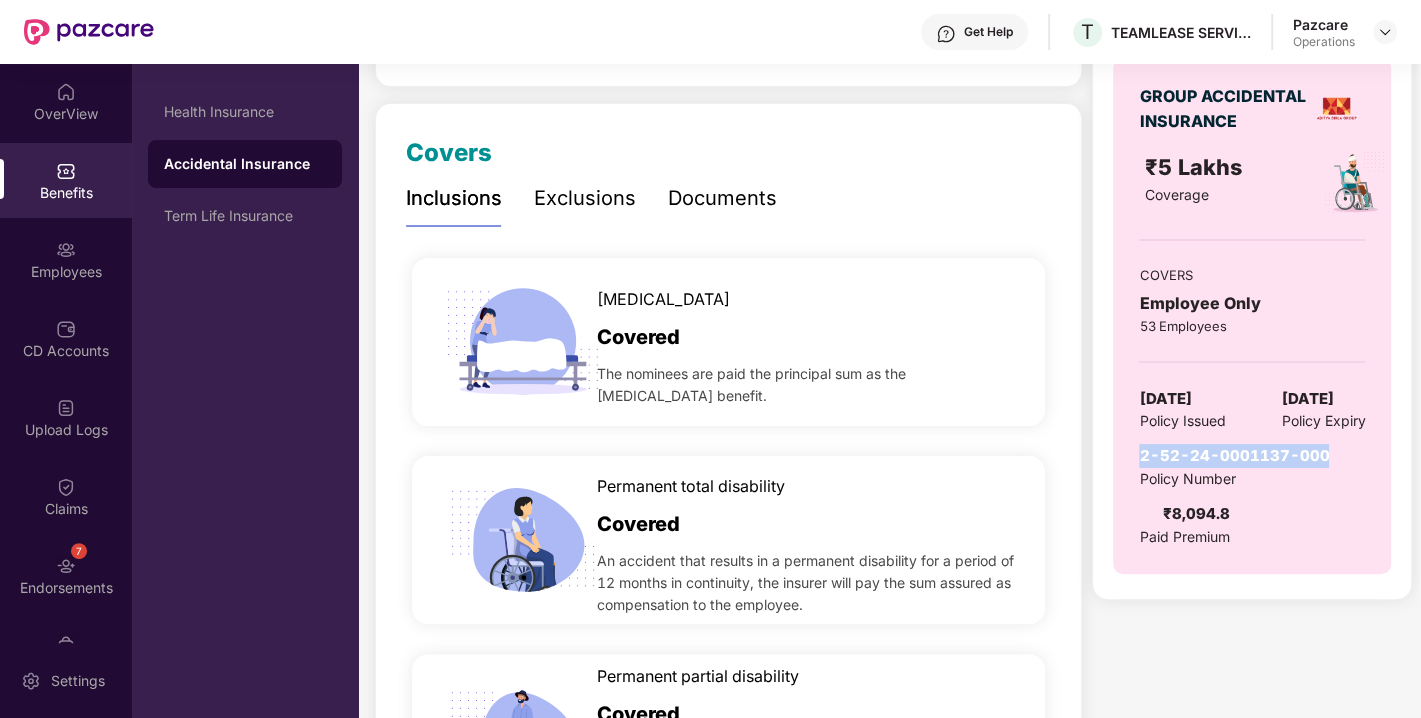 drag, startPoint x: 1136, startPoint y: 456, endPoint x: 1324, endPoint y: 448, distance: 188.17014 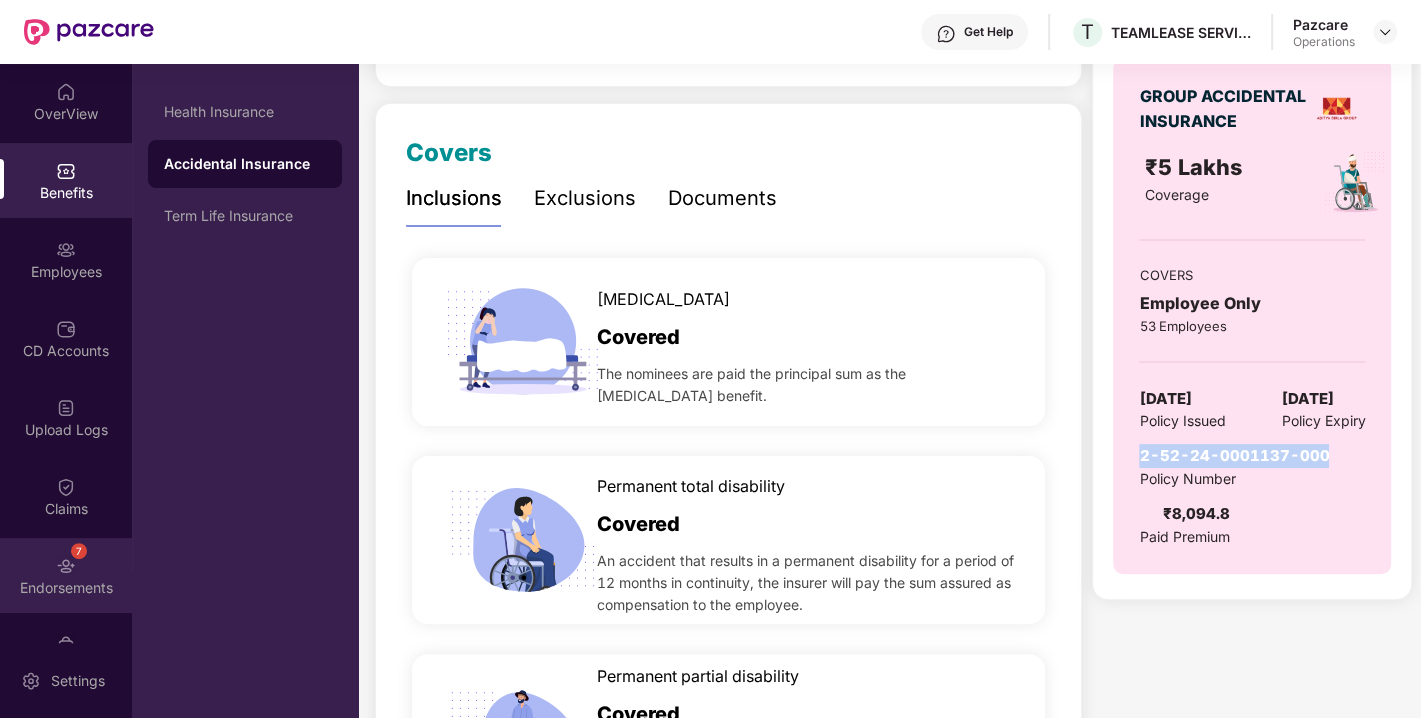 click at bounding box center (66, 566) 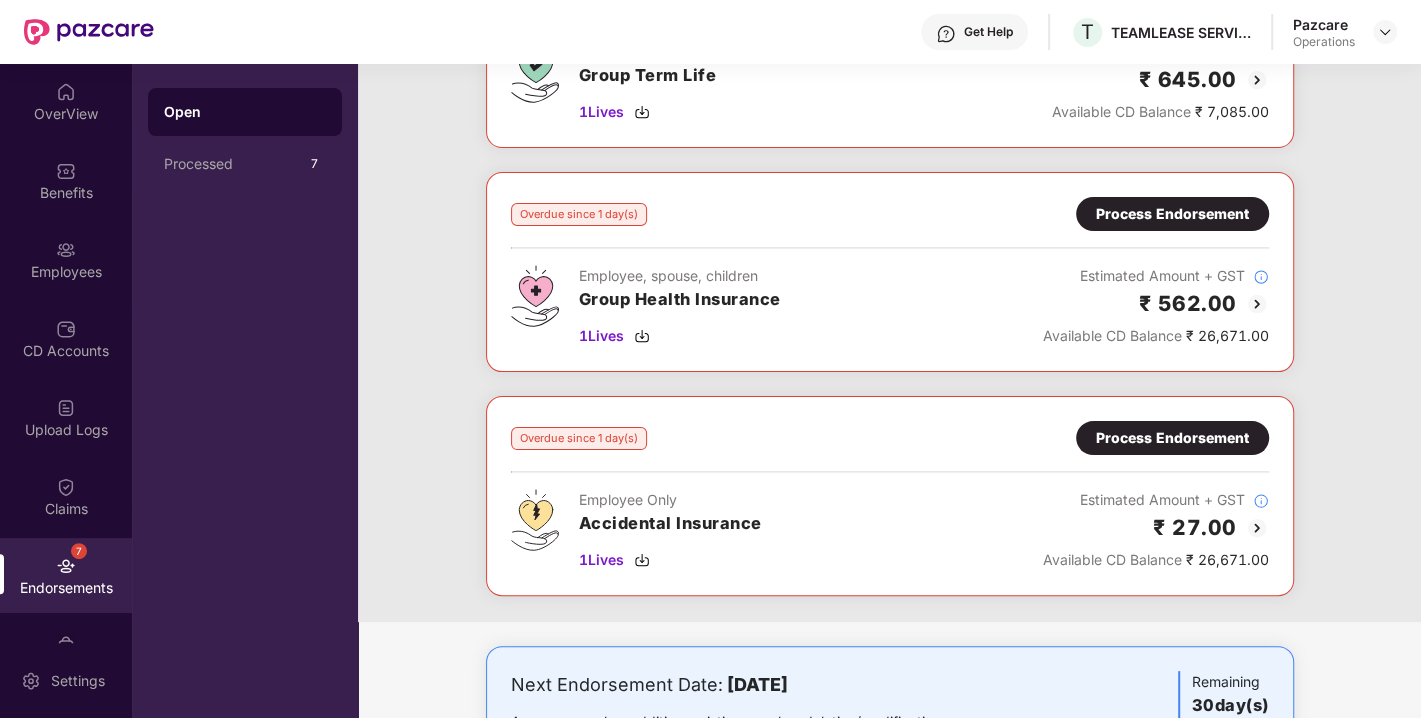 scroll, scrollTop: 231, scrollLeft: 0, axis: vertical 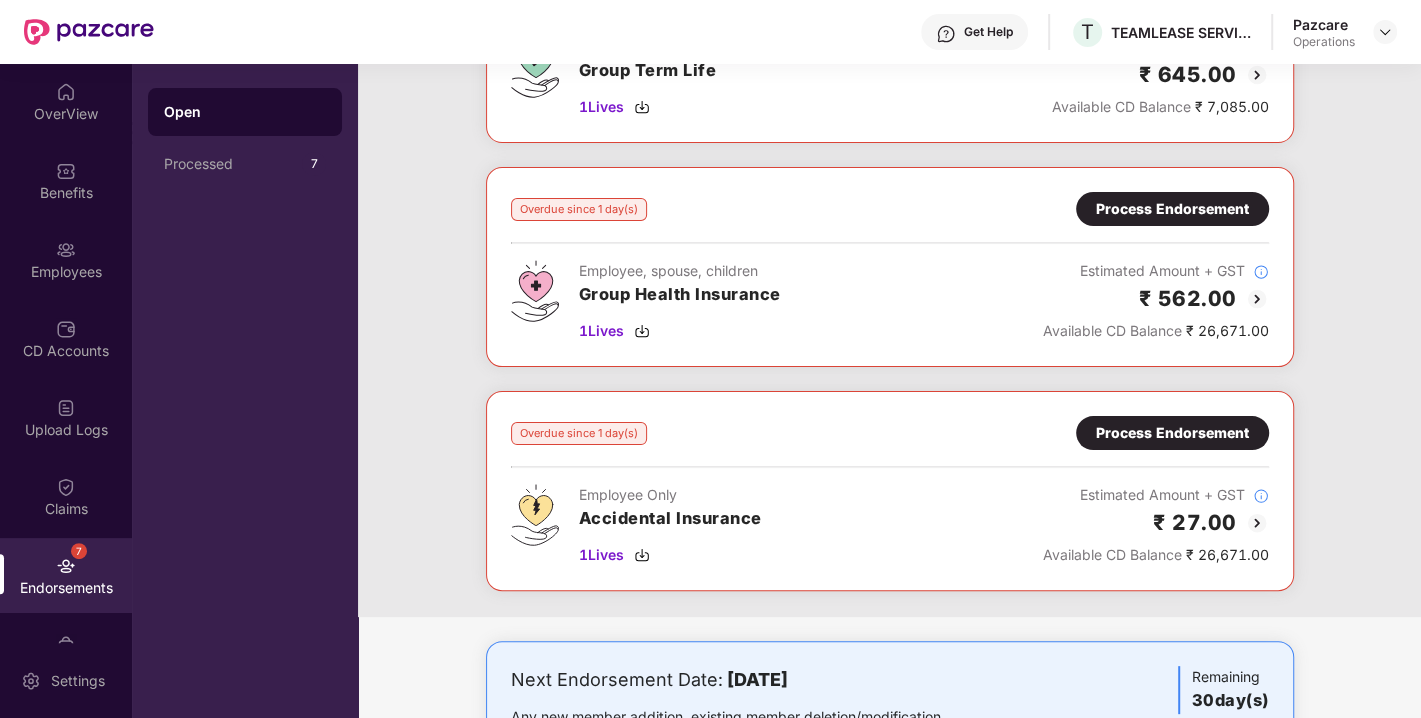 click on "Process Endorsement" at bounding box center [1172, 209] 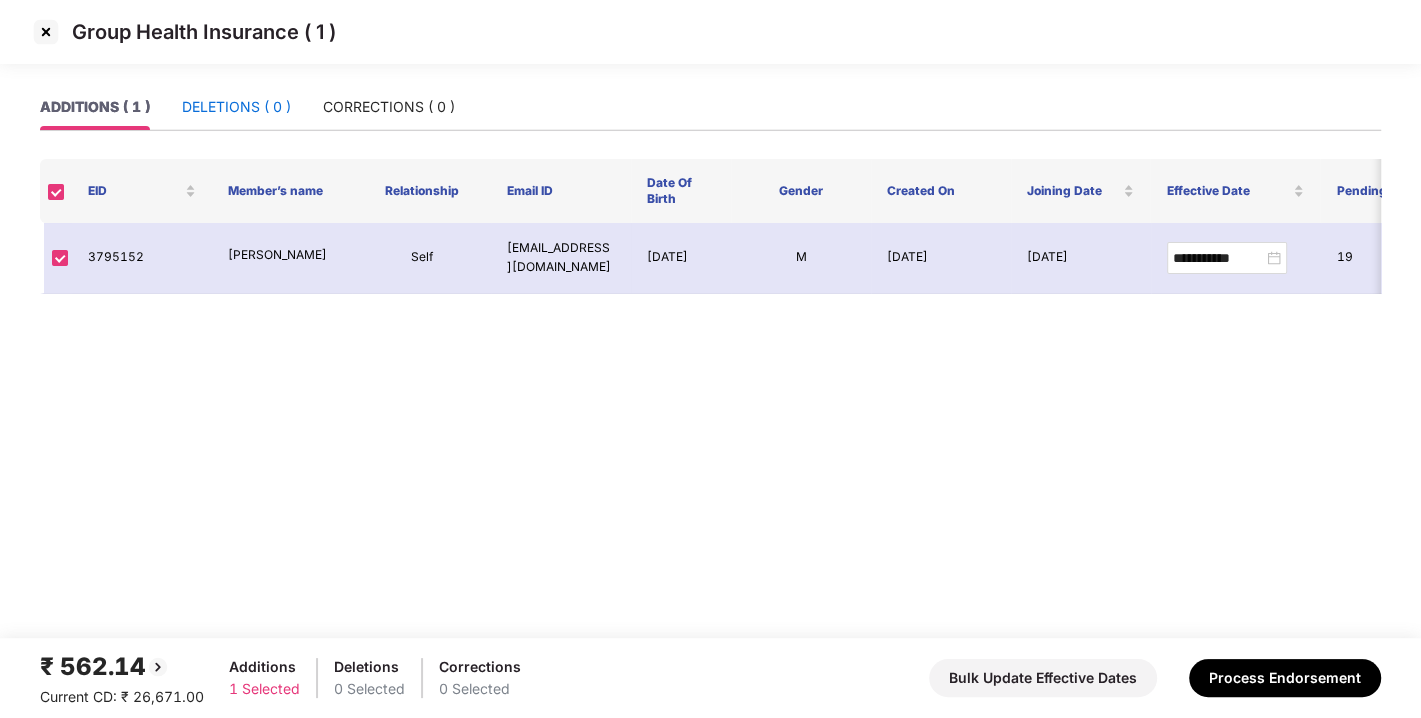 click on "DELETIONS ( 0 )" at bounding box center (236, 107) 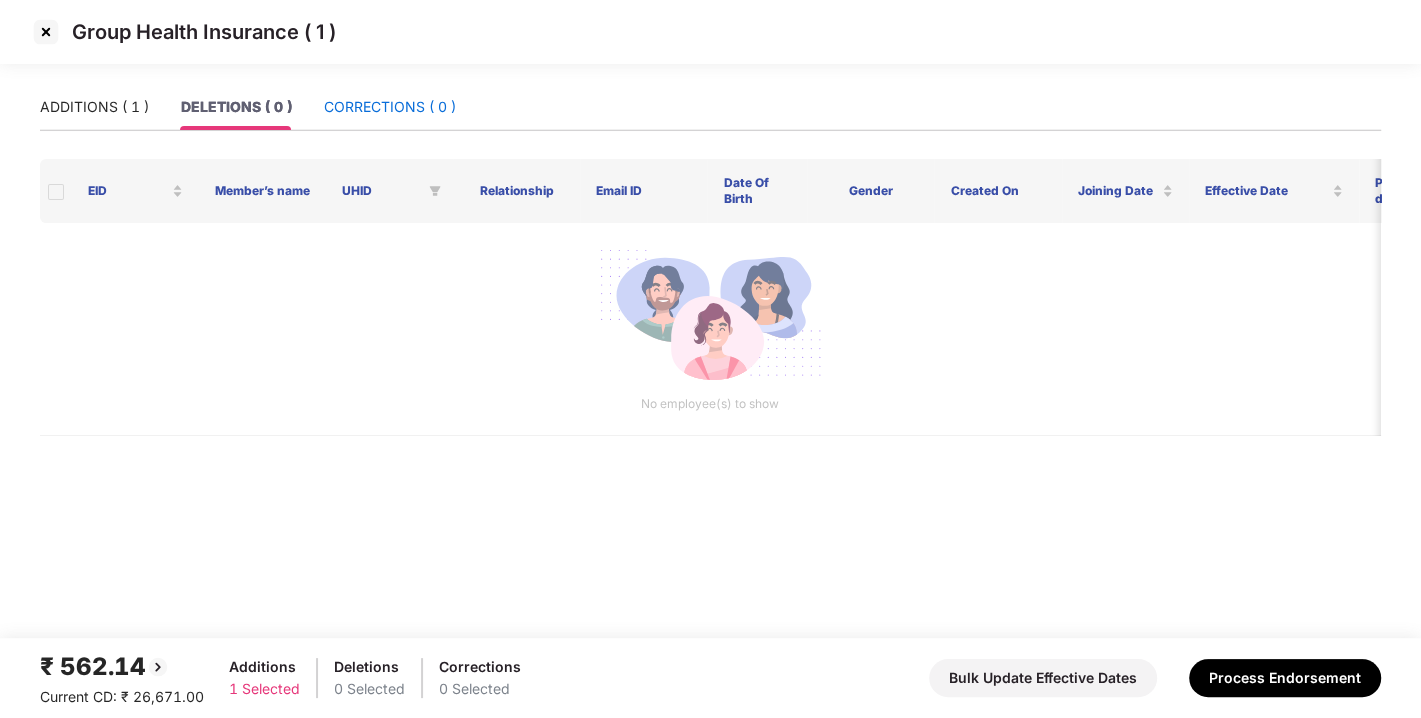 click on "CORRECTIONS ( 0 )" at bounding box center (390, 107) 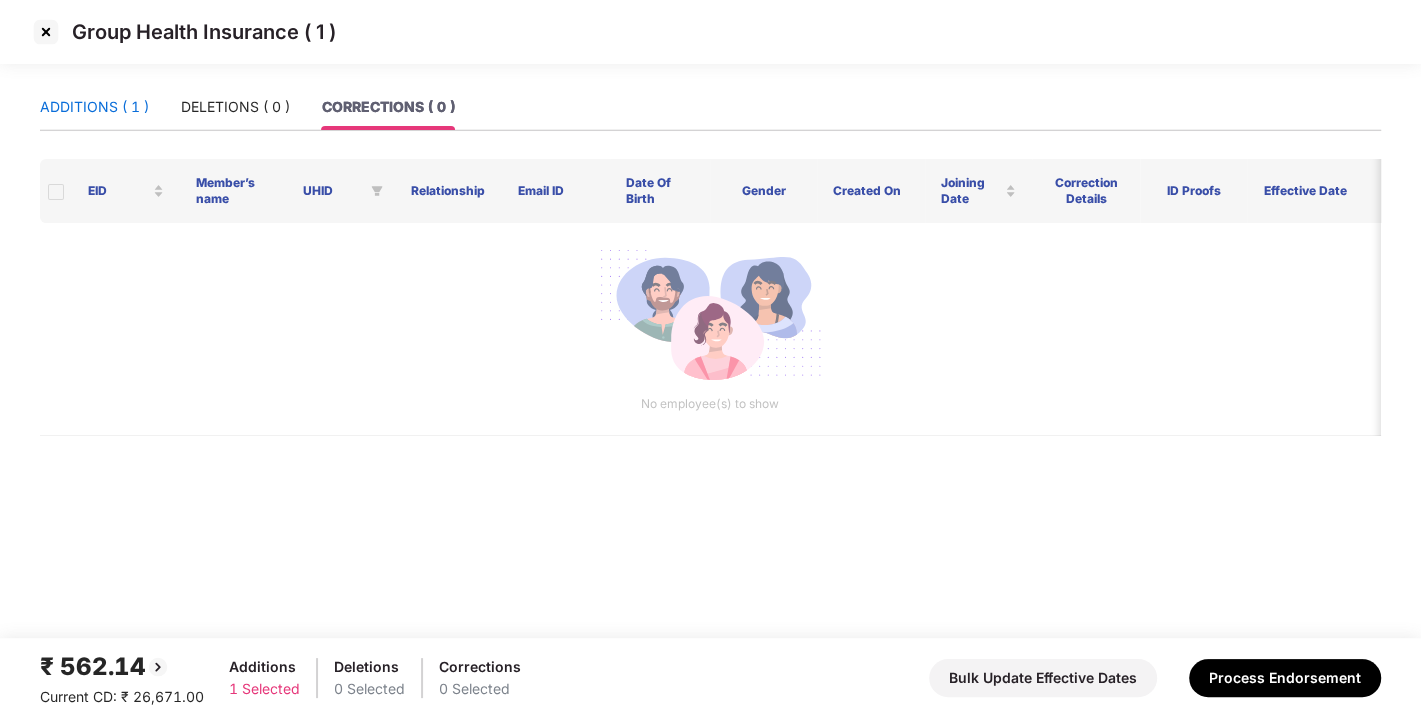 click on "ADDITIONS ( 1 )" at bounding box center [94, 107] 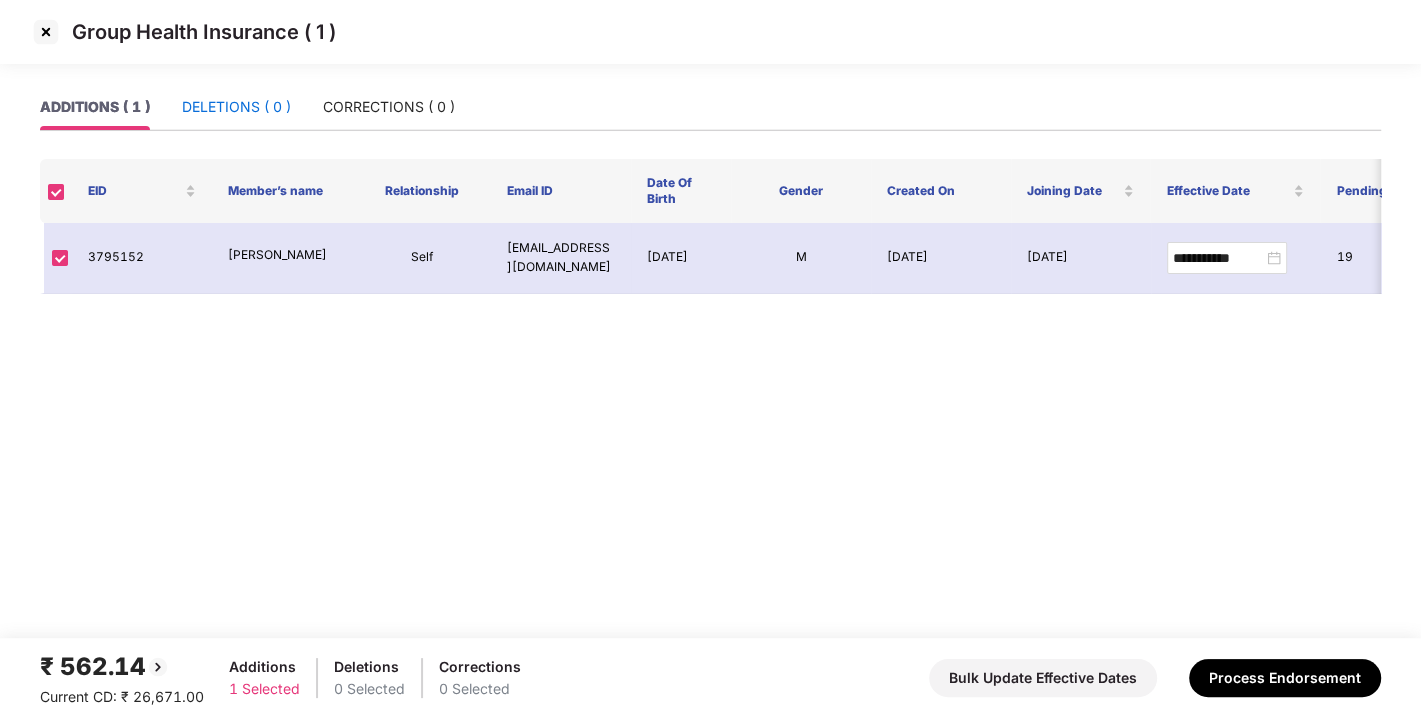 click on "DELETIONS ( 0 )" at bounding box center [236, 107] 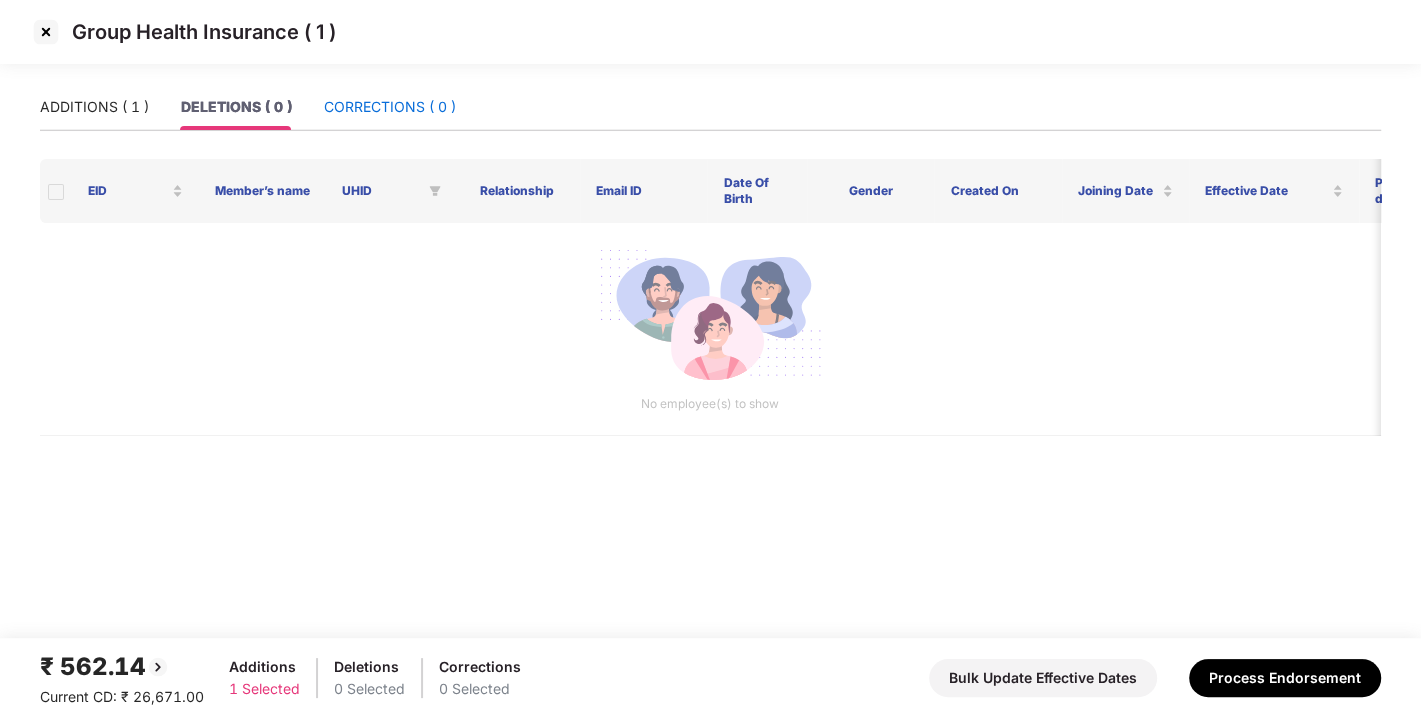 click on "CORRECTIONS ( 0 )" at bounding box center [390, 107] 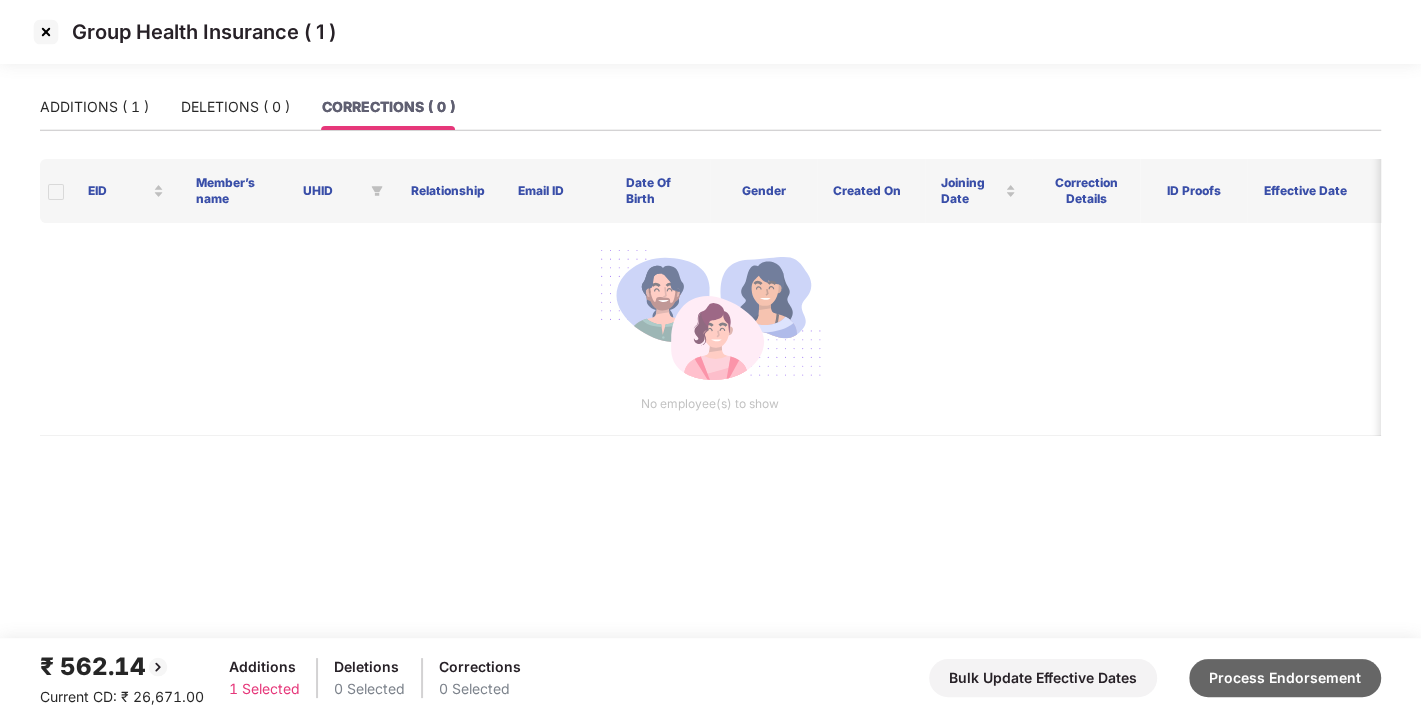 click on "Process Endorsement" at bounding box center [1285, 678] 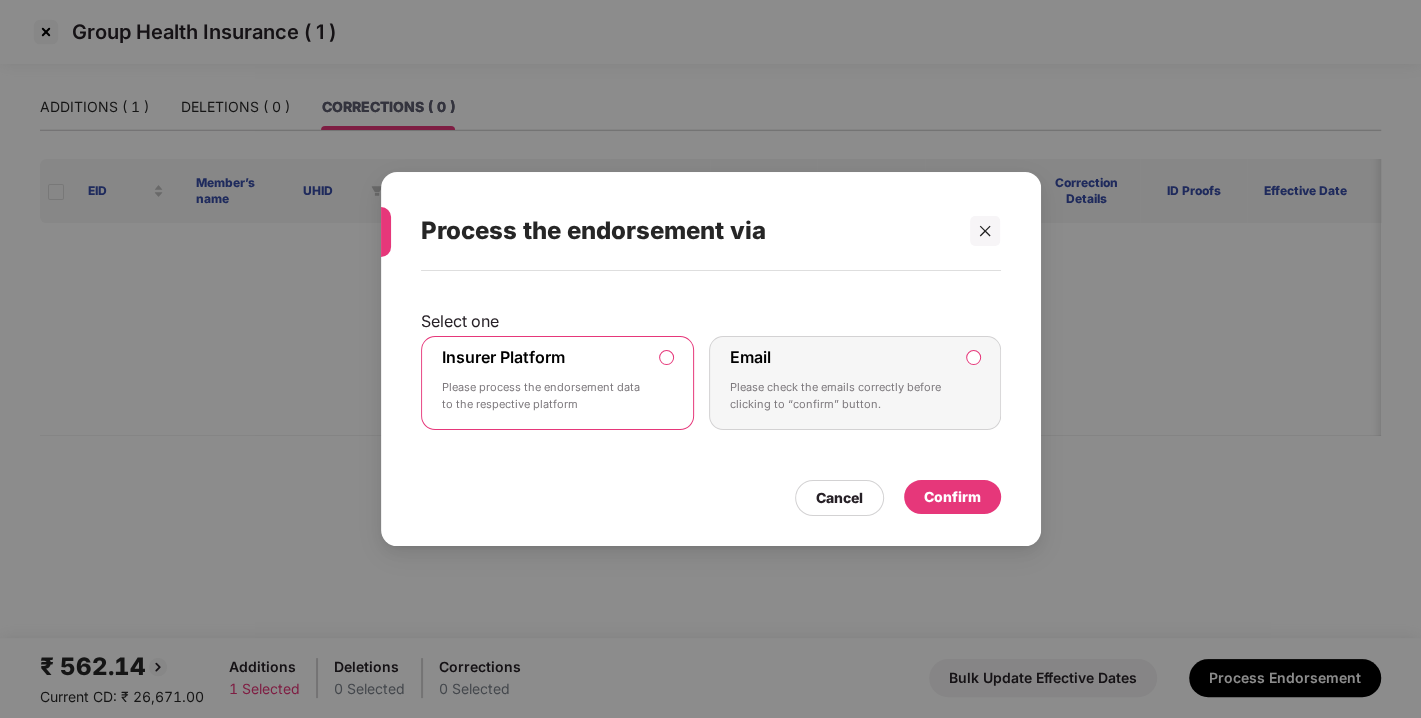 click on "Confirm" at bounding box center [952, 497] 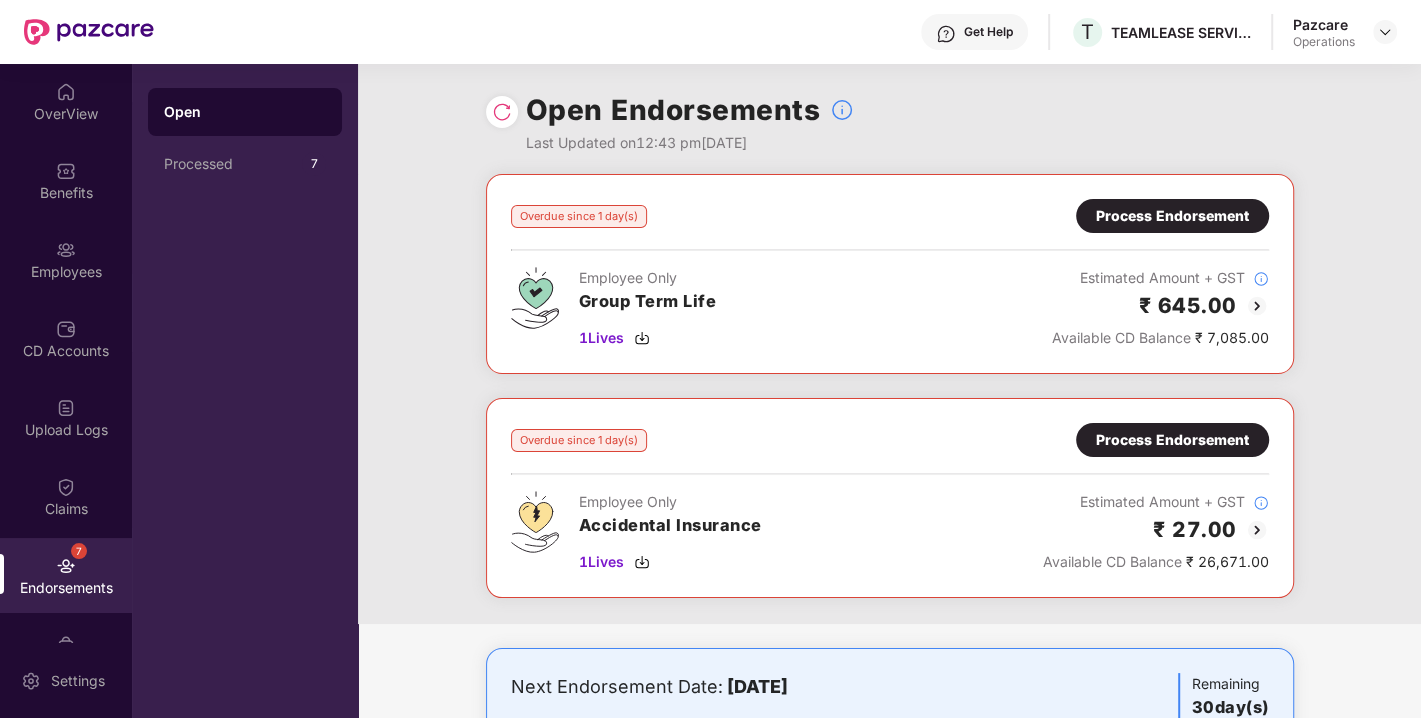 click on "Process Endorsement" at bounding box center (1172, 440) 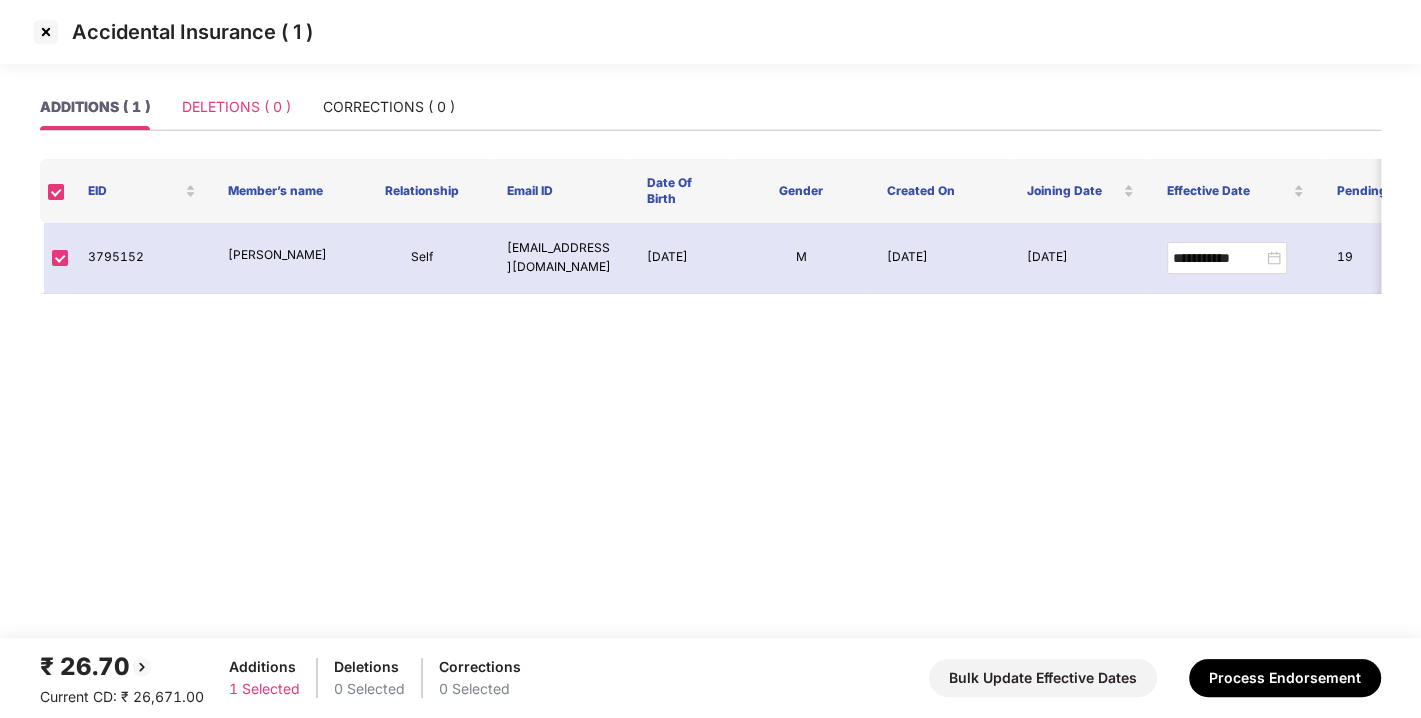 click on "DELETIONS ( 0 )" at bounding box center [236, 107] 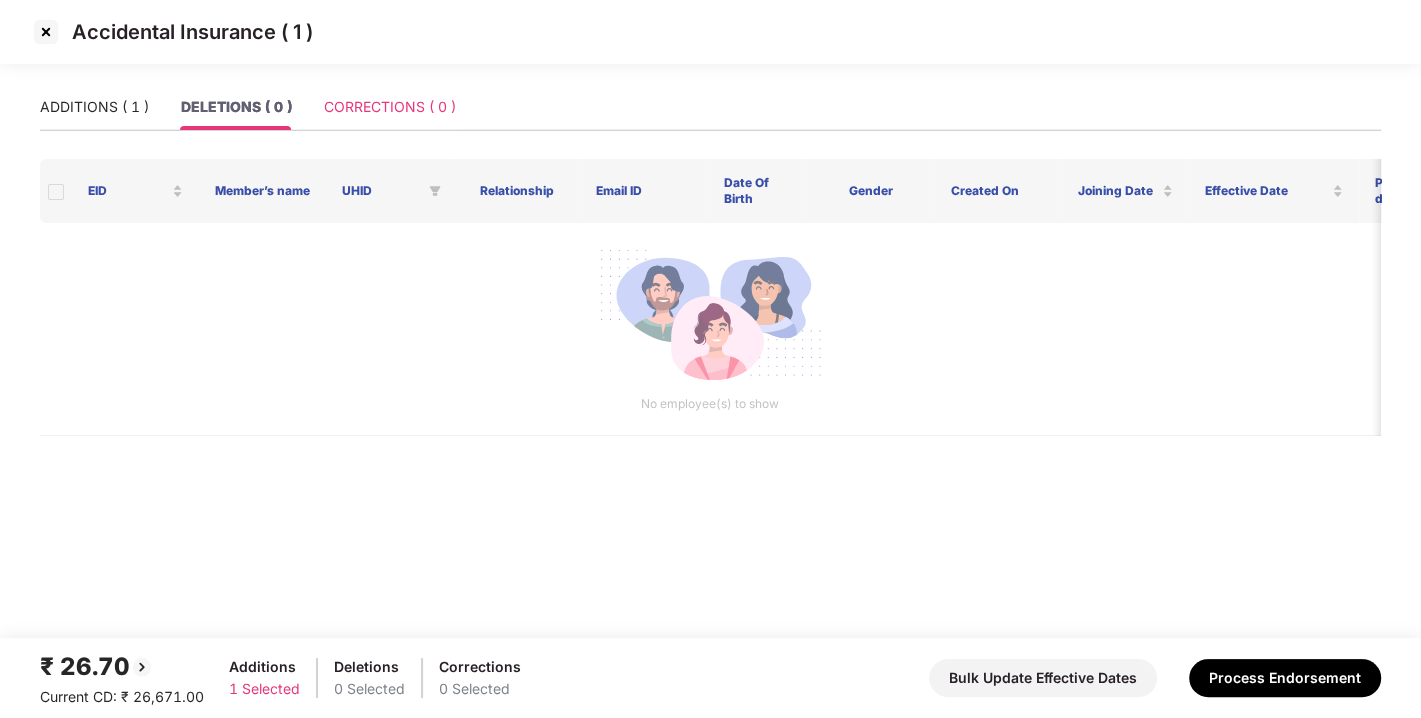 click on "CORRECTIONS ( 0 )" at bounding box center [390, 107] 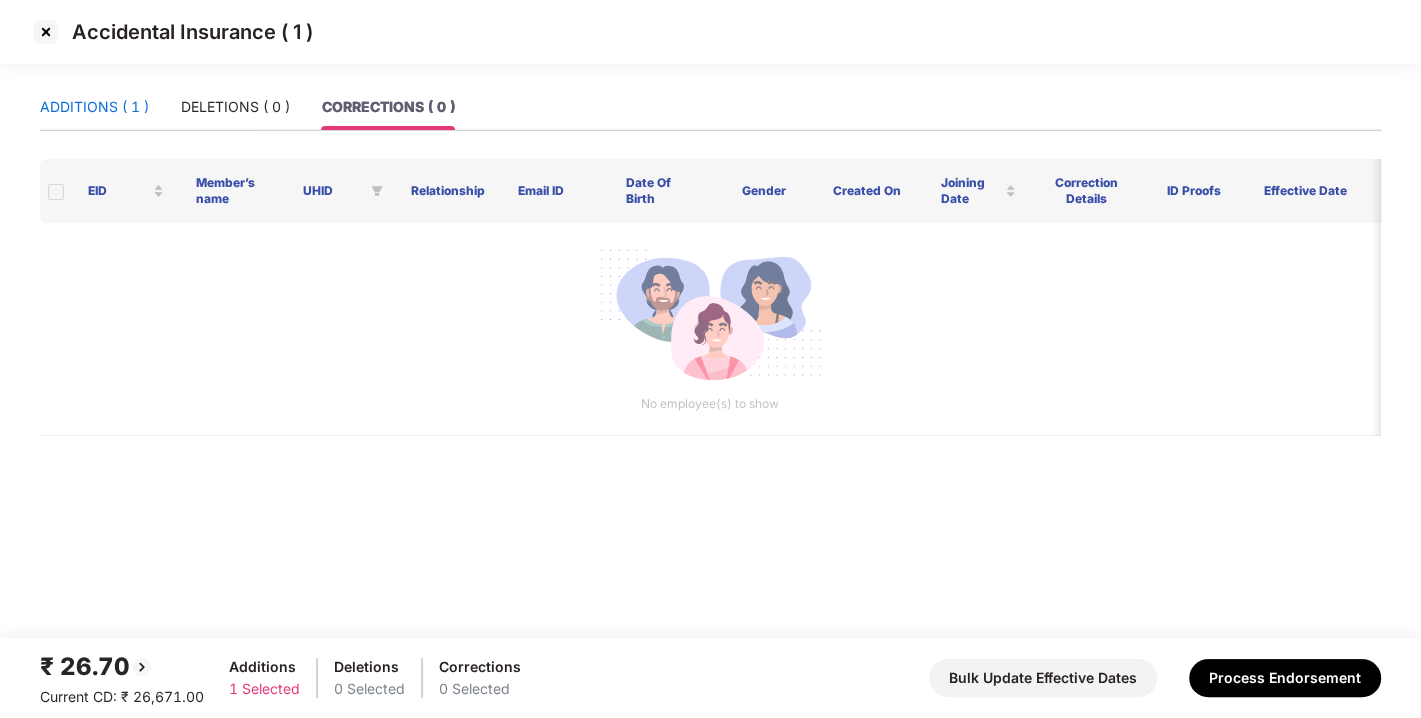 click on "ADDITIONS ( 1 )" at bounding box center (94, 107) 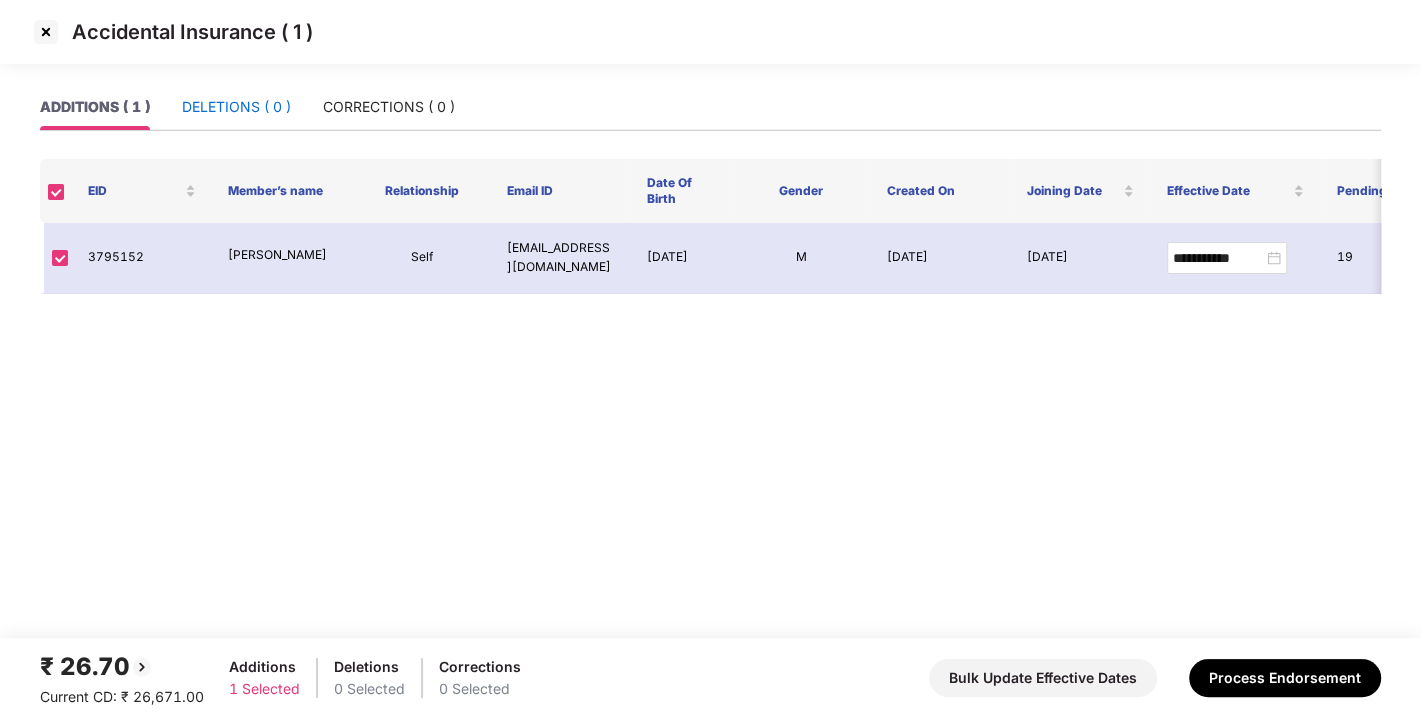 click on "DELETIONS ( 0 )" at bounding box center (236, 107) 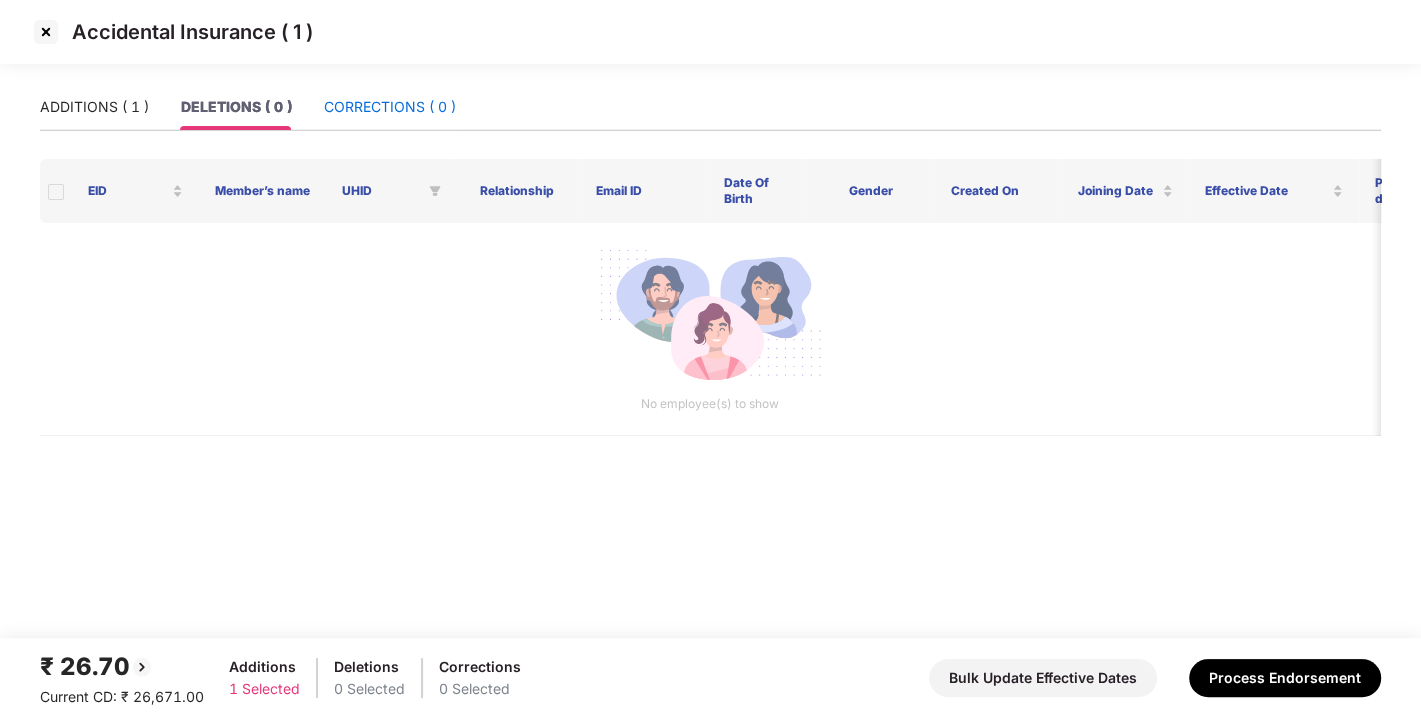 click on "CORRECTIONS ( 0 )" at bounding box center [390, 107] 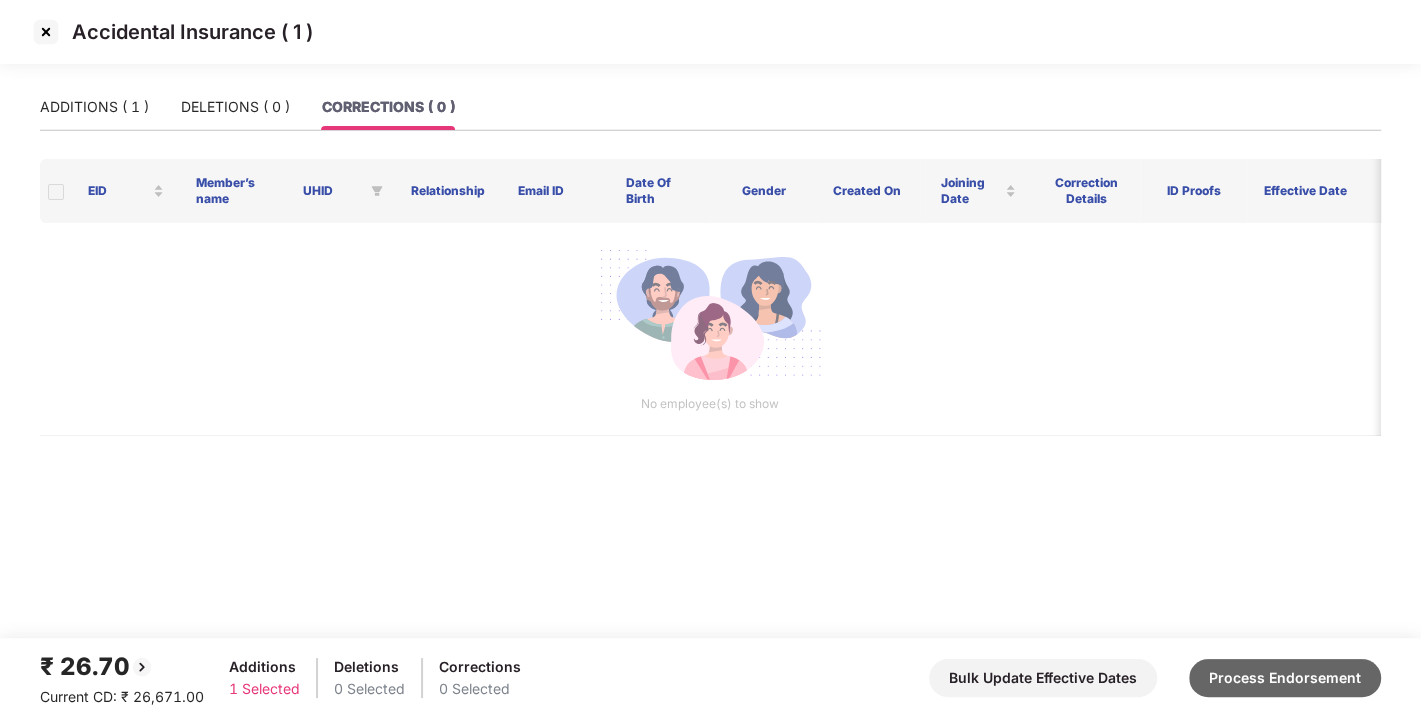 click on "Process Endorsement" at bounding box center [1285, 678] 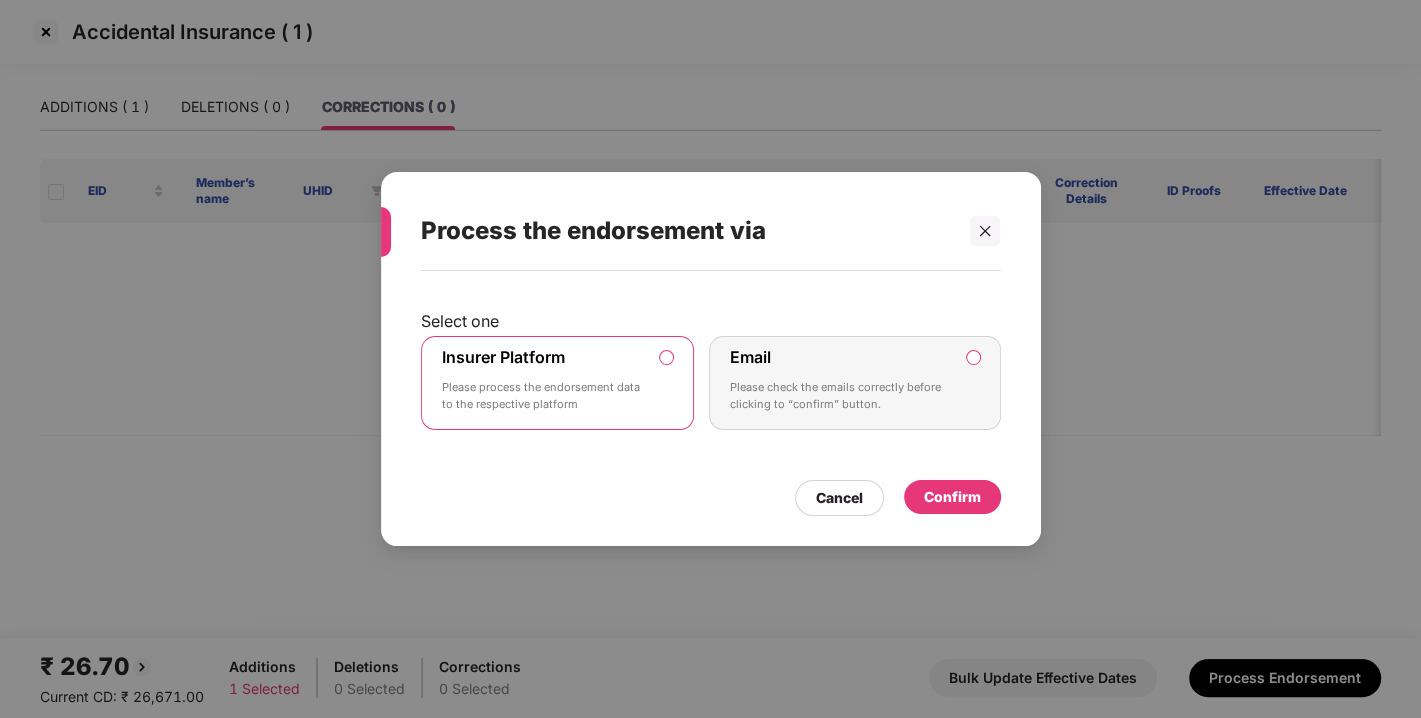 click on "Confirm" at bounding box center (952, 497) 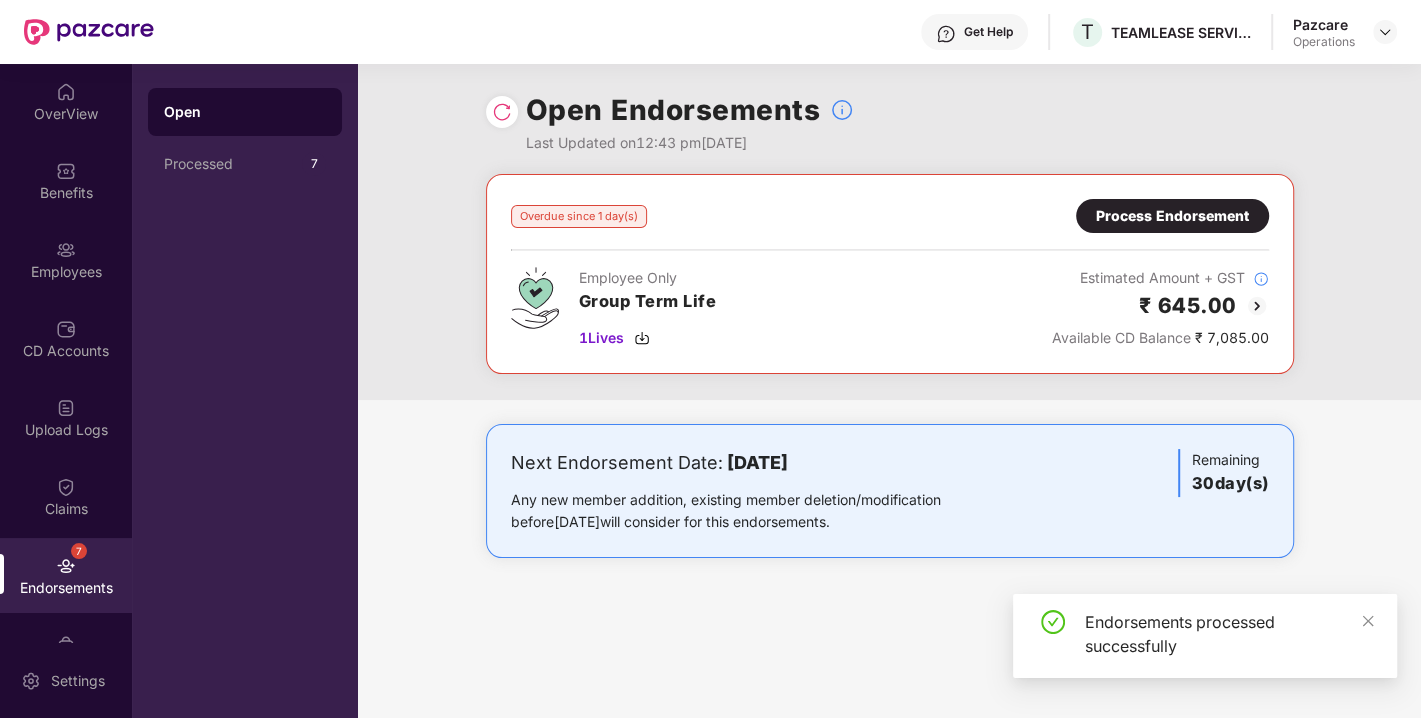 click on "Overdue since 1 day(s) Process Endorsement Employee Only Group Term Life   1  Lives Estimated Amount + GST ₹ 645.00 Available CD Balance   ₹ 7,085.00" at bounding box center [890, 274] 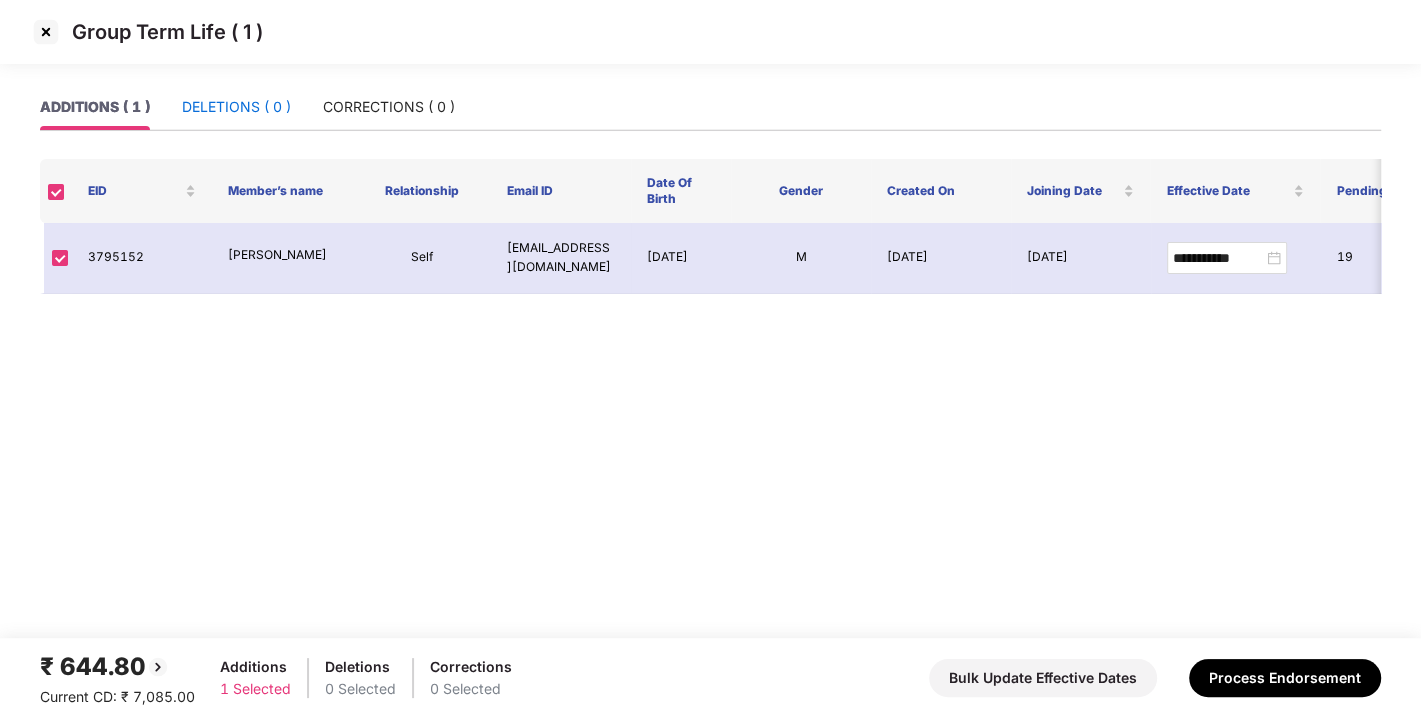 click on "DELETIONS ( 0 )" at bounding box center (236, 107) 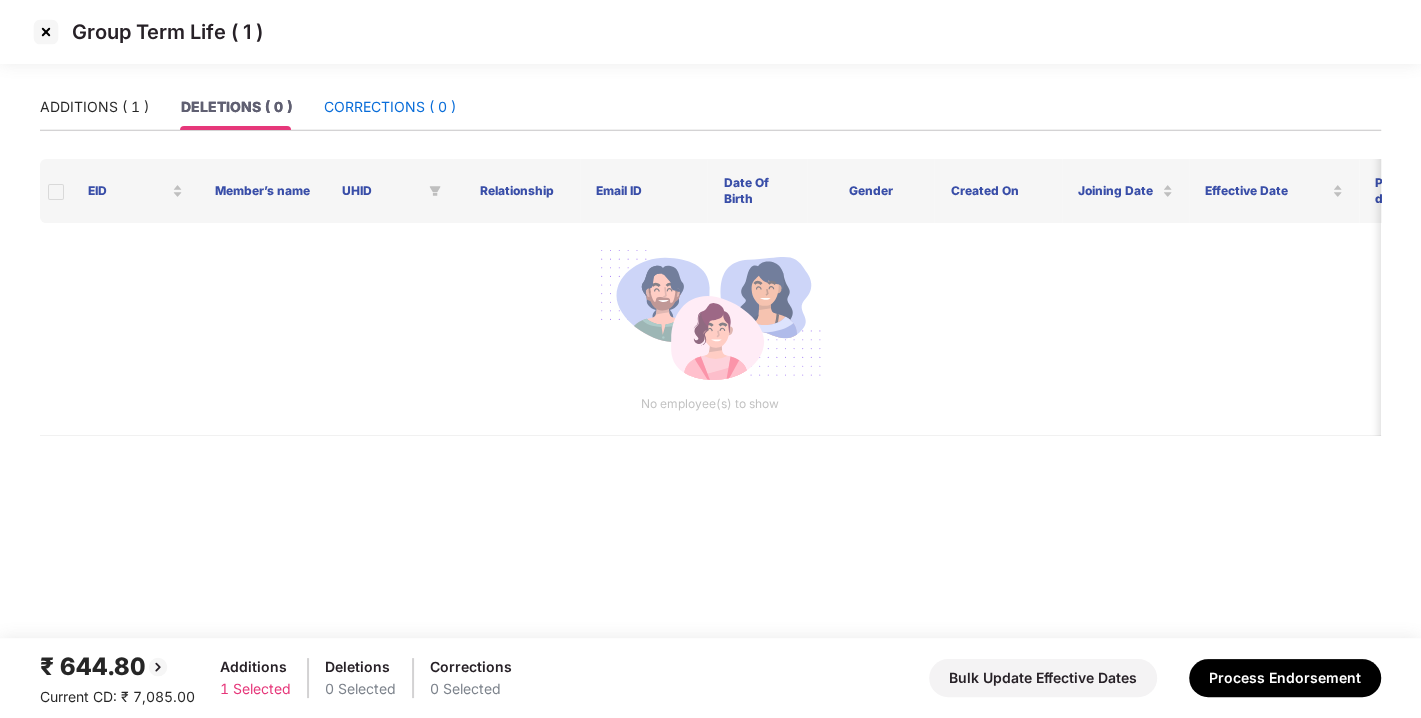 click on "CORRECTIONS ( 0 )" at bounding box center [390, 107] 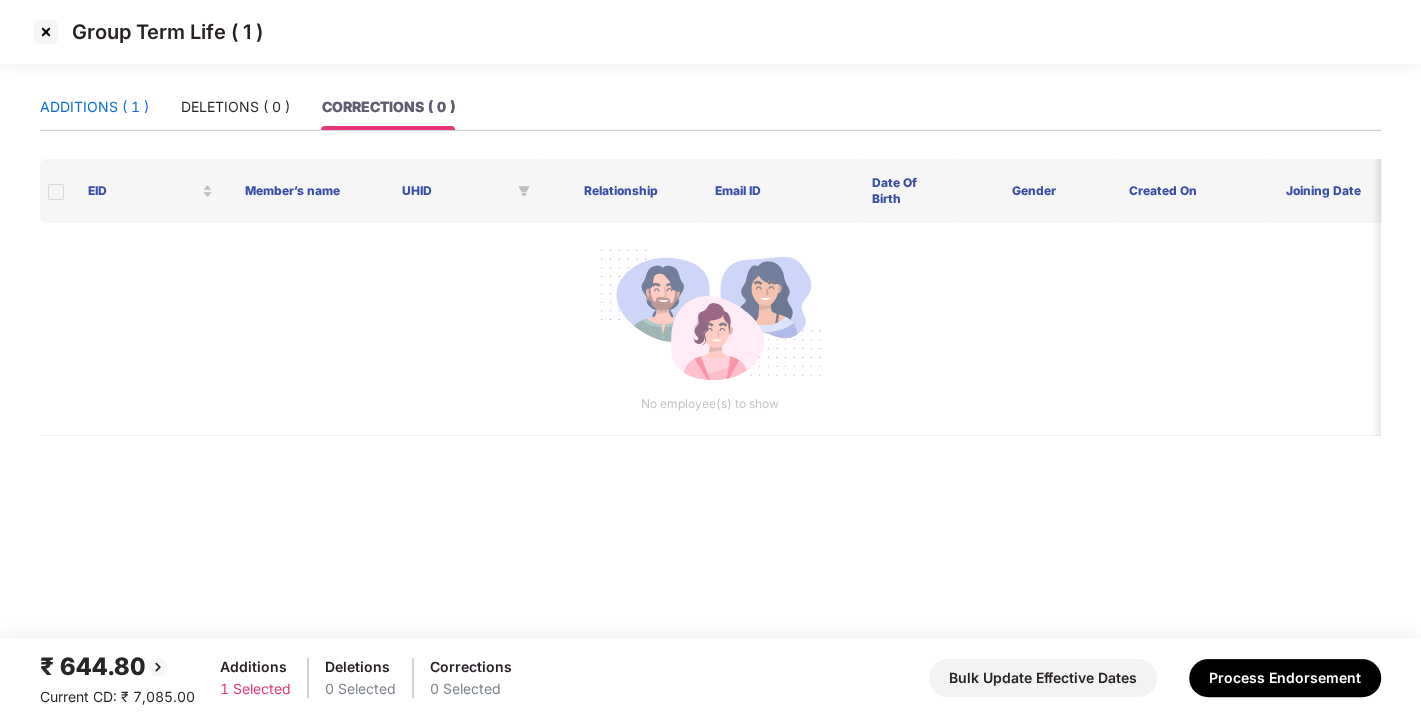 click on "ADDITIONS ( 1 )" at bounding box center (94, 107) 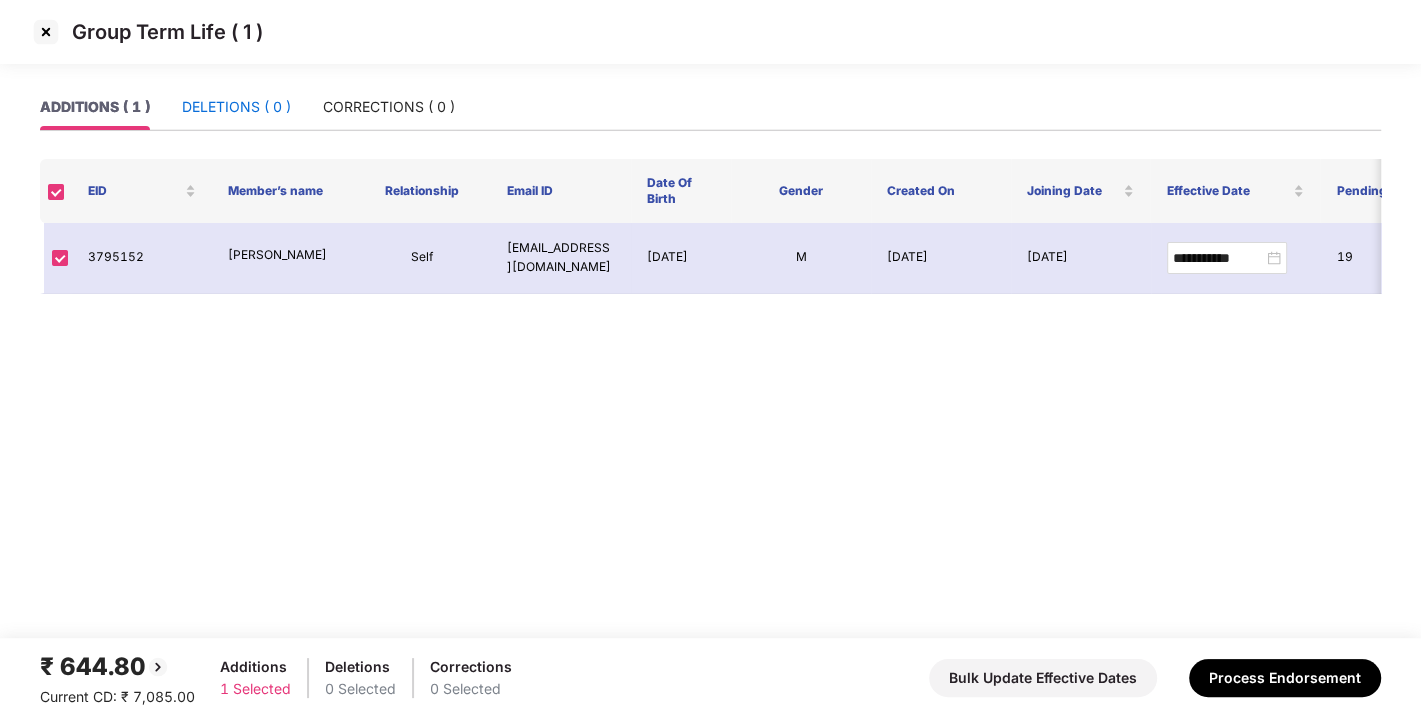 click on "DELETIONS ( 0 )" at bounding box center (236, 107) 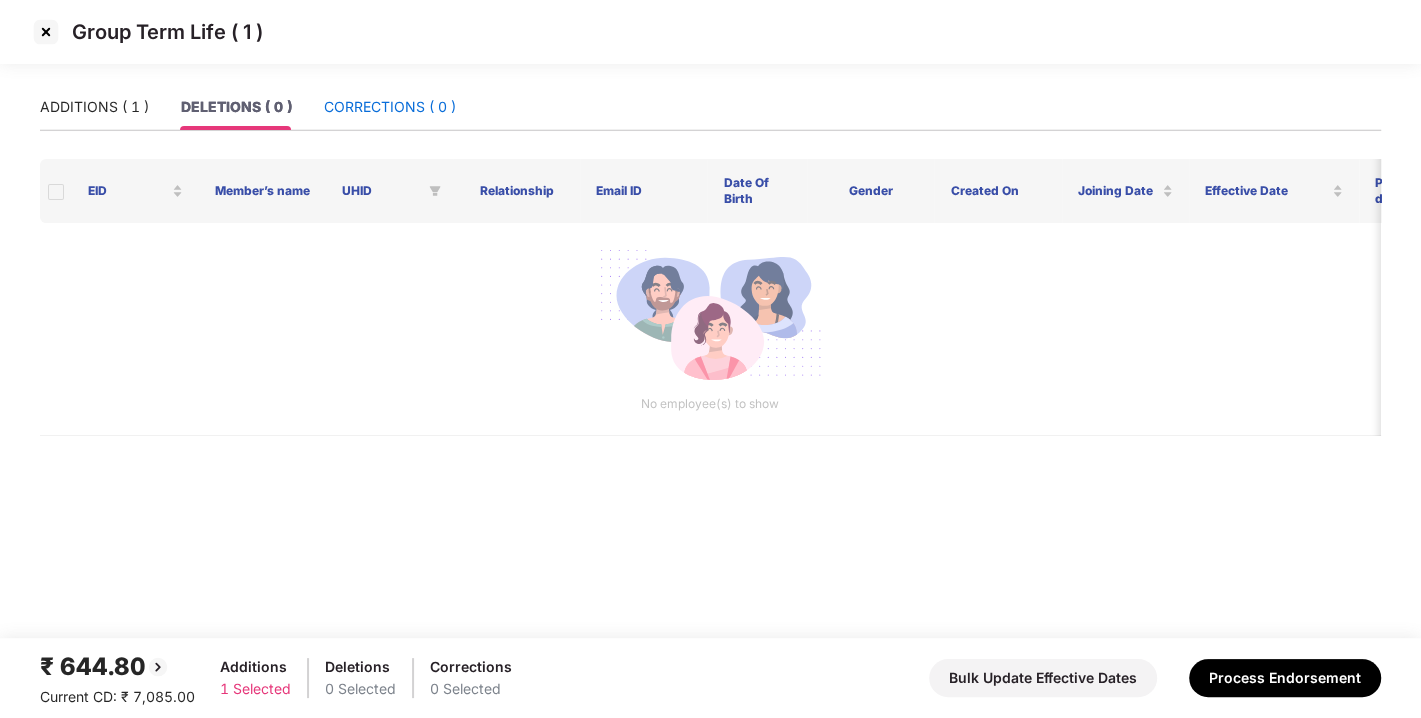 click on "CORRECTIONS ( 0 )" at bounding box center (390, 107) 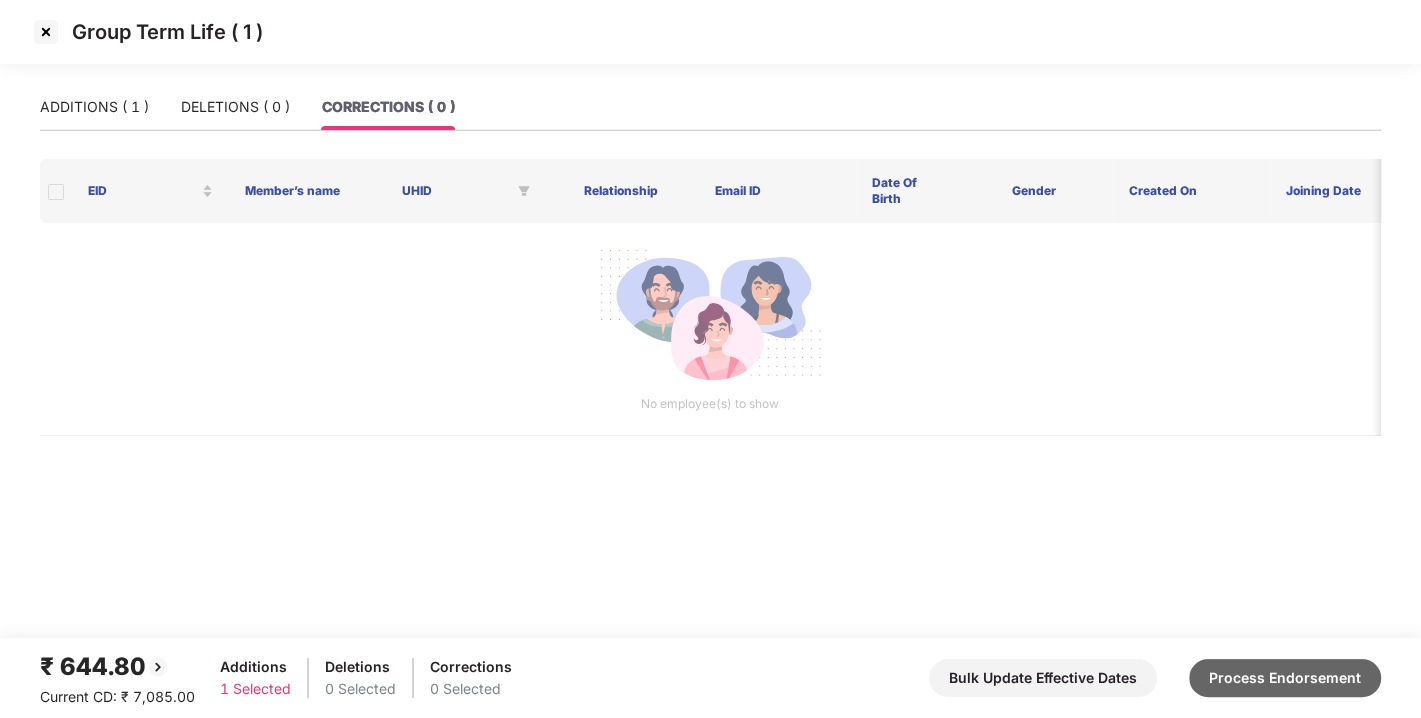 click on "Process Endorsement" at bounding box center [1285, 678] 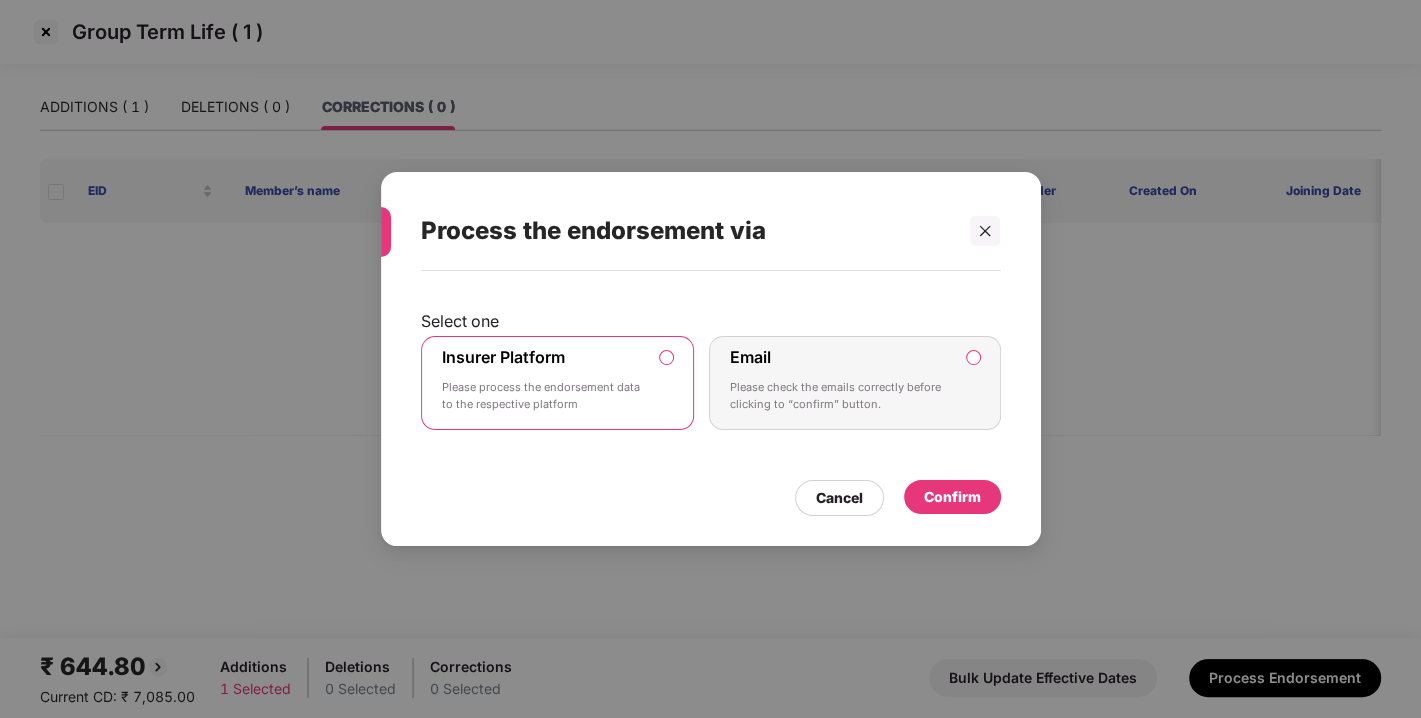 click on "Confirm" at bounding box center (952, 497) 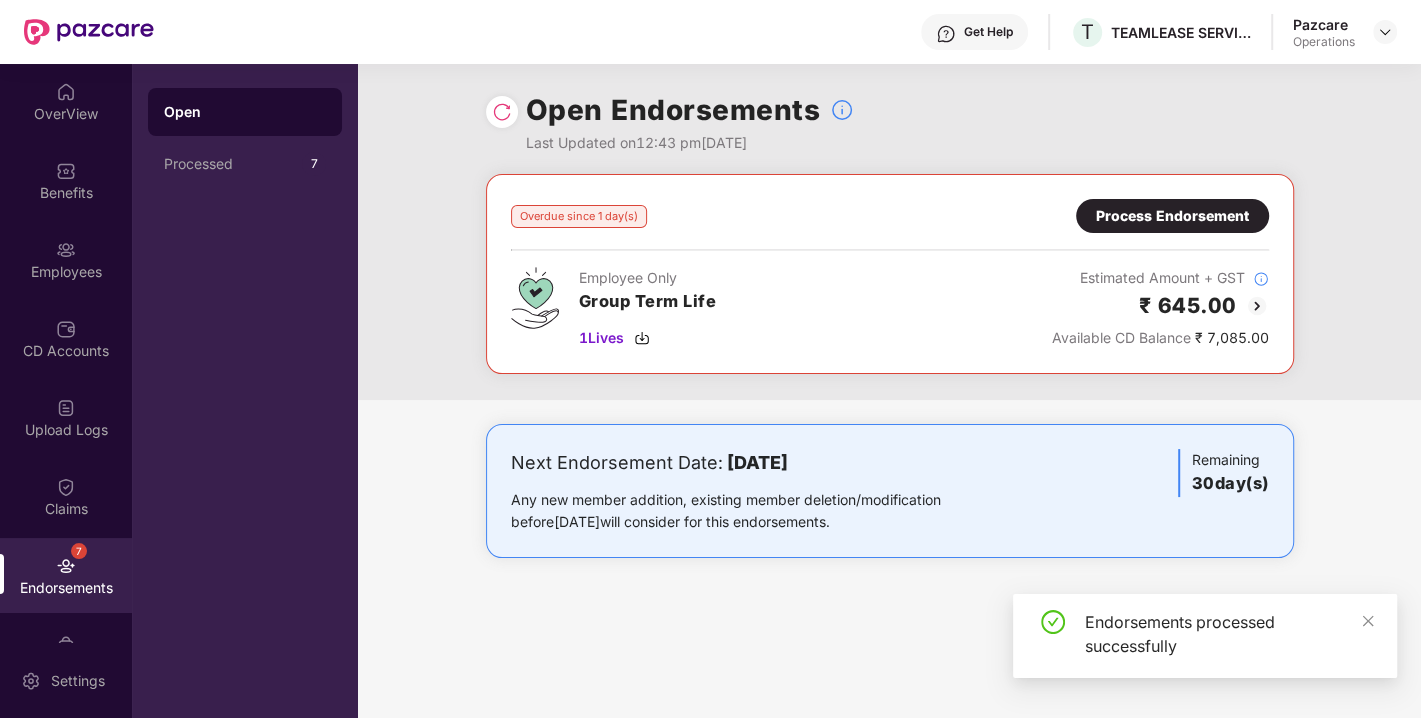 drag, startPoint x: 483, startPoint y: 82, endPoint x: 505, endPoint y: 113, distance: 38.013157 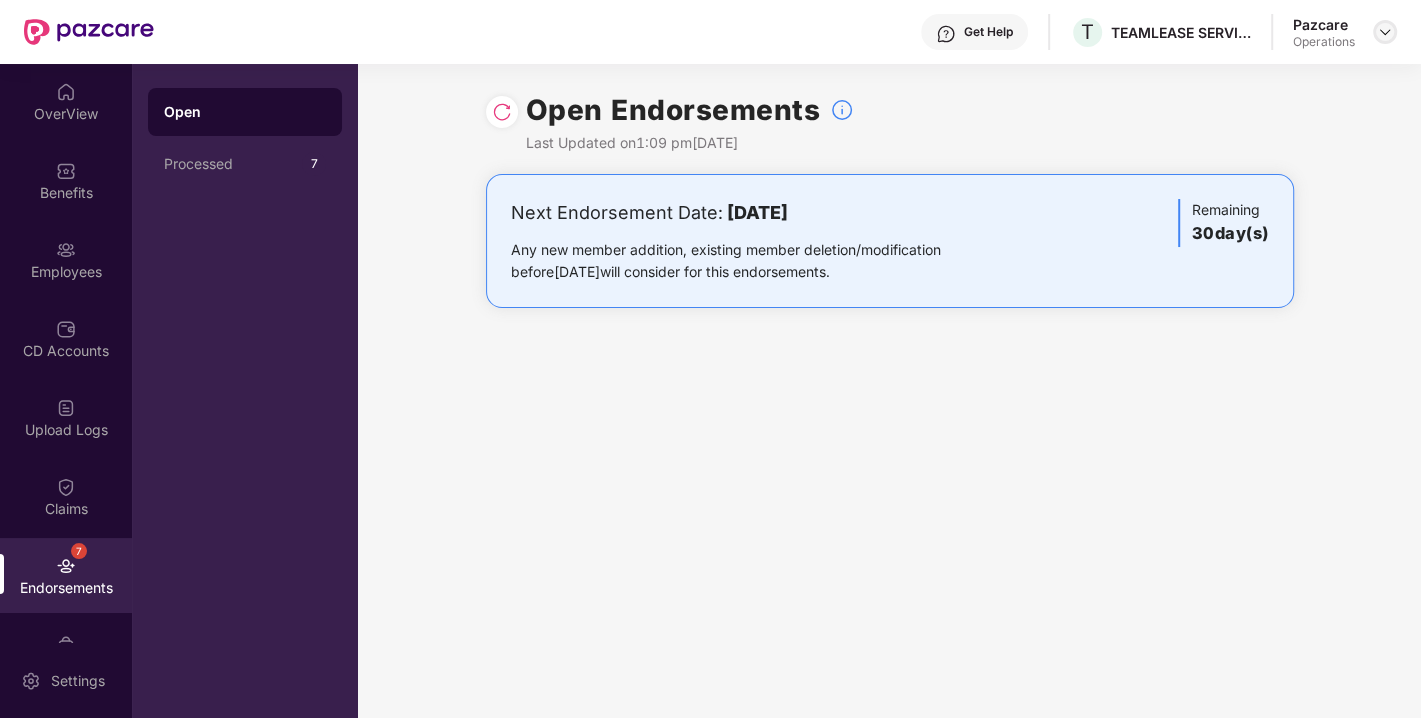 click at bounding box center [1385, 32] 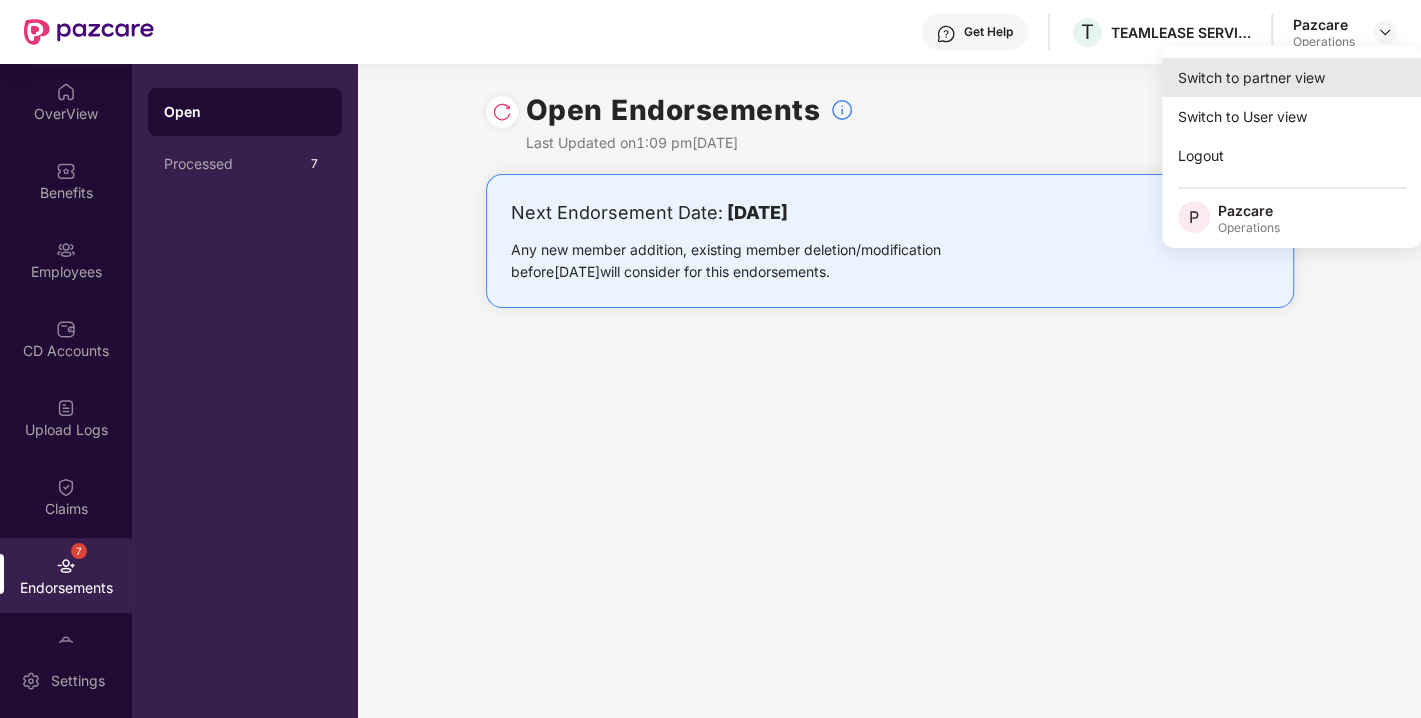 click on "Switch to partner view" at bounding box center [1292, 77] 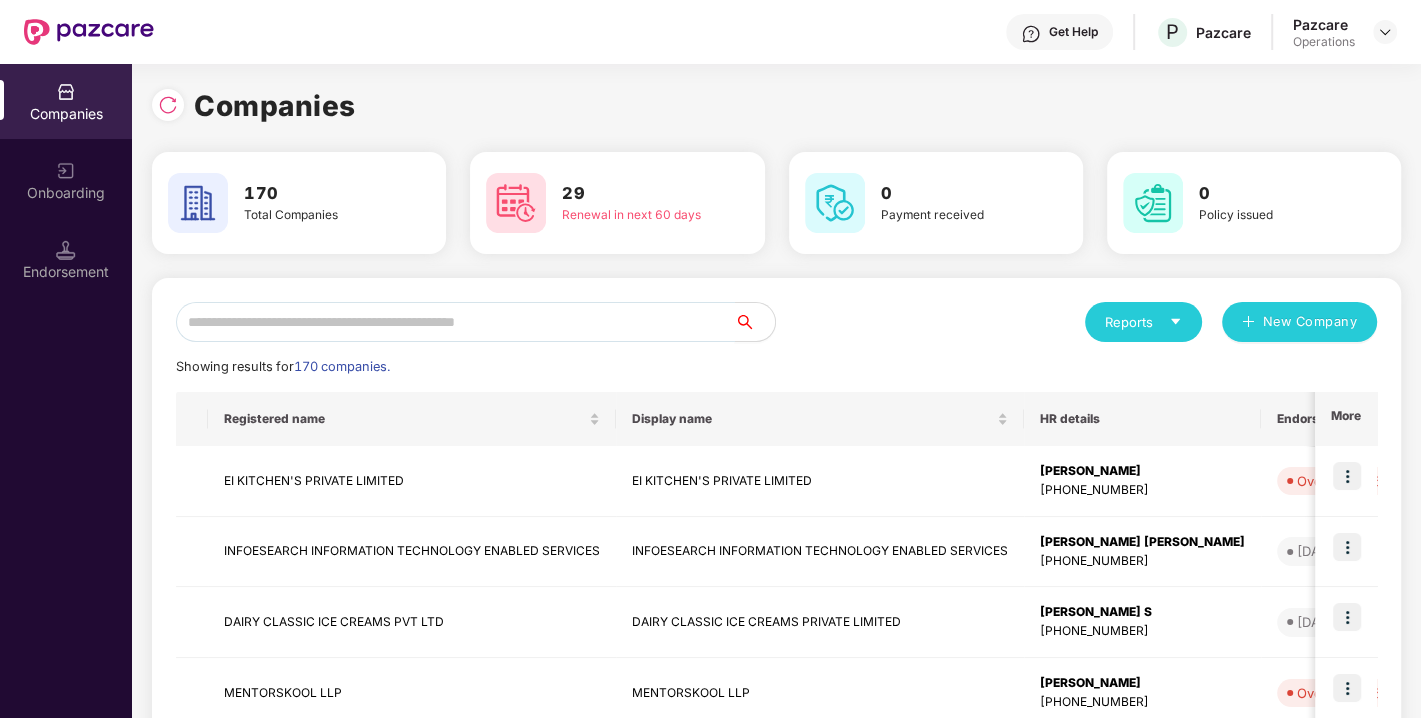 click at bounding box center [455, 322] 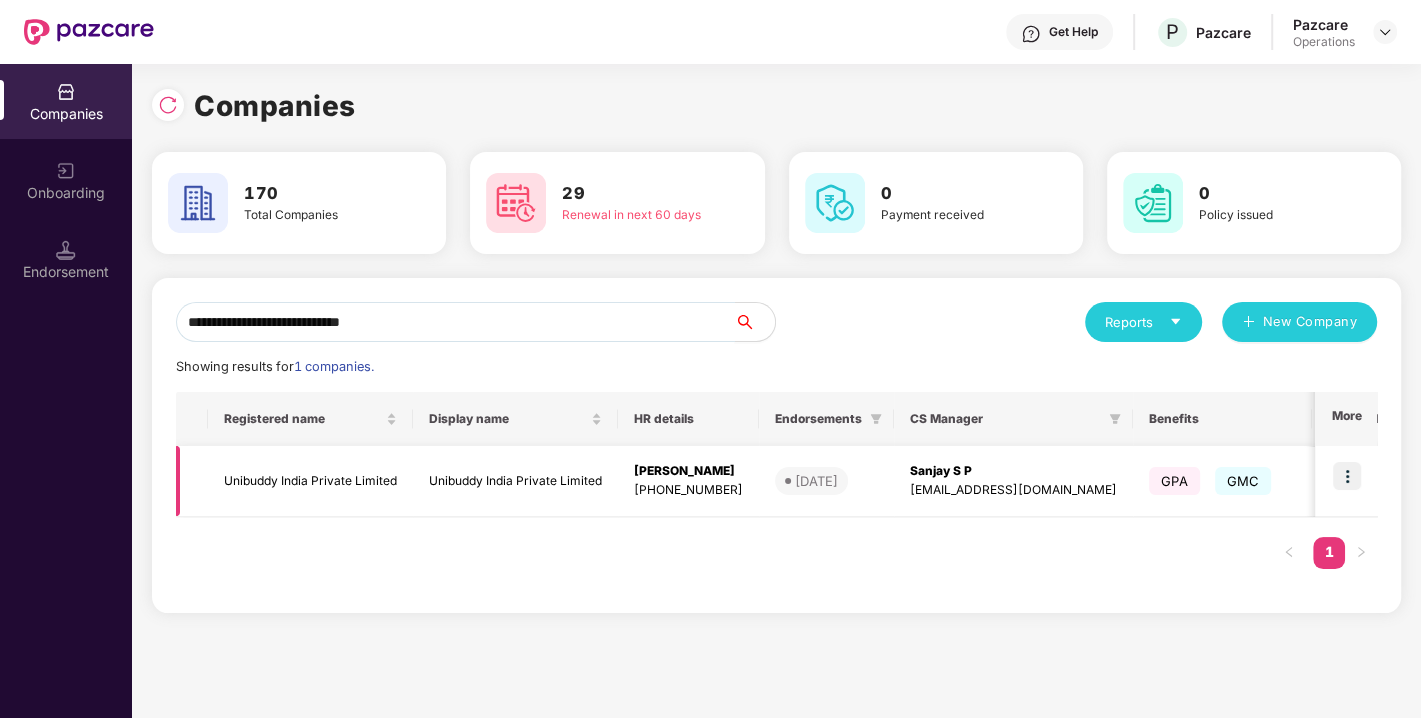 type on "**********" 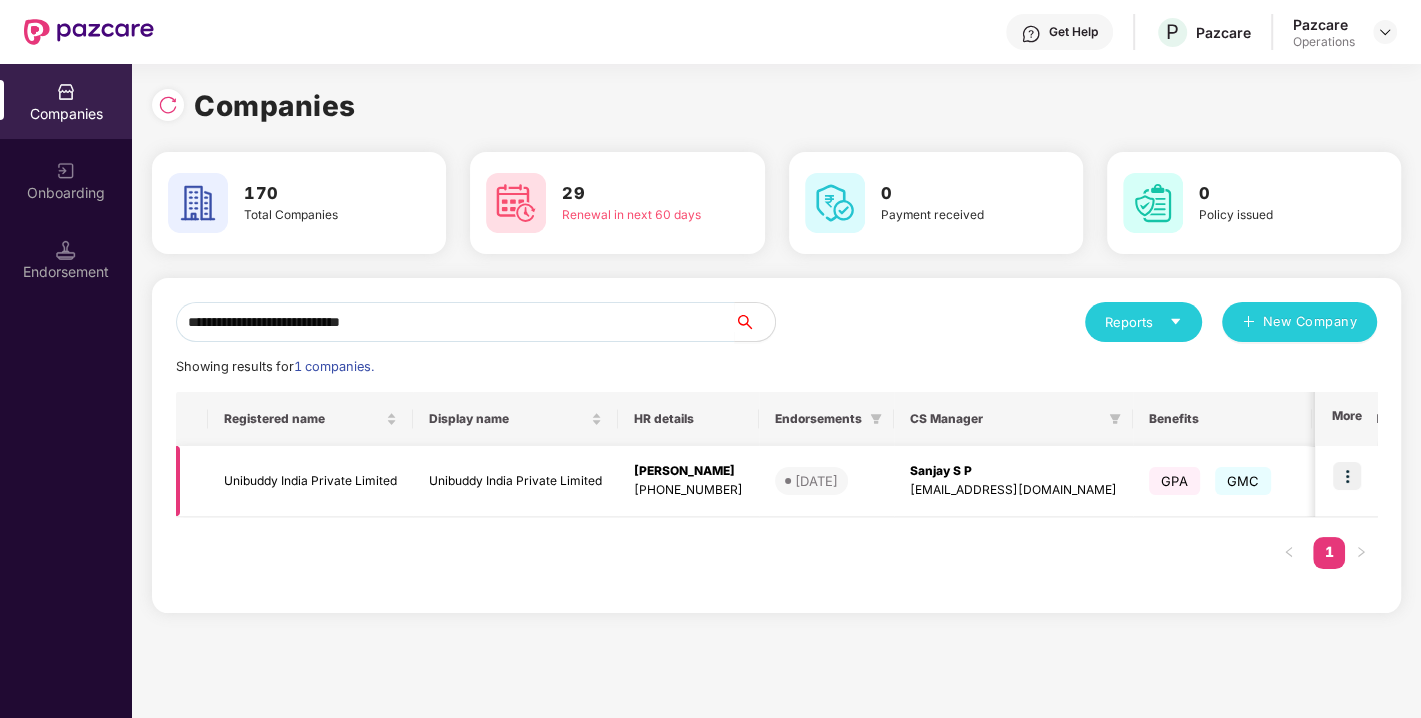 click at bounding box center (1347, 476) 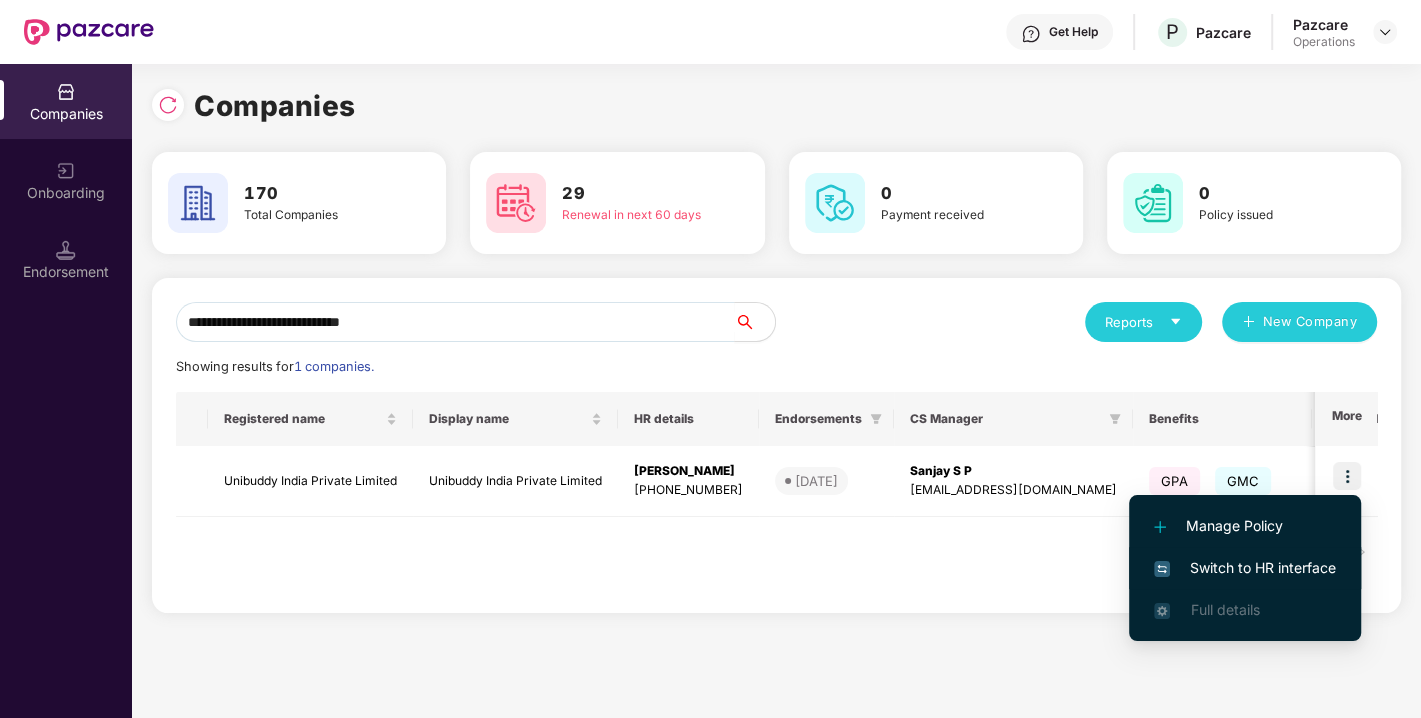 click on "Switch to HR interface" at bounding box center (1245, 568) 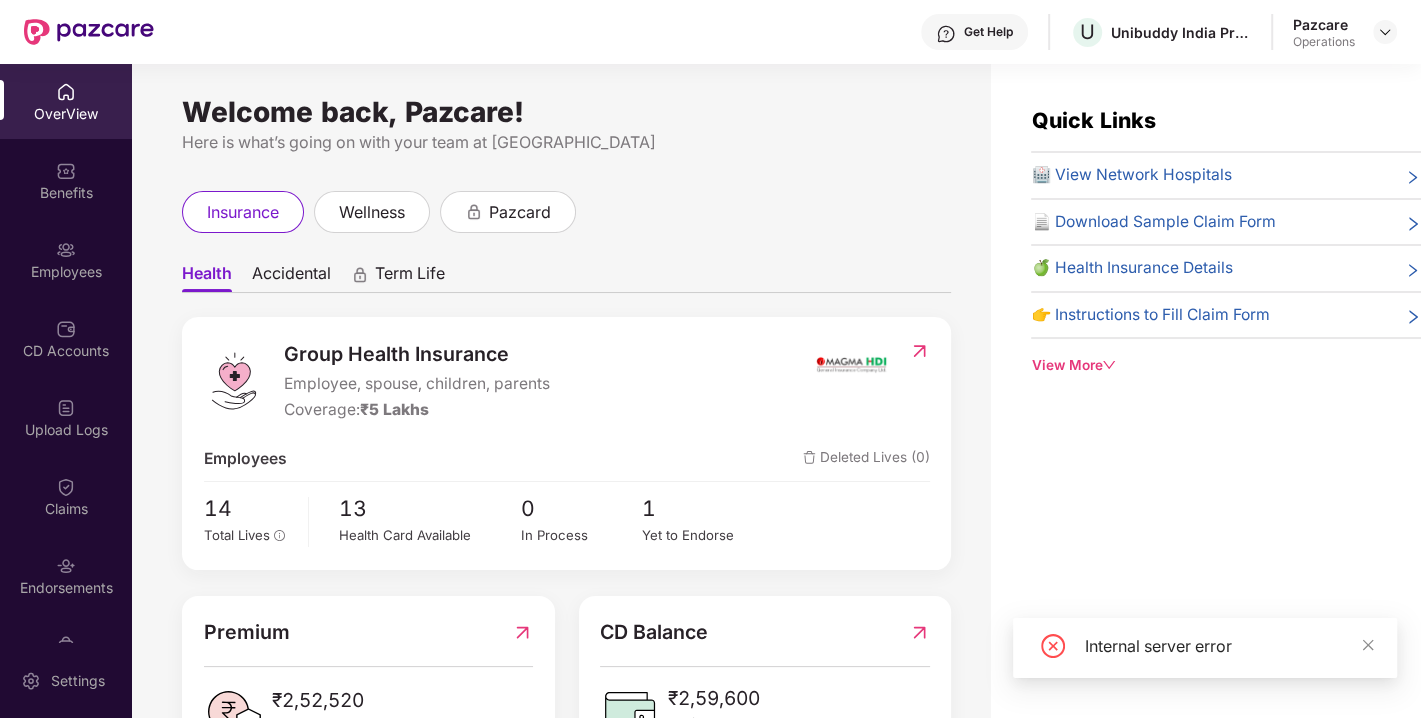 click on "Endorsements" at bounding box center (66, 588) 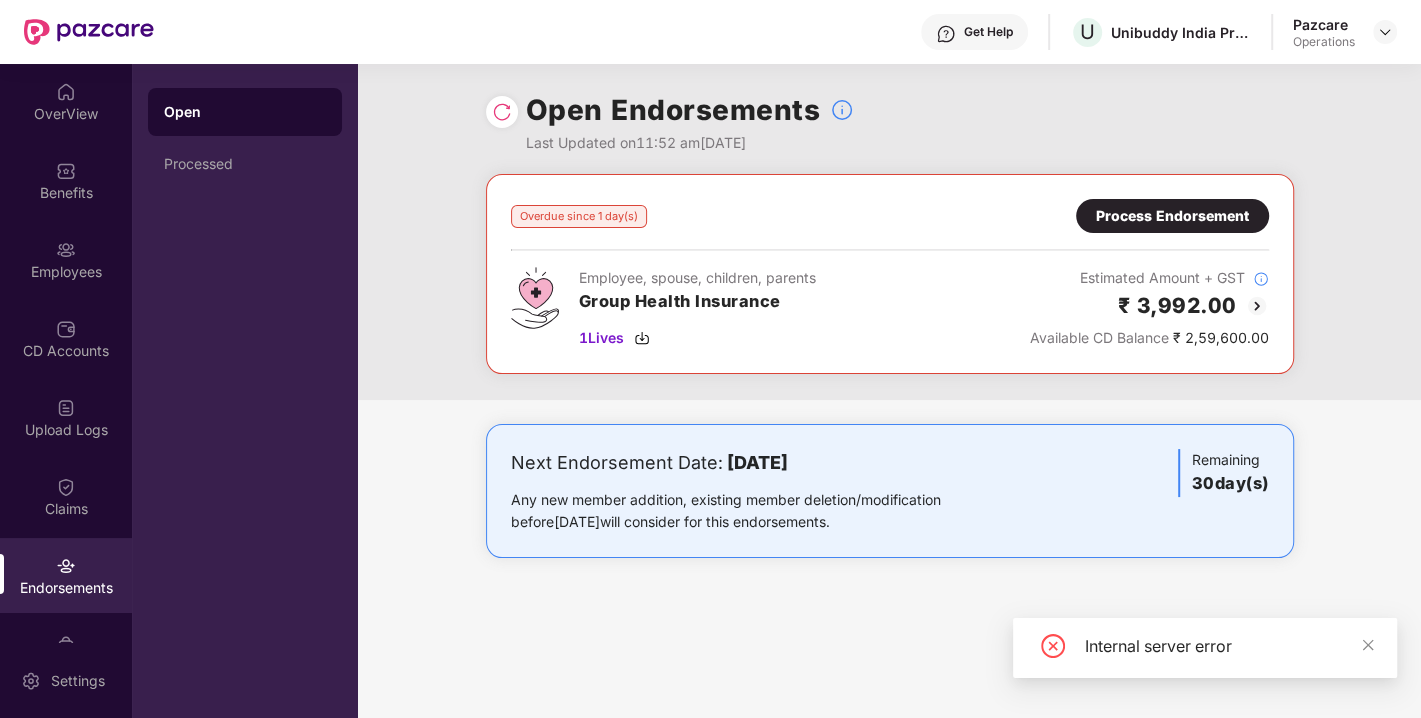 click at bounding box center [502, 112] 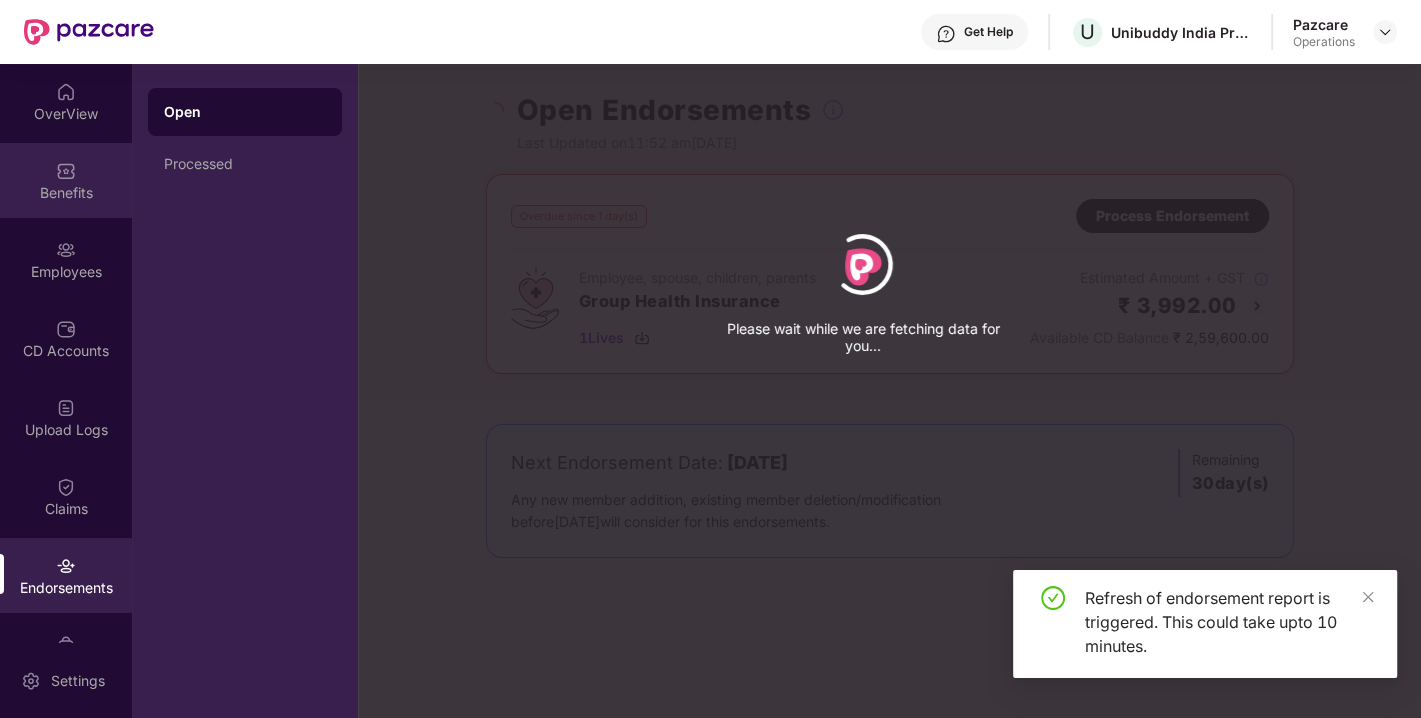 click on "Benefits" at bounding box center (66, 180) 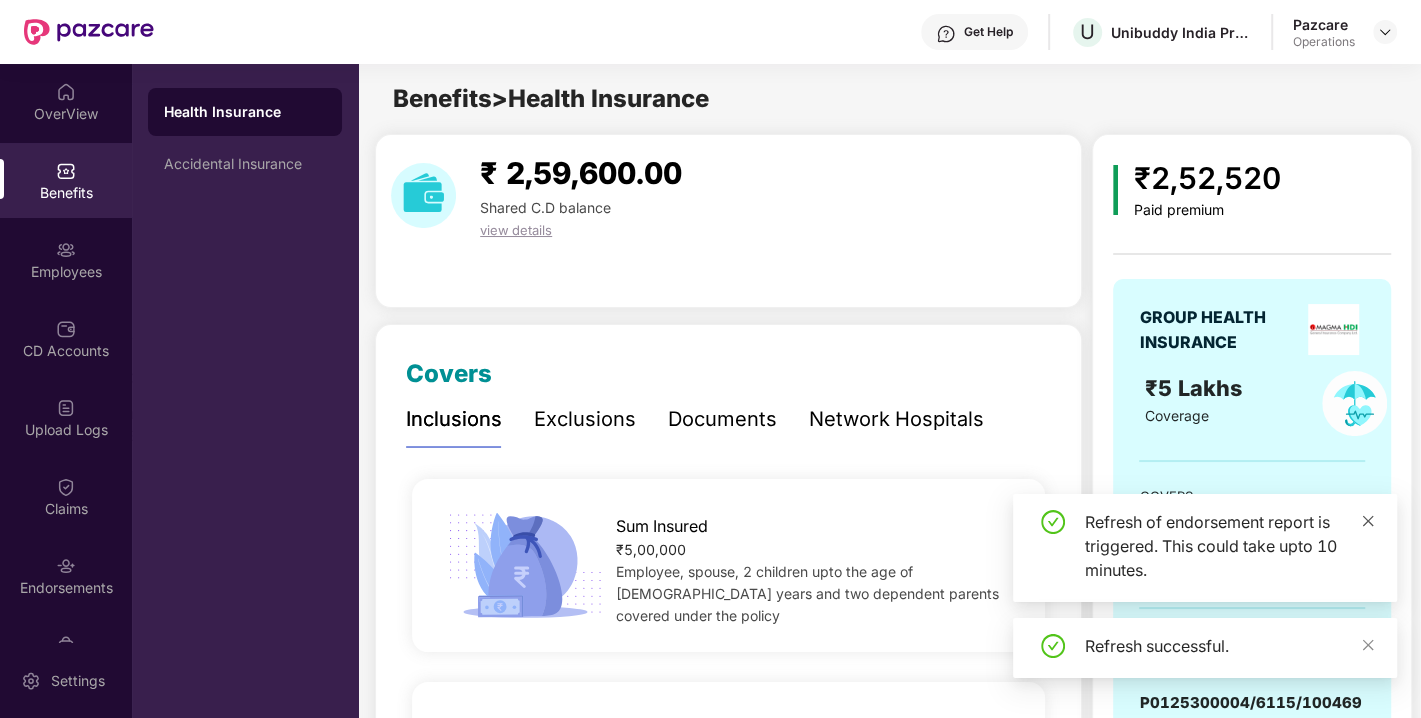 click at bounding box center [1368, 521] 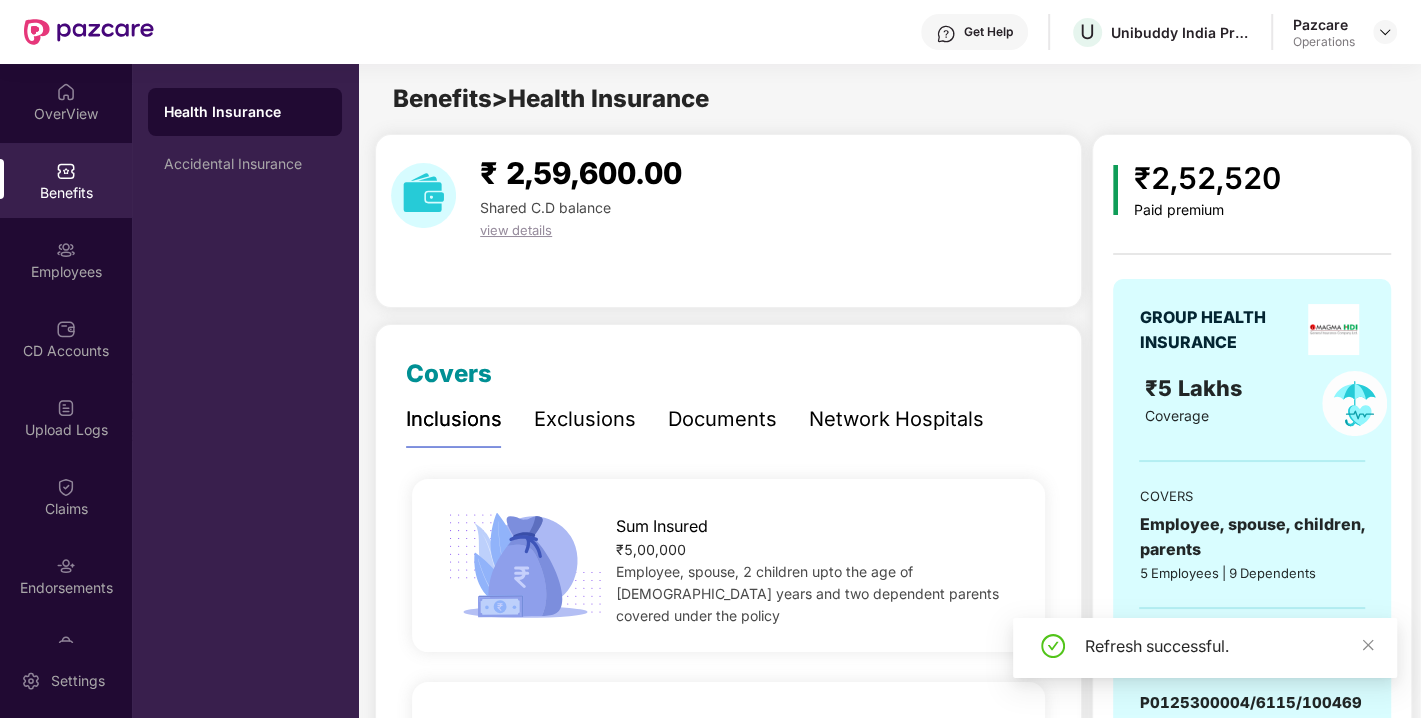 click on "Refresh successful." at bounding box center (1205, 648) 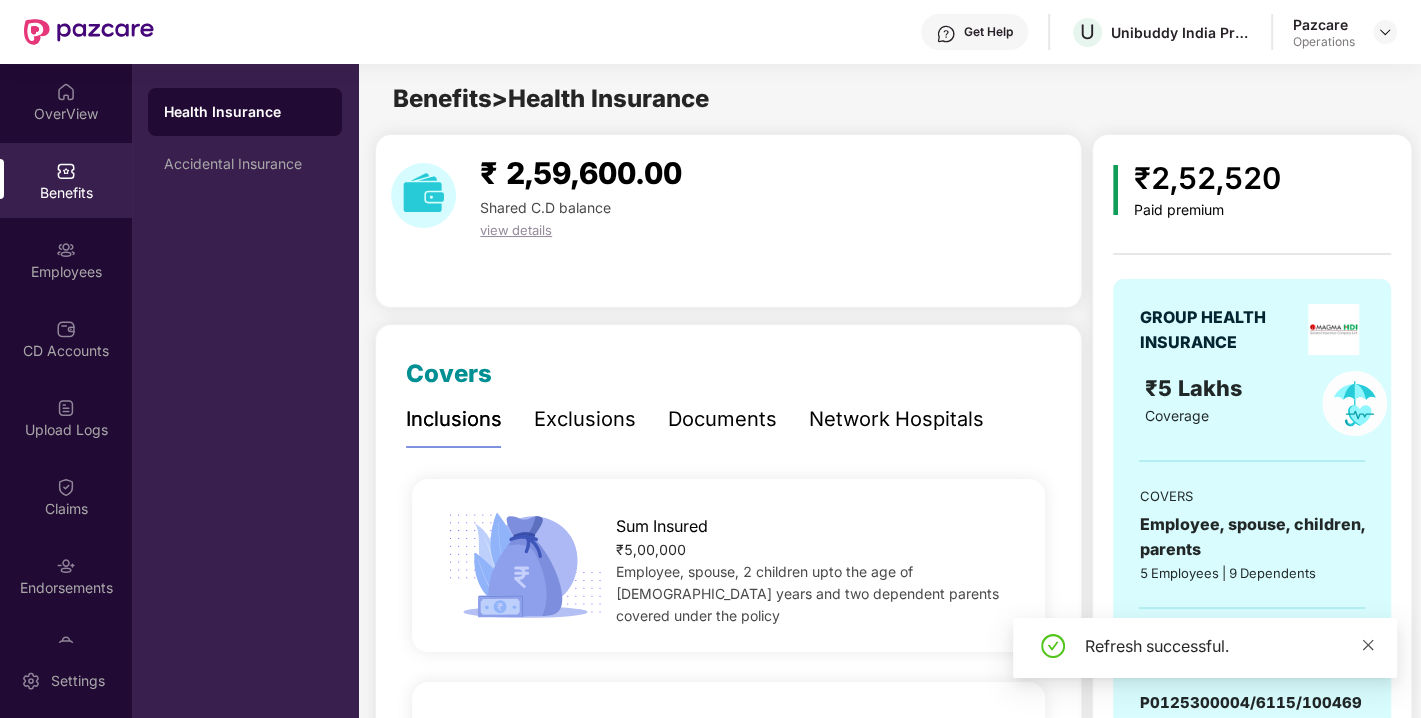 click 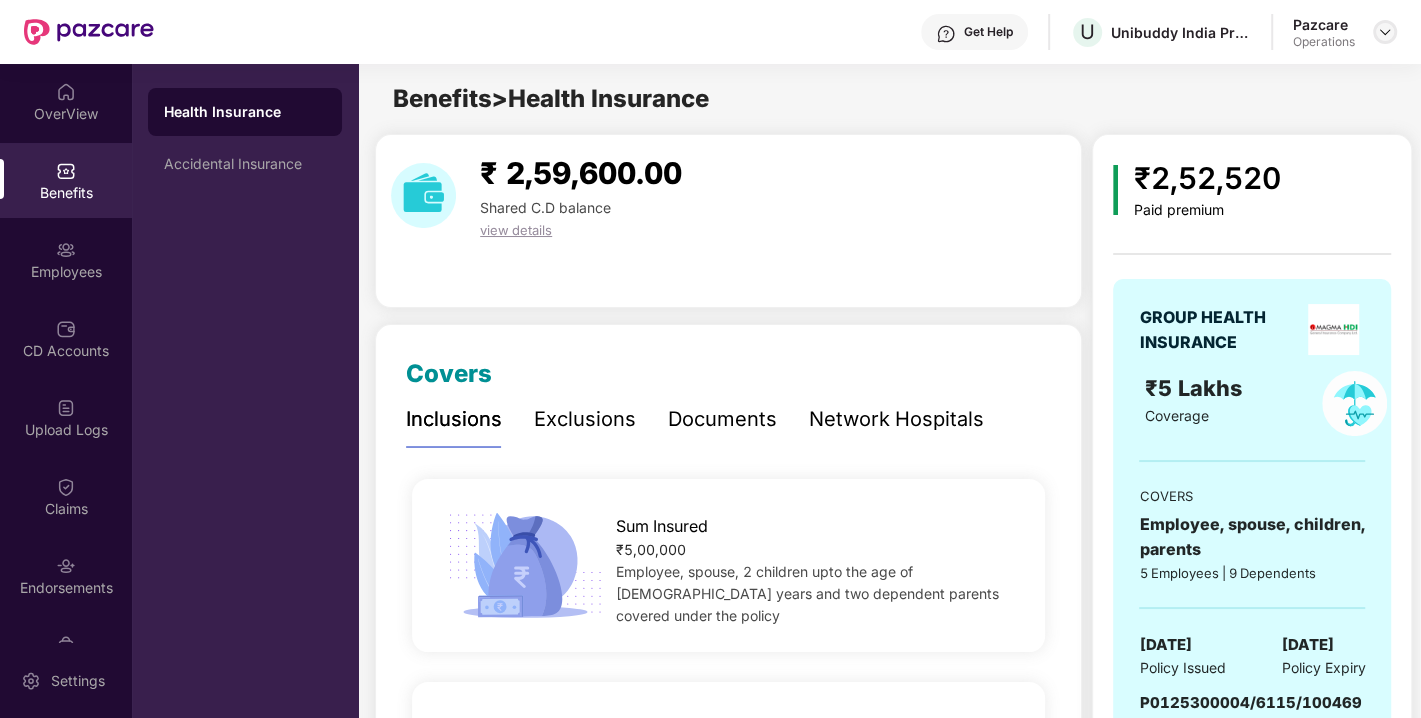 click at bounding box center (1385, 32) 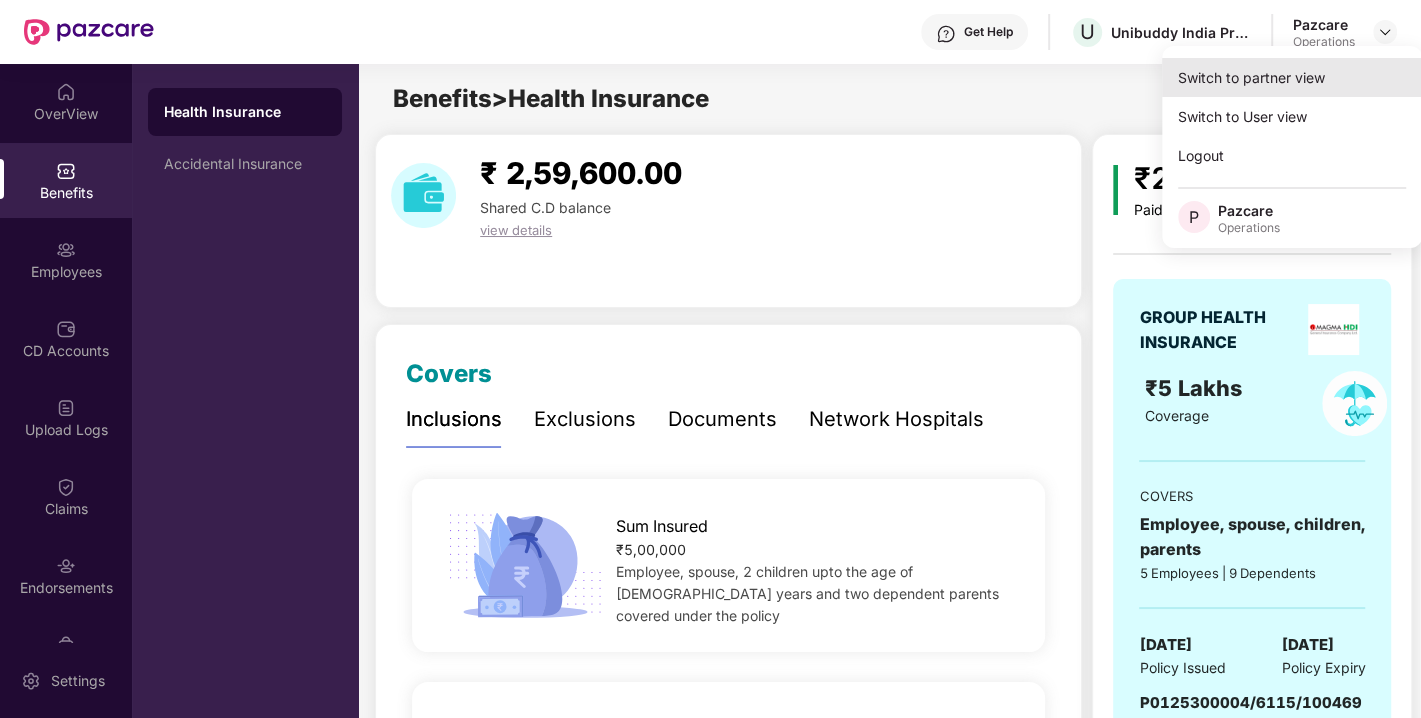 click on "Switch to partner view" at bounding box center (1292, 77) 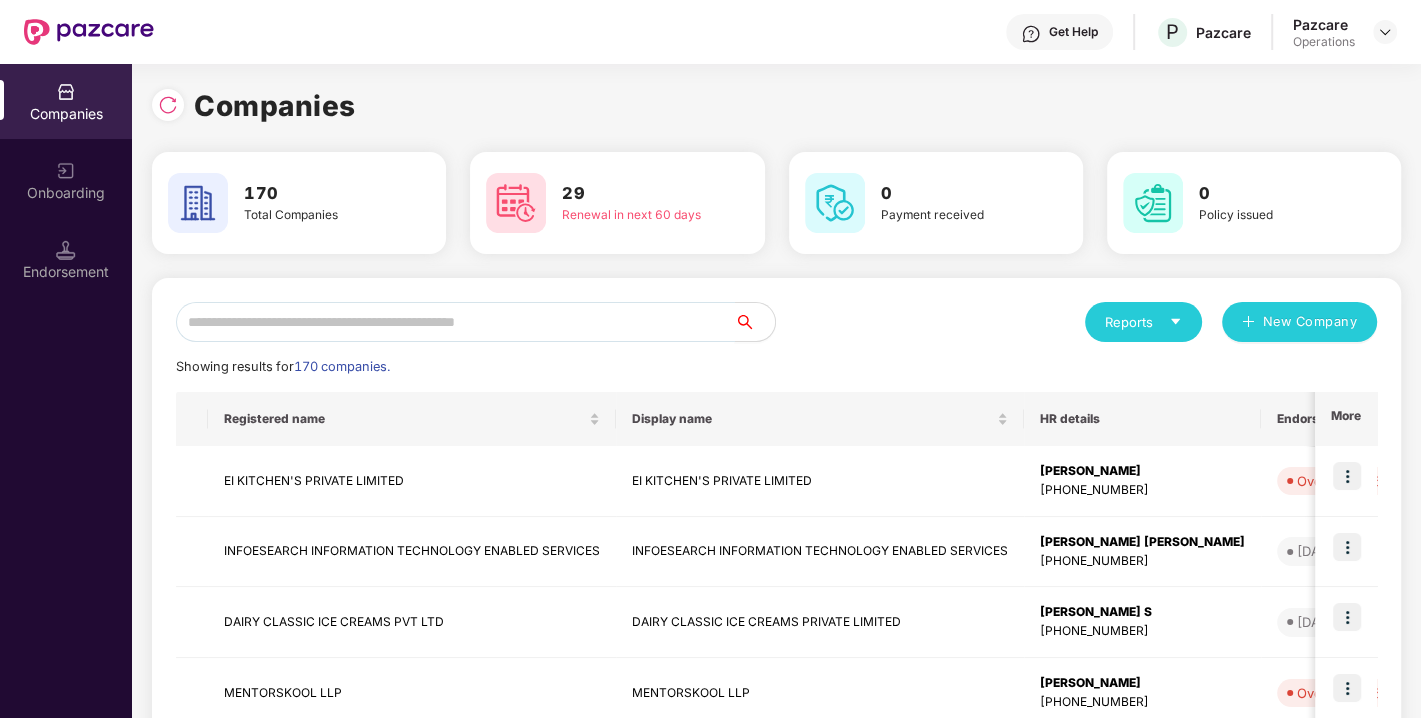 click at bounding box center [455, 322] 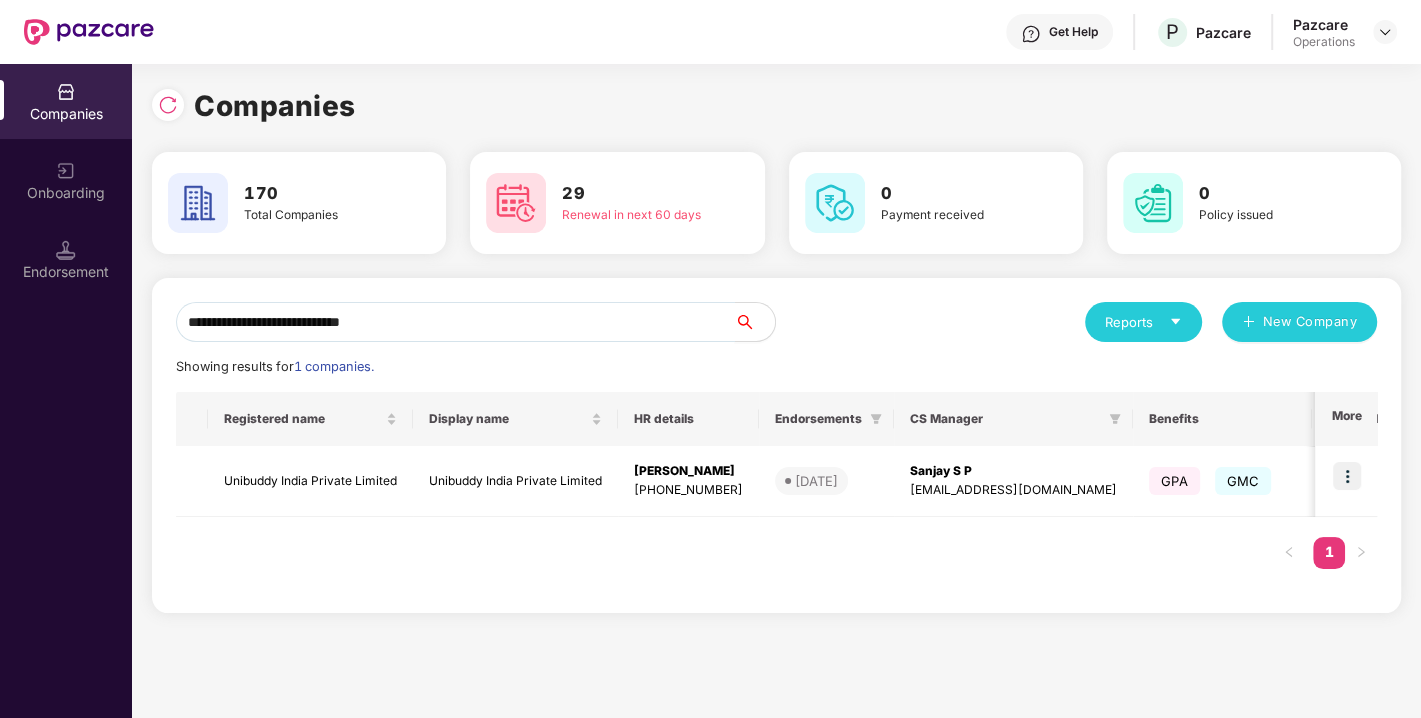 type on "**********" 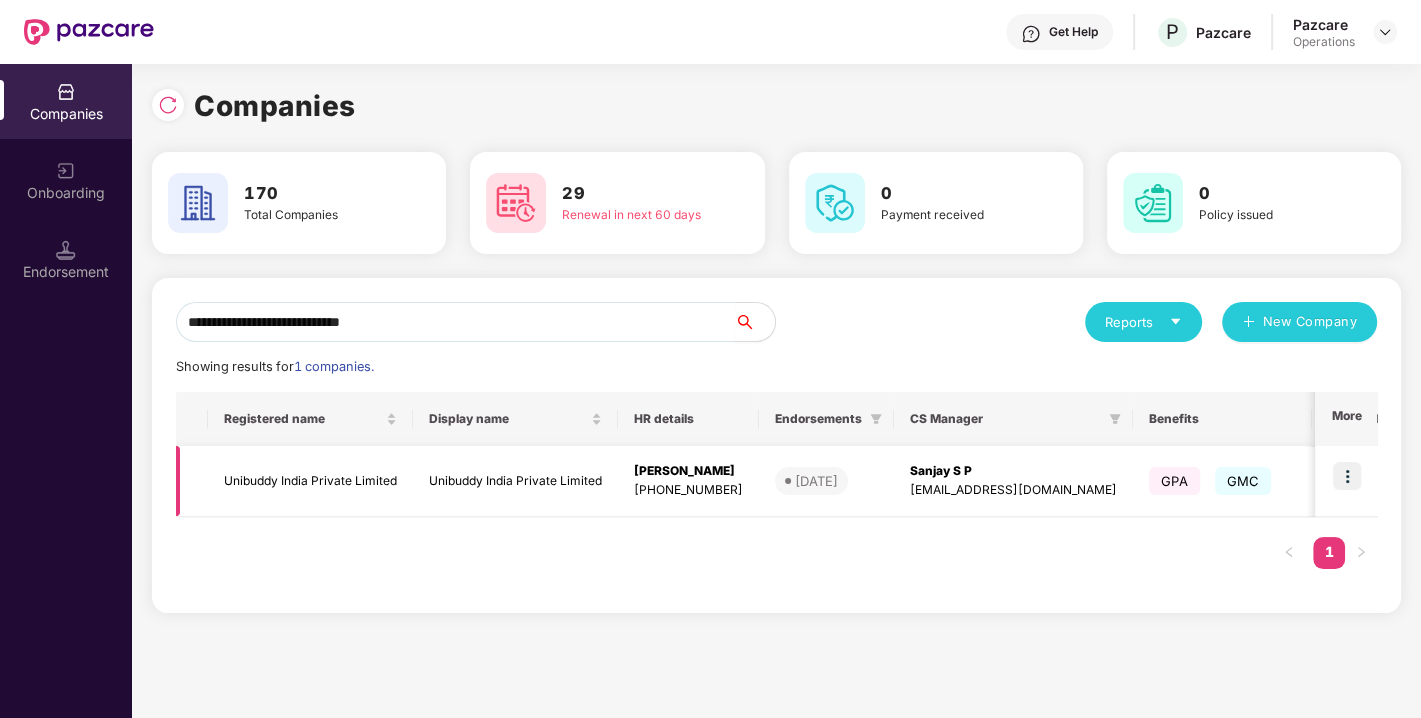 click at bounding box center [1347, 476] 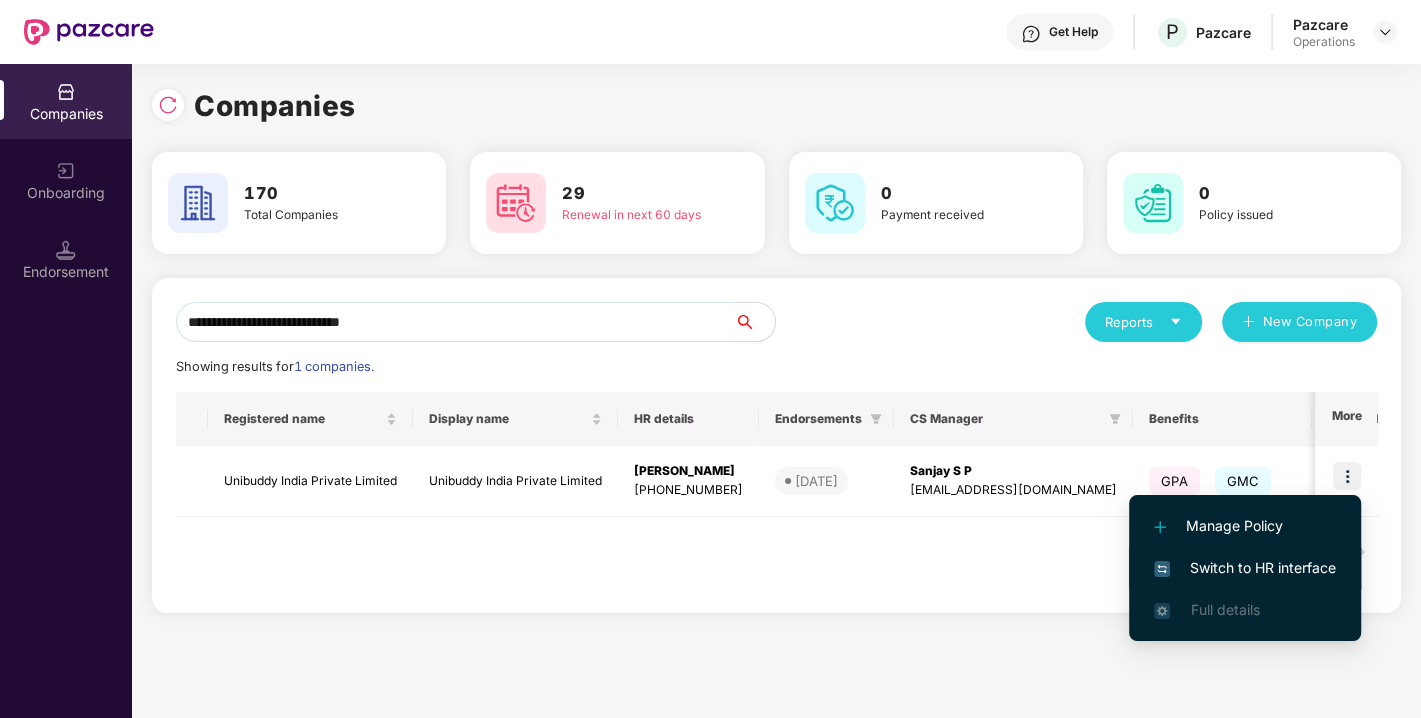 click on "Switch to HR interface" at bounding box center [1245, 568] 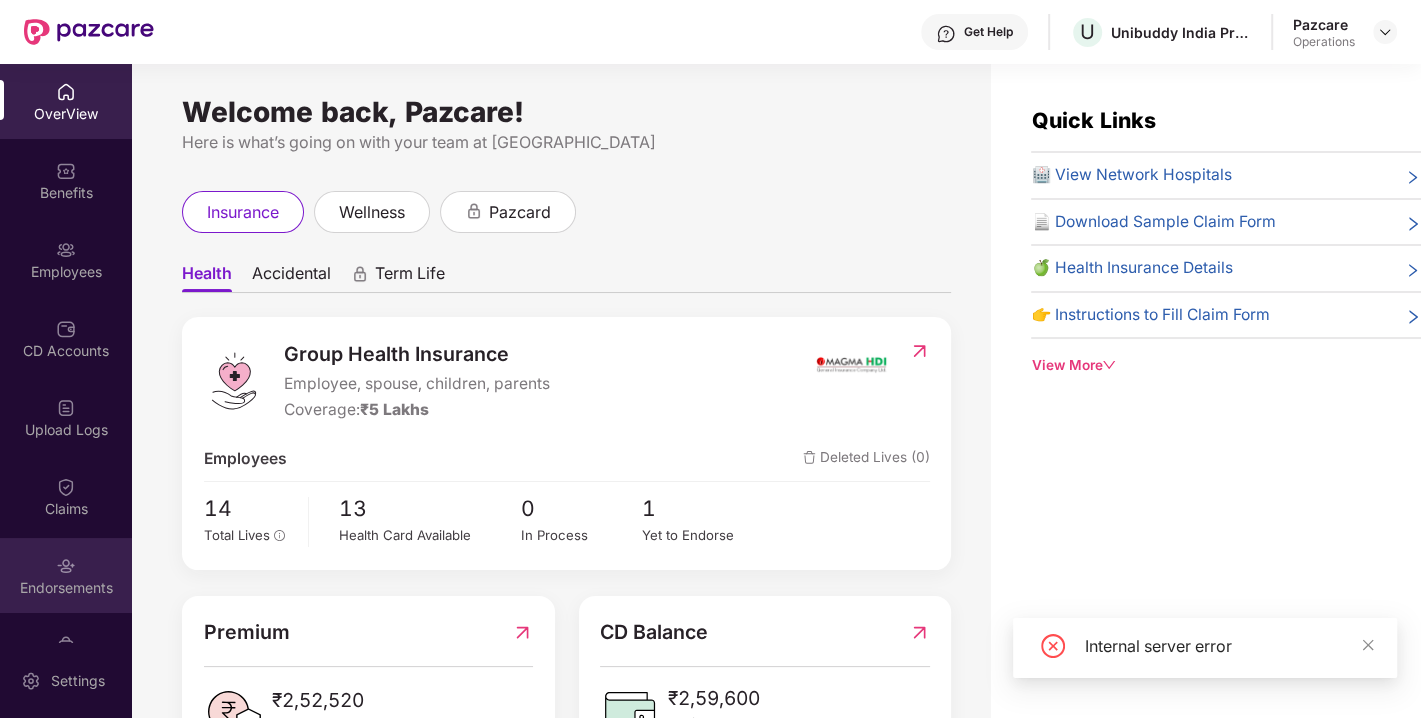 click on "Endorsements" at bounding box center [66, 575] 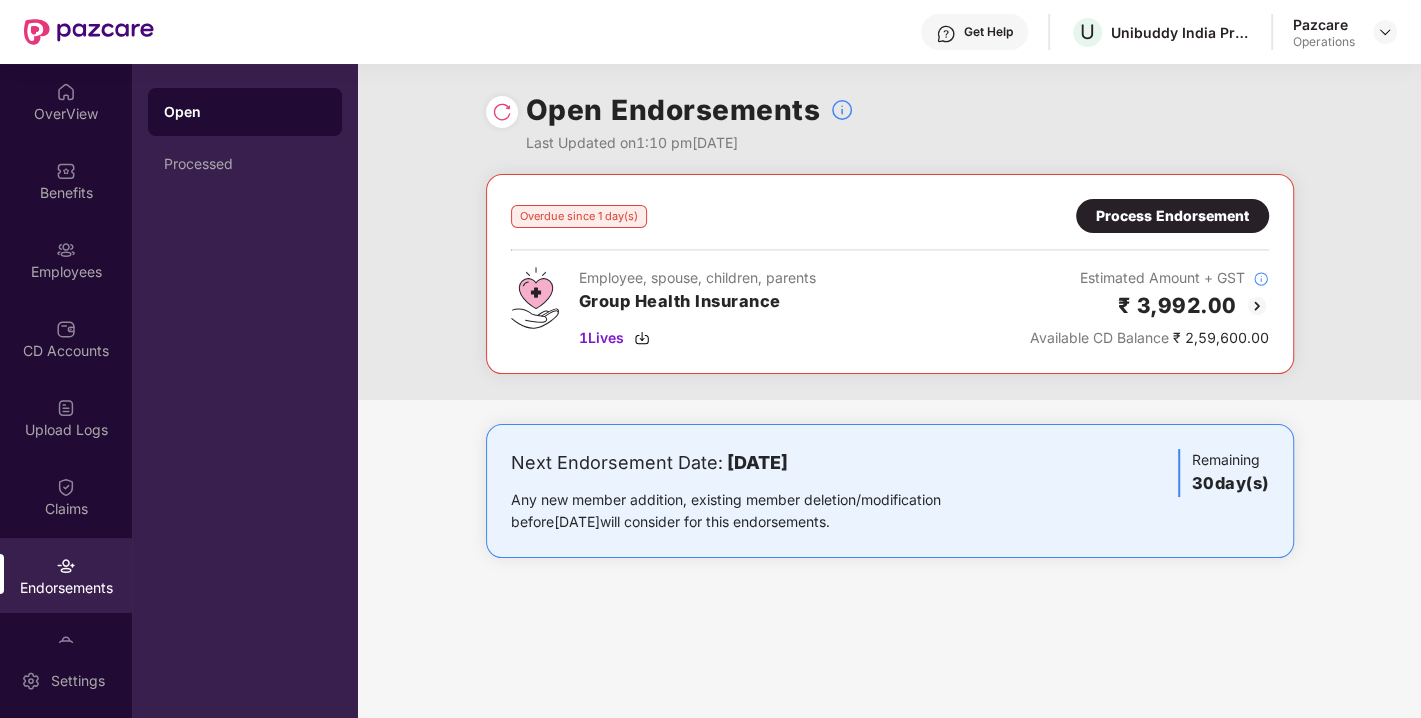 click on "Process Endorsement" at bounding box center (1172, 216) 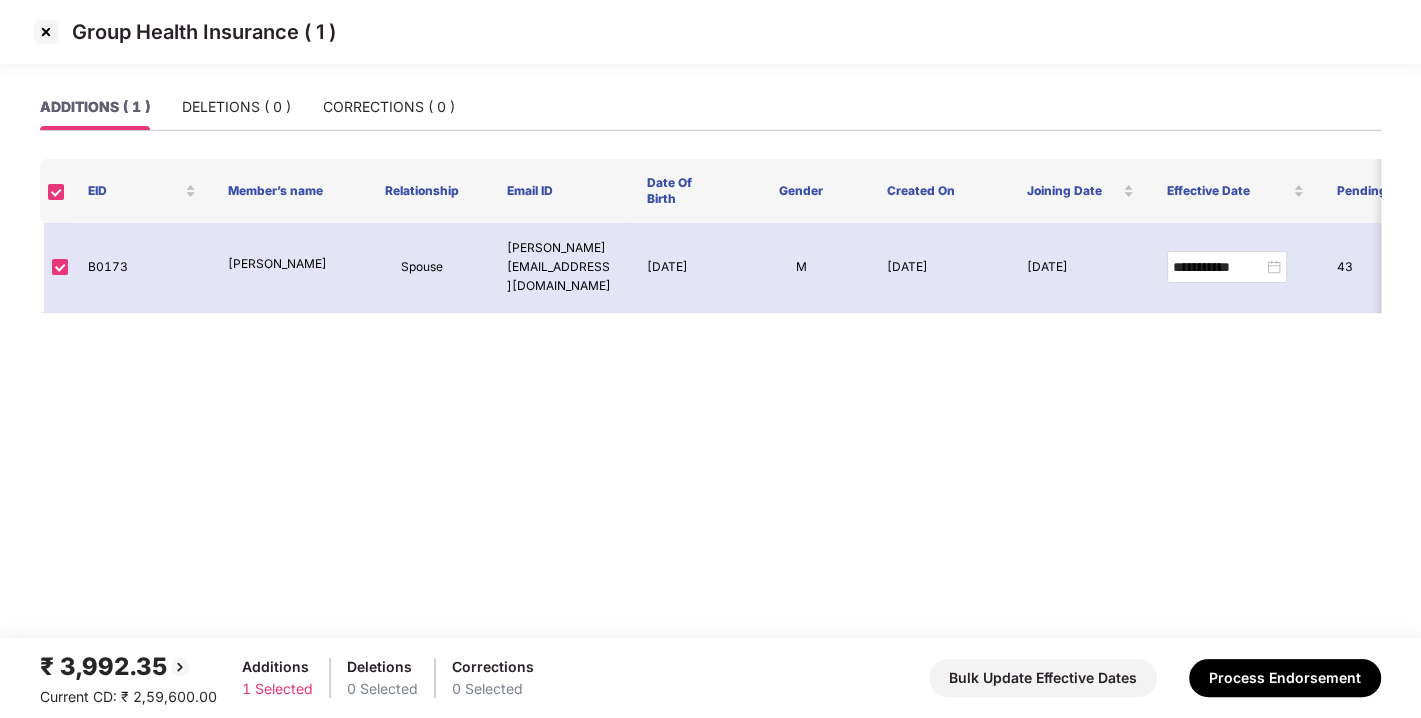 click at bounding box center [46, 32] 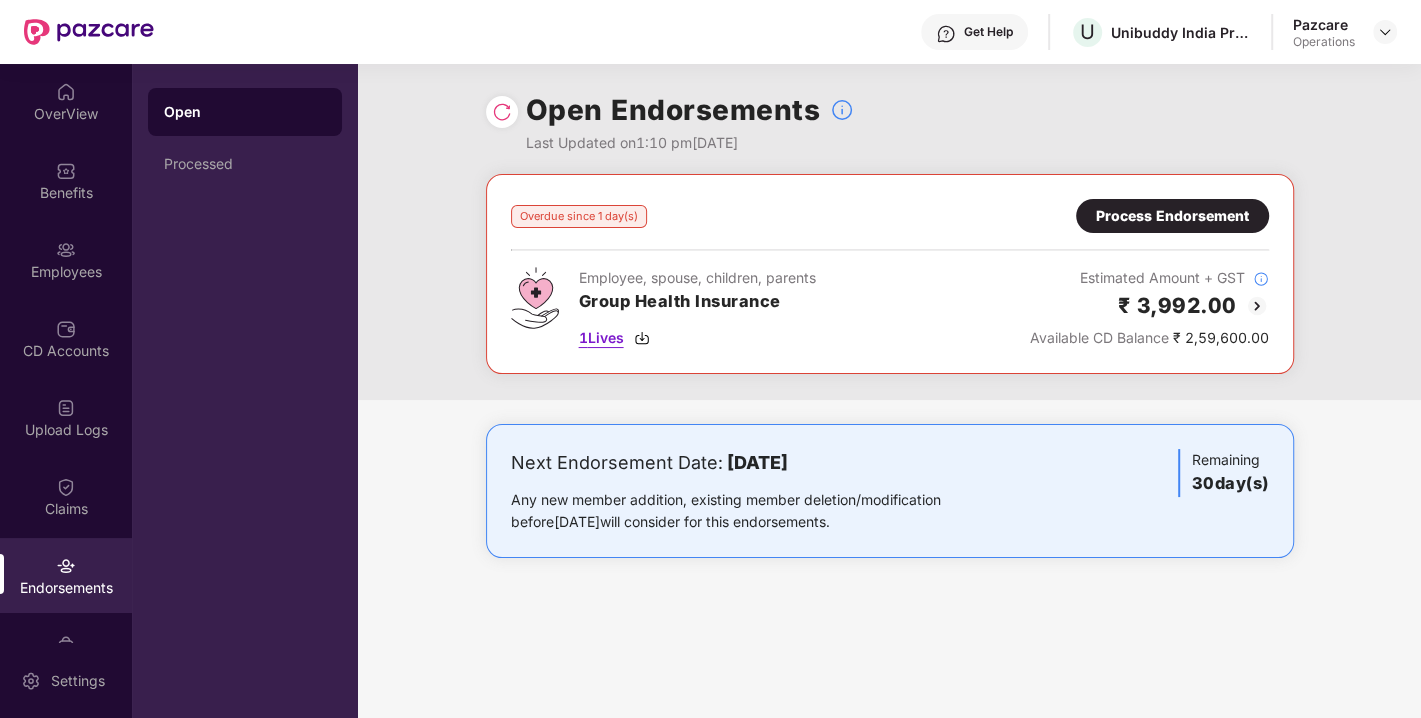 click at bounding box center (642, 338) 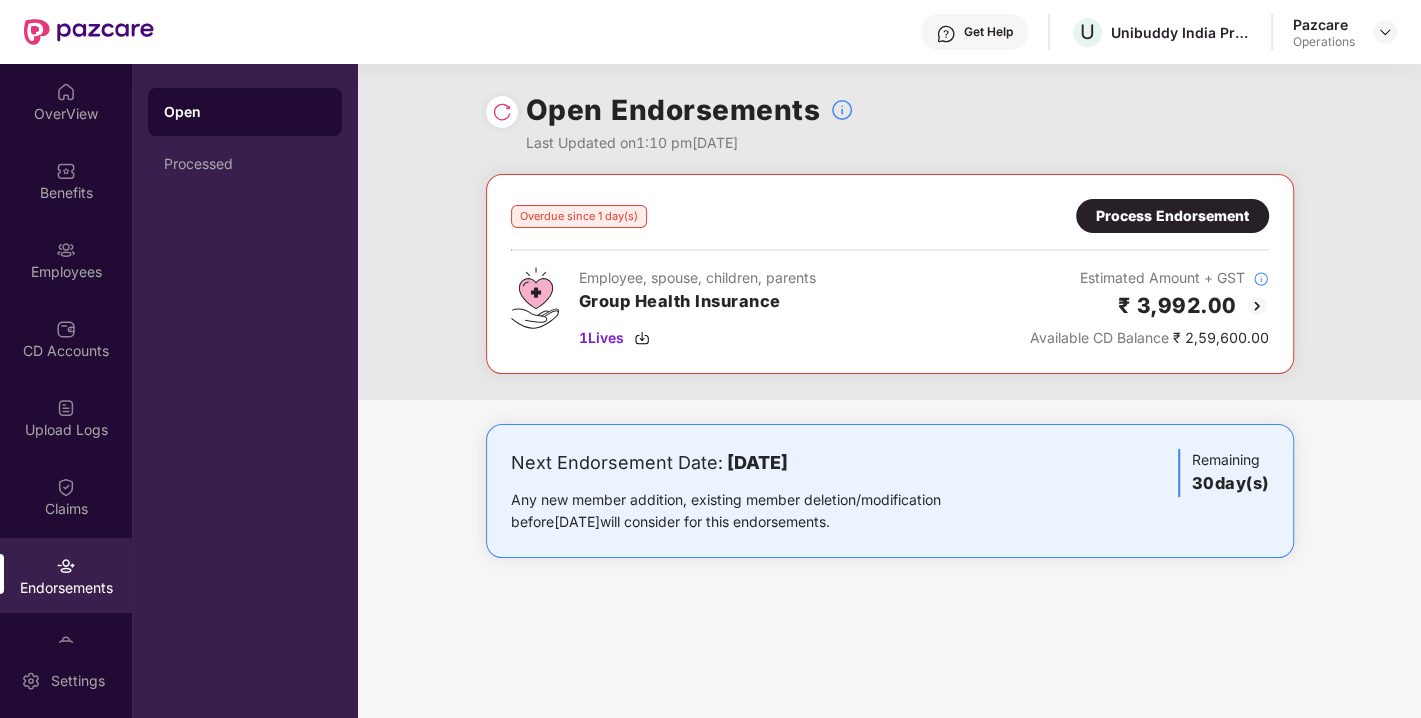 click on "Process Endorsement" at bounding box center [1172, 216] 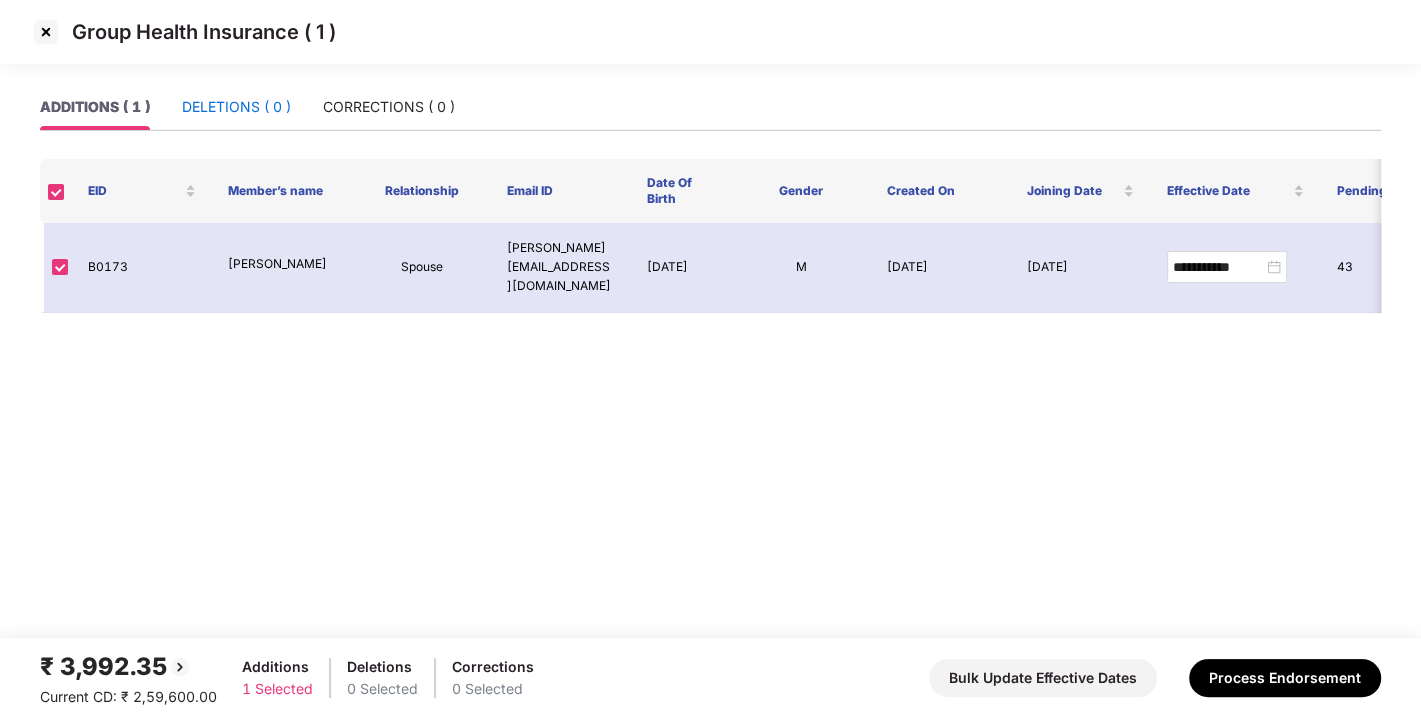 click on "DELETIONS ( 0 )" at bounding box center [236, 107] 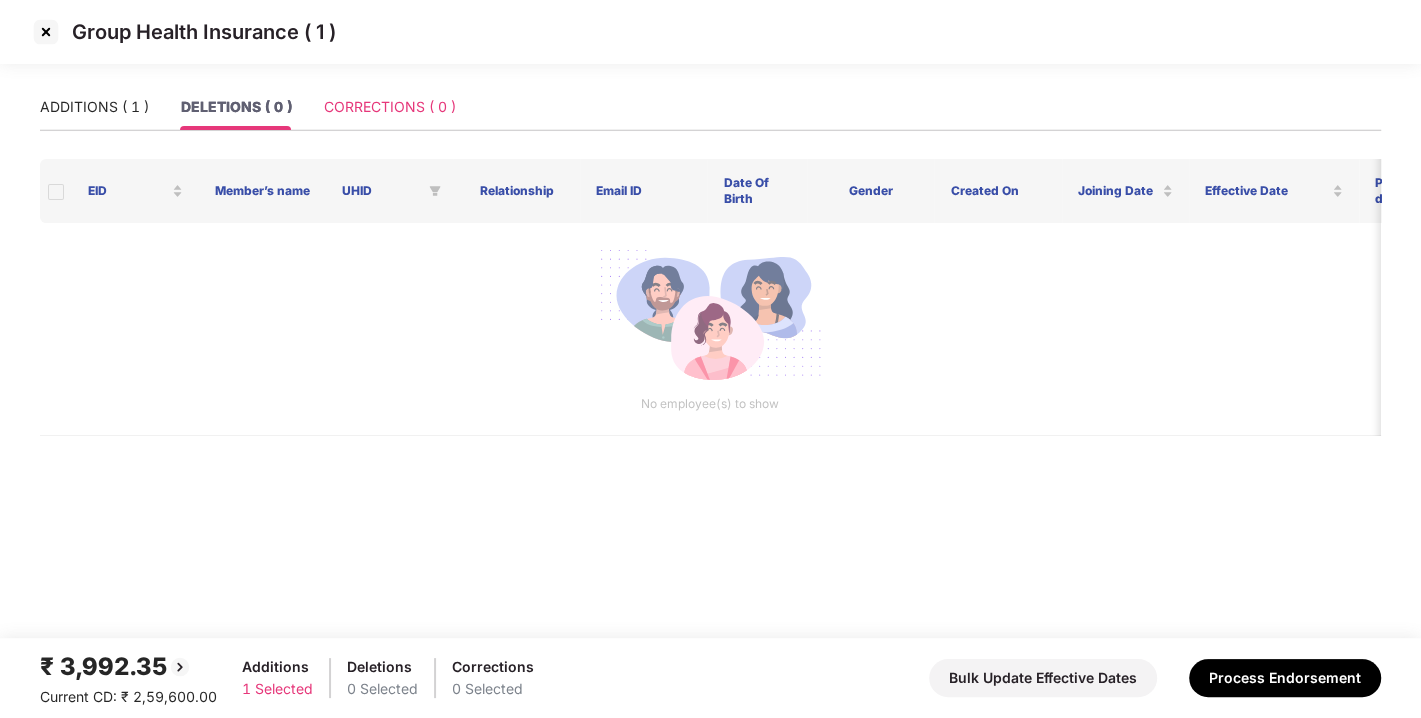 click on "CORRECTIONS ( 0 )" at bounding box center (390, 107) 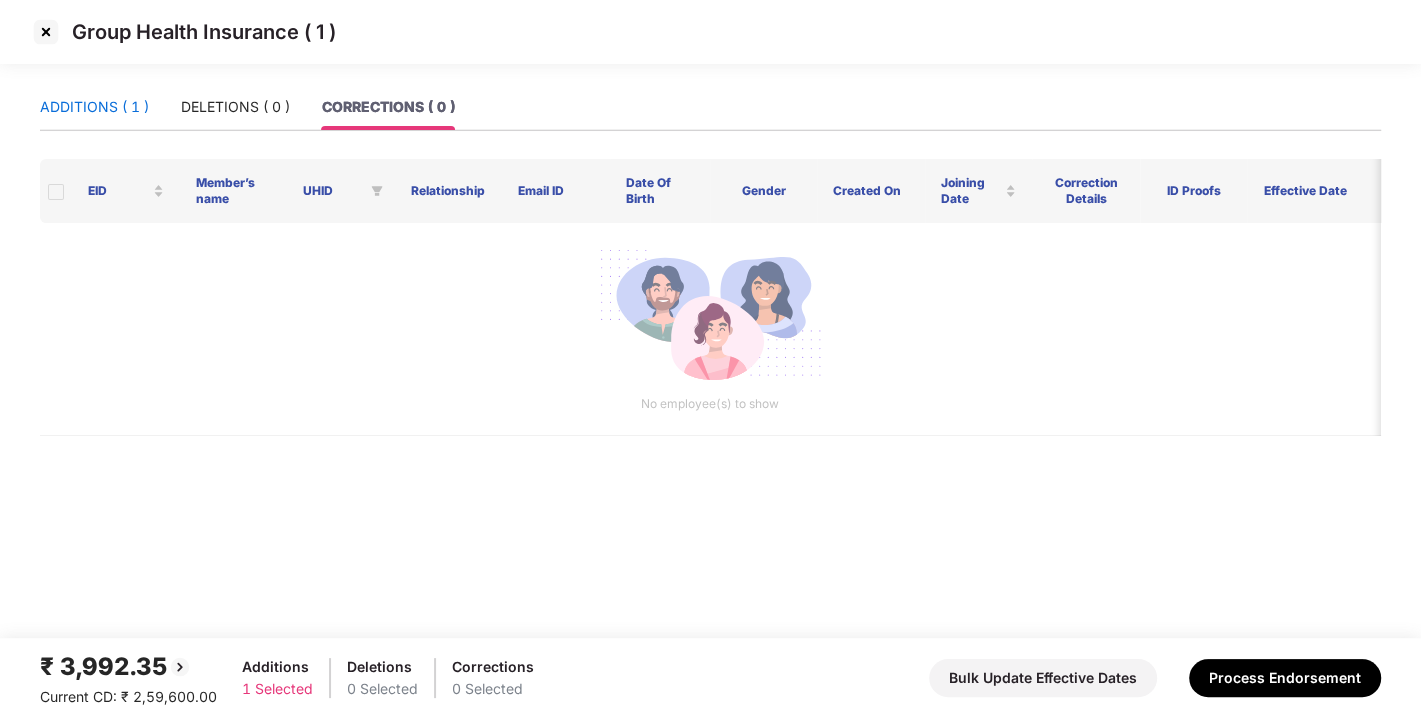click on "ADDITIONS ( 1 )" at bounding box center [94, 107] 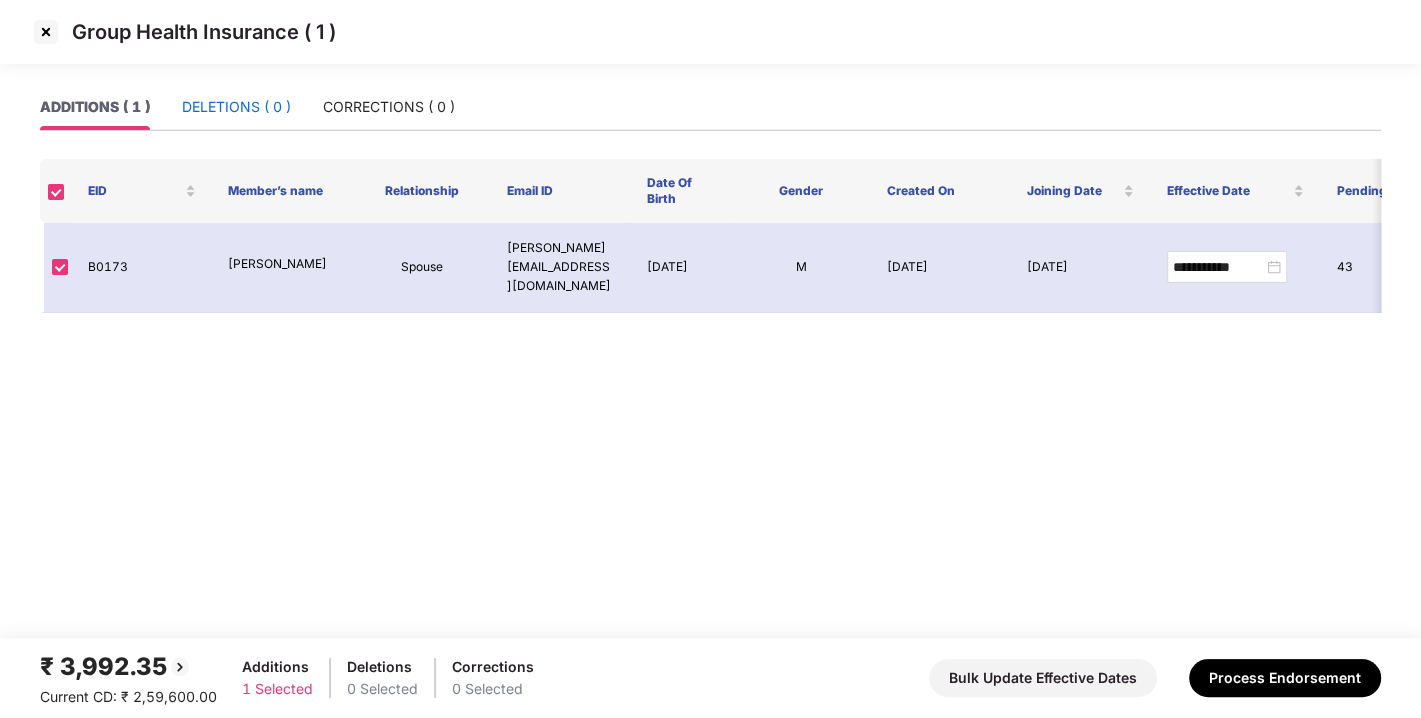 click on "DELETIONS ( 0 )" at bounding box center [236, 107] 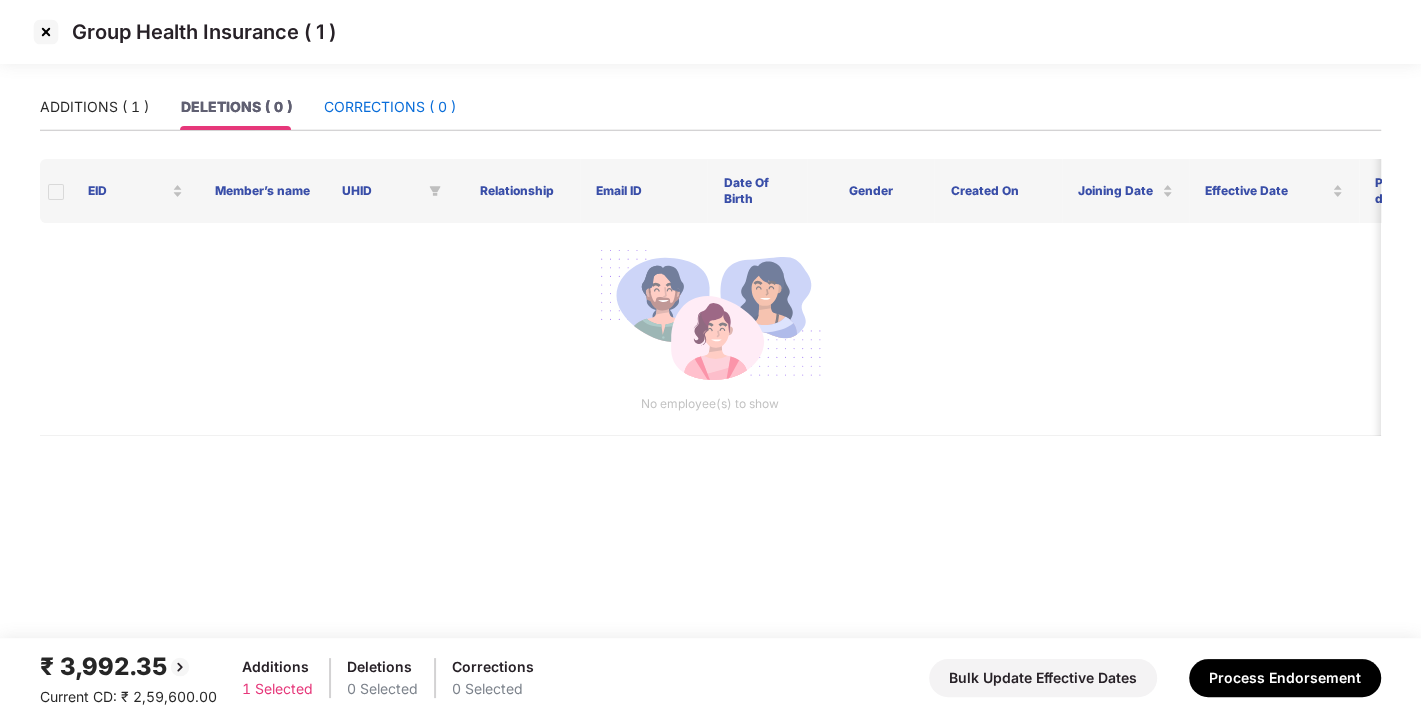 click on "CORRECTIONS ( 0 )" at bounding box center [390, 107] 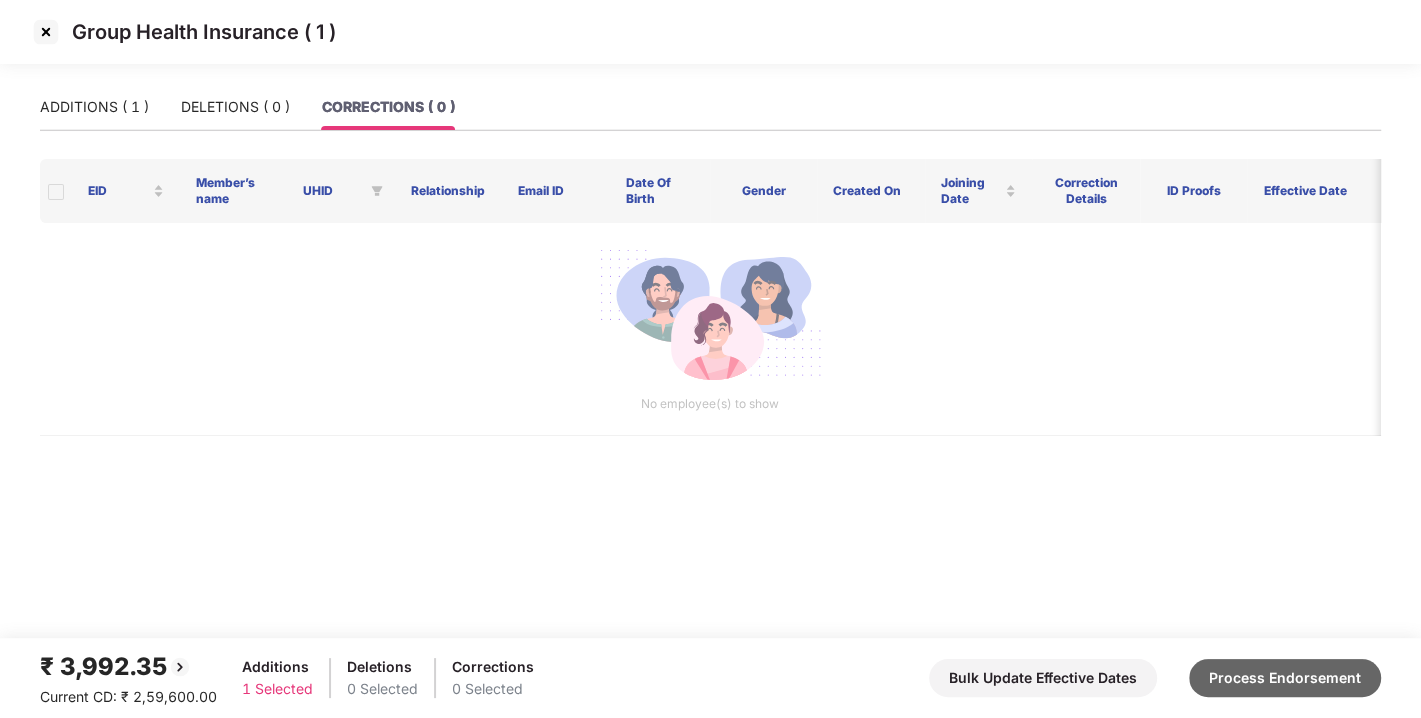 click on "Process Endorsement" at bounding box center (1285, 678) 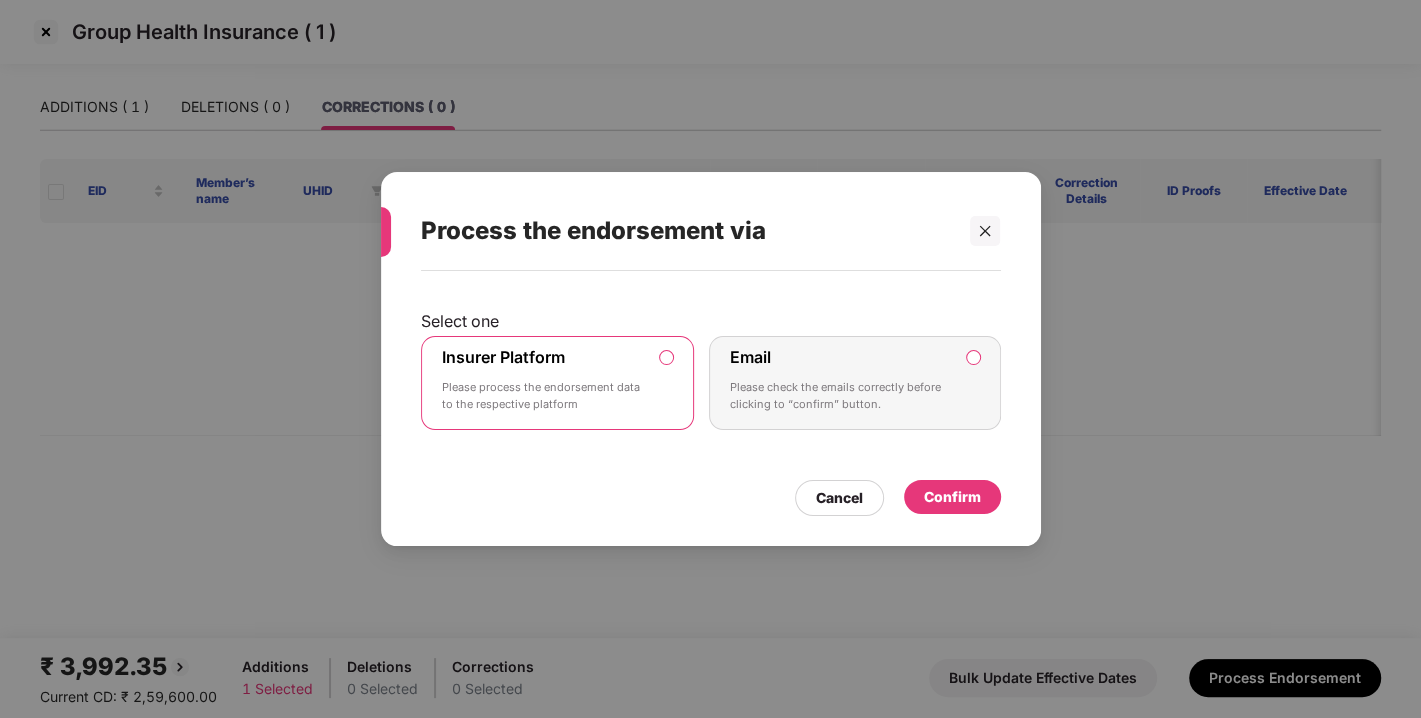 click on "Cancel Confirm" at bounding box center (711, 493) 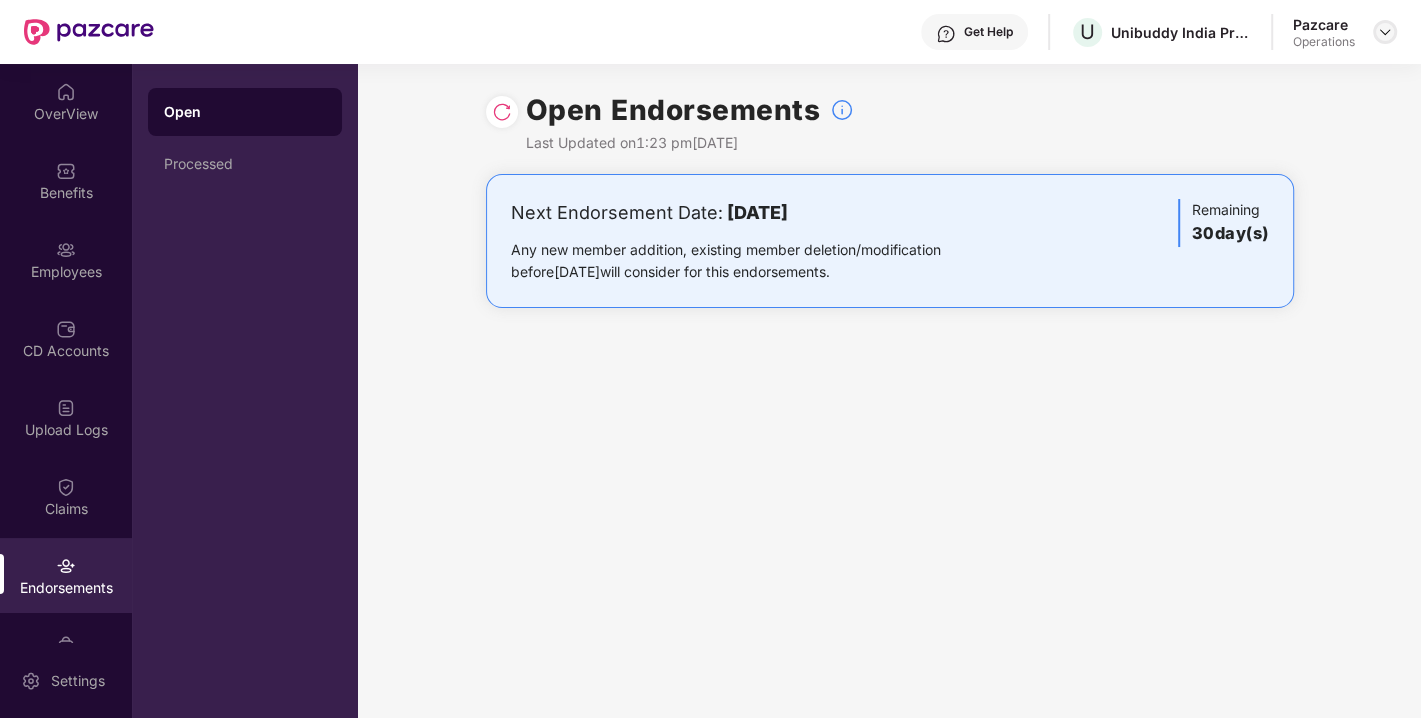 click at bounding box center (1385, 32) 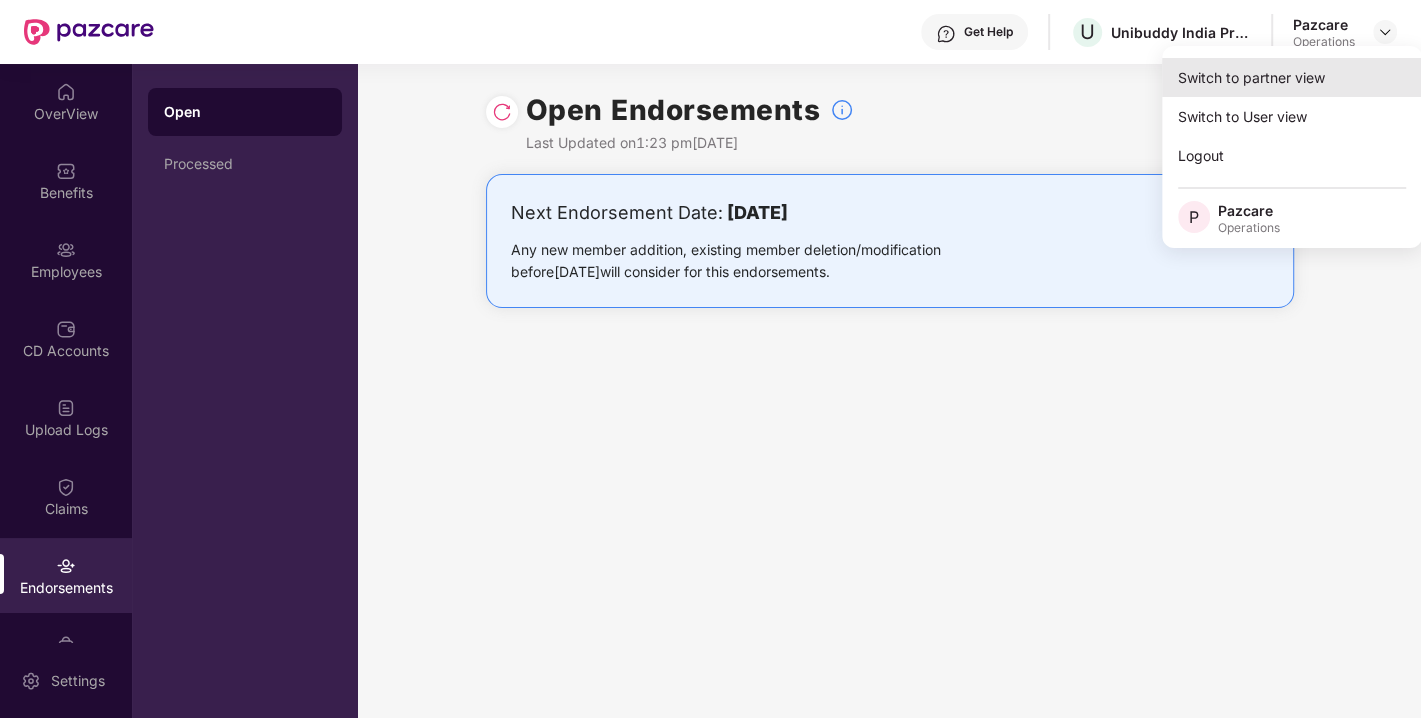 click on "Switch to partner view" at bounding box center (1292, 77) 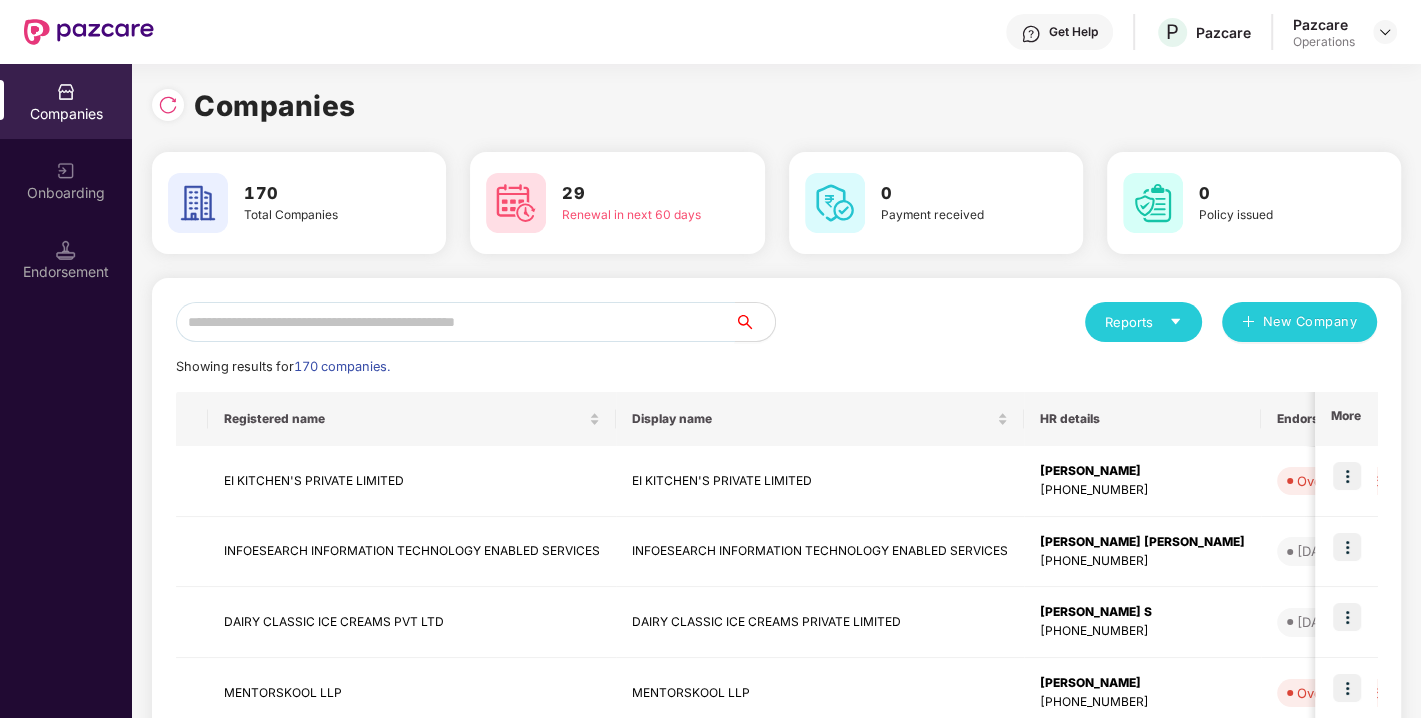 click at bounding box center [455, 322] 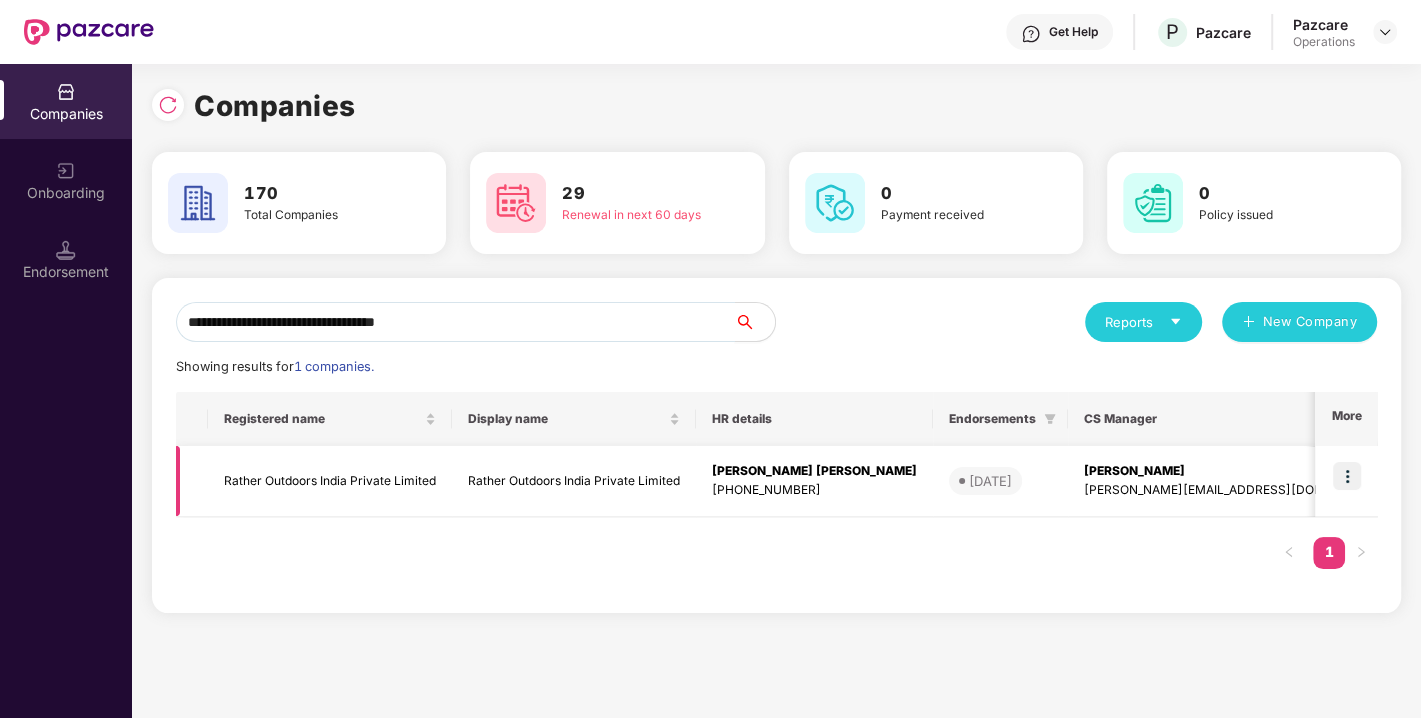 type on "**********" 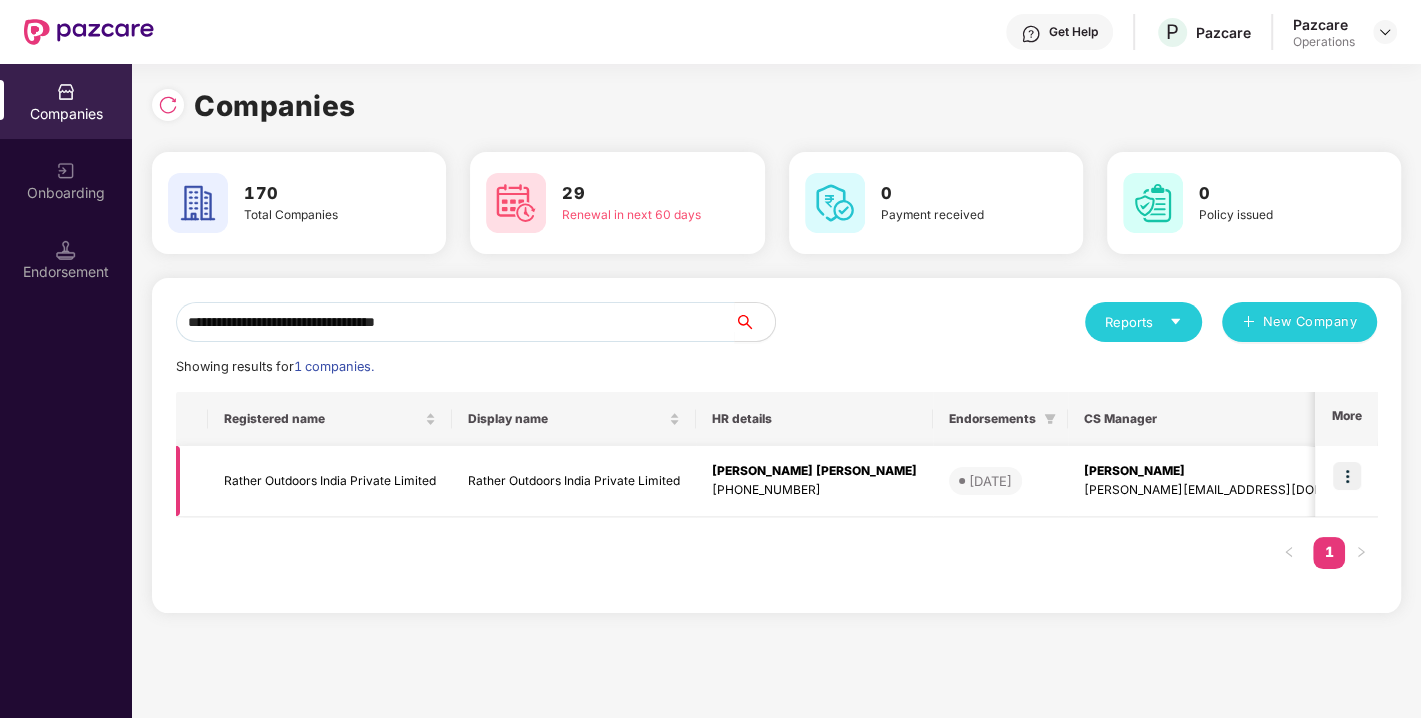 drag, startPoint x: 1374, startPoint y: 475, endPoint x: 1344, endPoint y: 469, distance: 30.594116 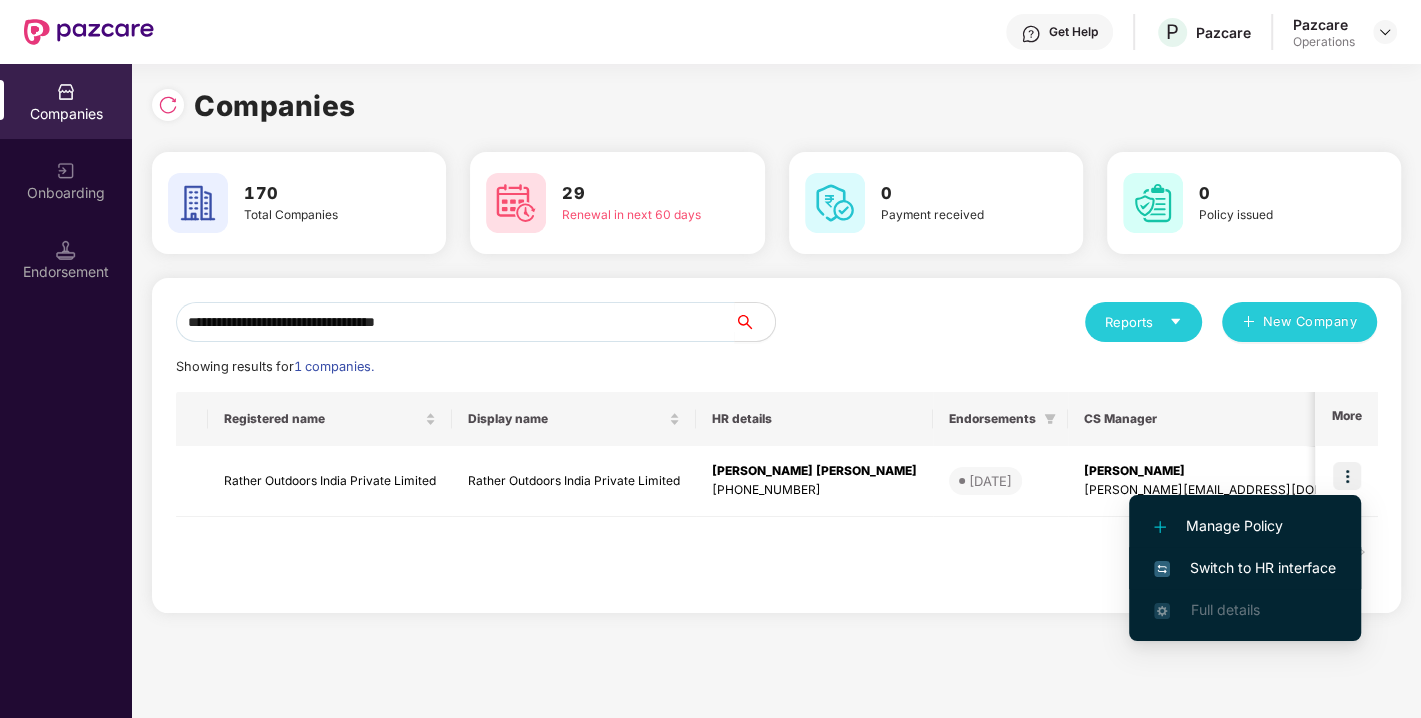 click on "Switch to HR interface" at bounding box center [1245, 568] 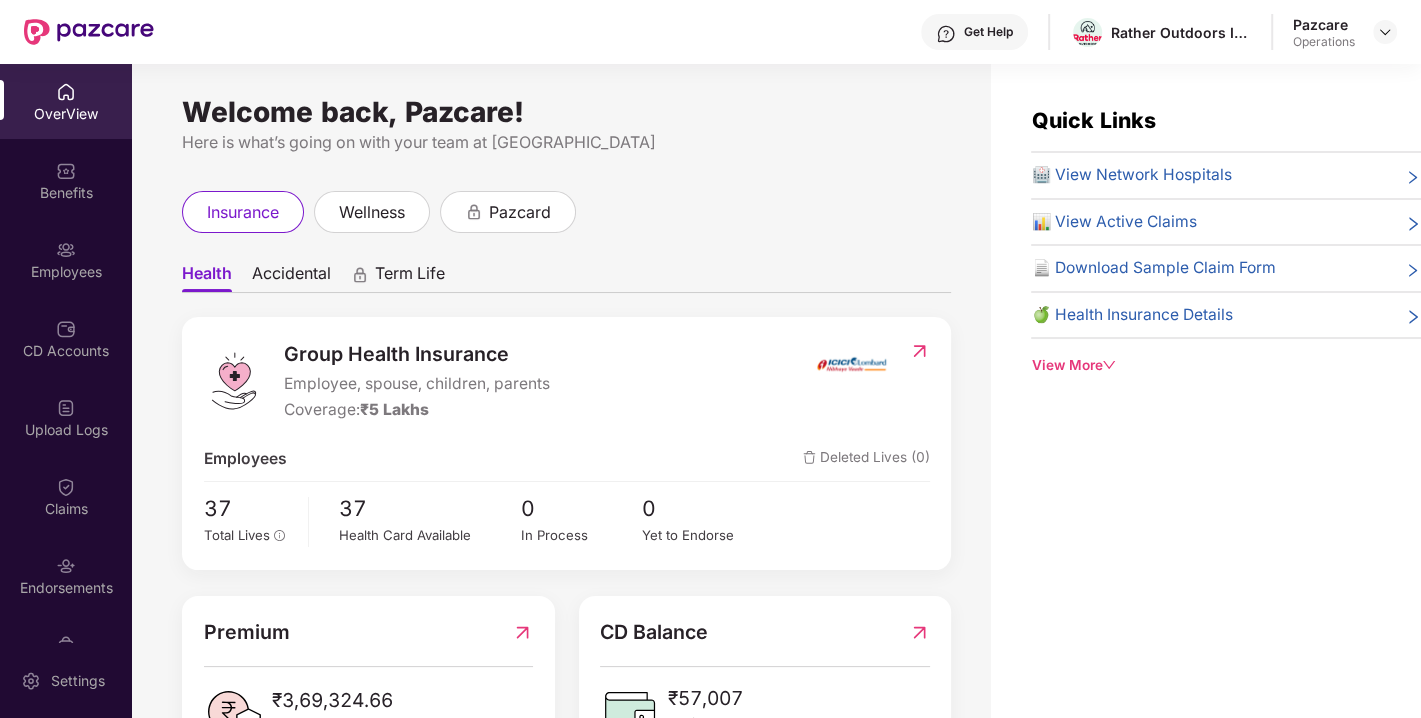 click on "Endorsements" at bounding box center (66, 588) 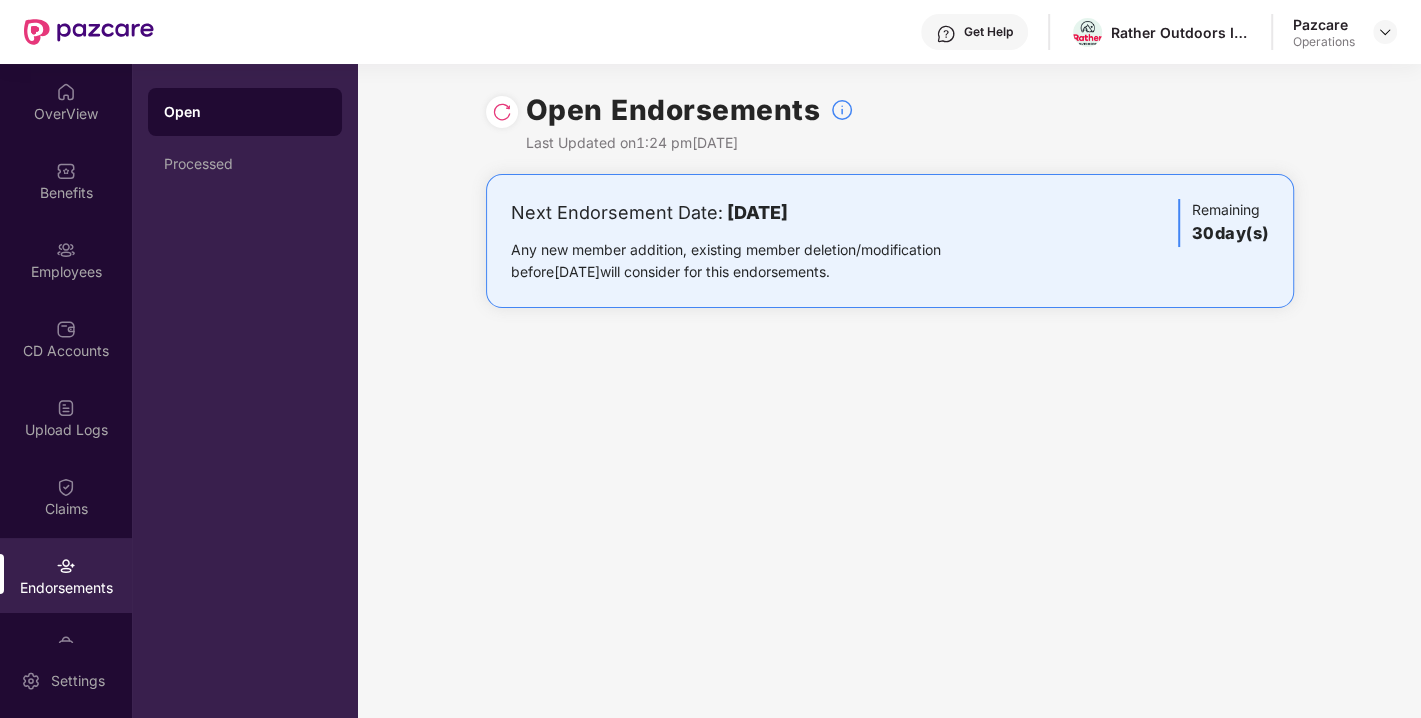 click at bounding box center (502, 112) 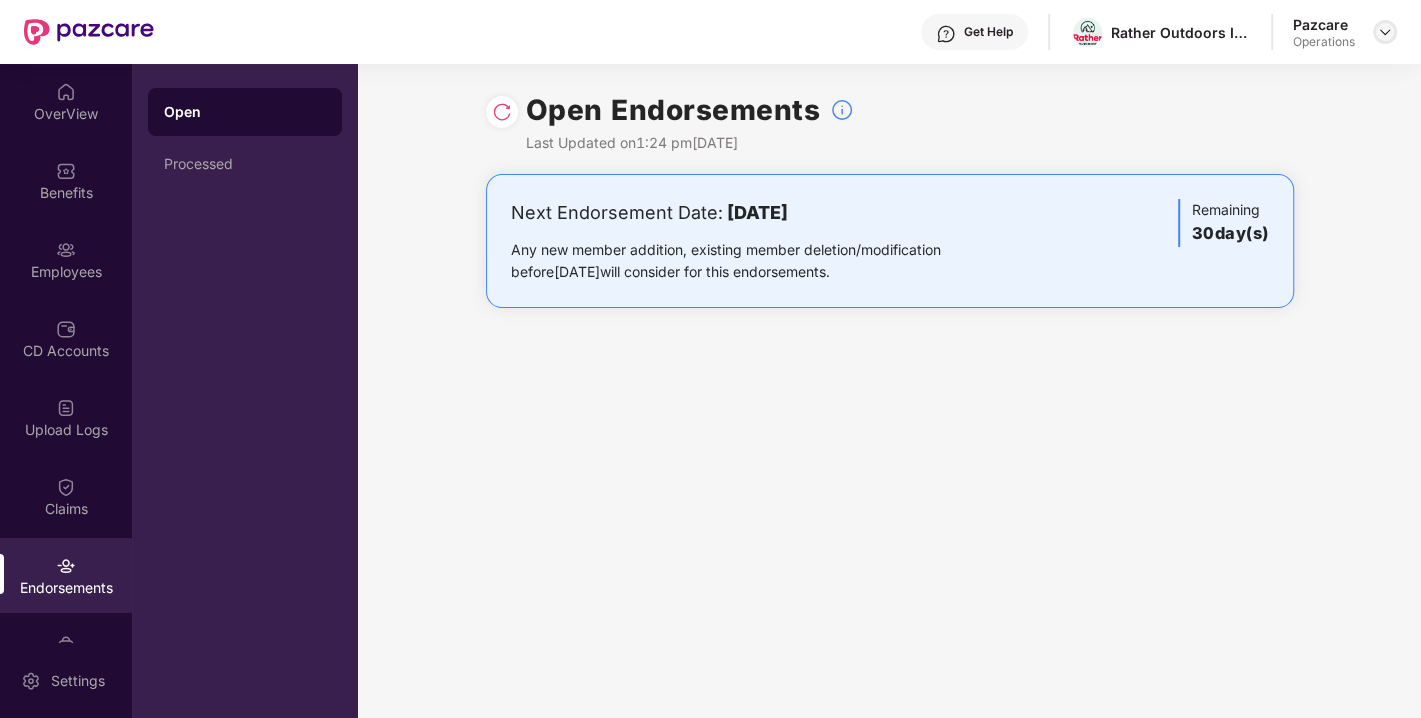 click at bounding box center (1385, 32) 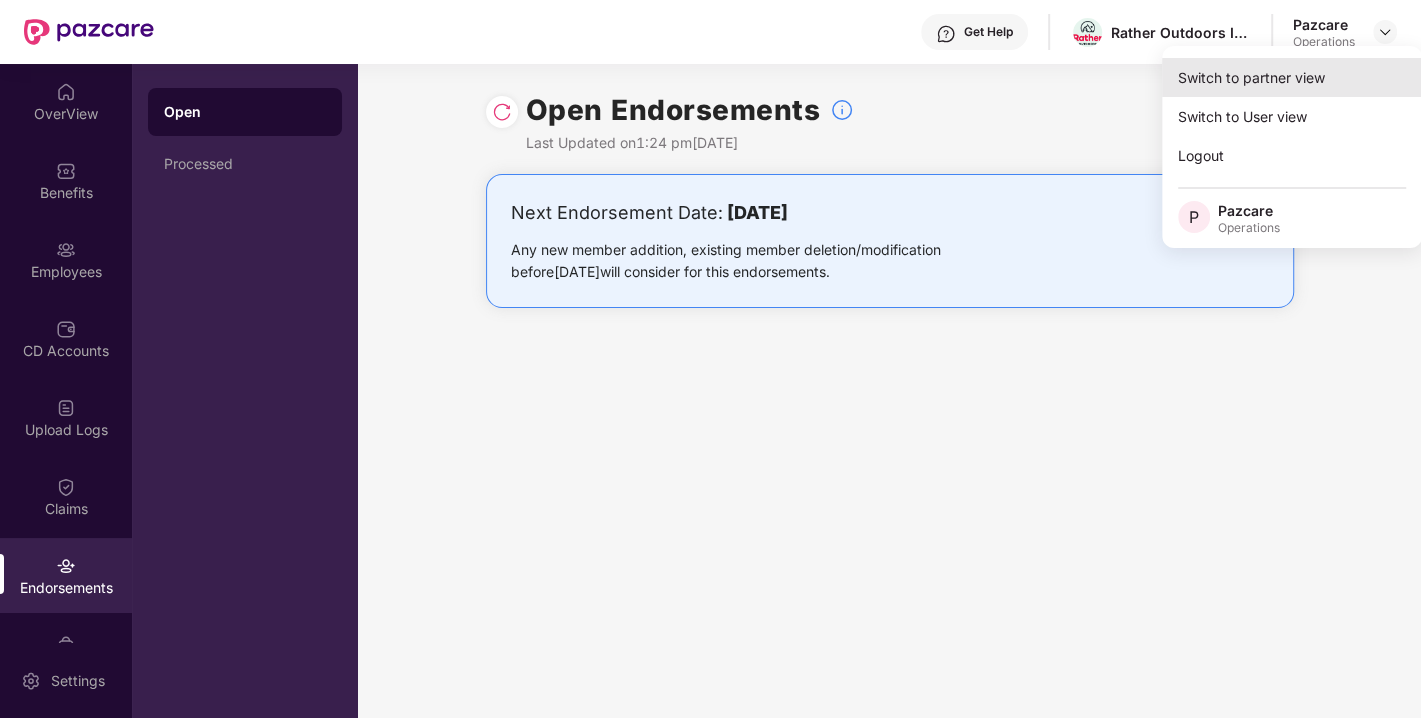 click on "Switch to partner view" at bounding box center (1292, 77) 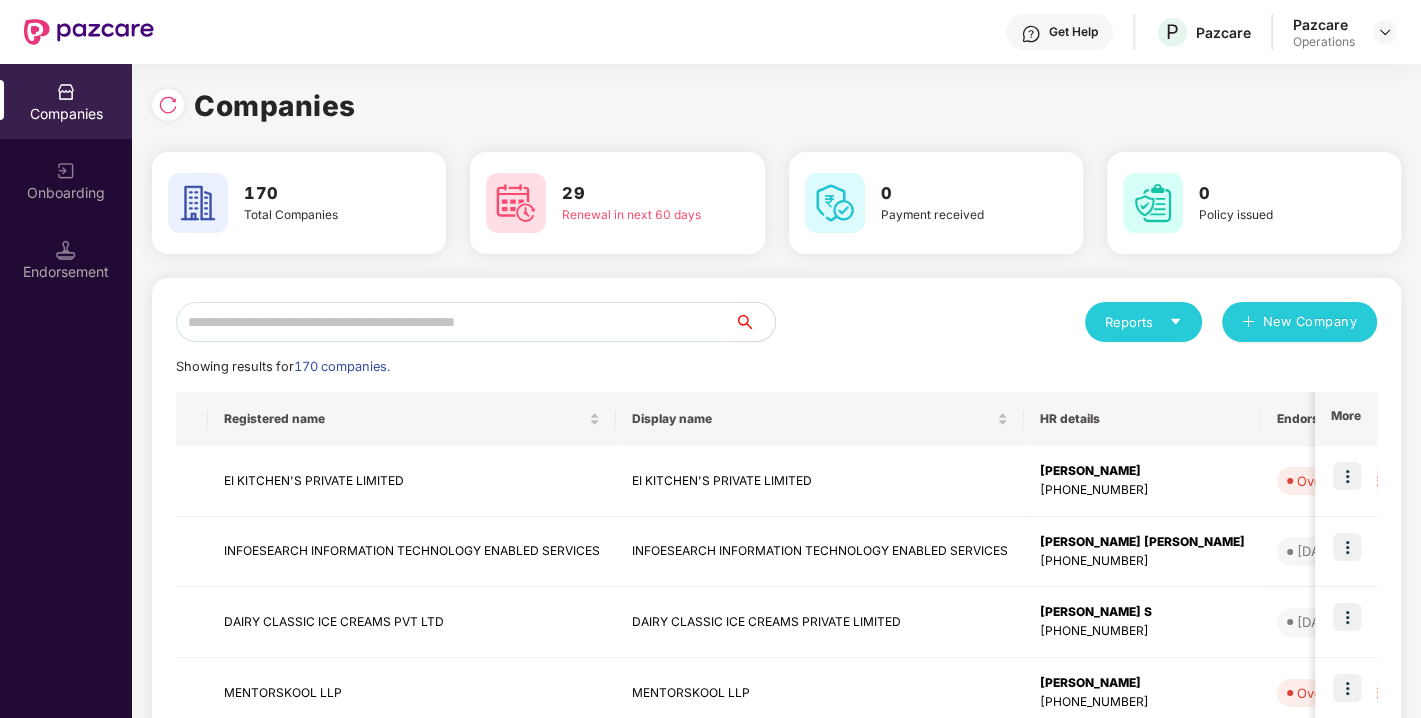click at bounding box center [455, 322] 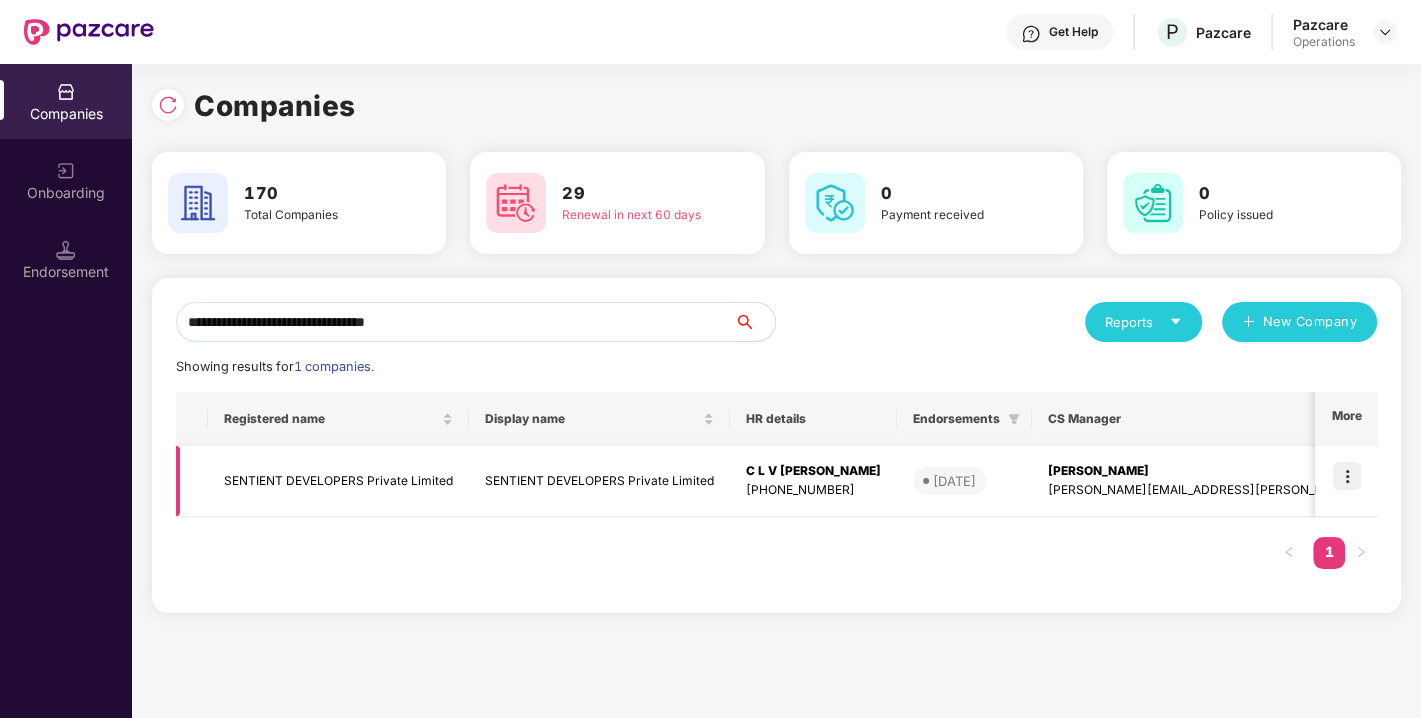 type on "**********" 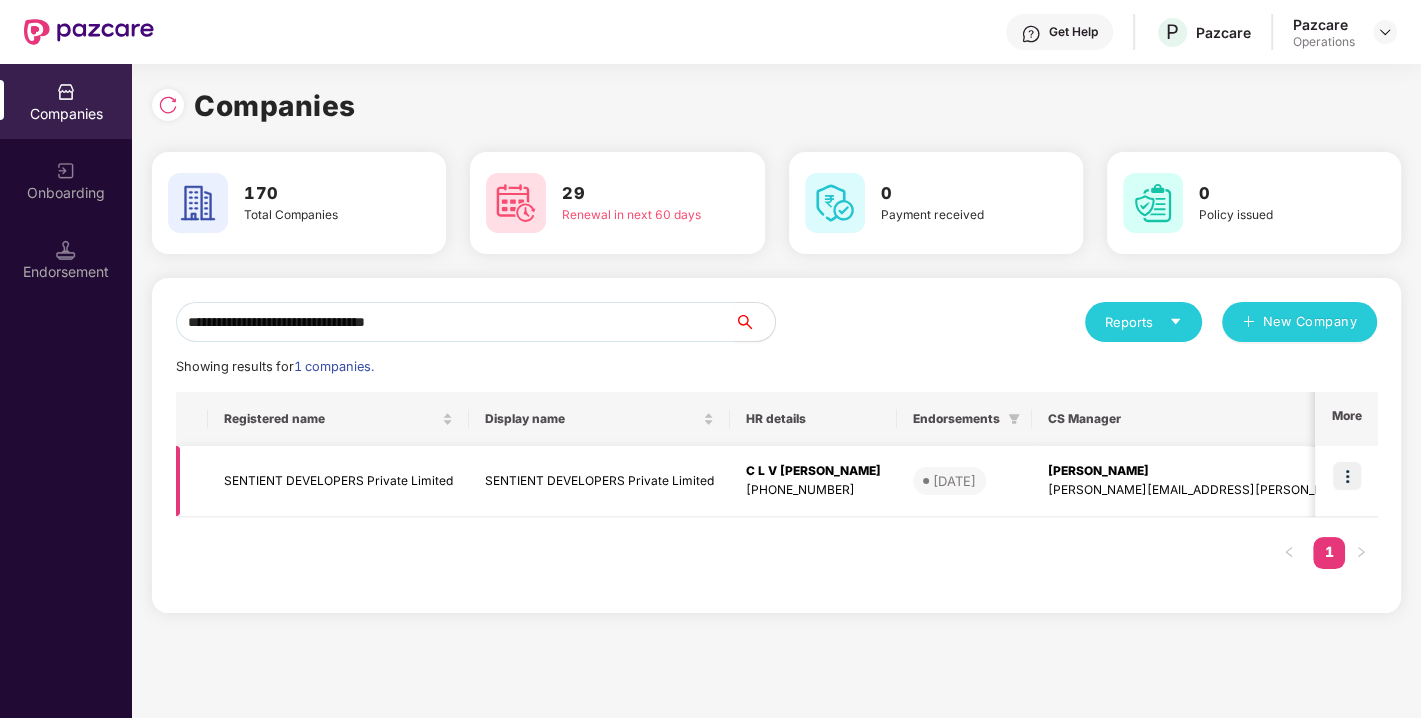click at bounding box center [1347, 476] 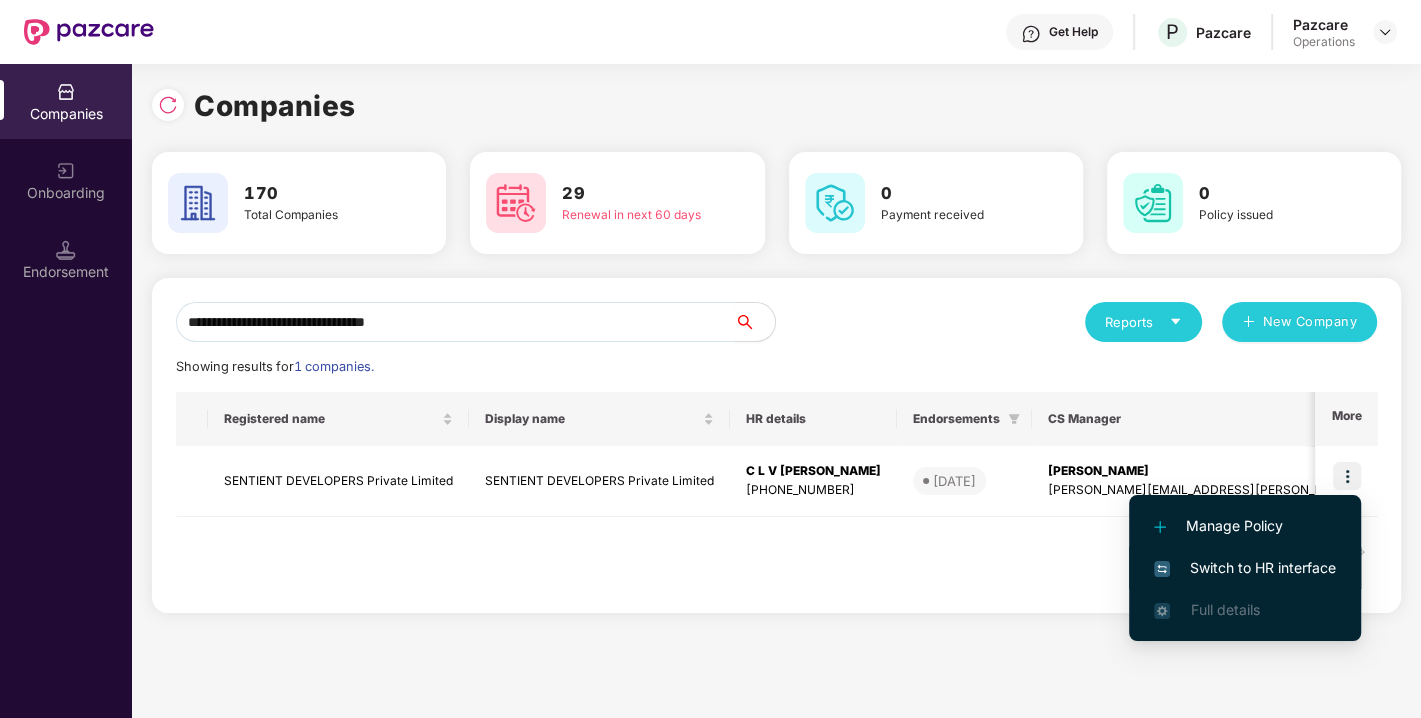 click on "Switch to HR interface" at bounding box center (1245, 568) 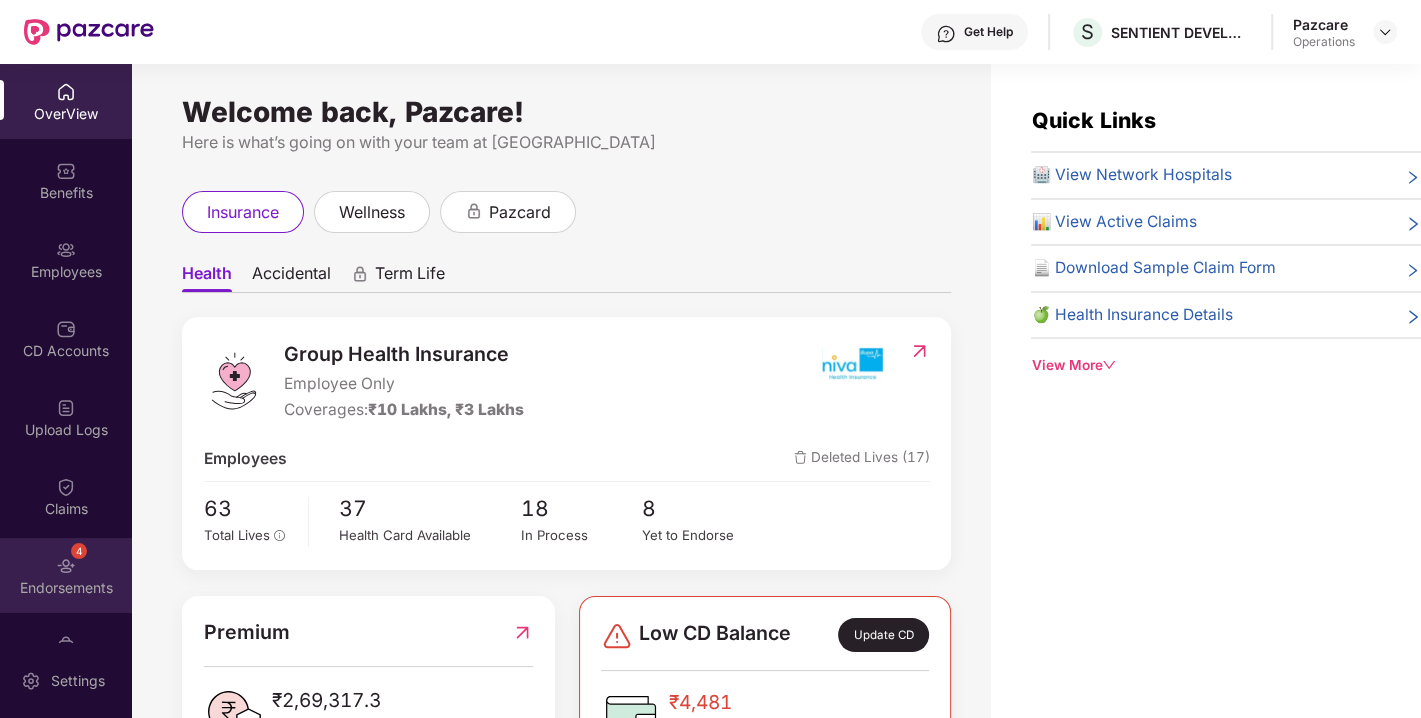 click on "4 Endorsements" at bounding box center [66, 575] 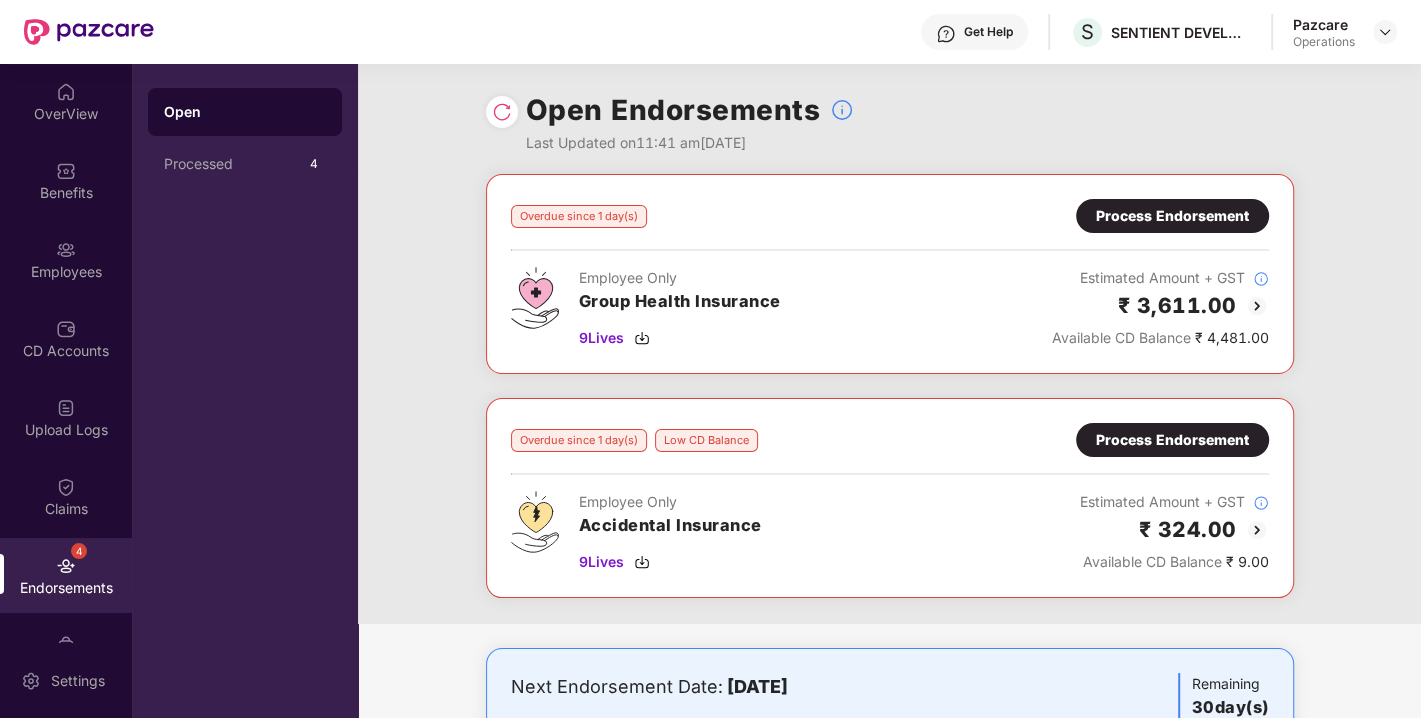 click at bounding box center (502, 112) 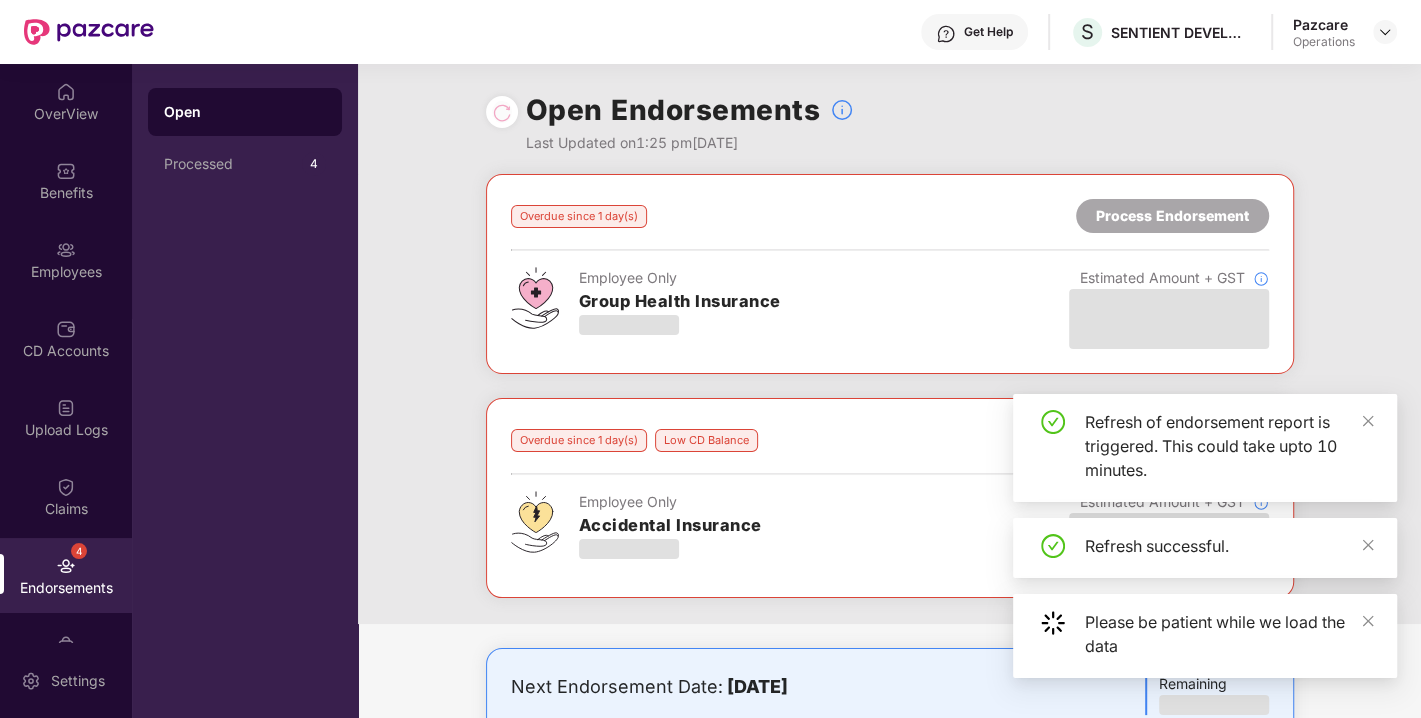 click on "Benefits" at bounding box center [66, 193] 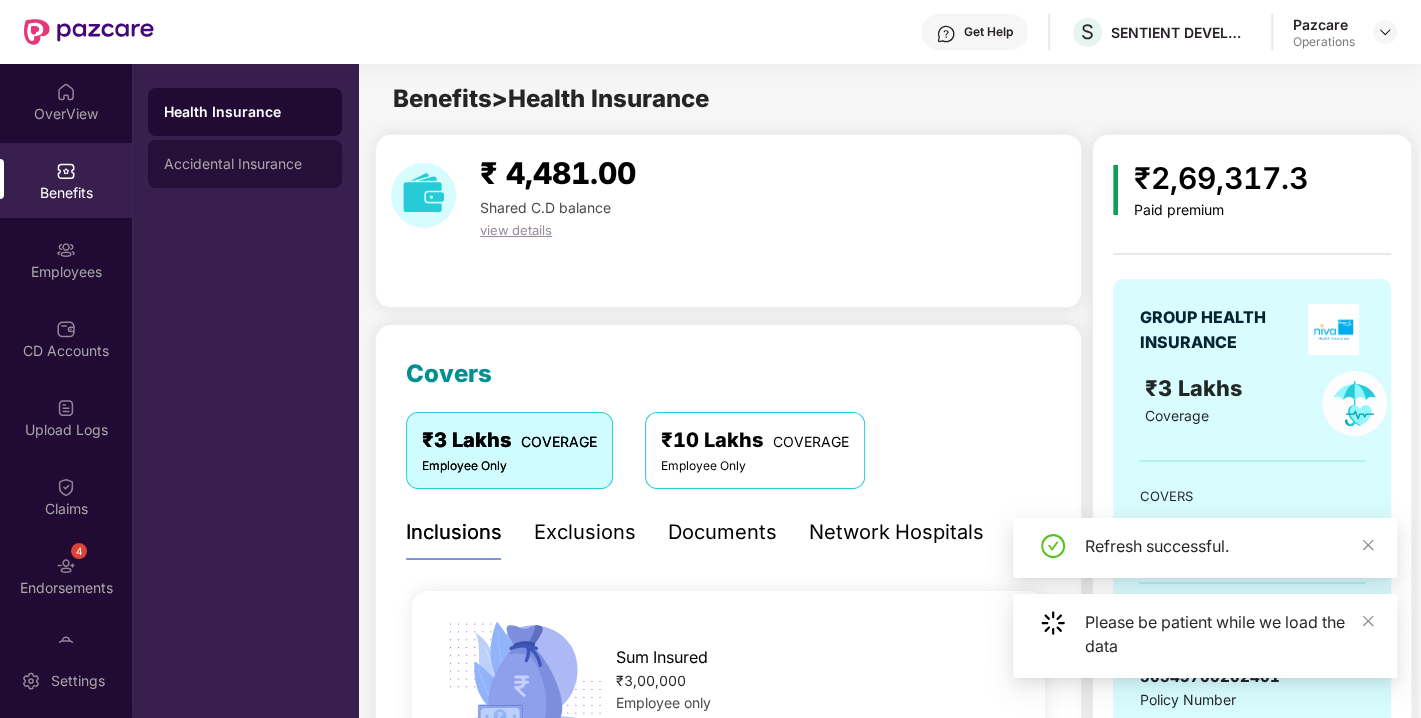 click on "Accidental Insurance" at bounding box center [245, 164] 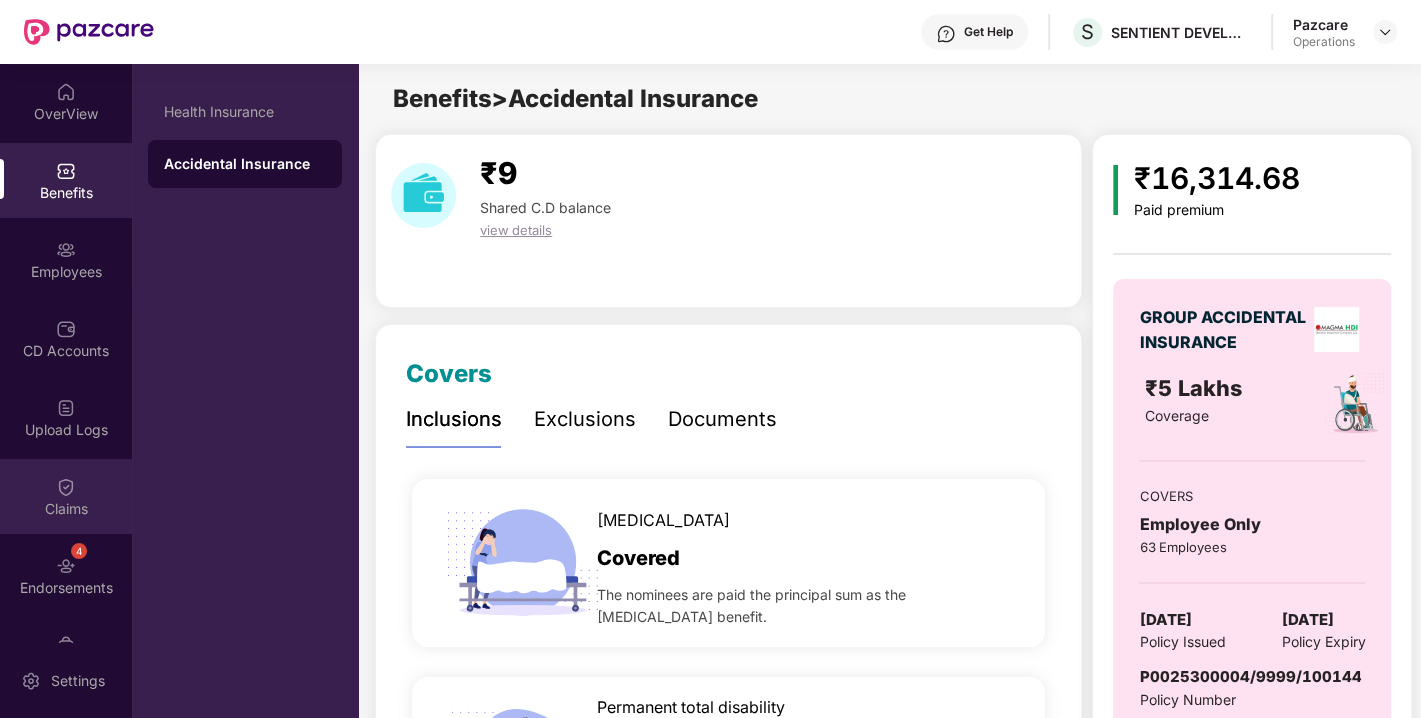 scroll, scrollTop: 52, scrollLeft: 0, axis: vertical 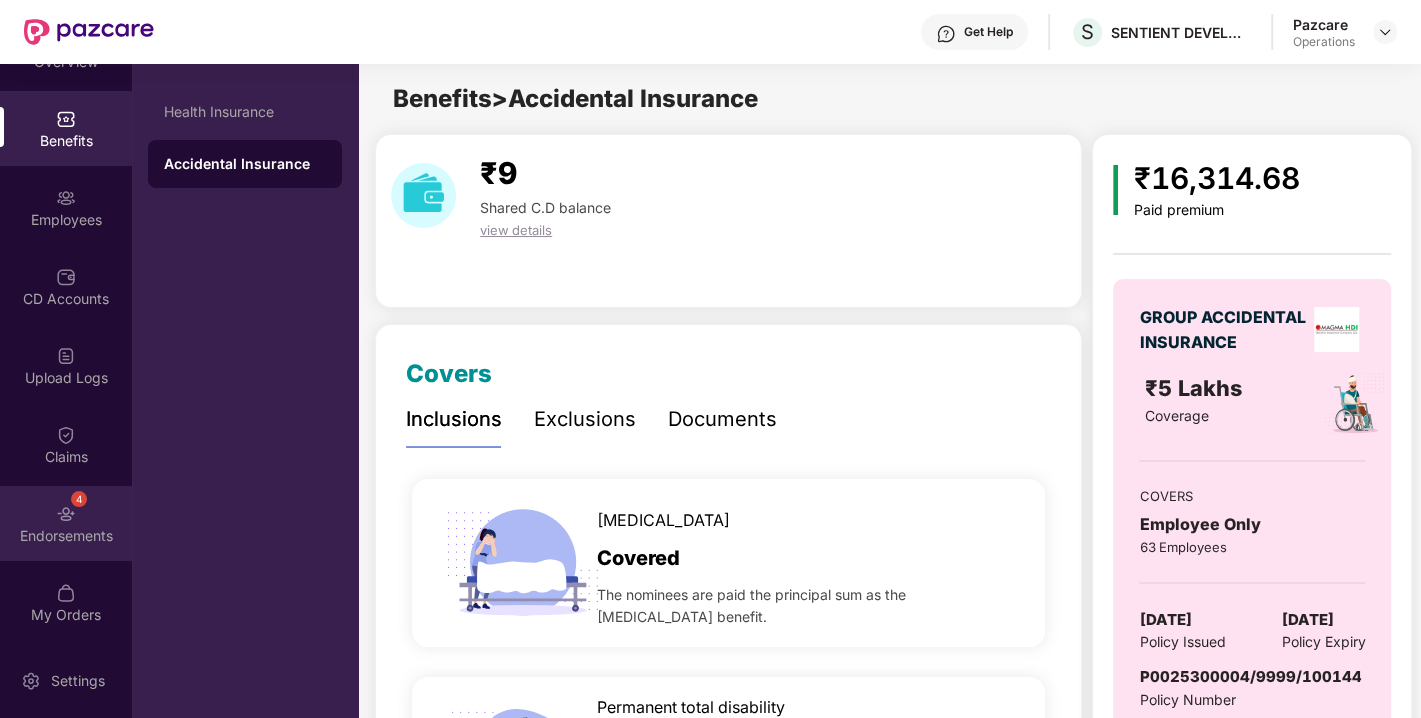 click on "4 Endorsements" at bounding box center (66, 523) 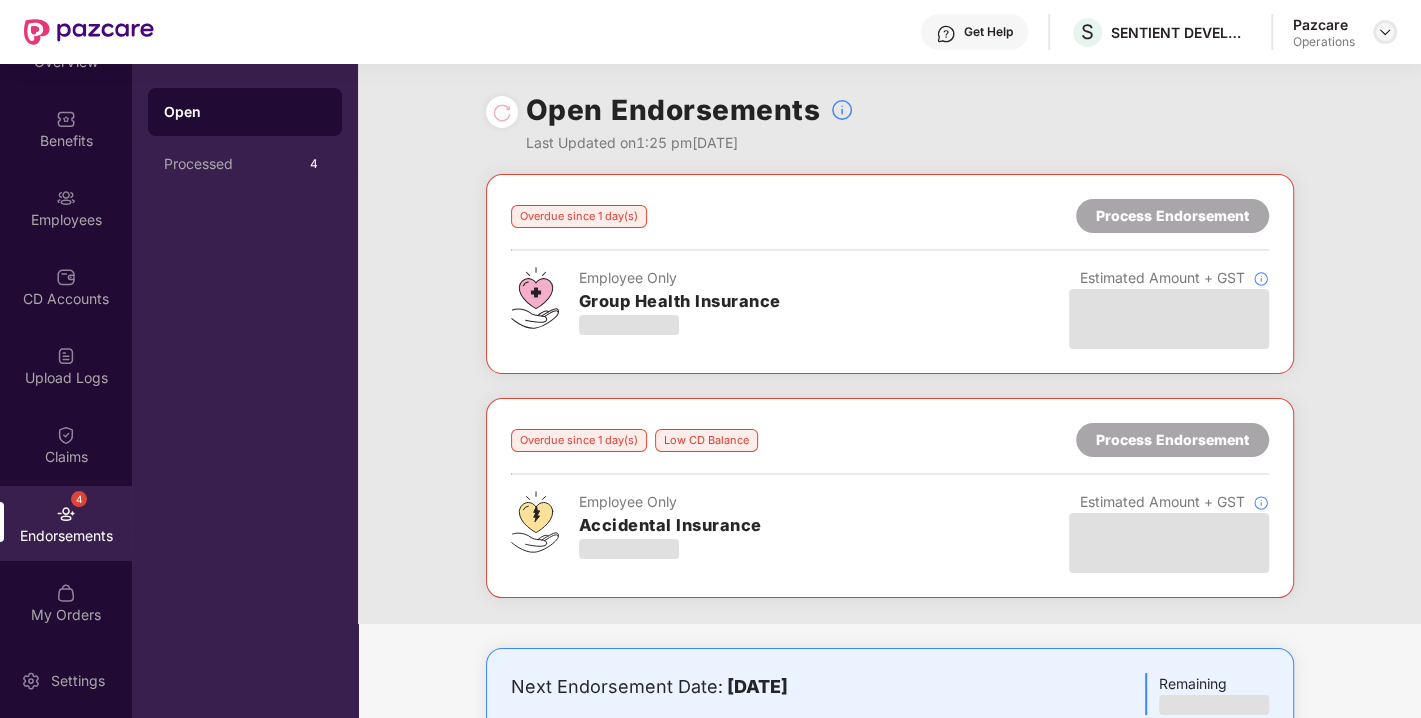click at bounding box center [1385, 32] 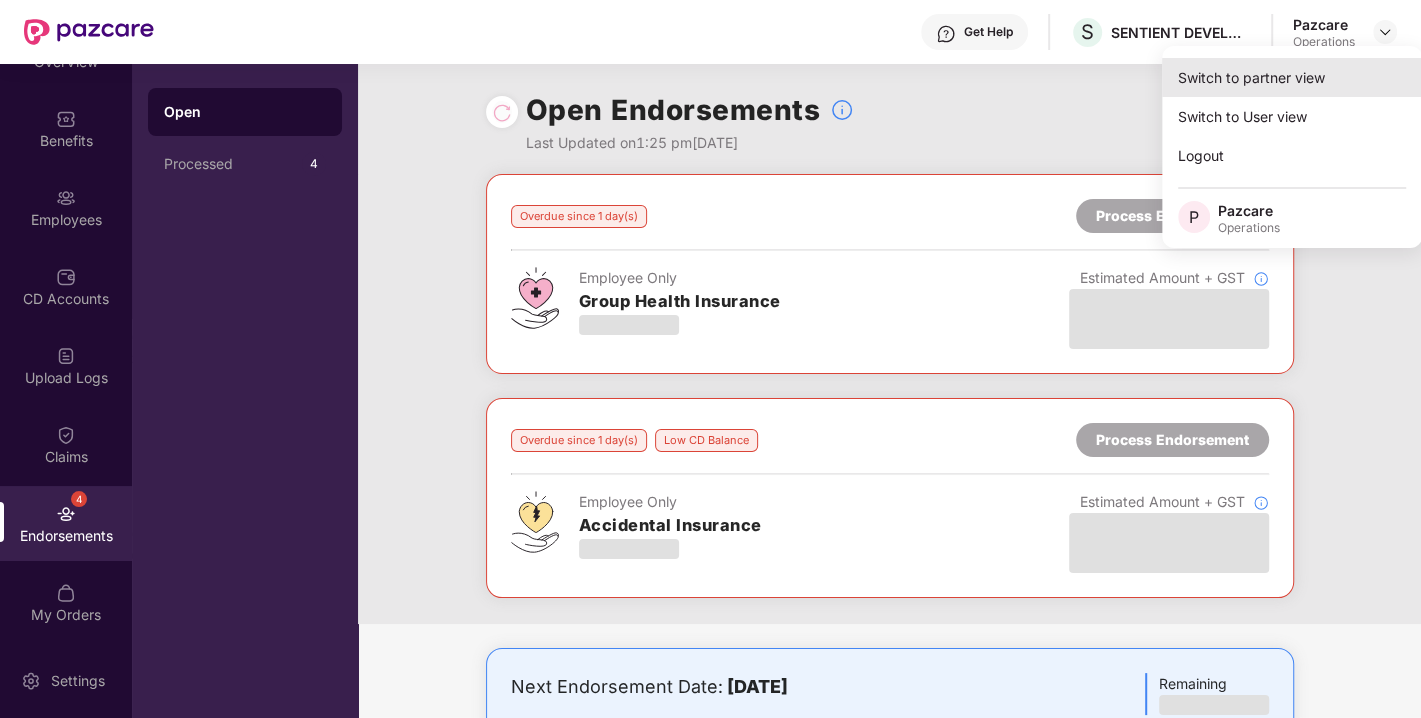 click on "Switch to partner view" at bounding box center (1292, 77) 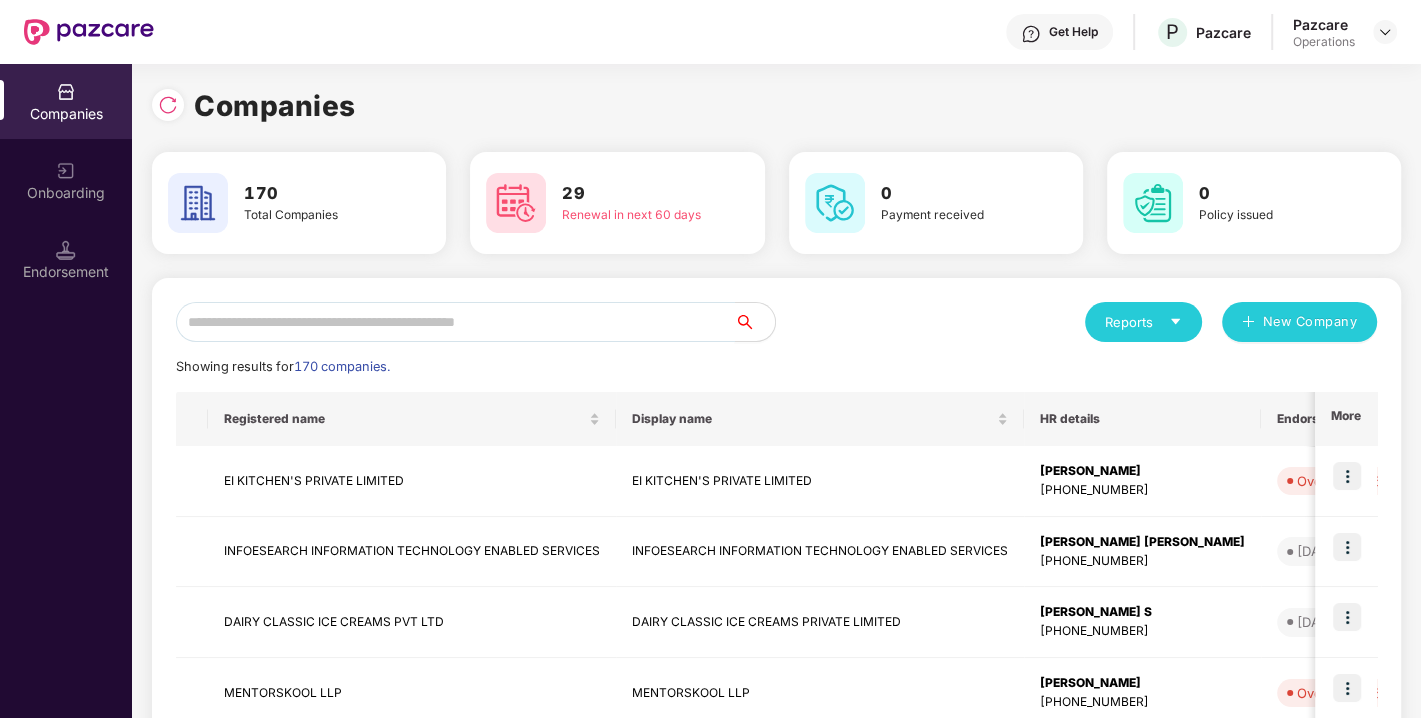 click at bounding box center [455, 322] 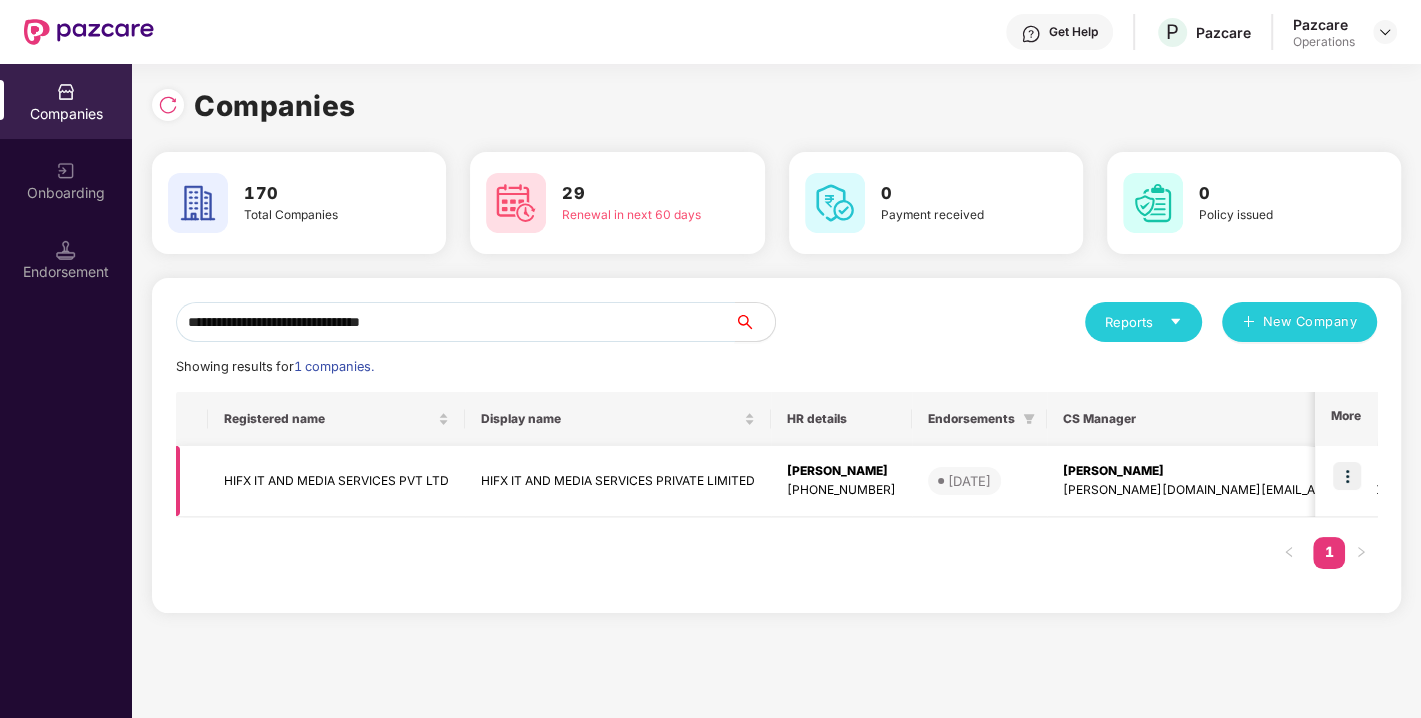 type on "**********" 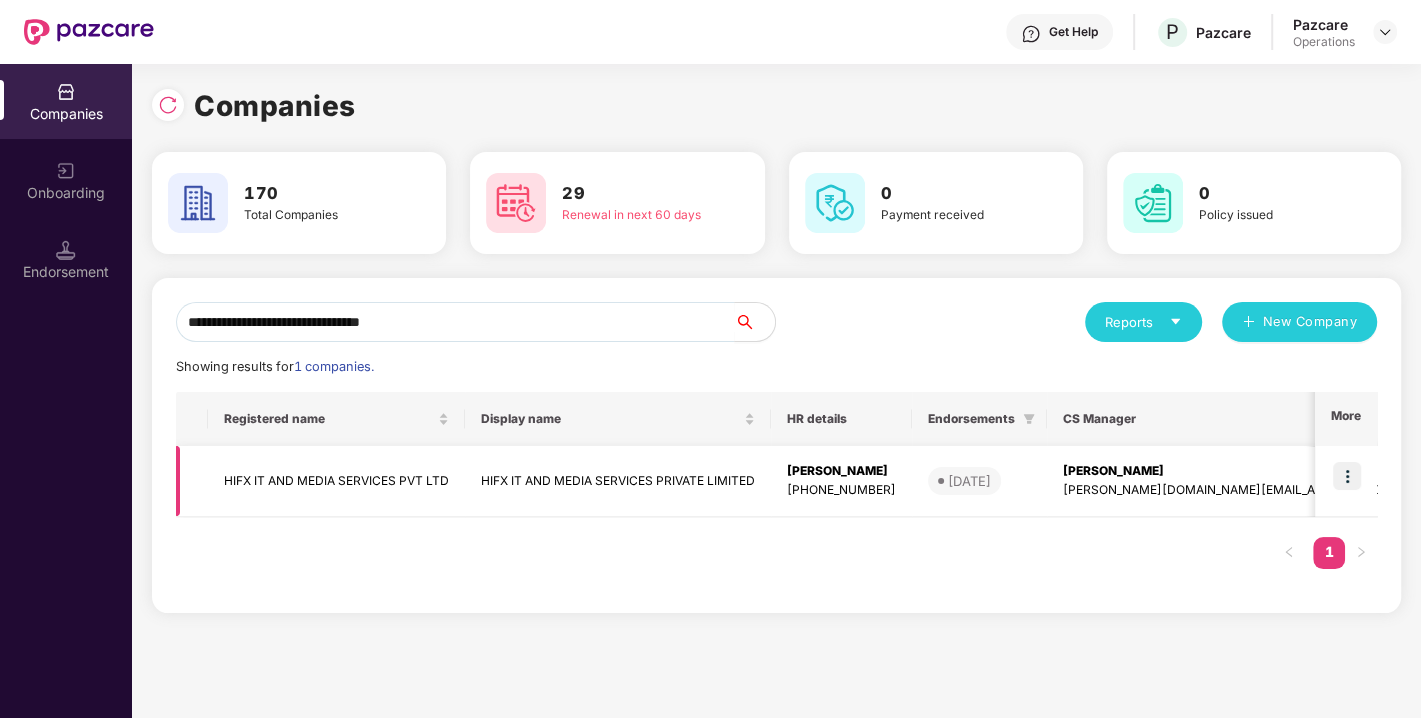 click at bounding box center (1347, 476) 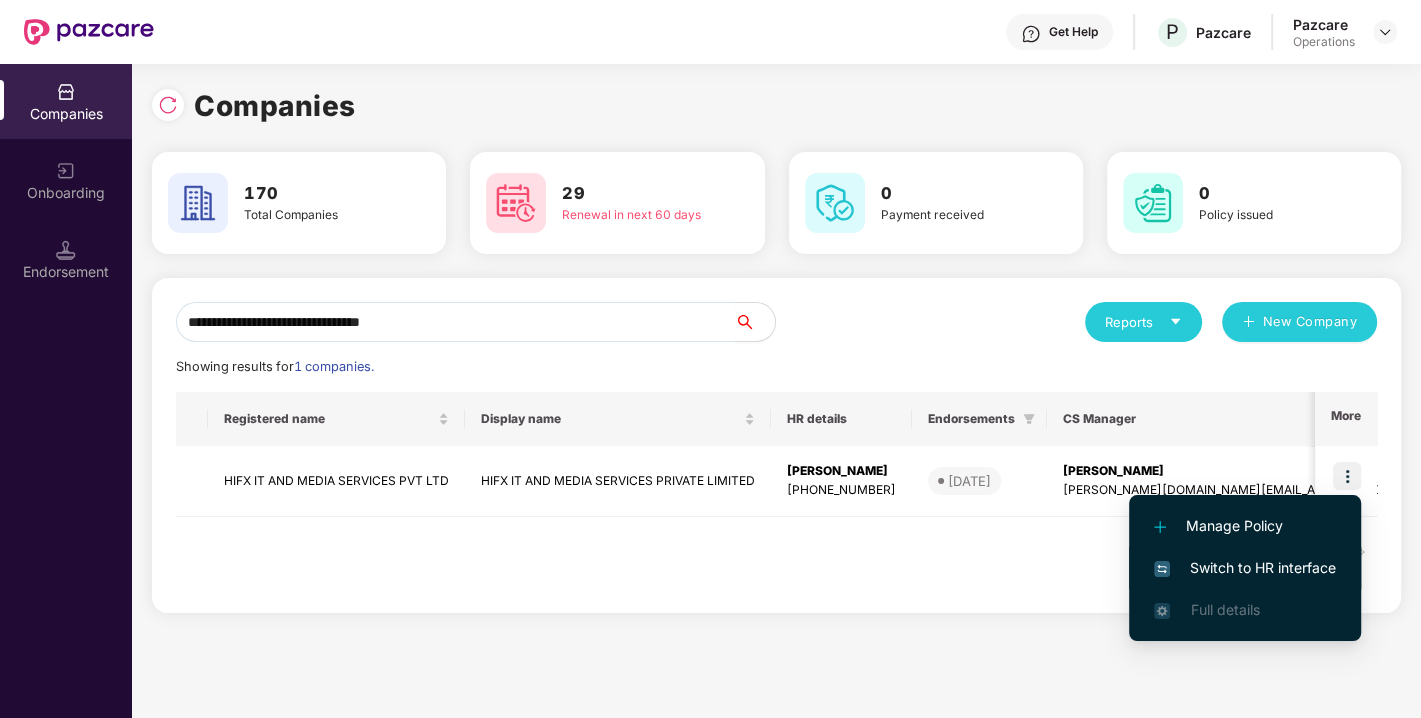 click on "Switch to HR interface" at bounding box center (1245, 568) 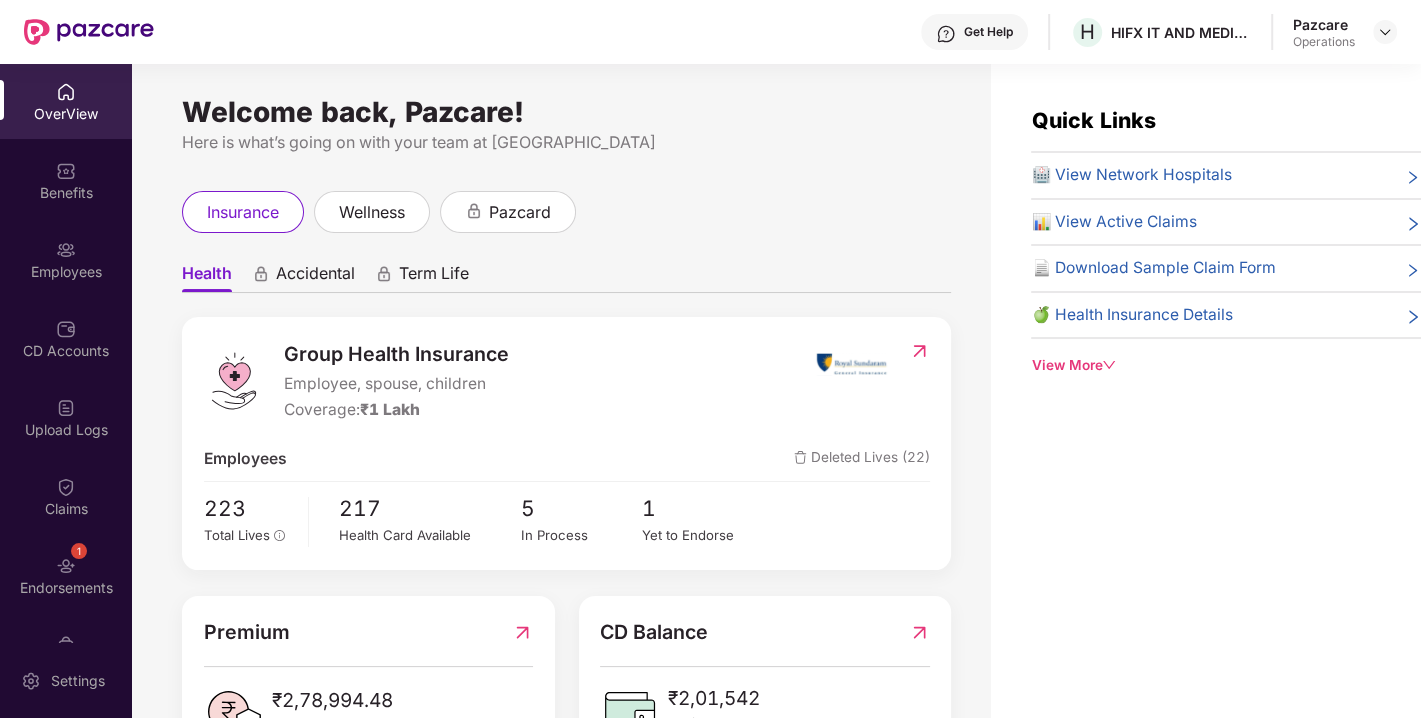 click on "Endorsements" at bounding box center [66, 588] 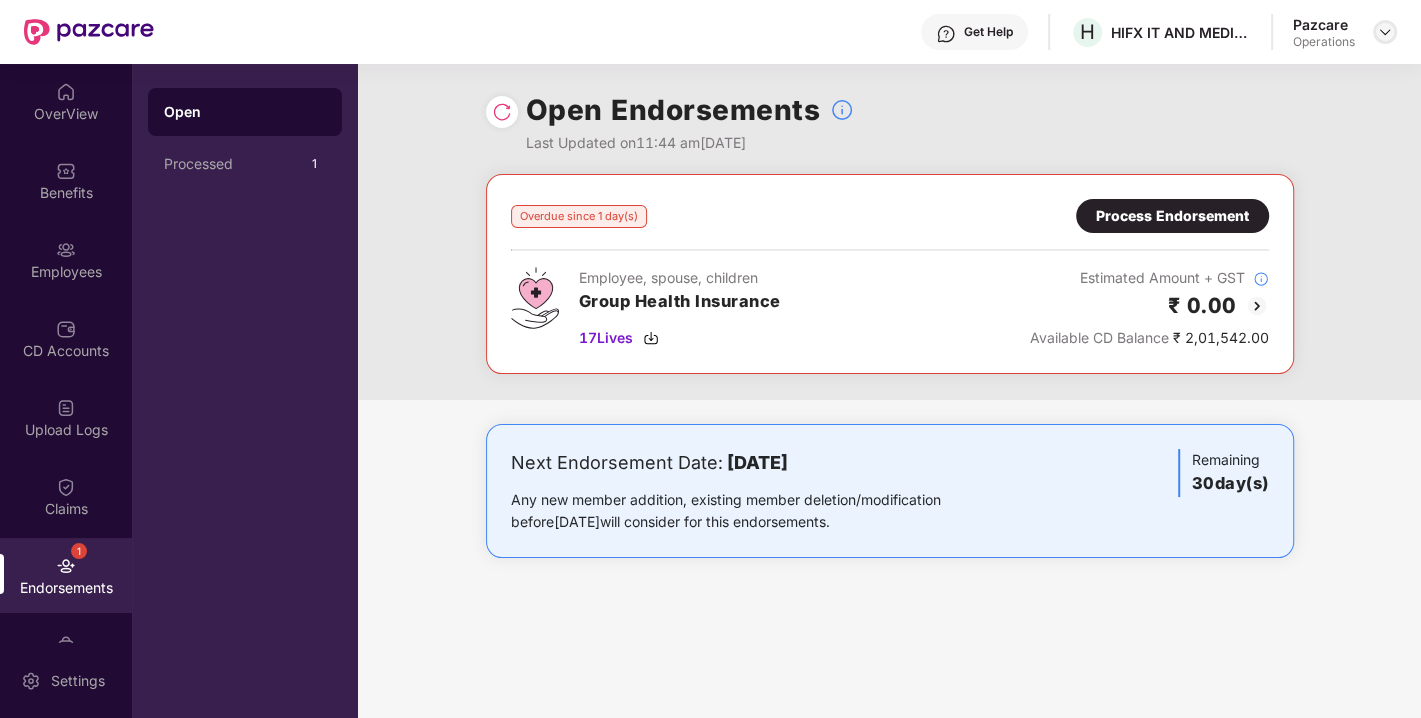 click at bounding box center (1385, 32) 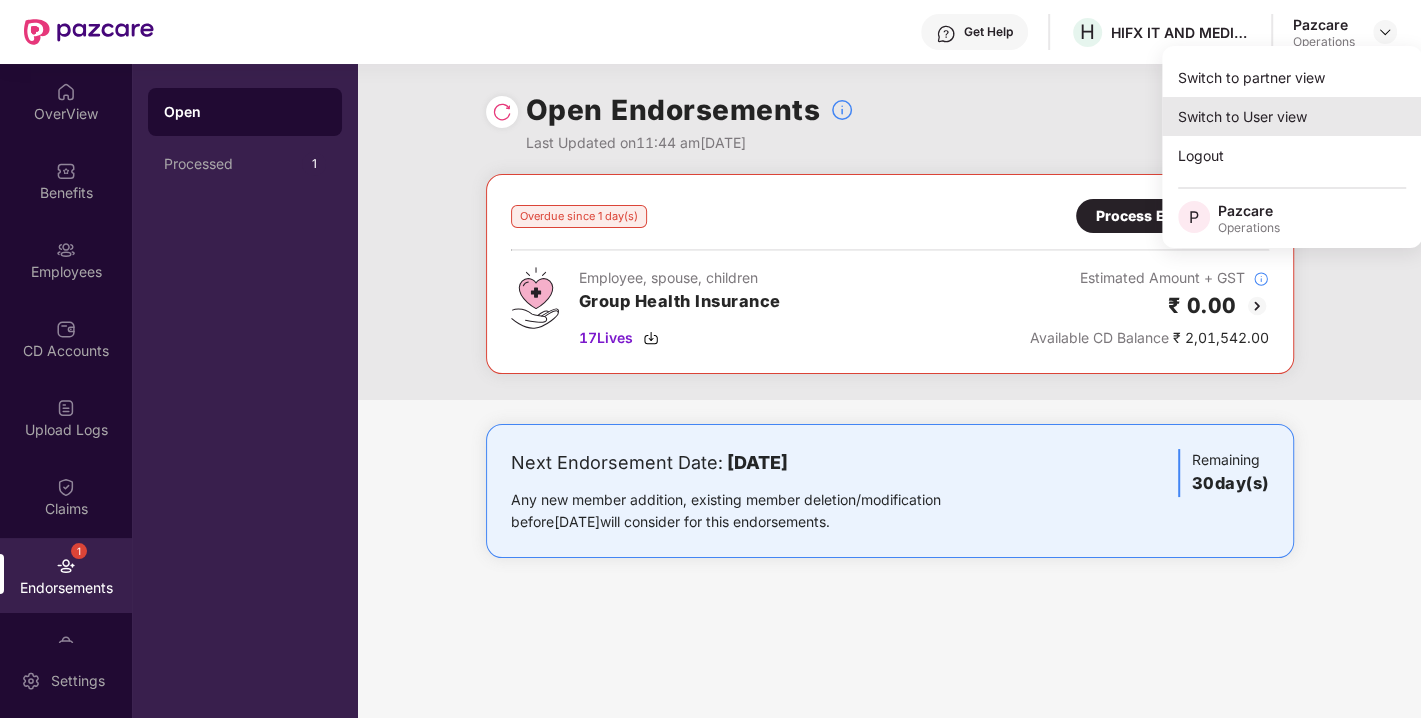 click on "Switch to User view" at bounding box center (1292, 116) 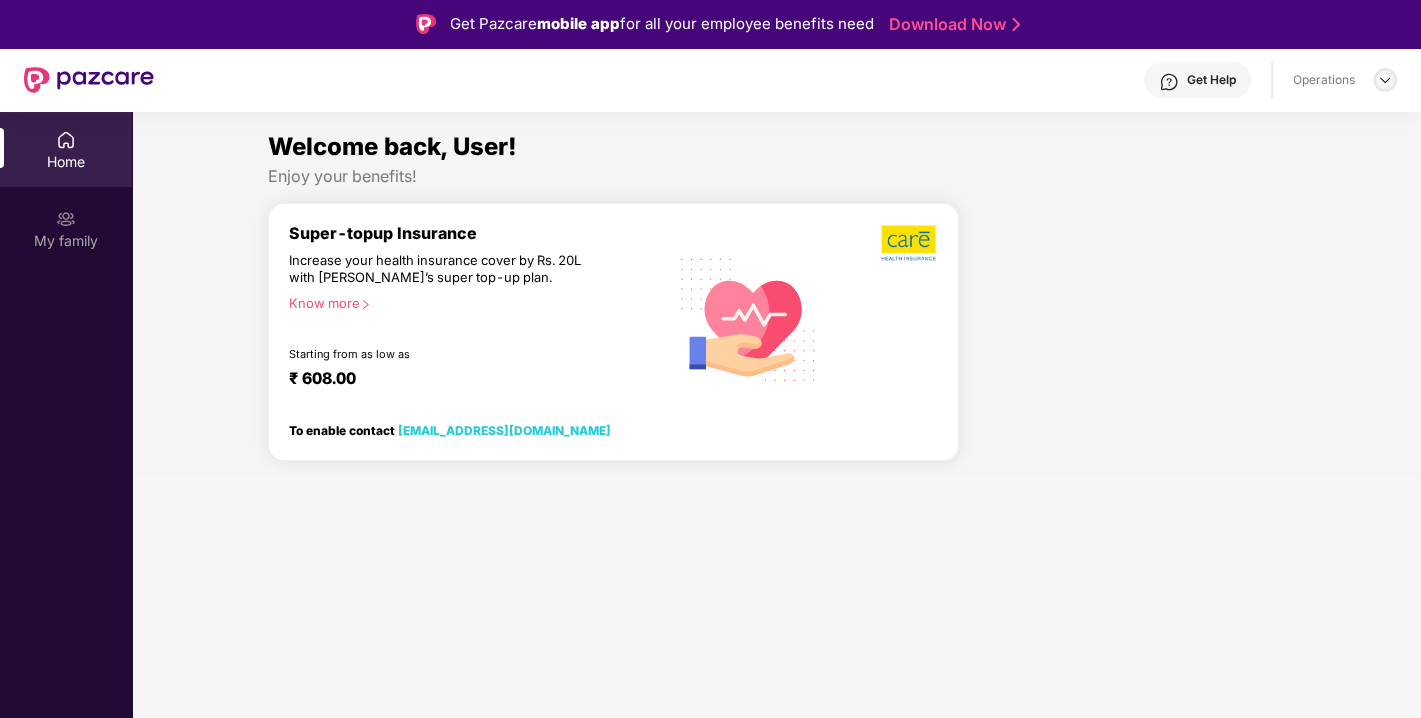 click at bounding box center (1385, 80) 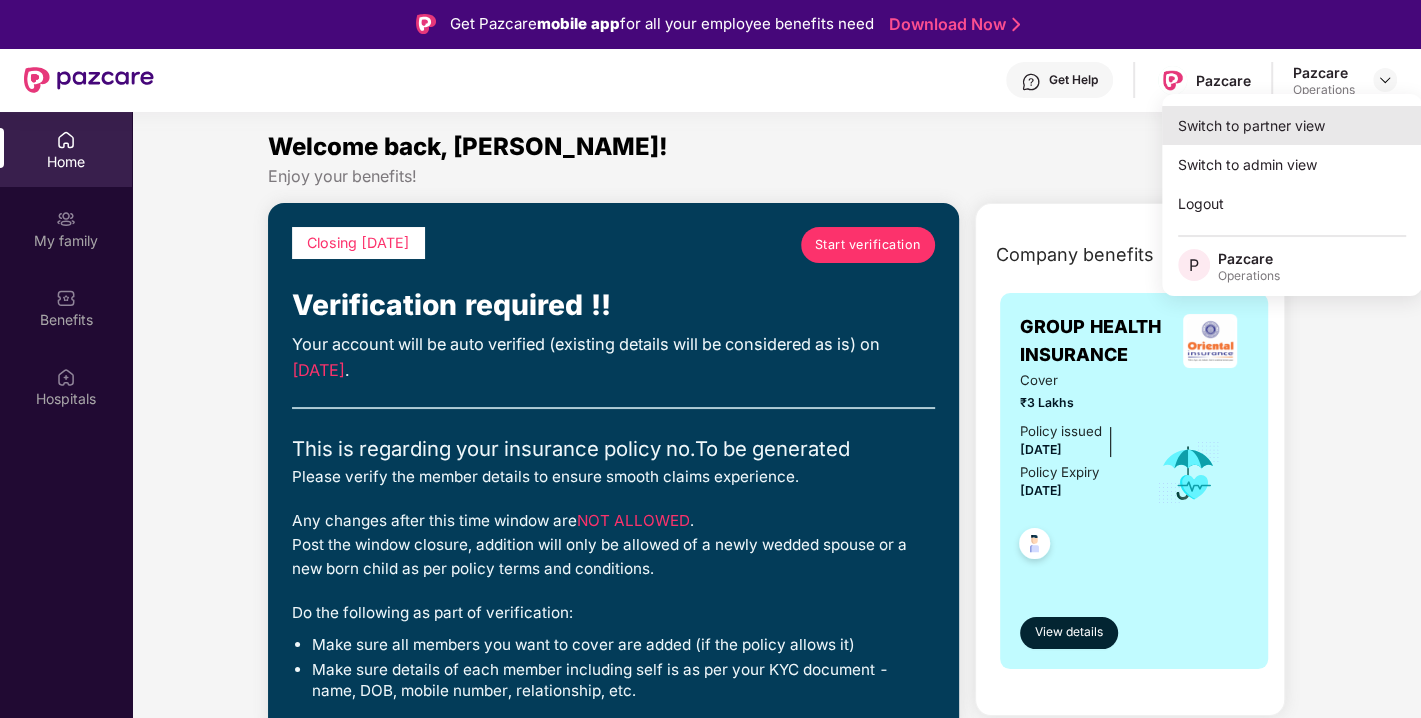 click on "Switch to partner view" at bounding box center (1292, 125) 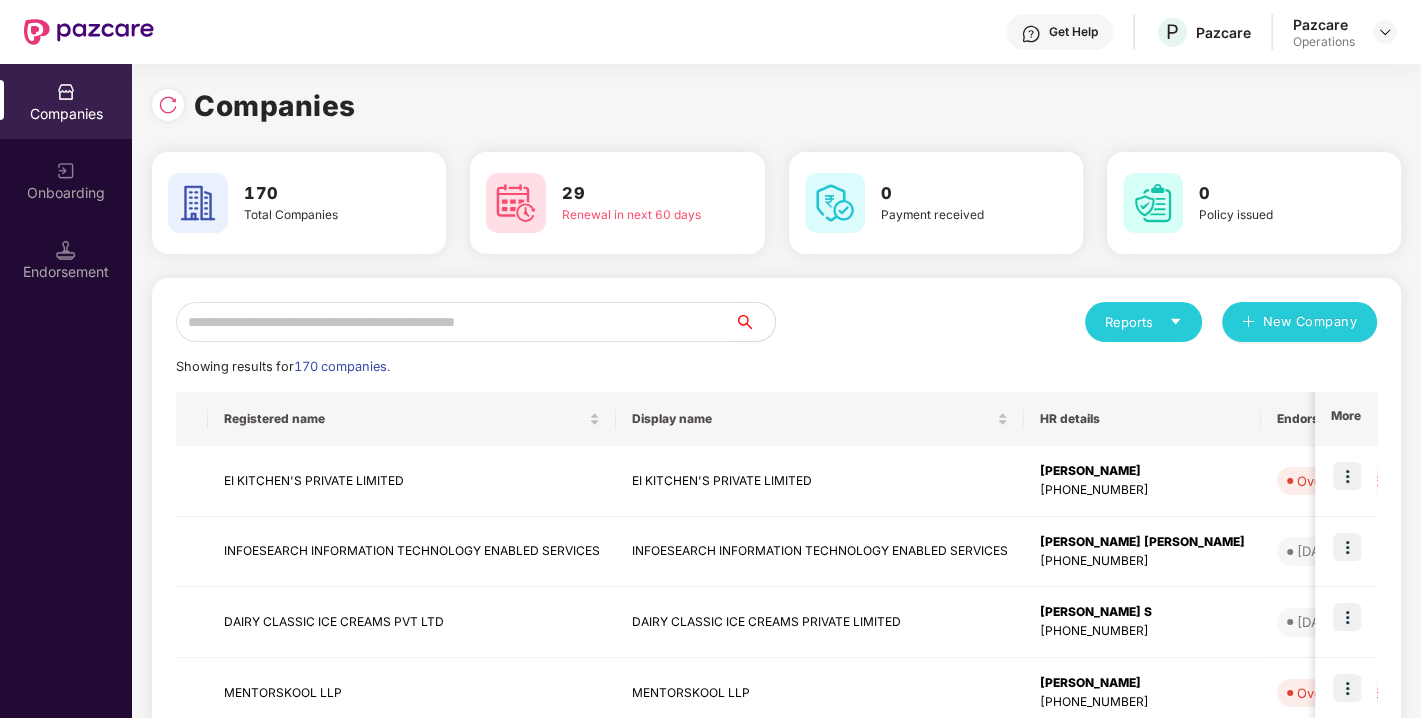 paste on "**********" 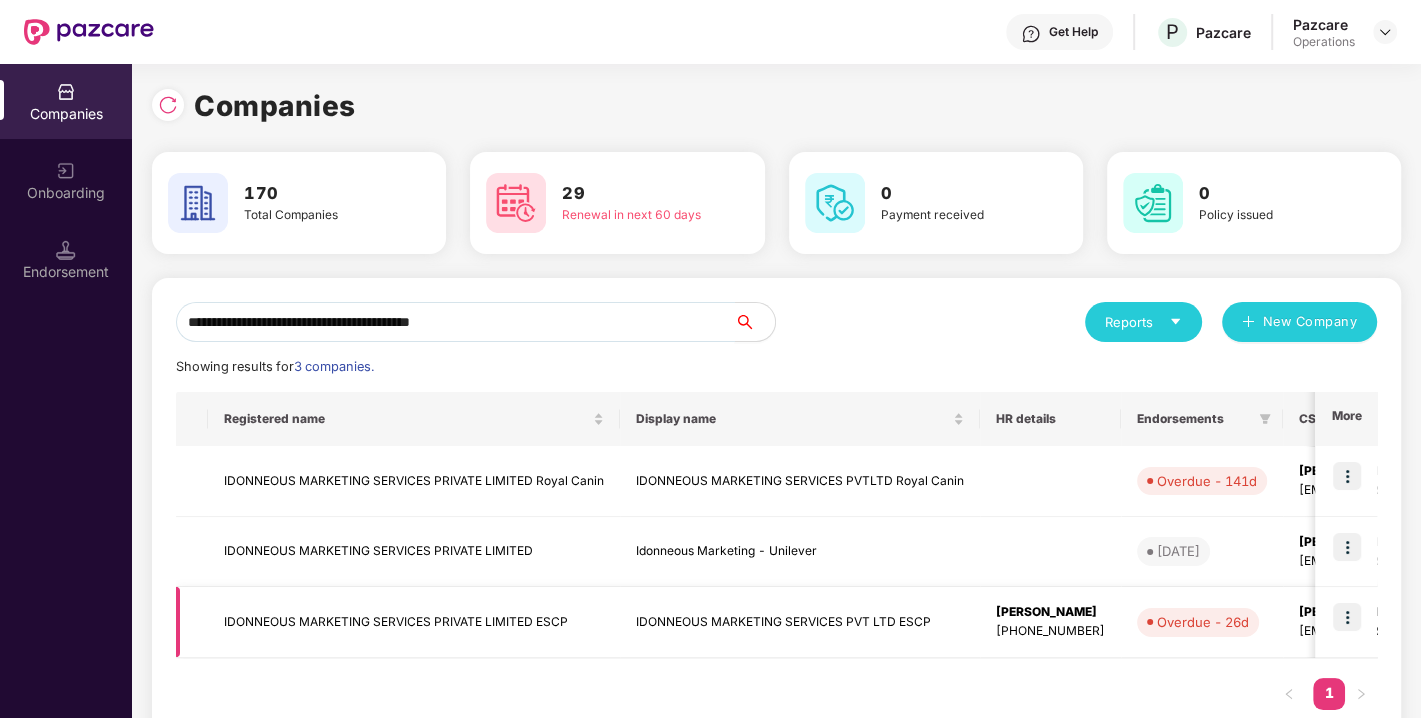 type on "**********" 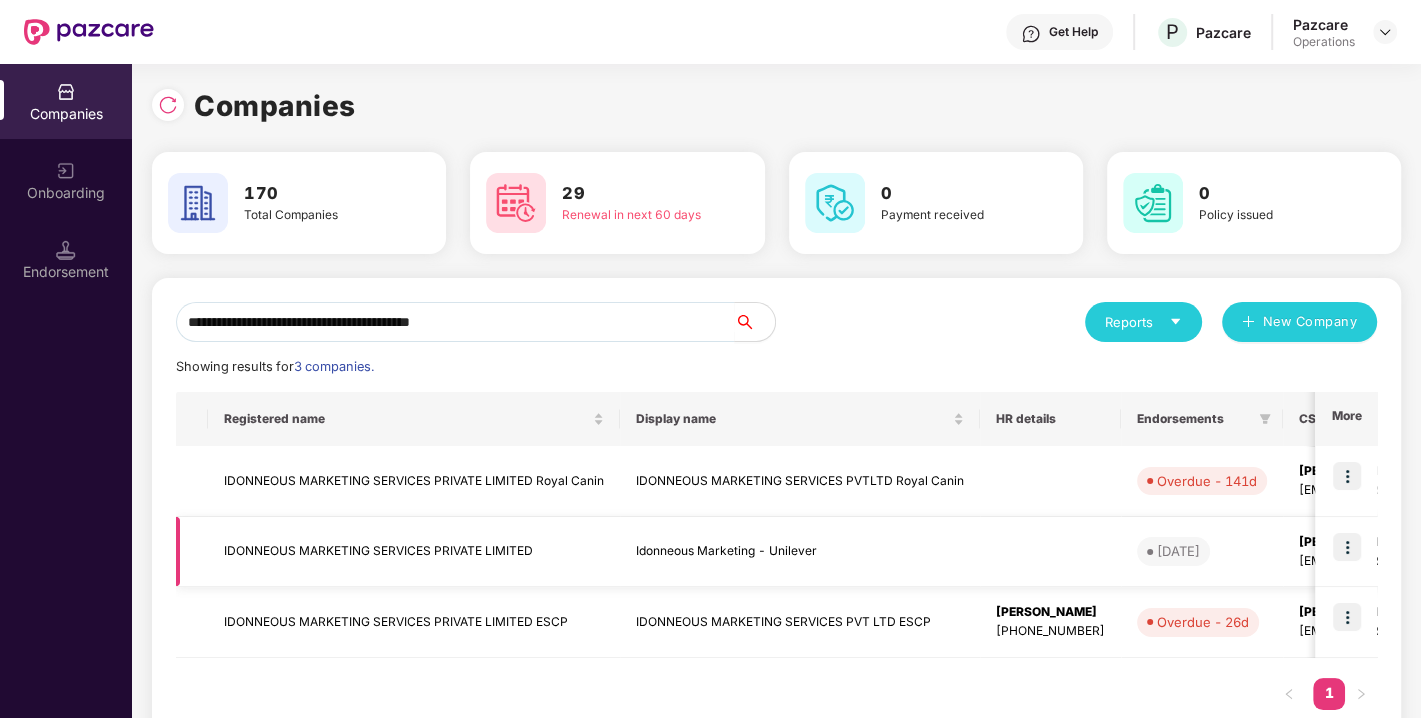 click at bounding box center [1347, 547] 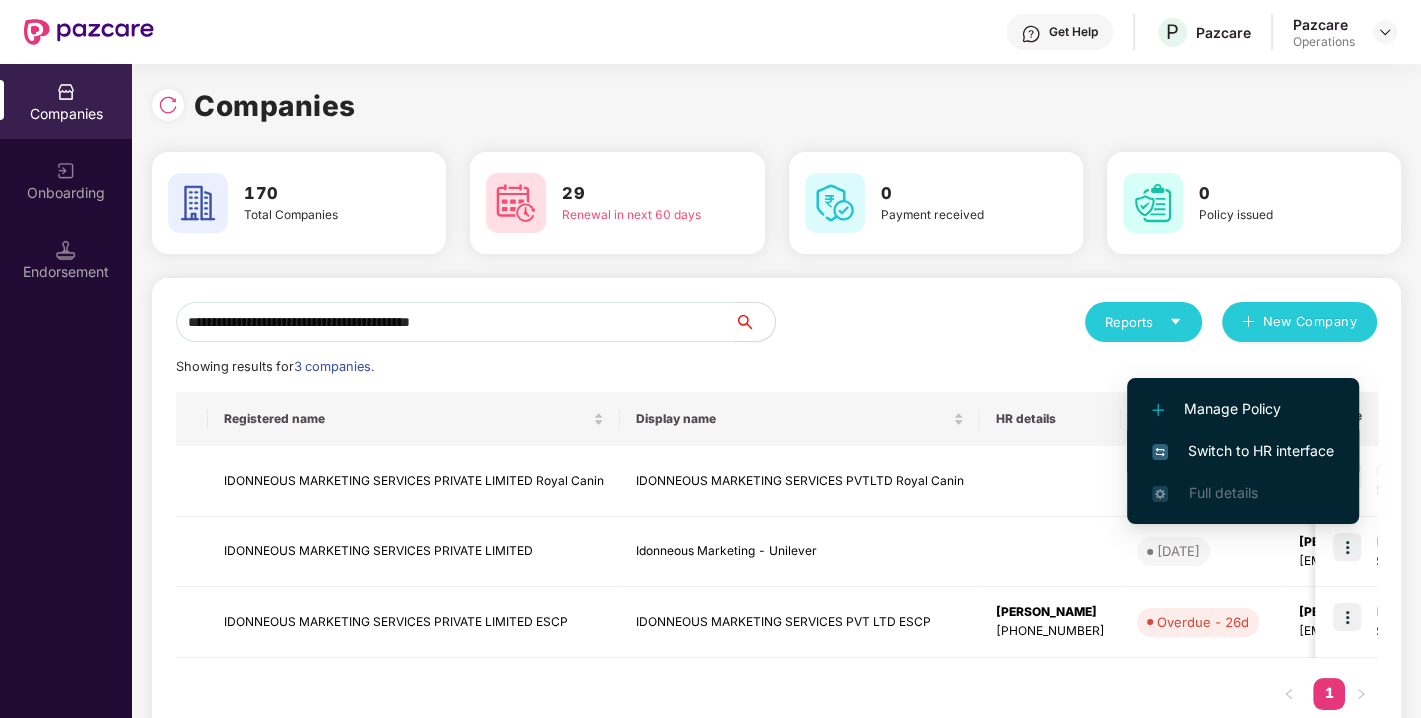 click on "Switch to HR interface" at bounding box center (1243, 451) 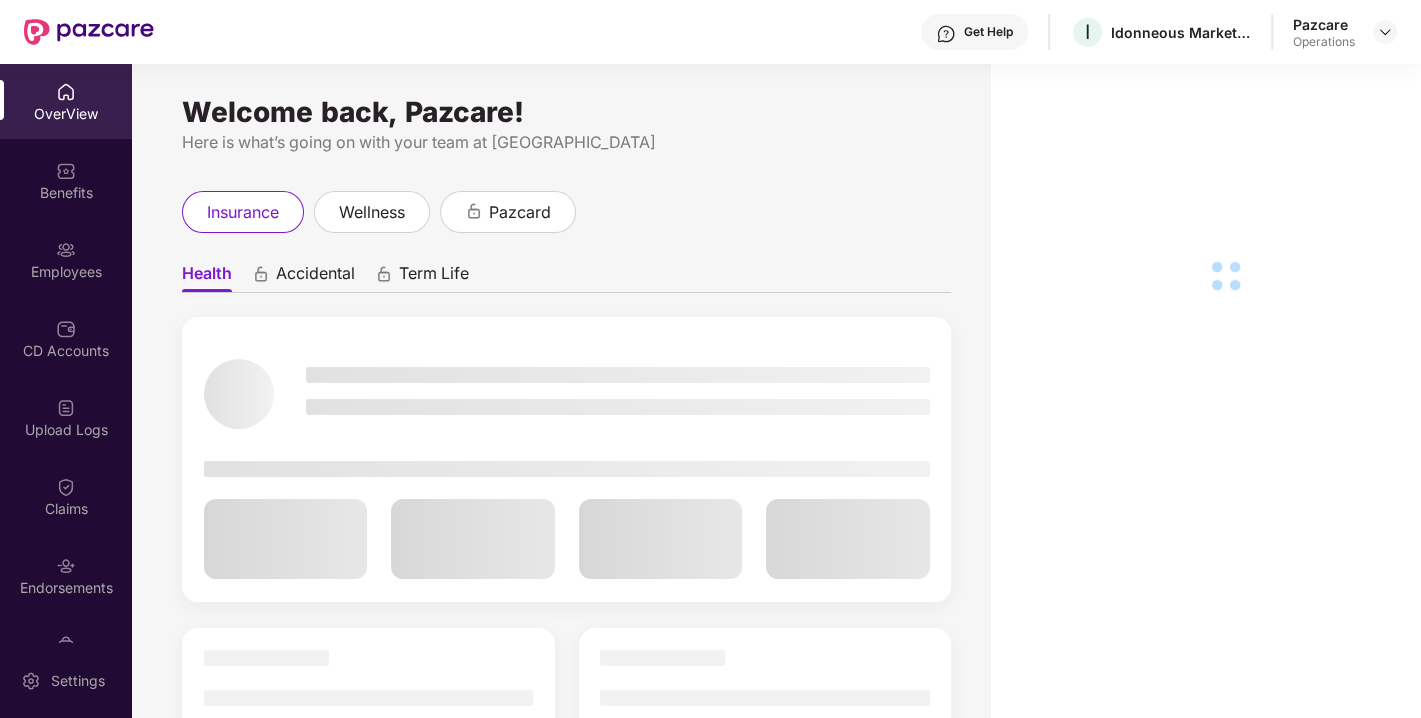 click on "Claims" at bounding box center [66, 509] 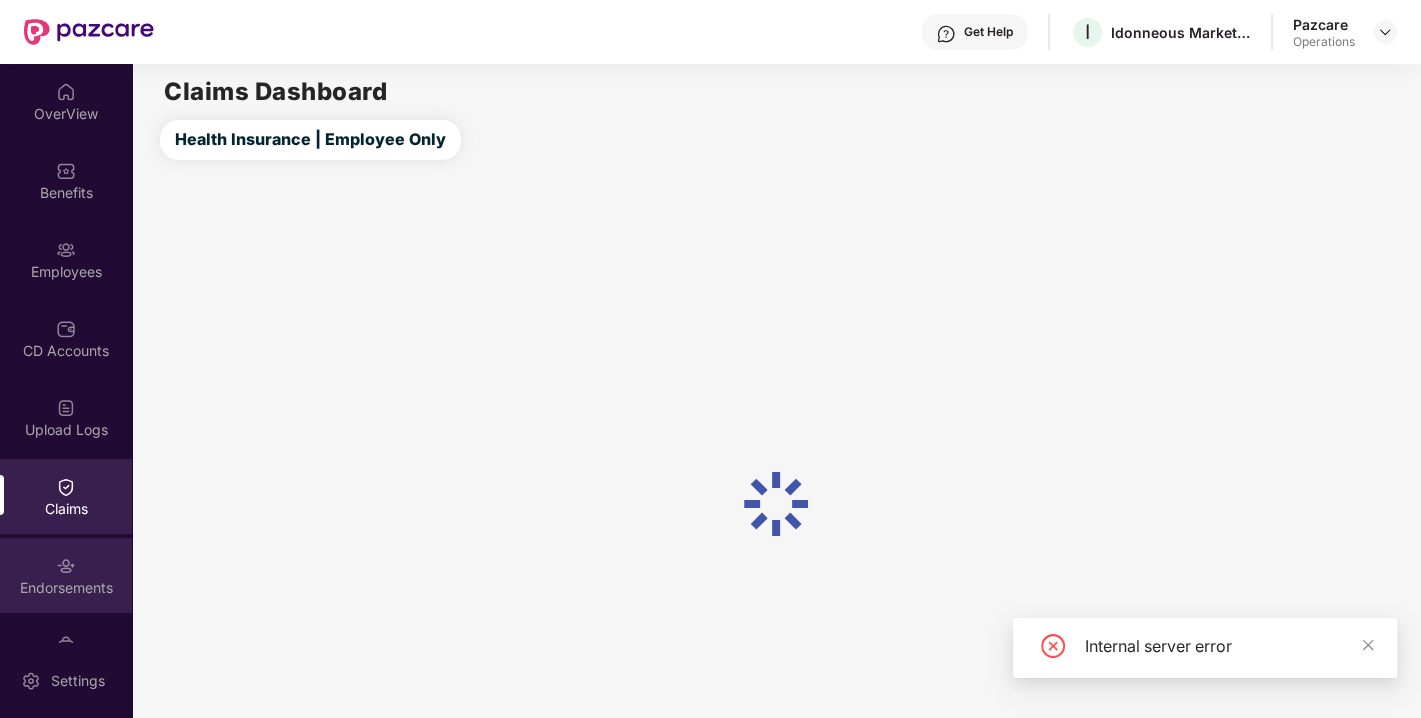 click on "Endorsements" at bounding box center (66, 588) 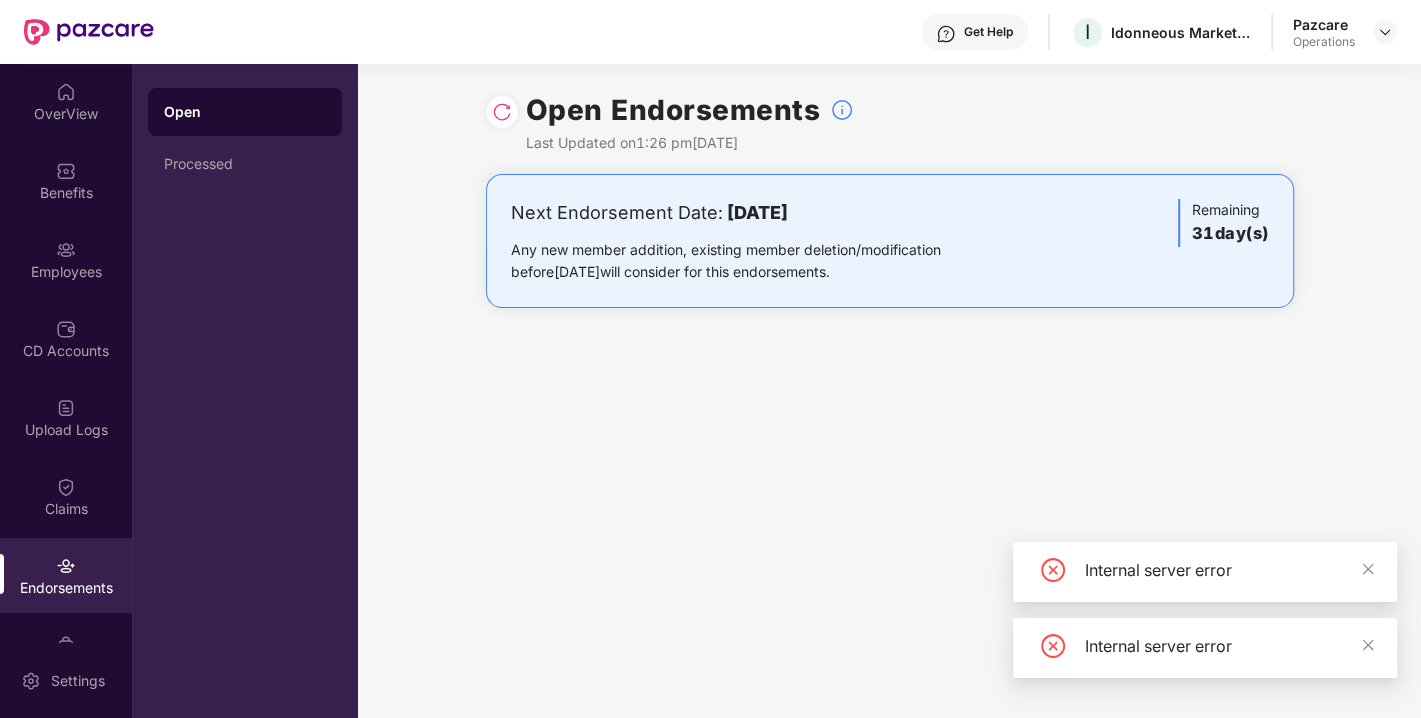 click at bounding box center (502, 112) 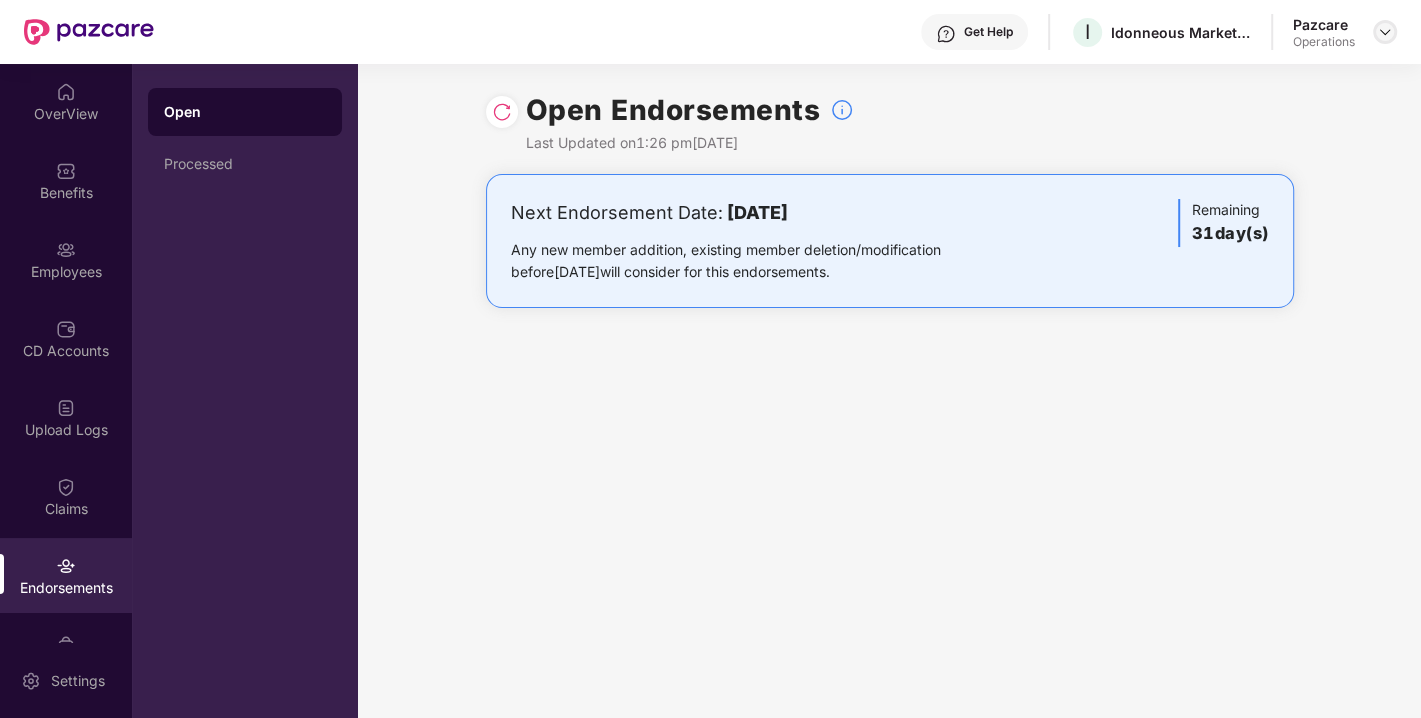 click at bounding box center (1385, 32) 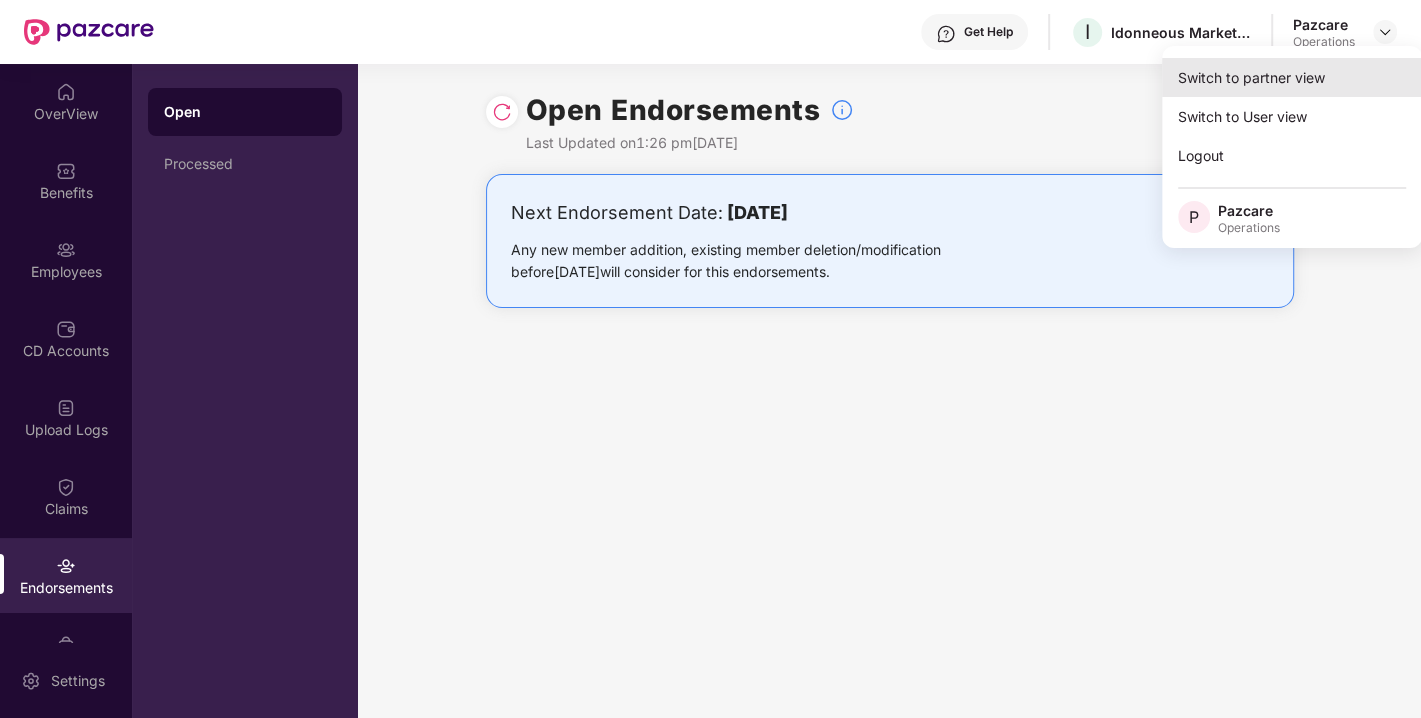 click on "Switch to partner view" at bounding box center (1292, 77) 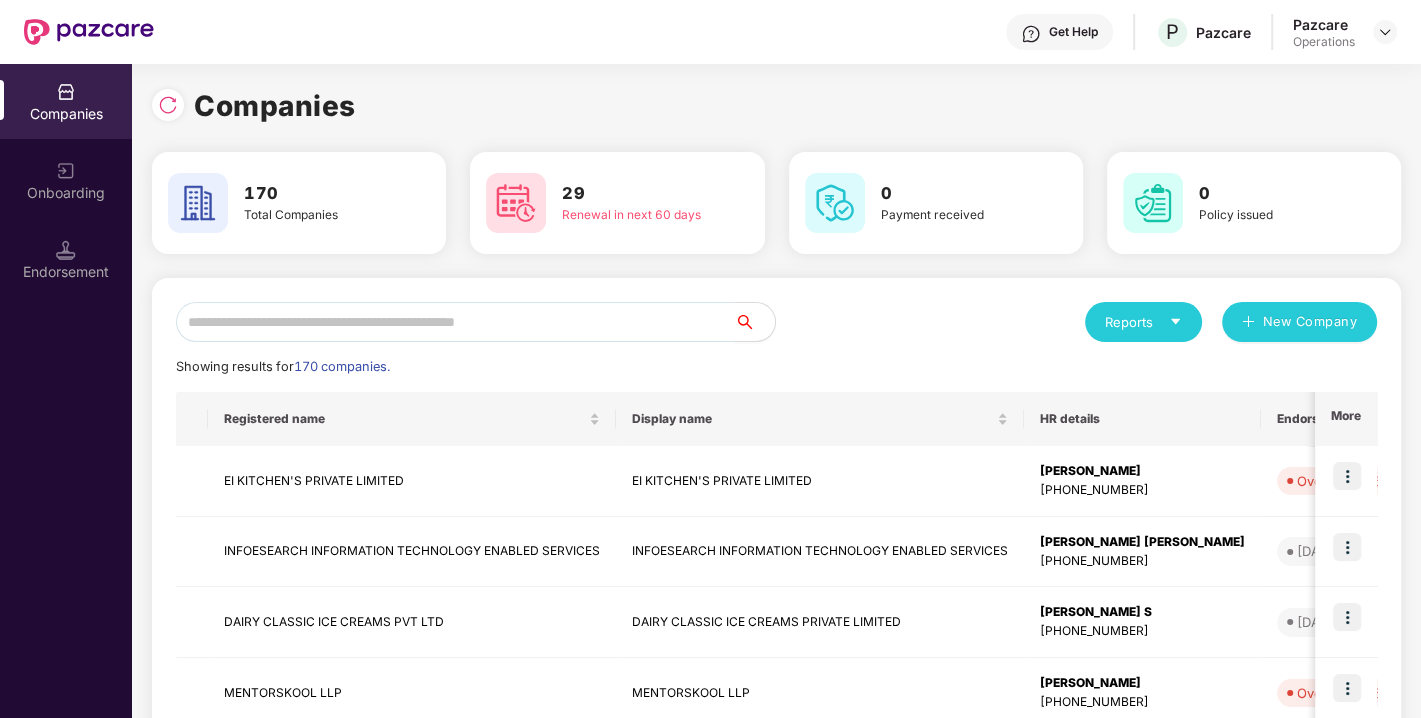 click at bounding box center [455, 322] 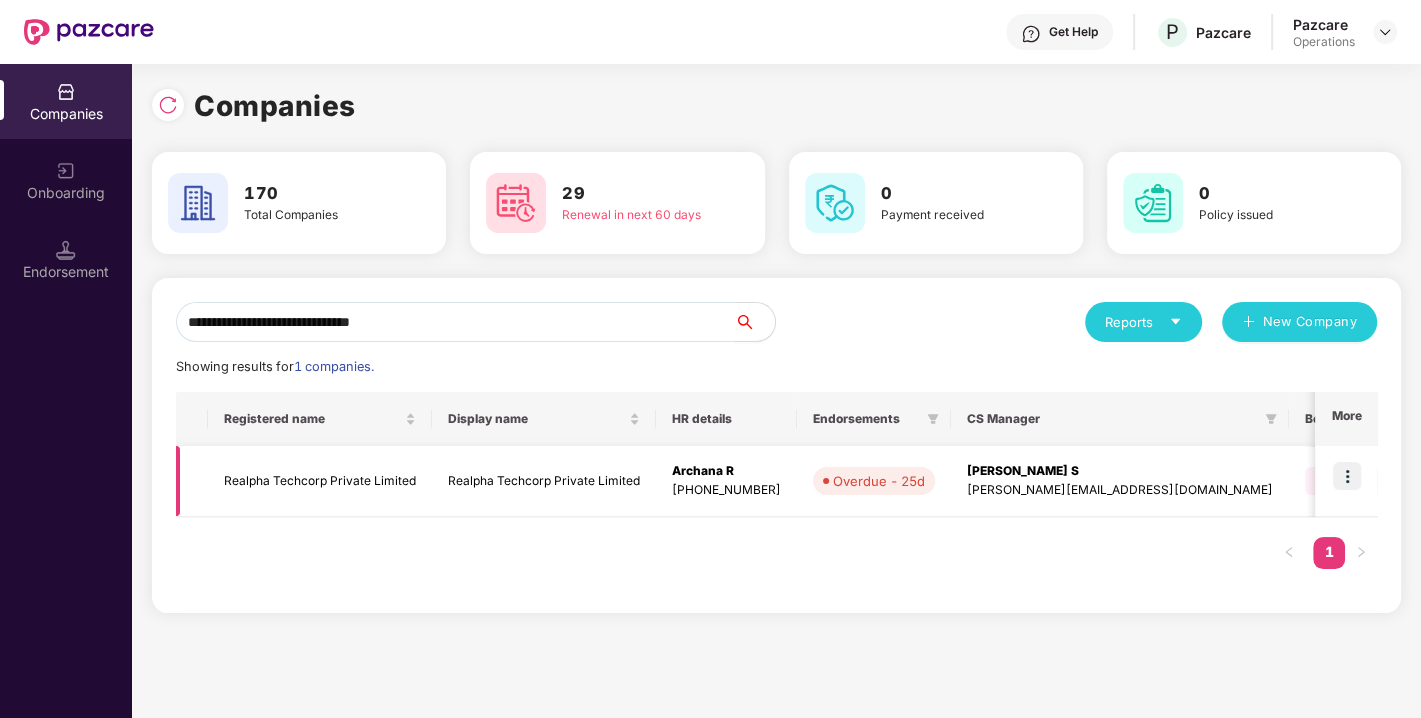 type on "**********" 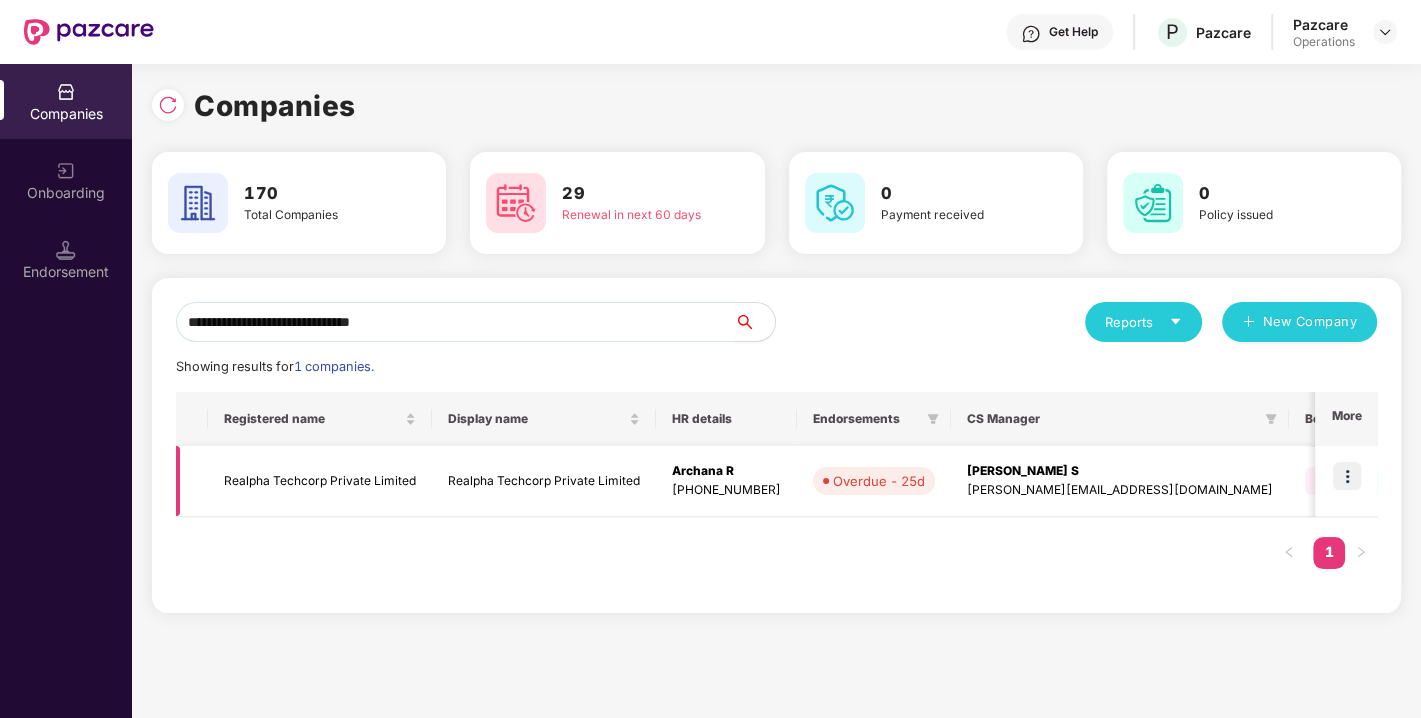 click at bounding box center (1347, 476) 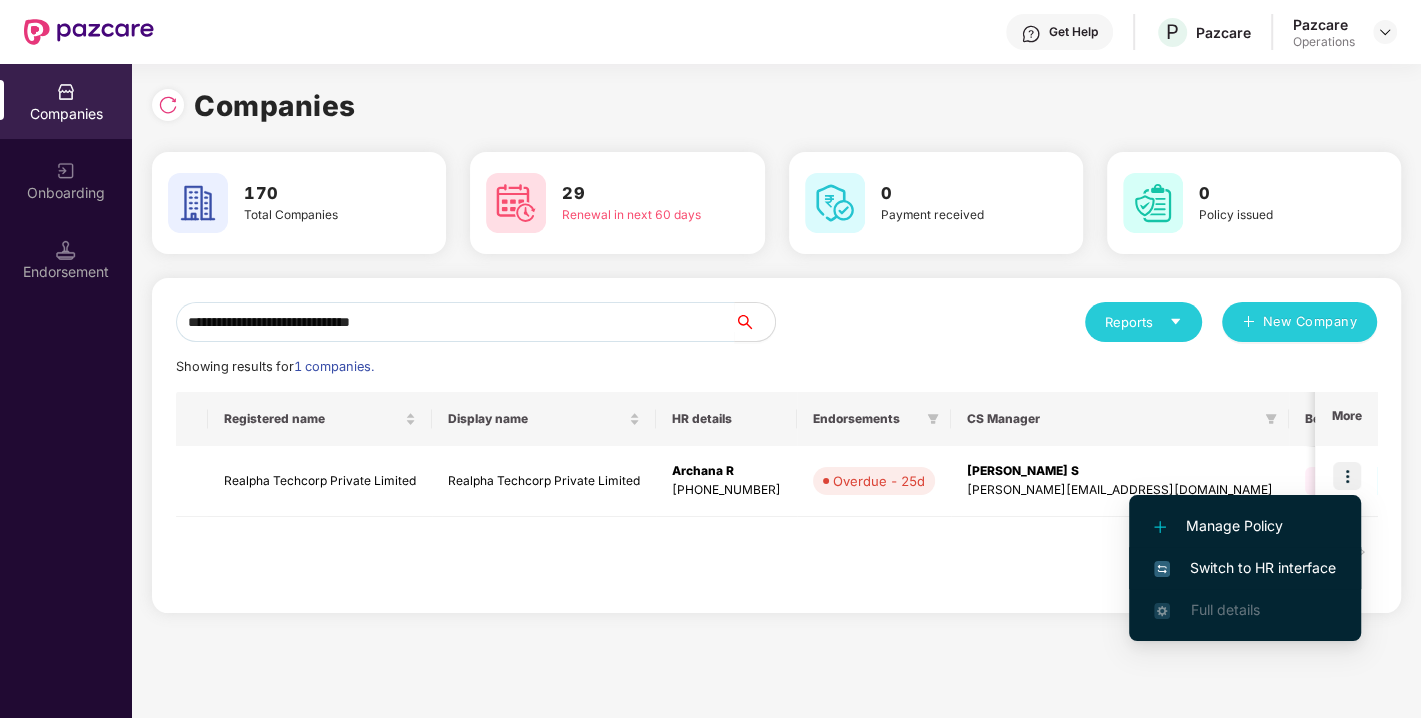 click on "Switch to HR interface" at bounding box center [1245, 568] 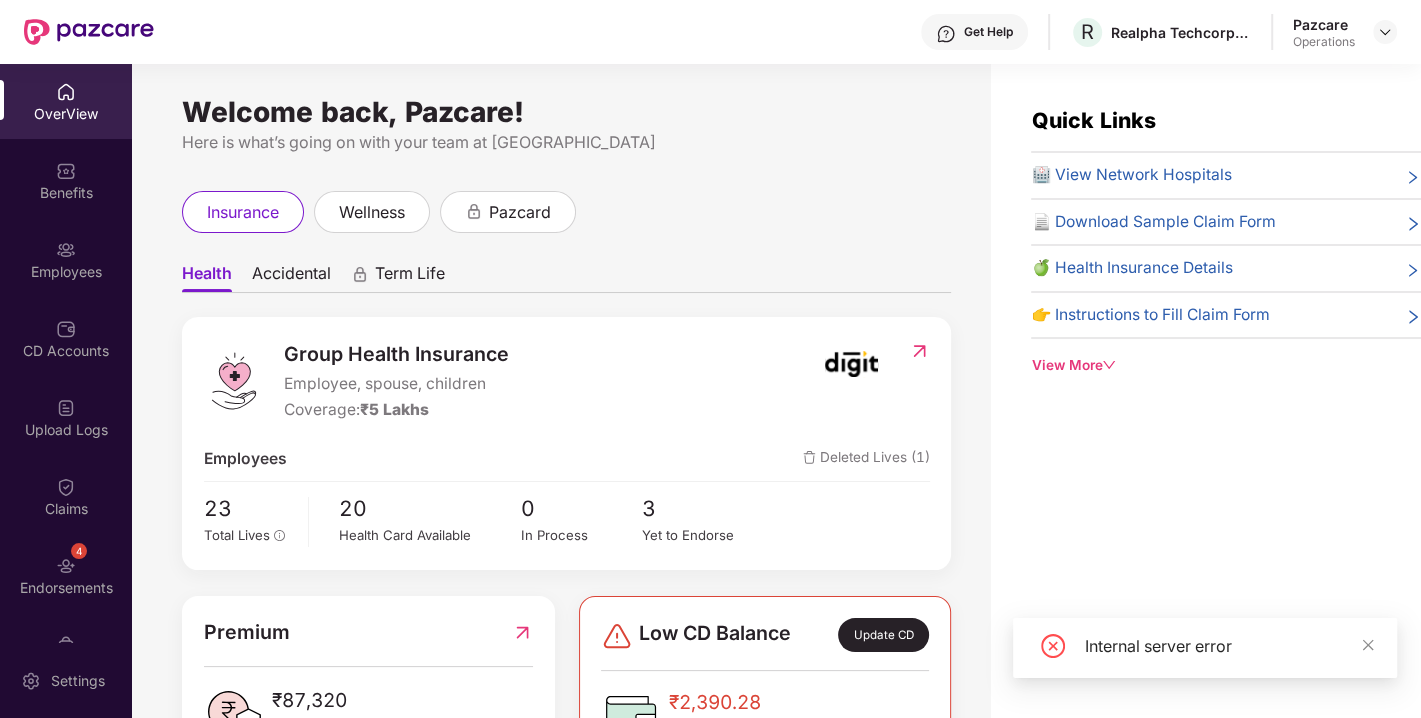 click on "Endorsements" at bounding box center (66, 588) 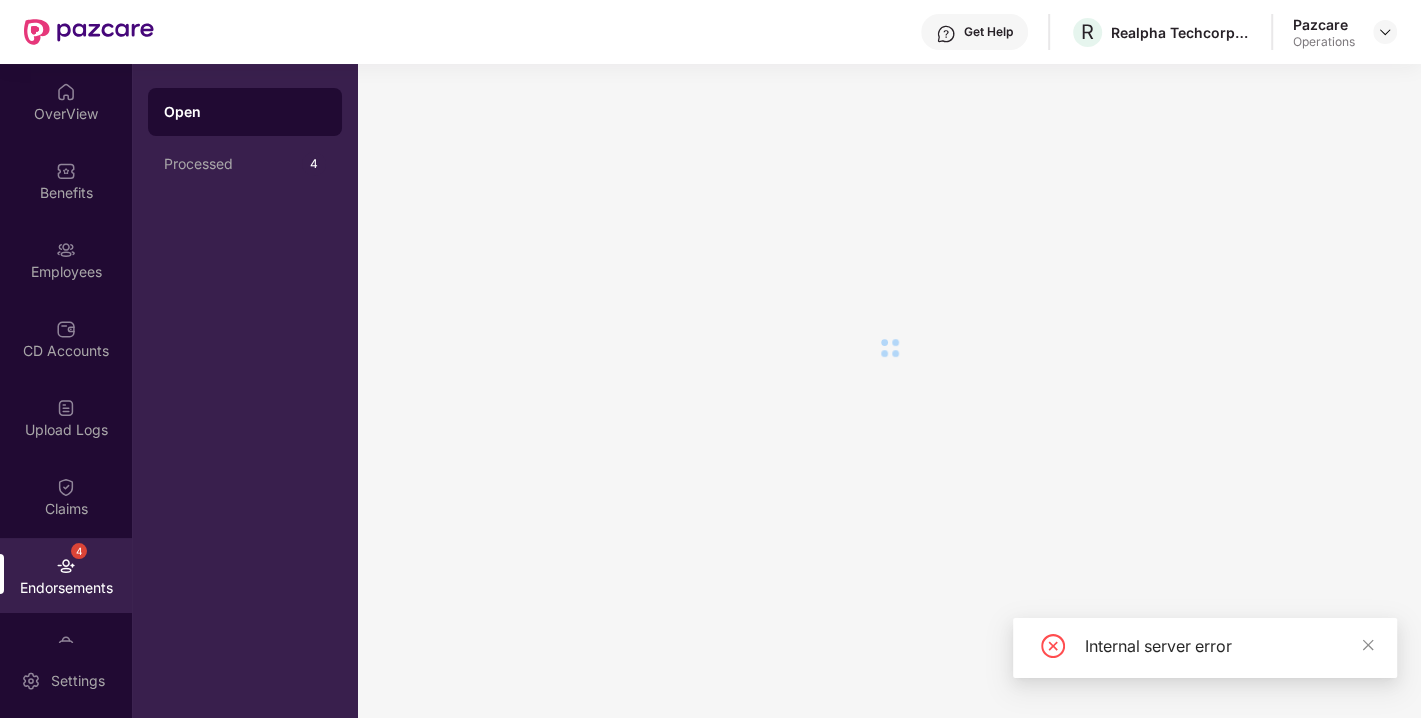 click on "Endorsements" at bounding box center (66, 588) 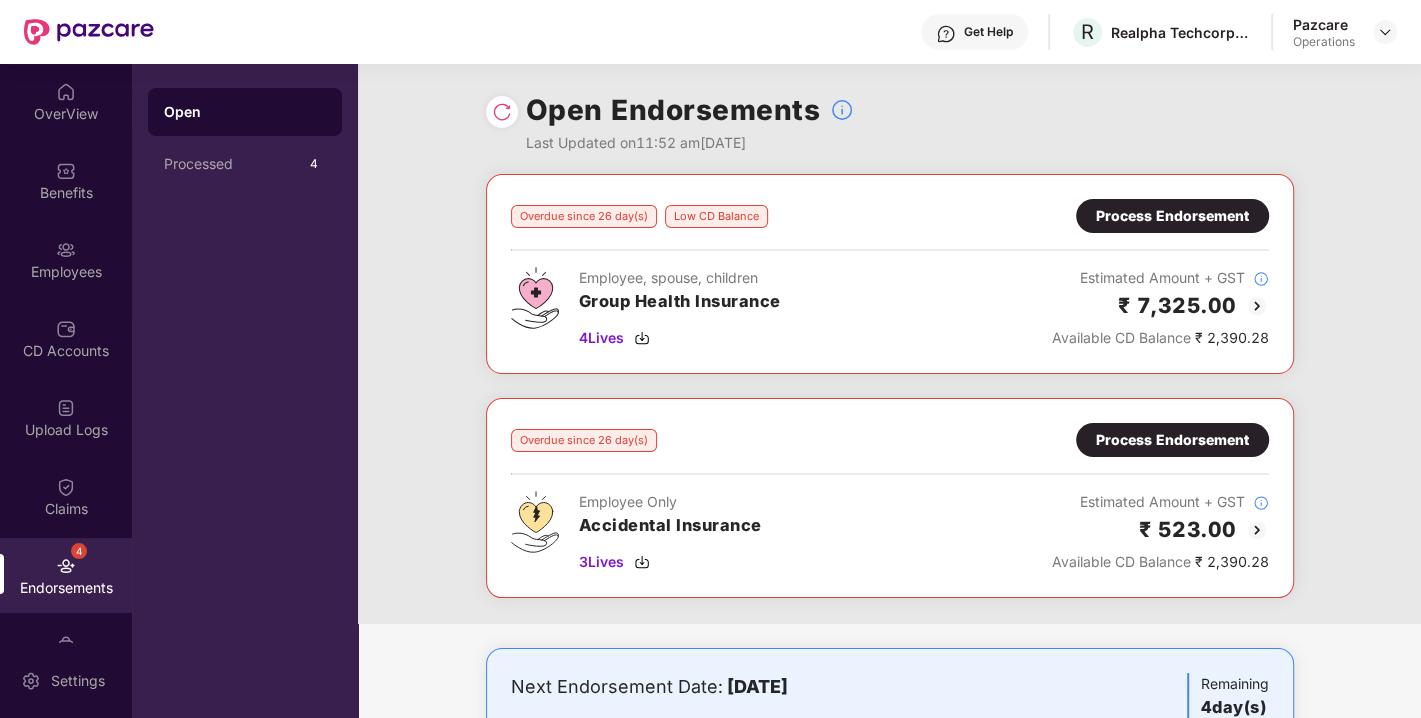 click at bounding box center (502, 112) 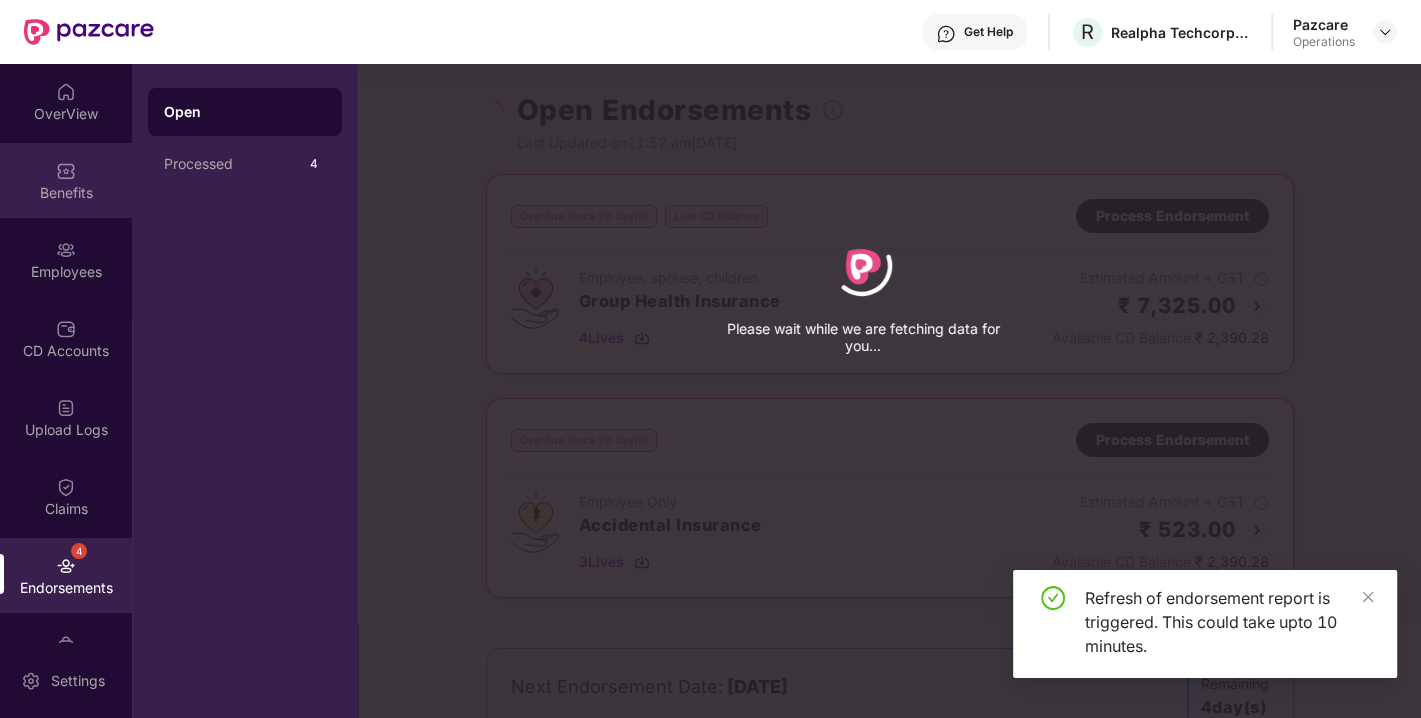 click on "Benefits" at bounding box center (66, 193) 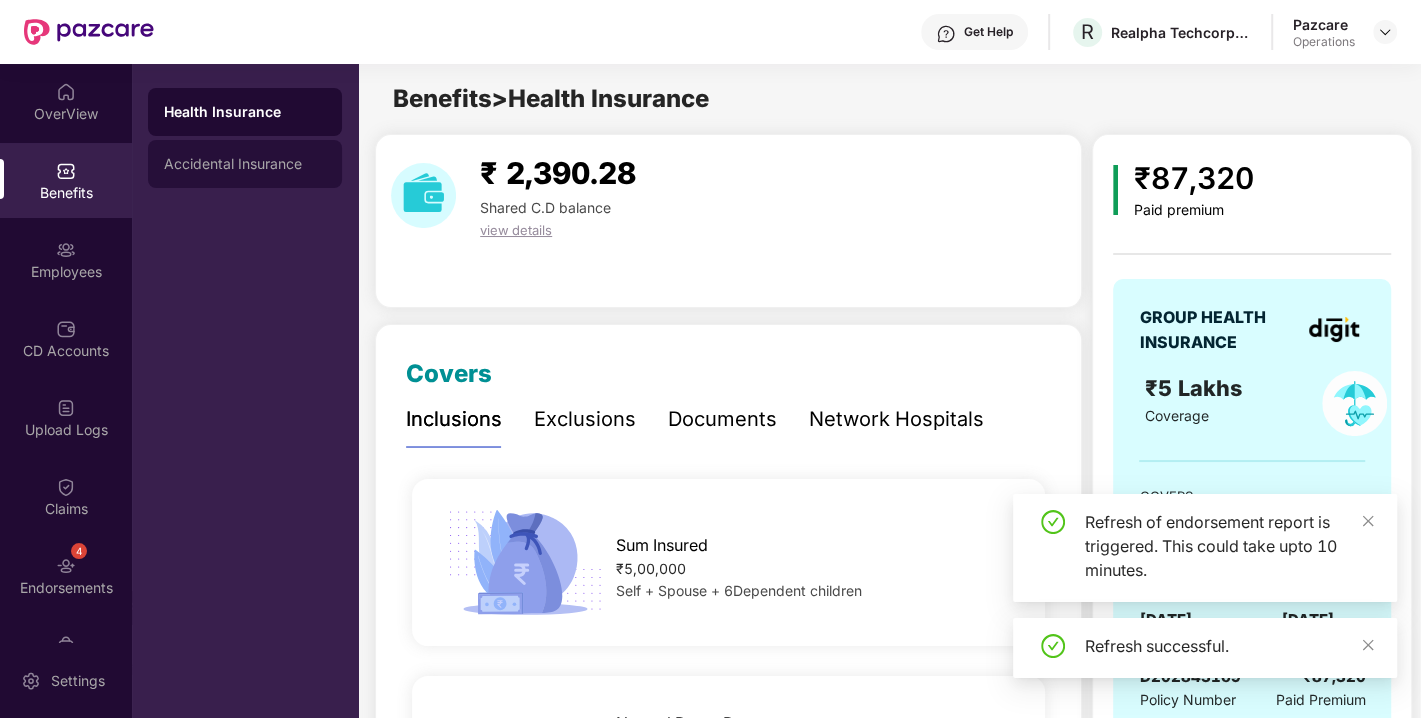 click on "Accidental Insurance" at bounding box center [245, 164] 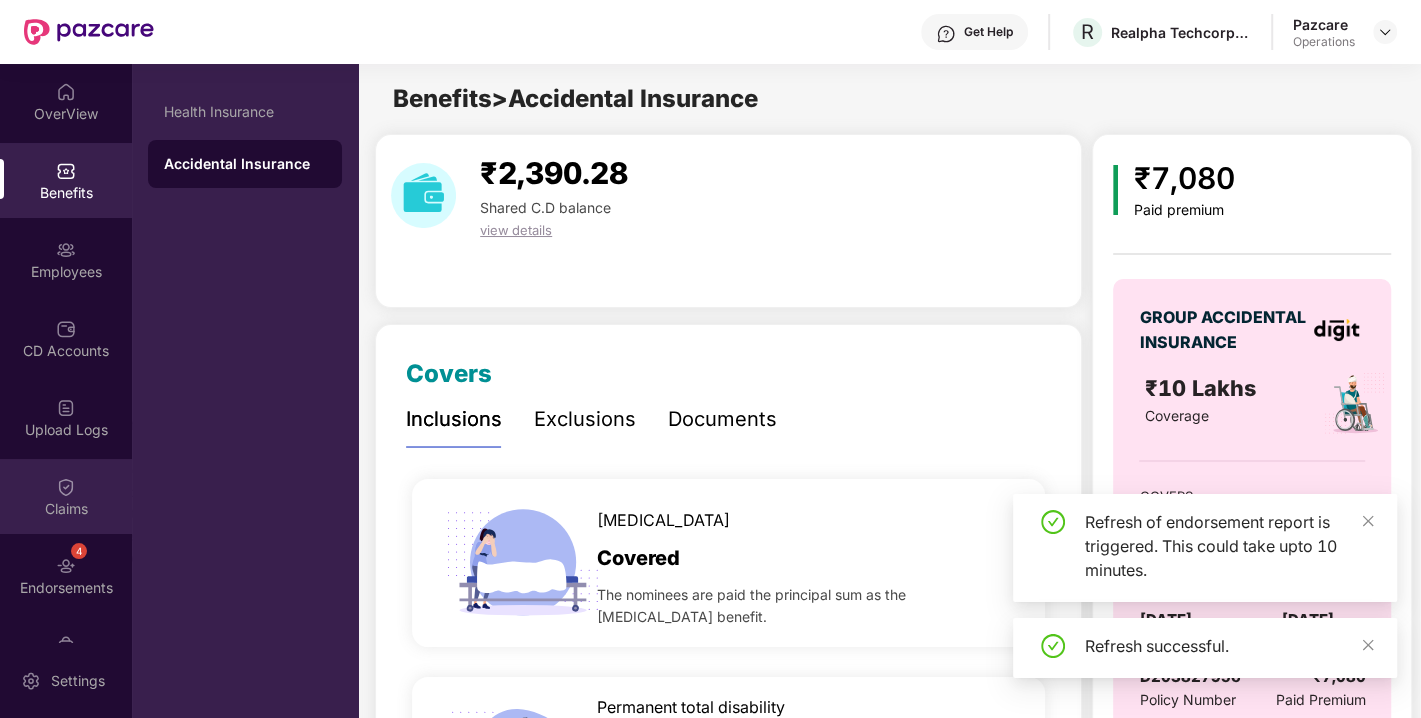 scroll, scrollTop: 52, scrollLeft: 0, axis: vertical 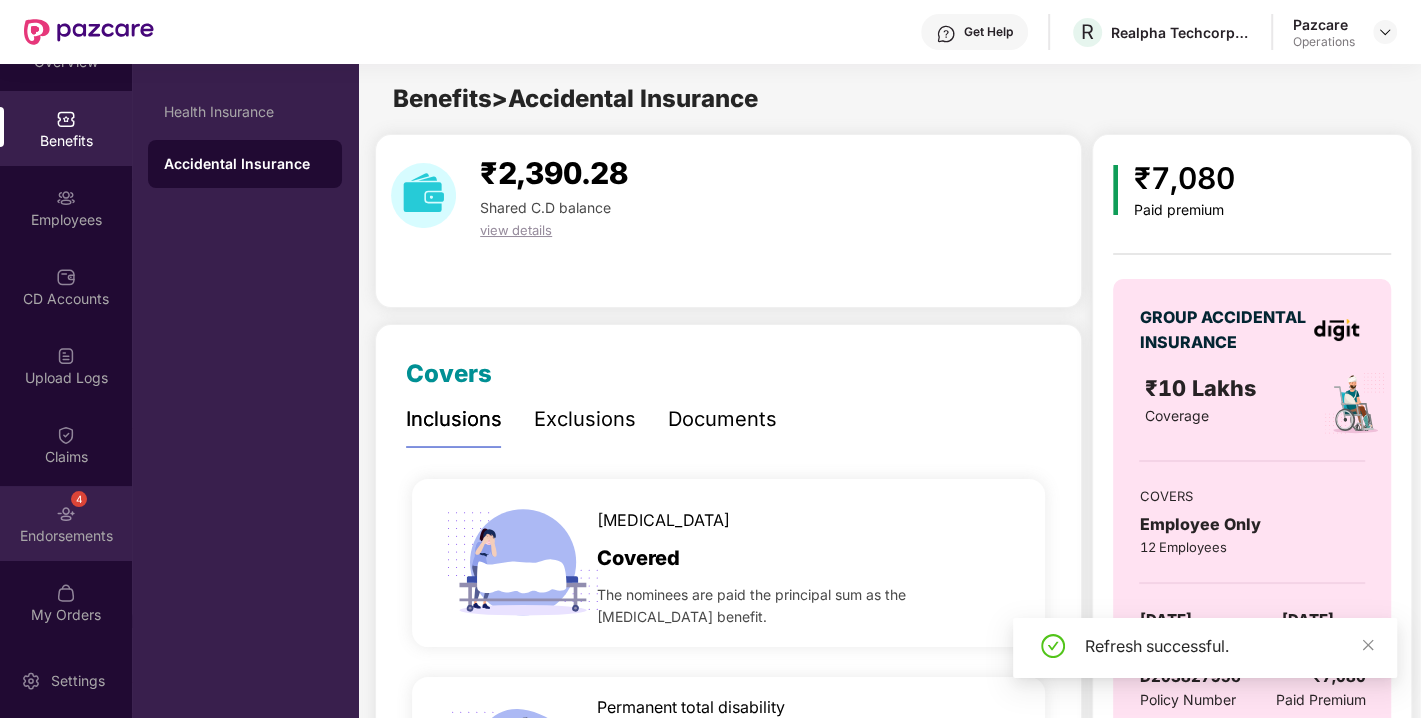 click on "4 Endorsements" at bounding box center [66, 523] 